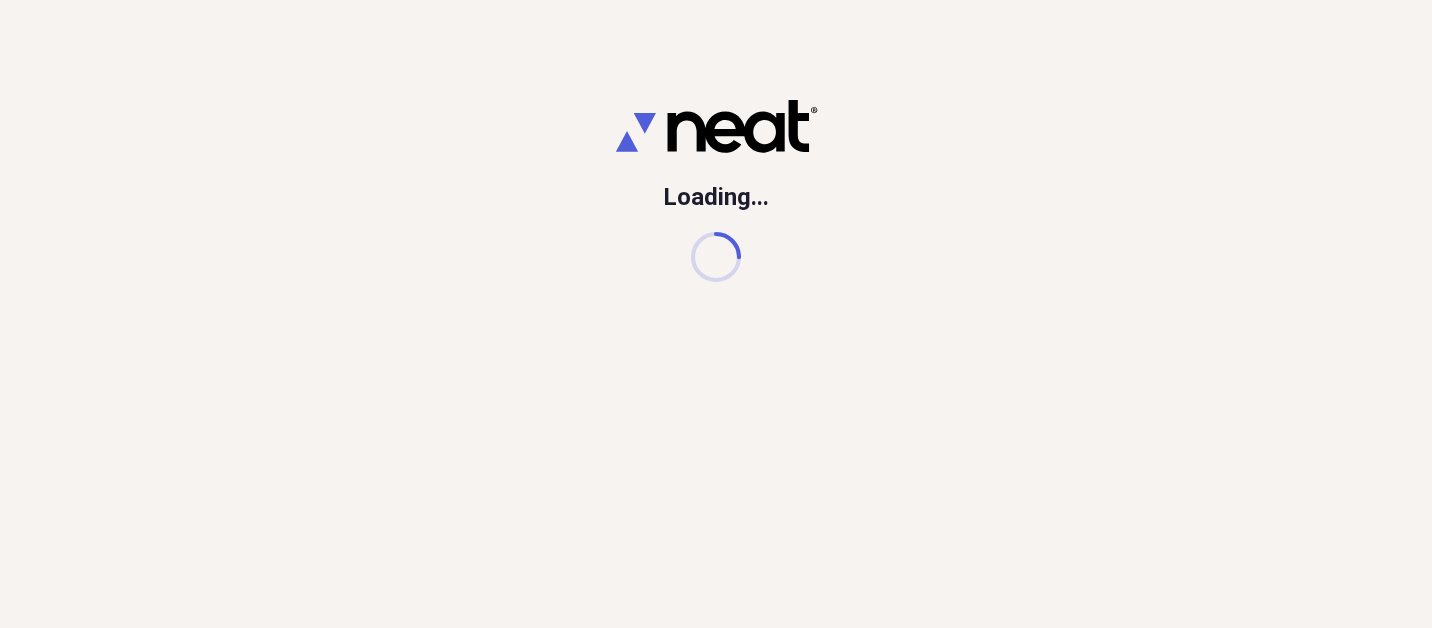 scroll, scrollTop: 0, scrollLeft: 0, axis: both 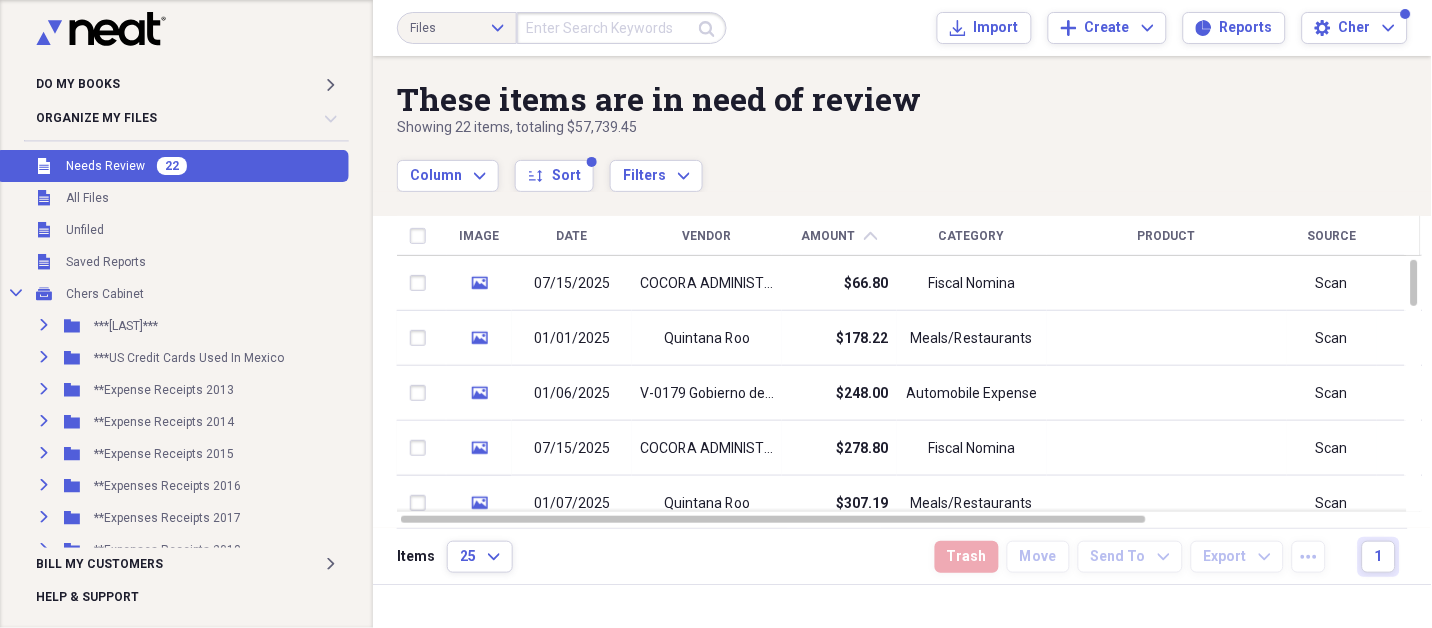 click on "22" at bounding box center (172, 166) 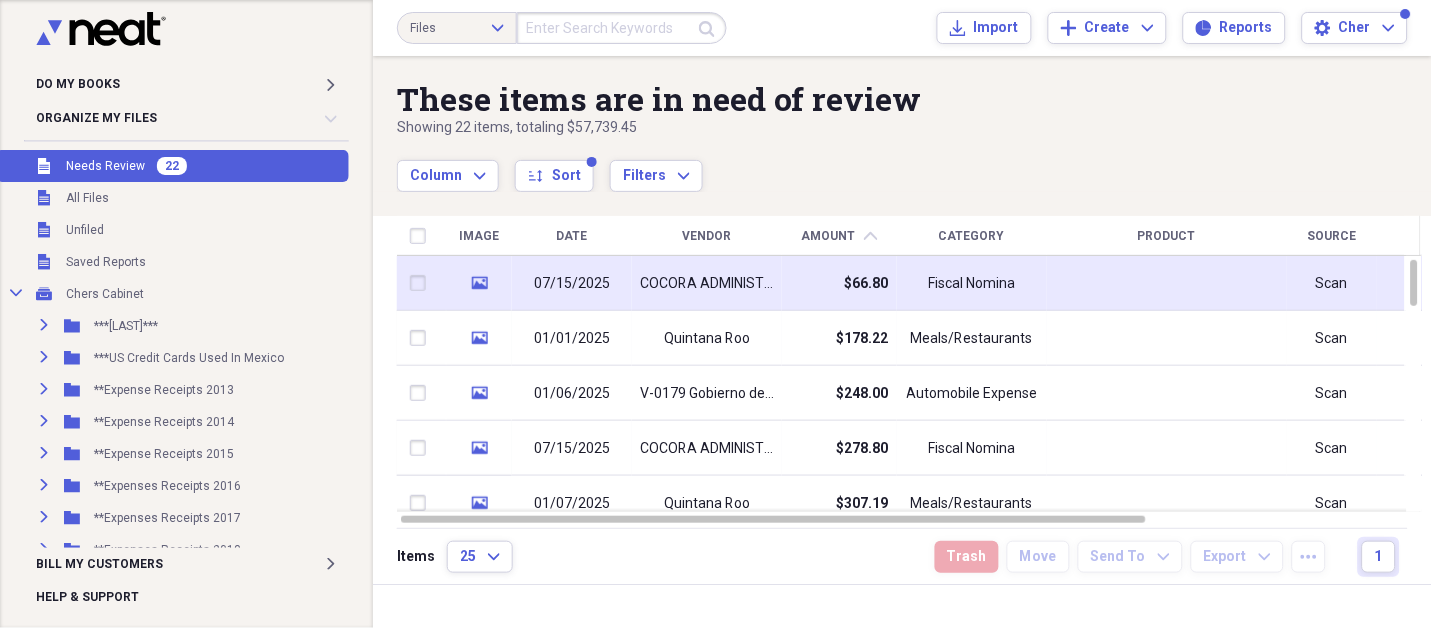click on "COCORA ADMINISTRA" at bounding box center (707, 283) 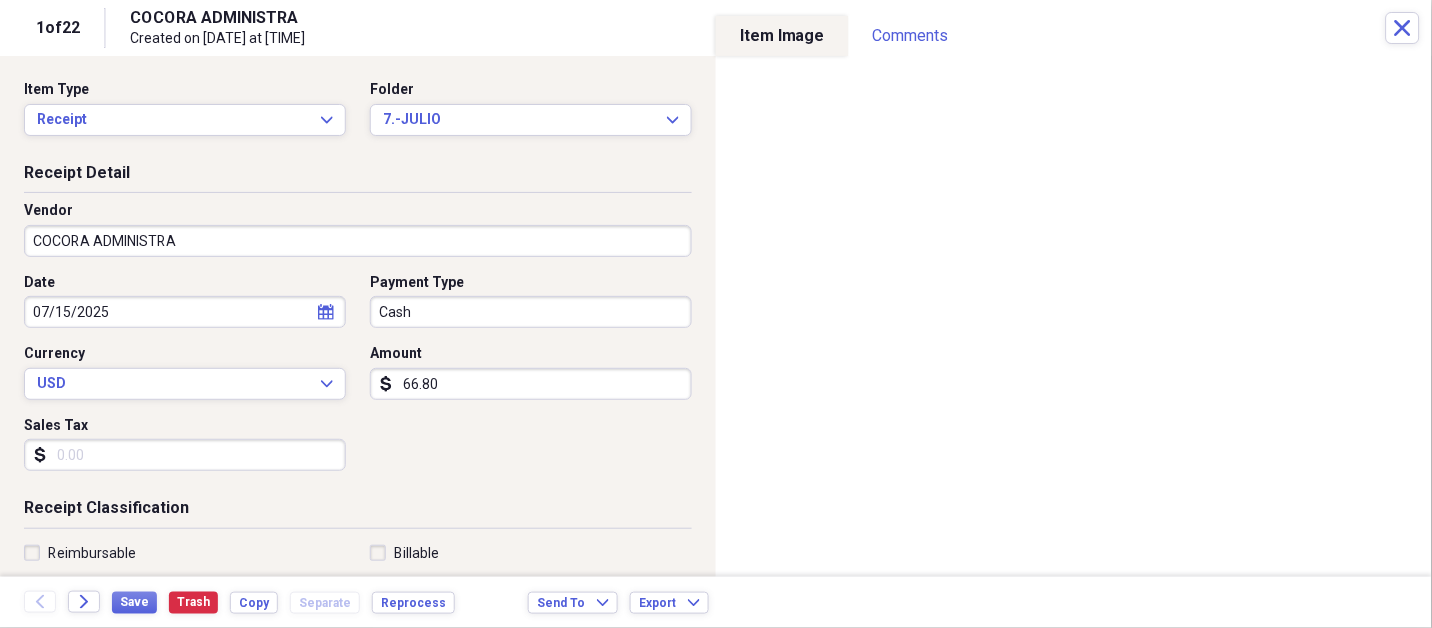 click on "COCORA ADMINISTRA" at bounding box center (358, 241) 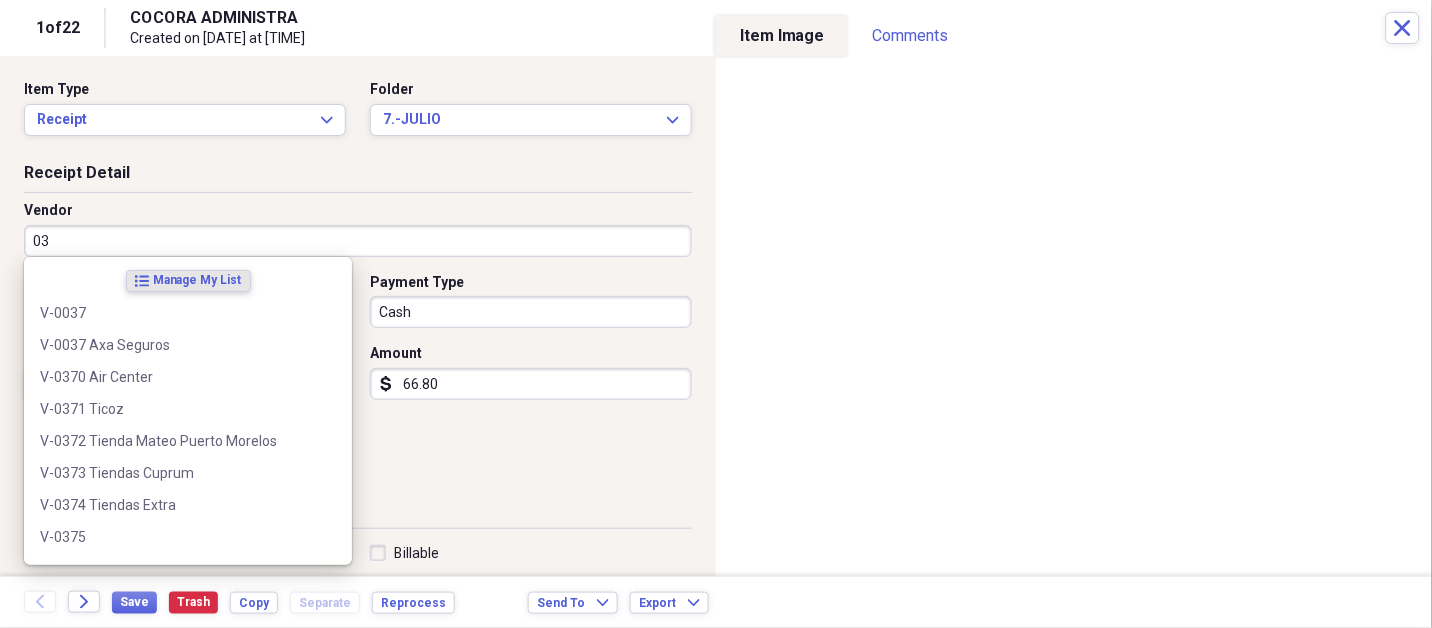 type on "0" 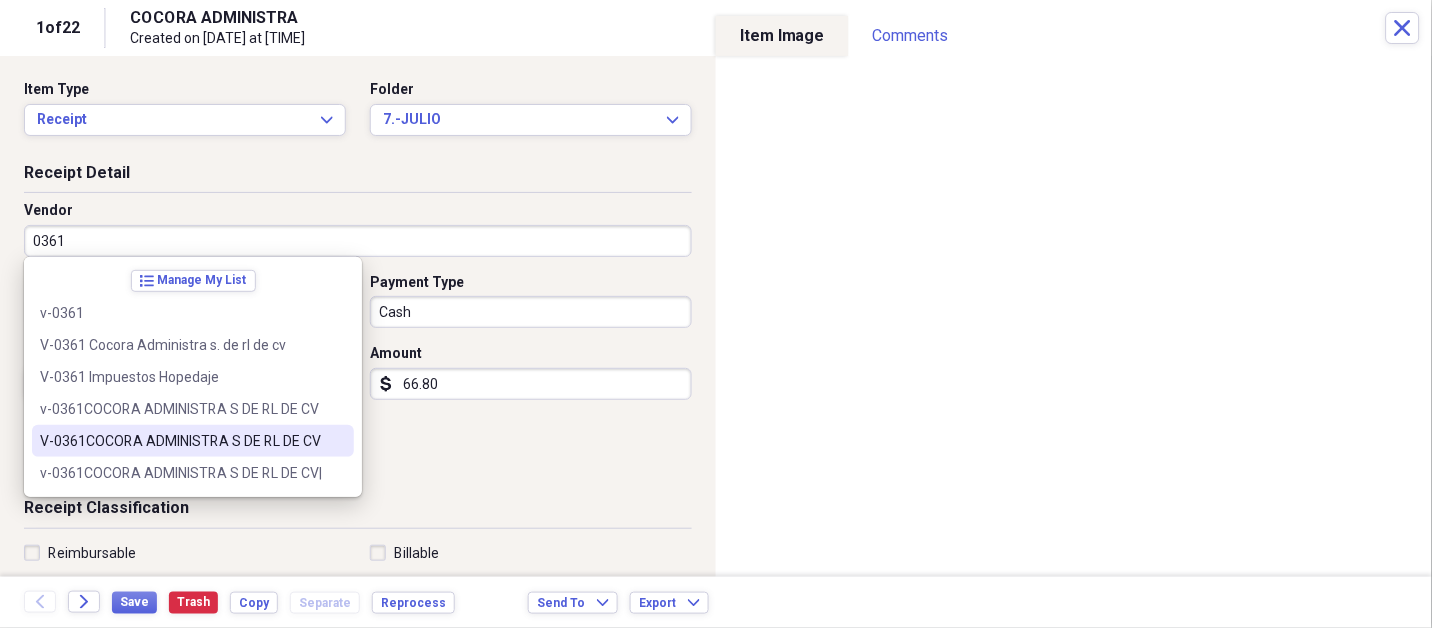 type on "V-0361COCORA ADMINISTRA S DE RL DE CV" 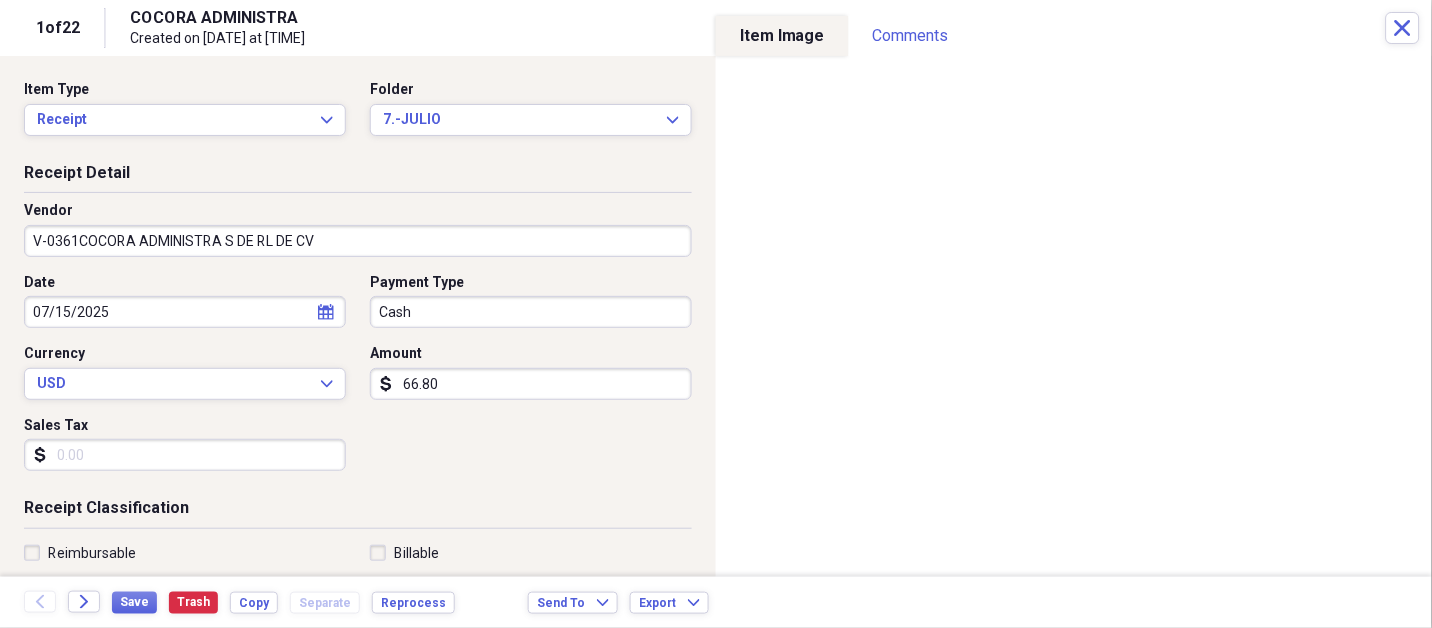 type on "FISCAL NOMINA" 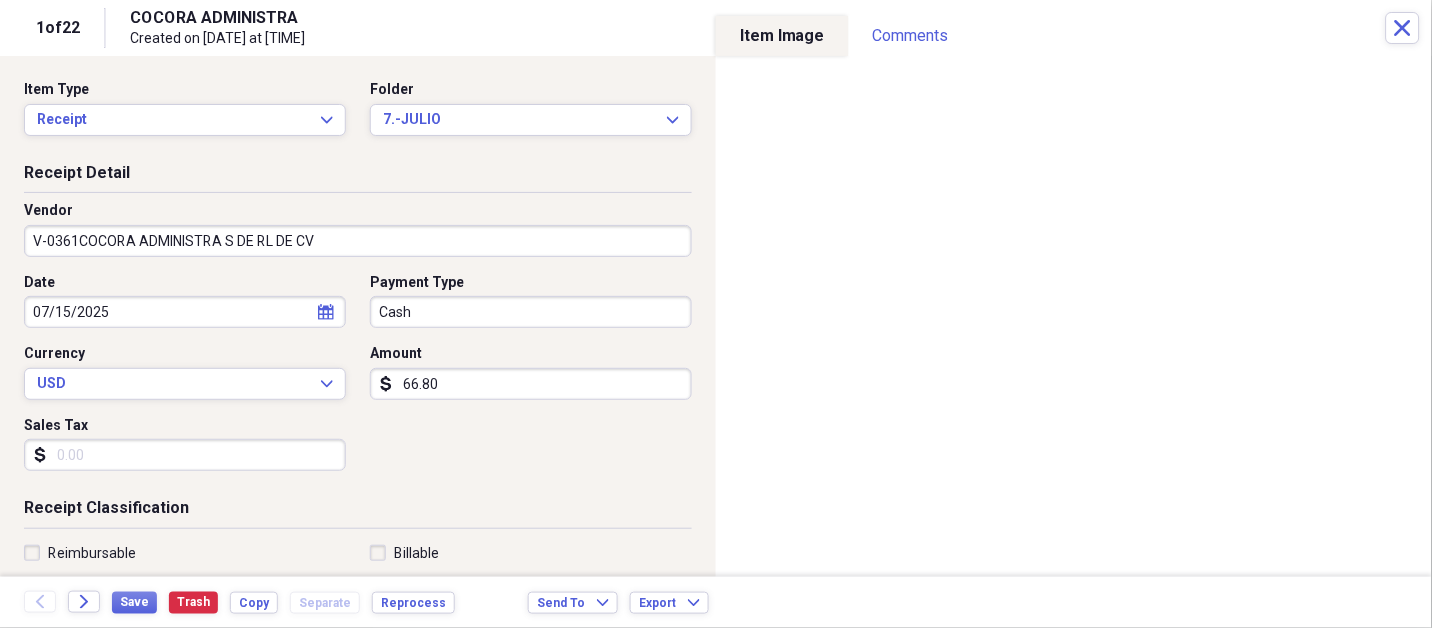 select on "6" 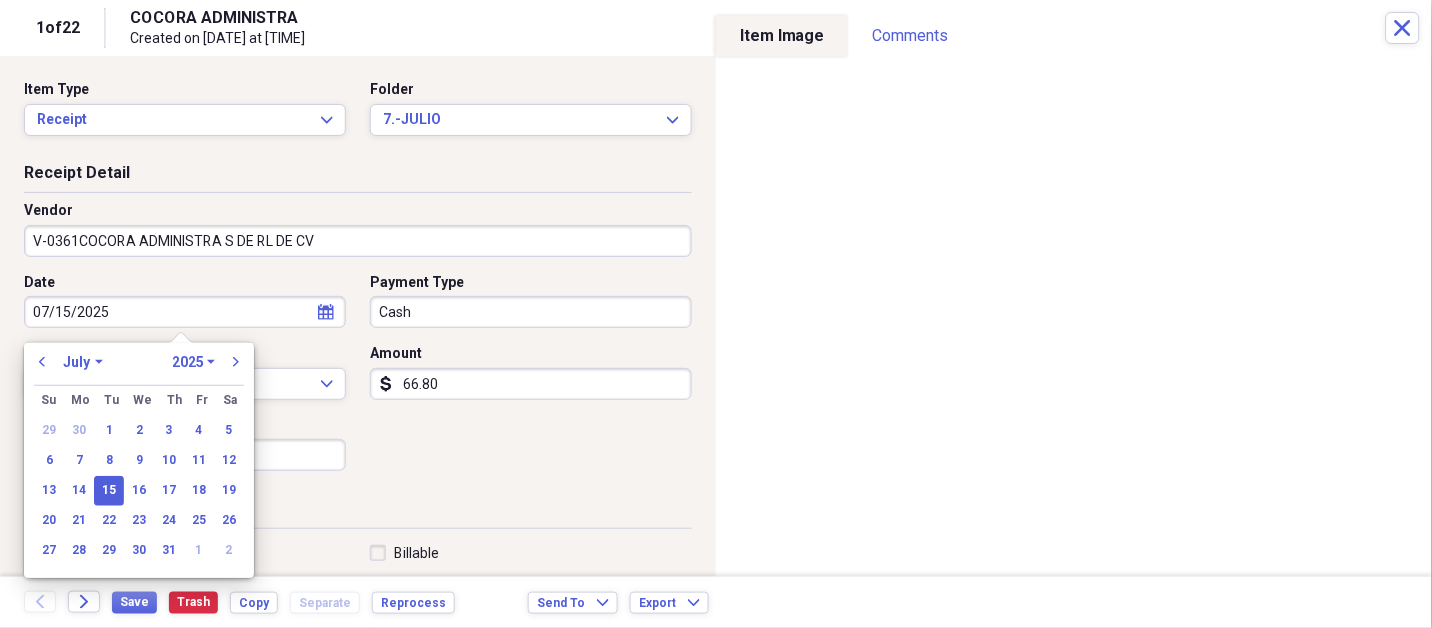 click on "January February March April May June July August September October November December" at bounding box center (83, 362) 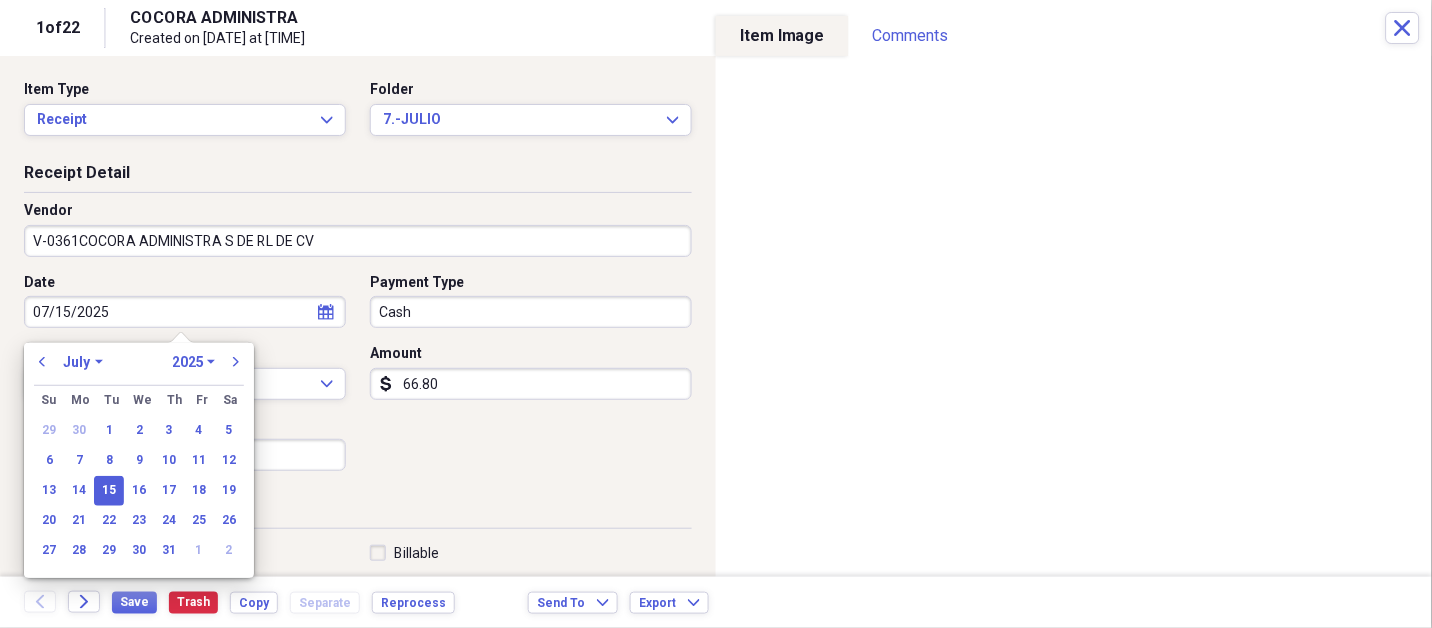 click on "15" at bounding box center [109, 491] 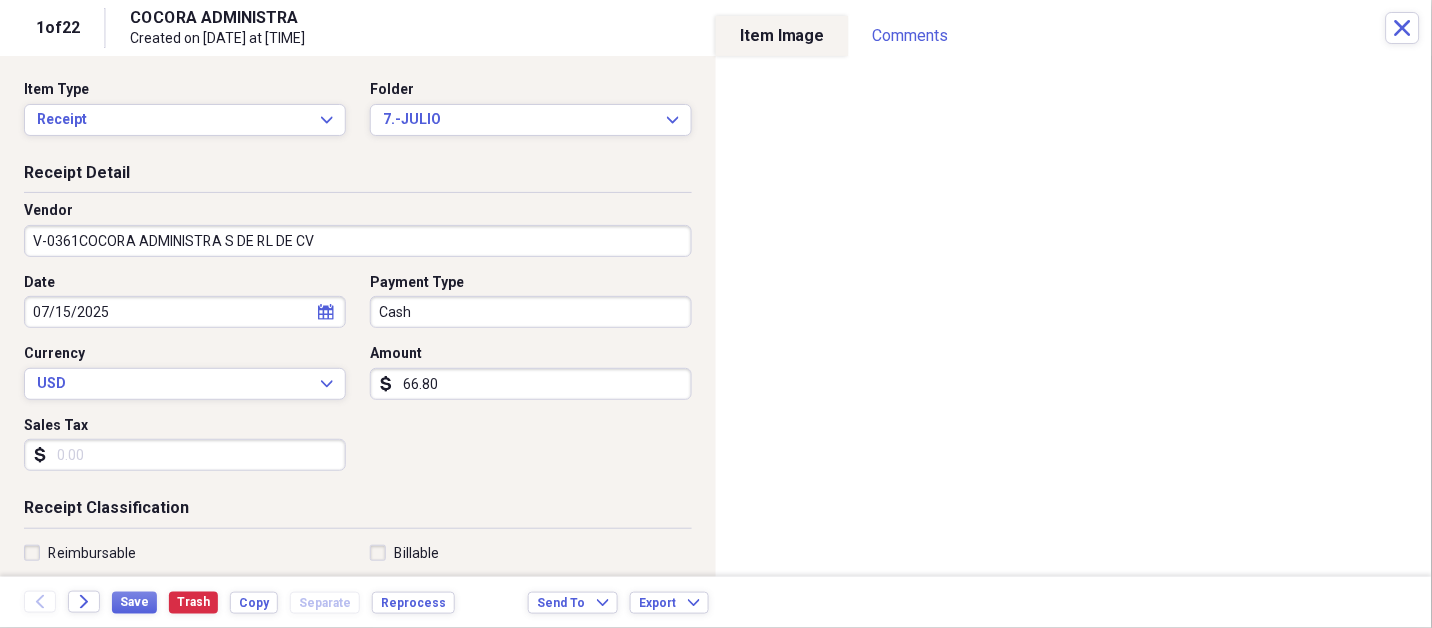 type 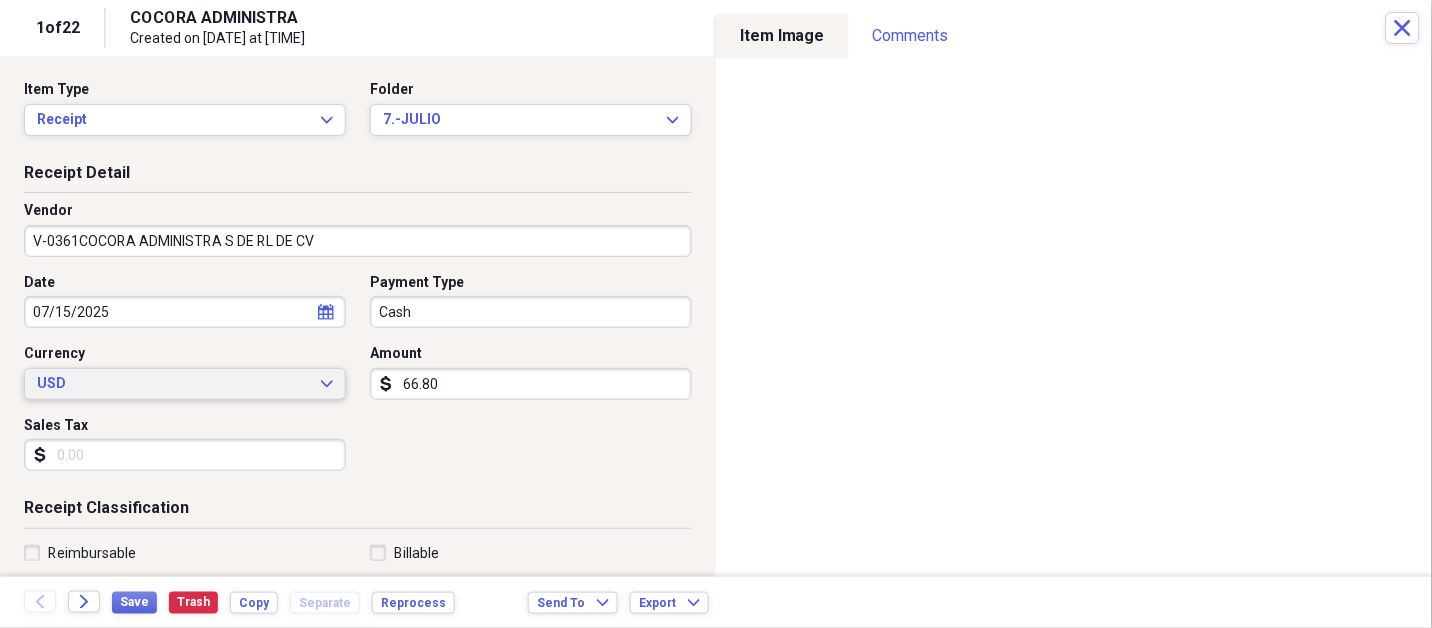 type 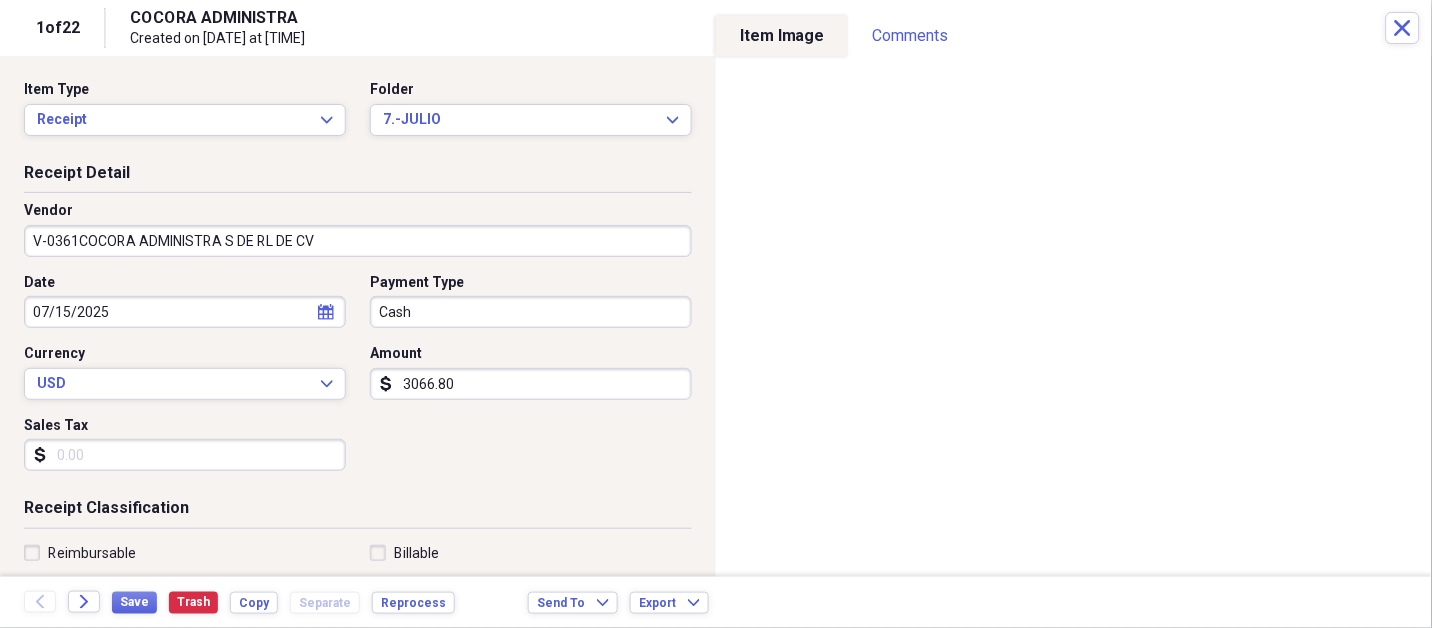 type on "3066.80" 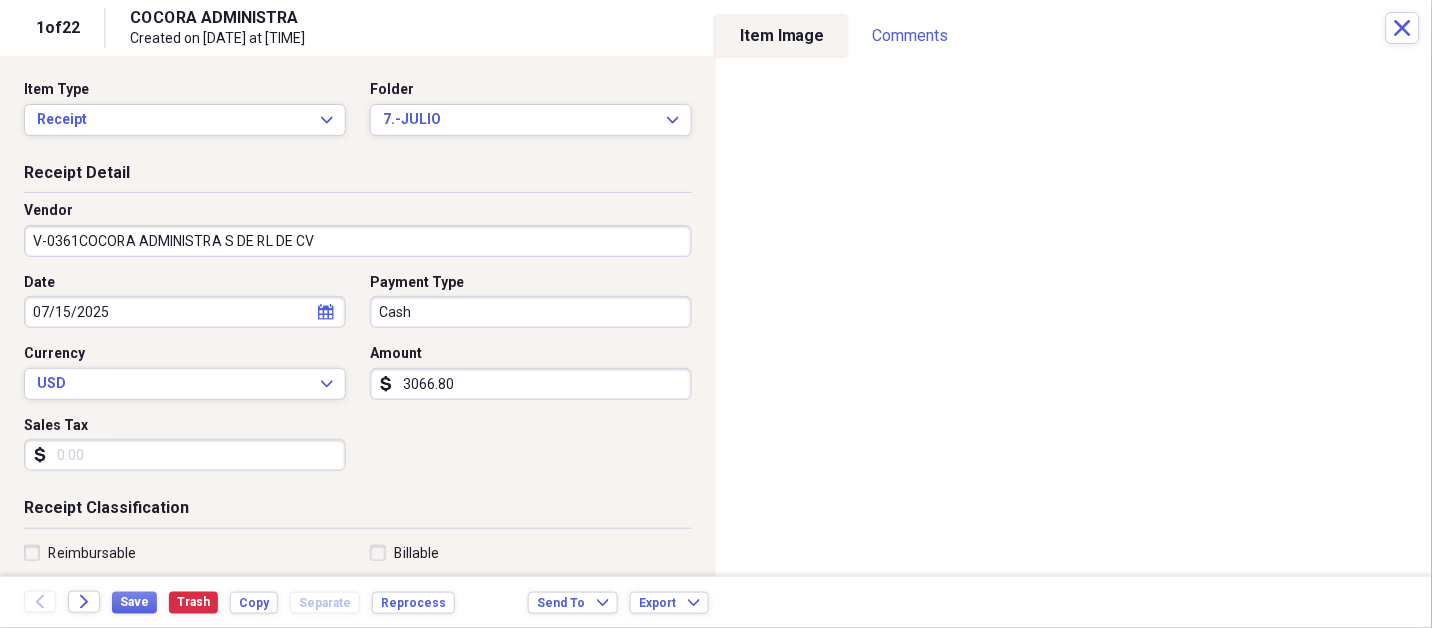 scroll, scrollTop: 307, scrollLeft: 0, axis: vertical 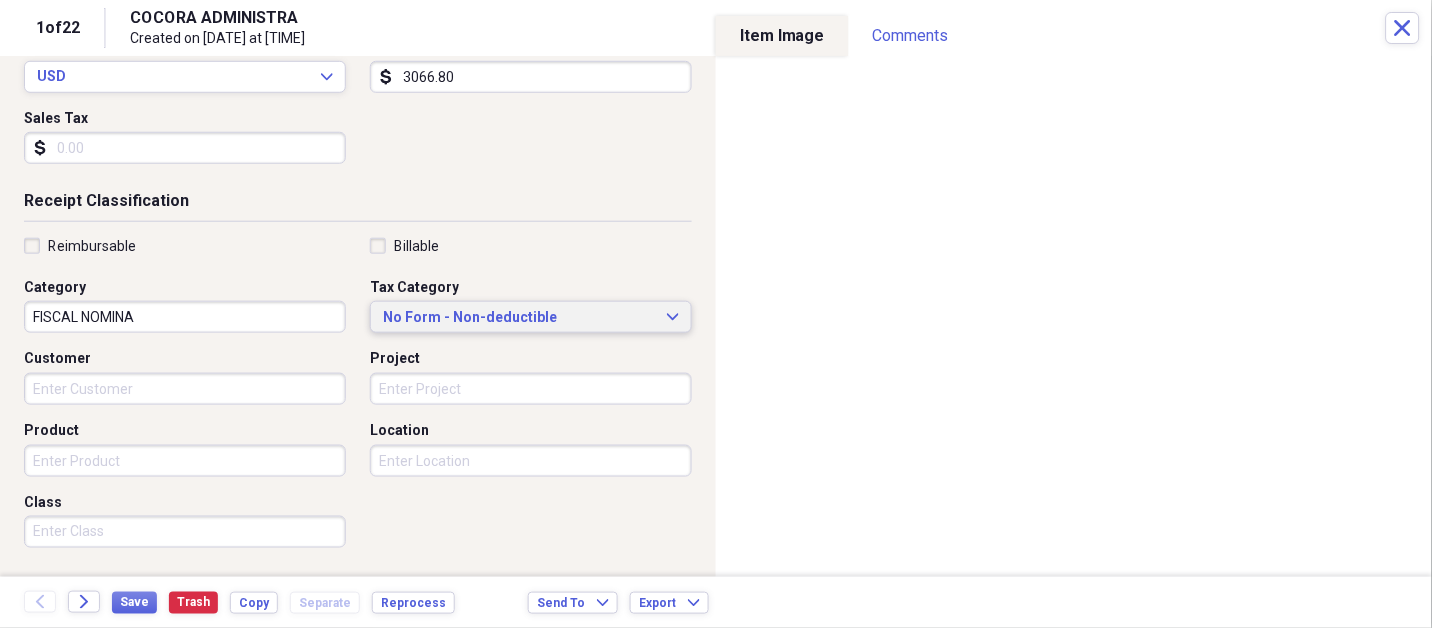 type 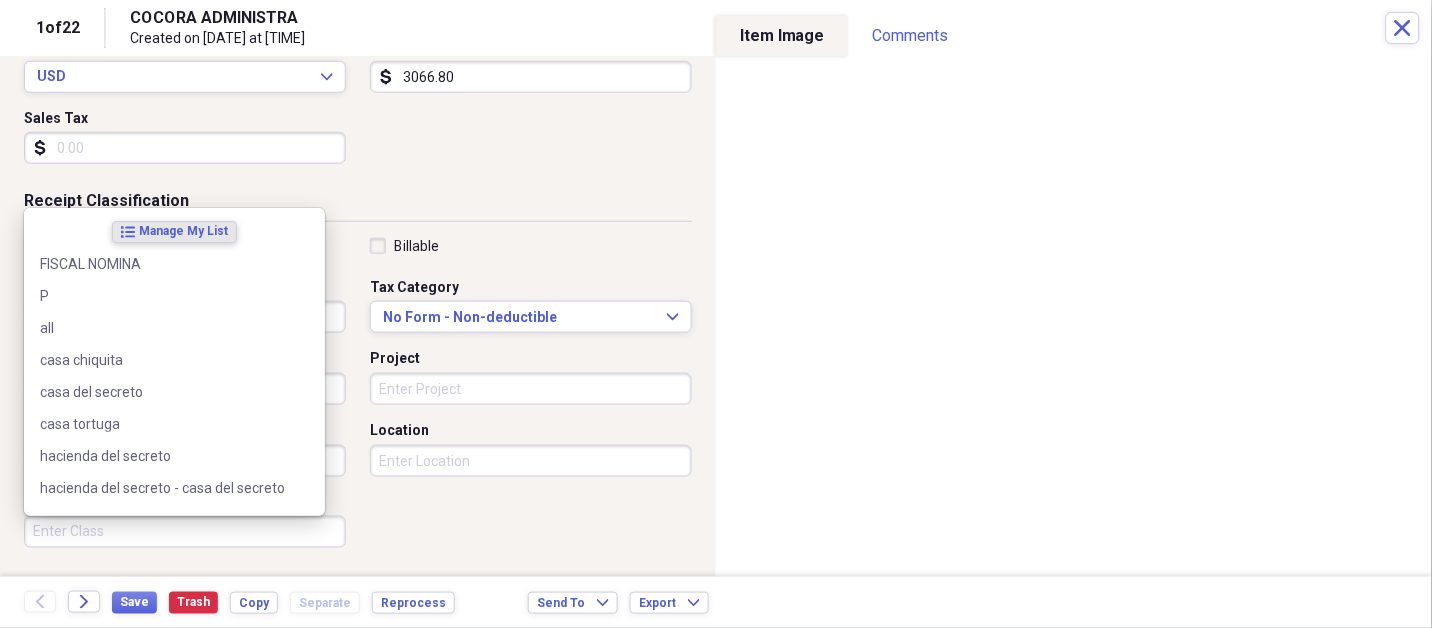 scroll, scrollTop: 497, scrollLeft: 0, axis: vertical 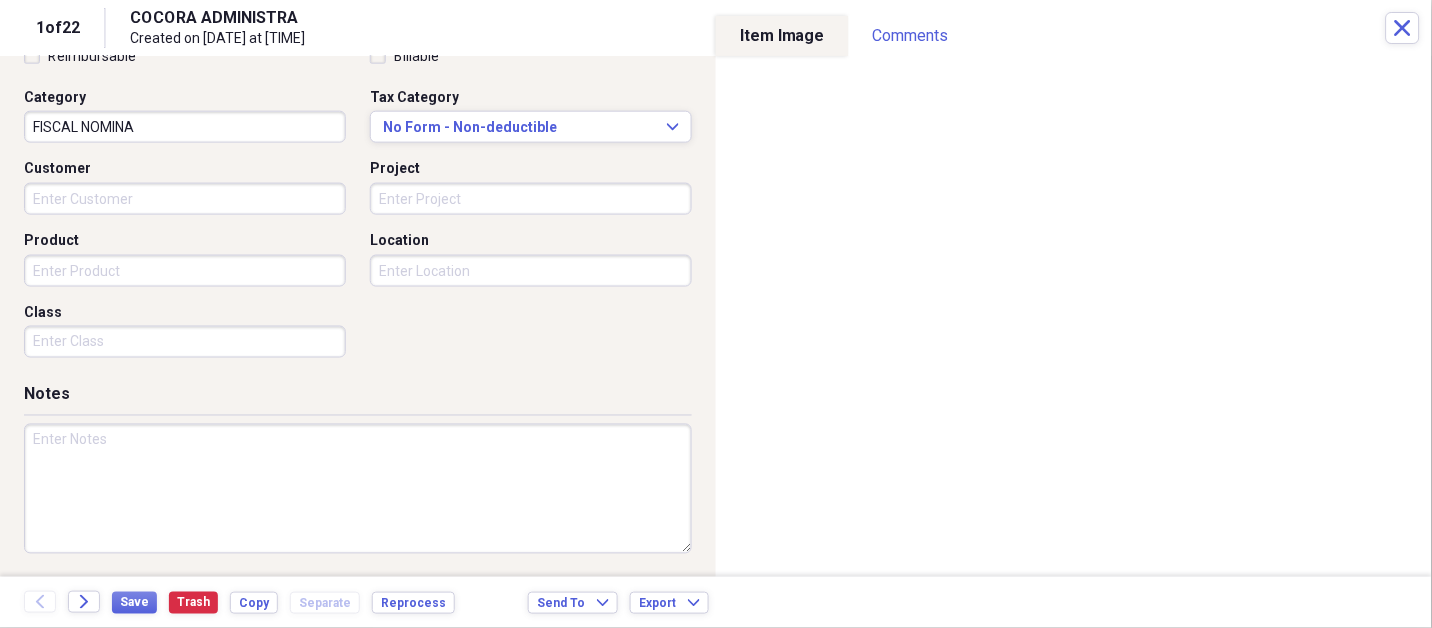 click at bounding box center (358, 489) 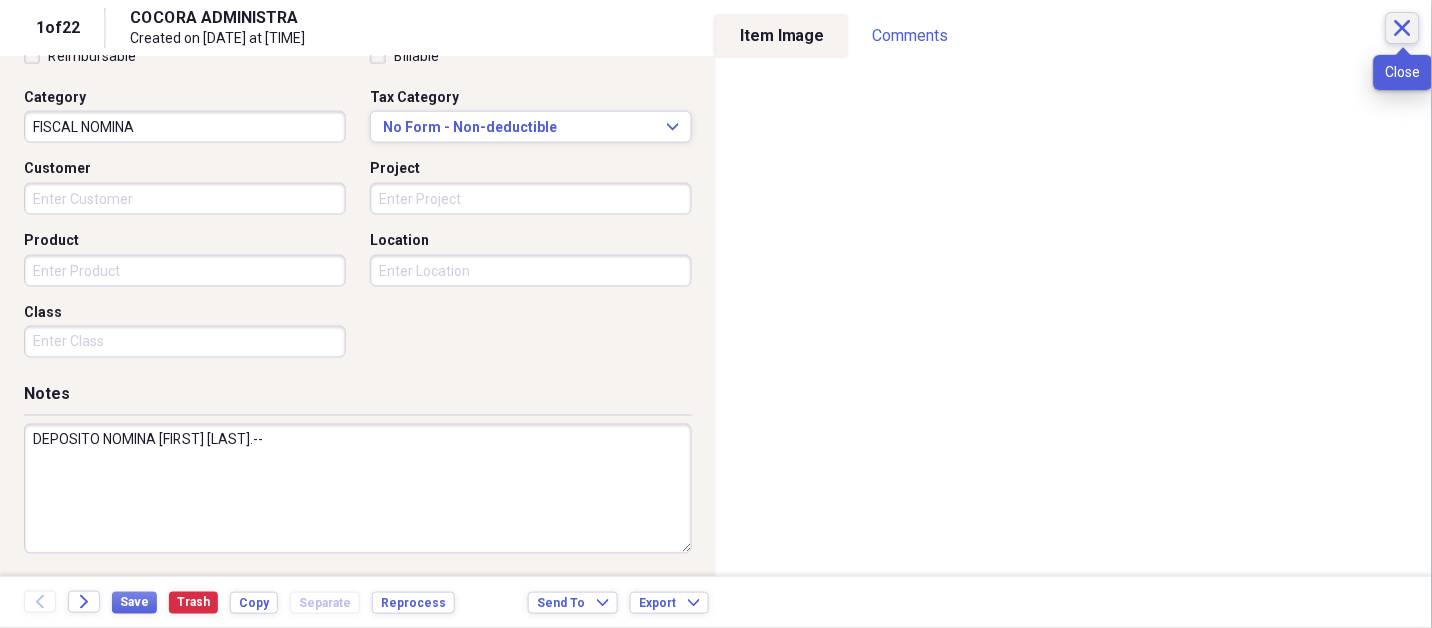 type on "DEPOSITO NOMINA [FIRST] [LAST].--" 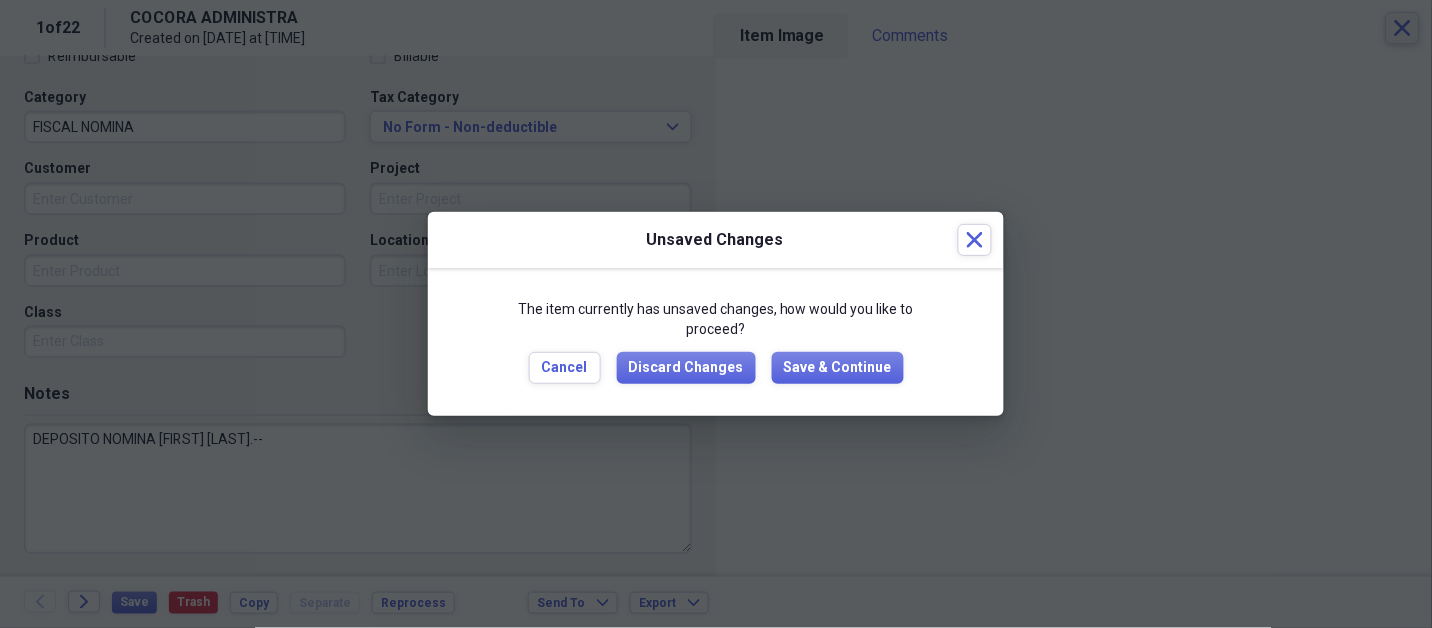 type 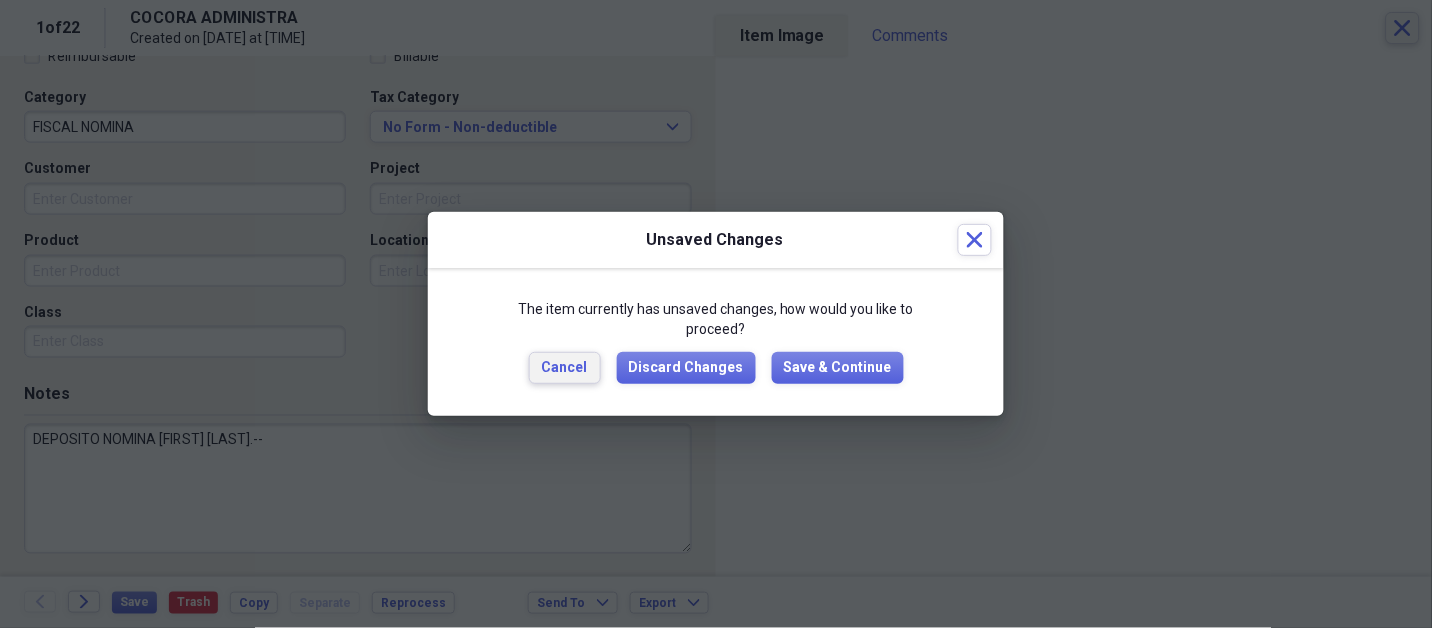 type 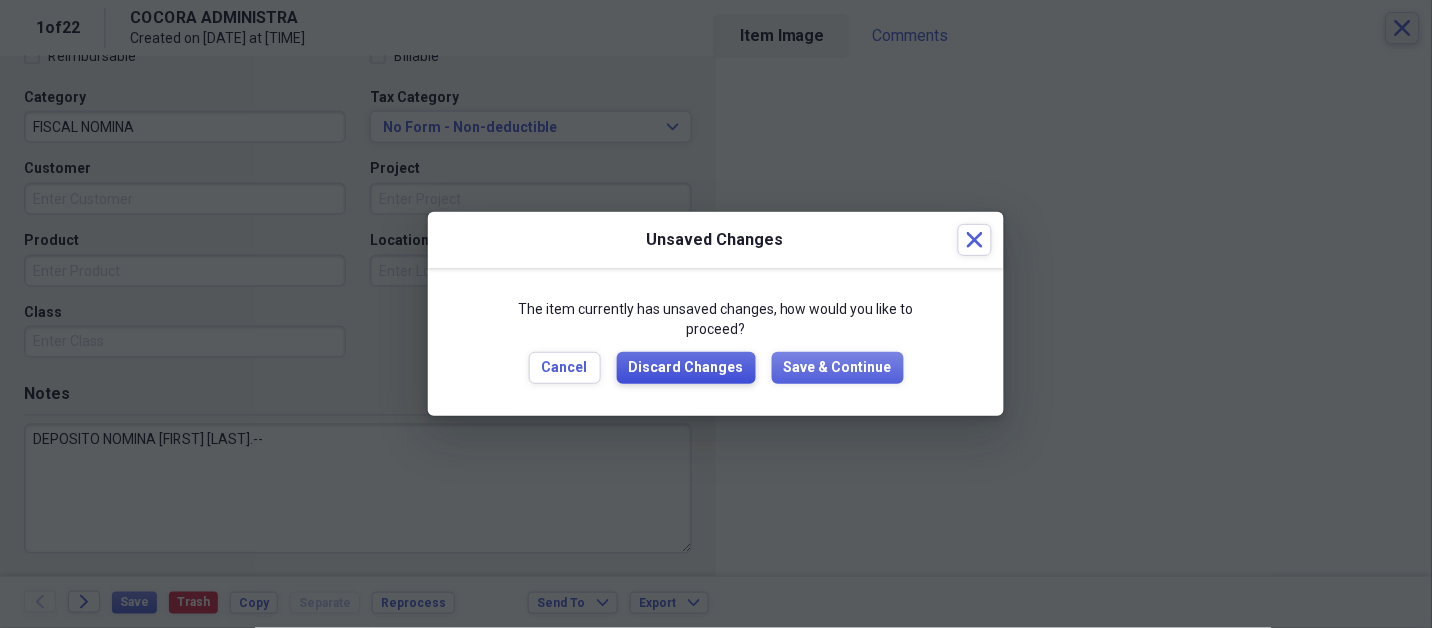 type 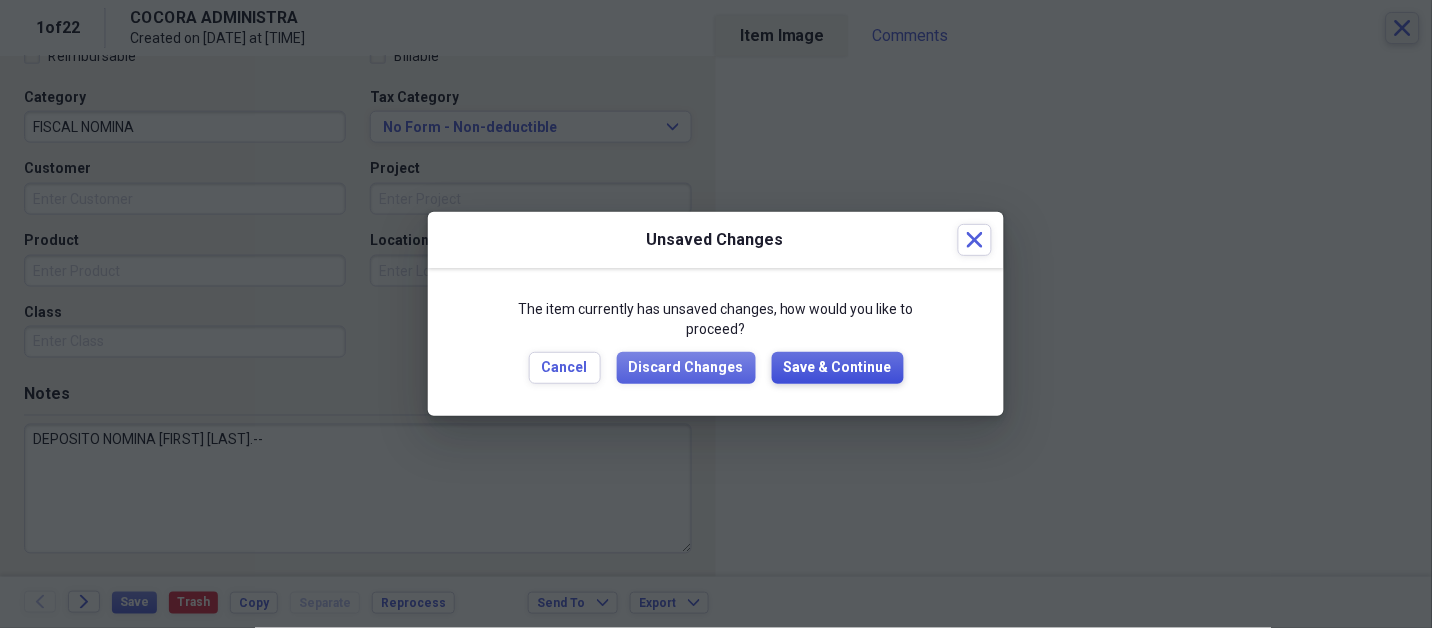 type 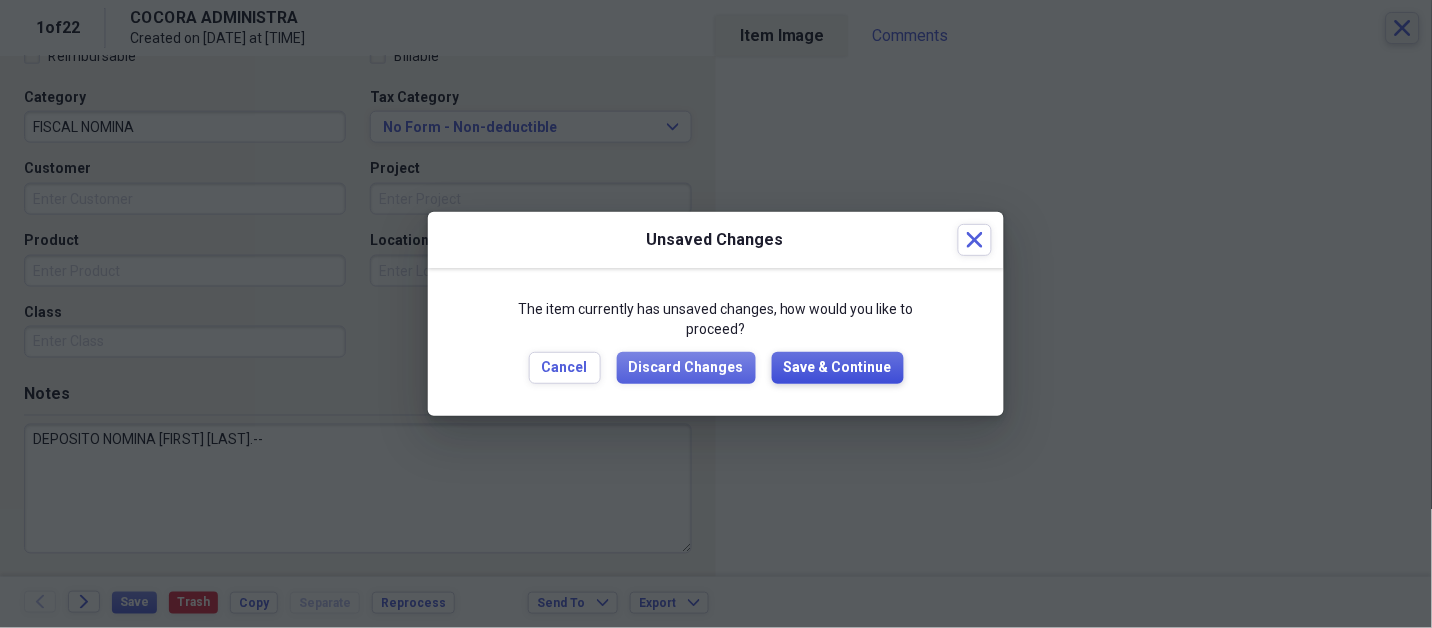 click on "Save & Continue" at bounding box center (838, 368) 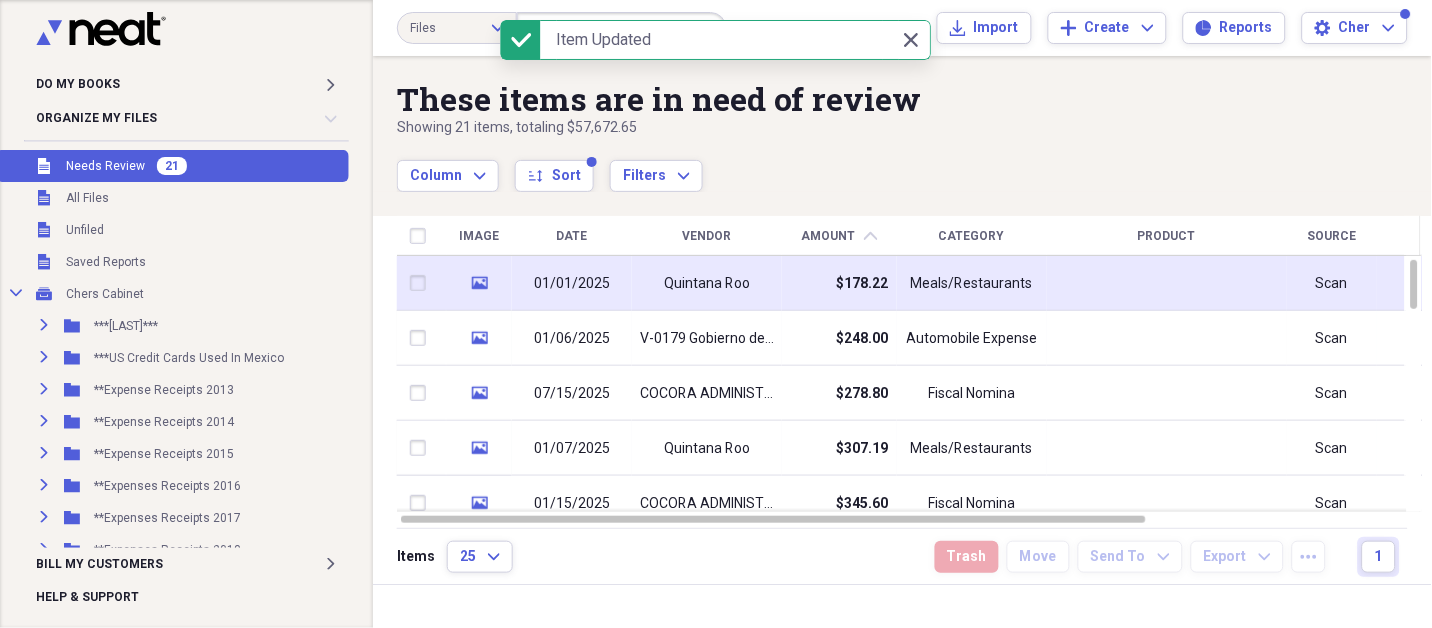 click on "Quintana Roo" at bounding box center (707, 284) 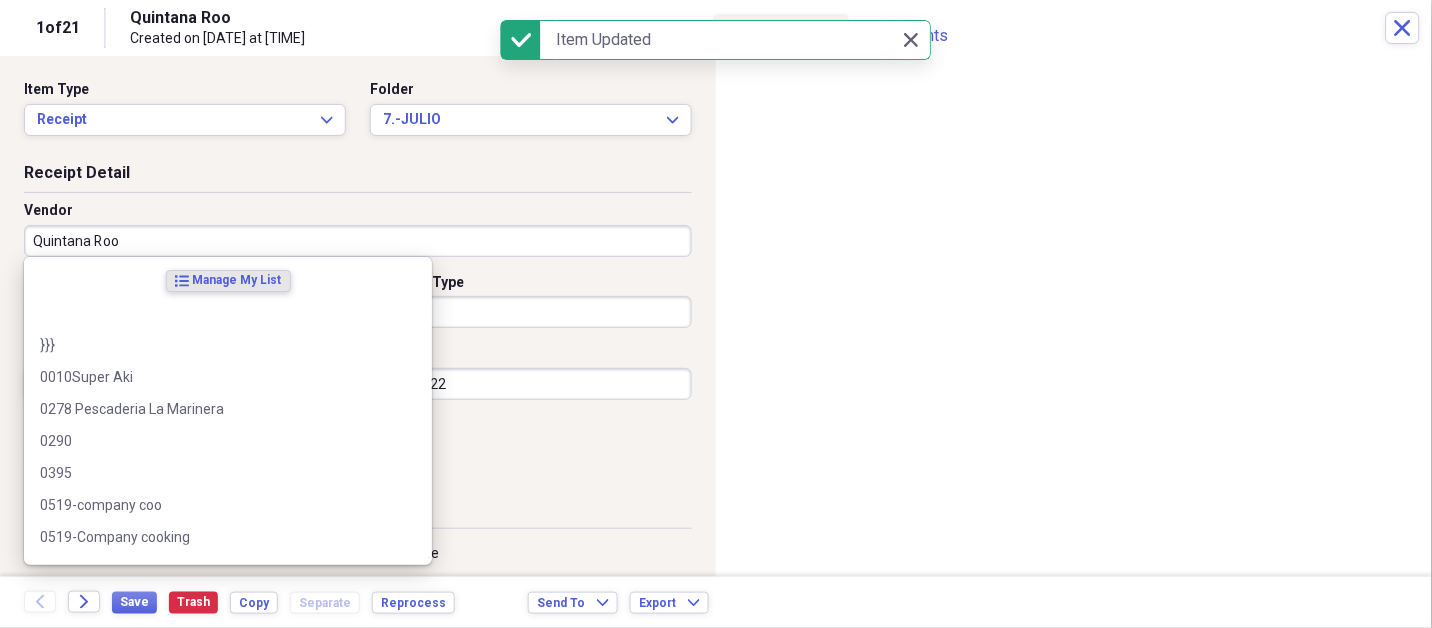 click on "Quintana Roo" at bounding box center (358, 241) 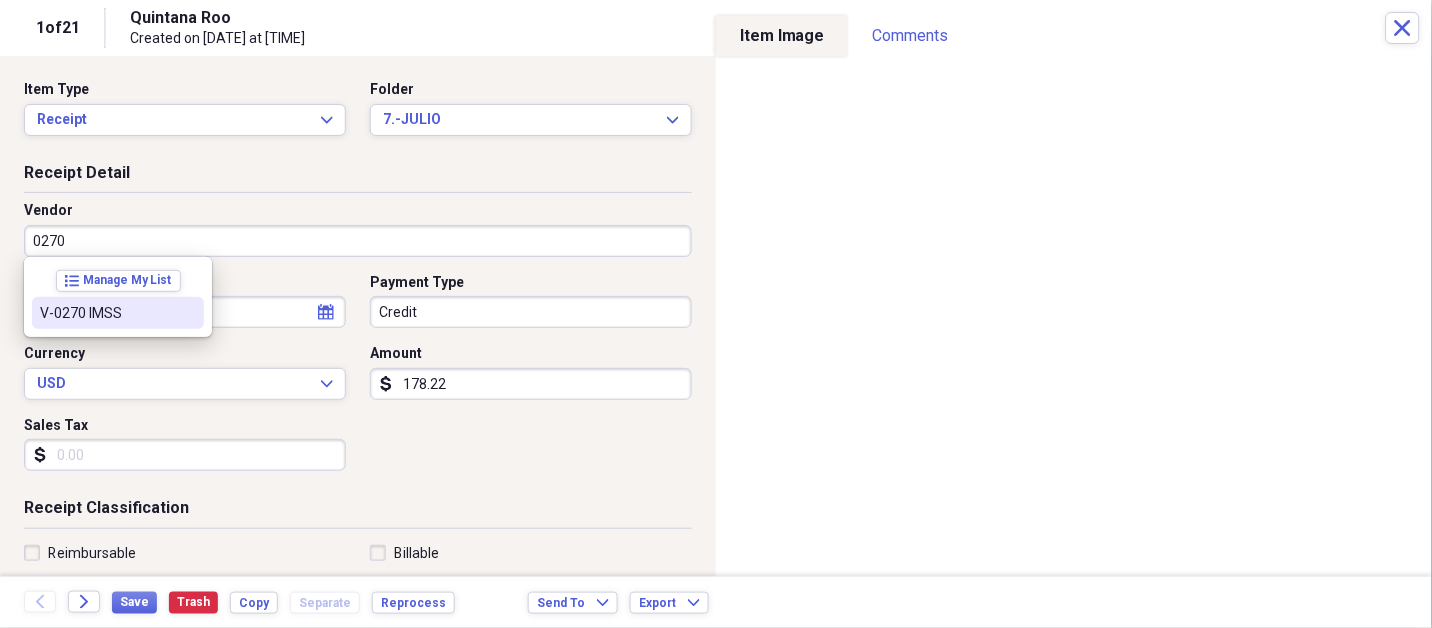 type on "V-0270 IMSS" 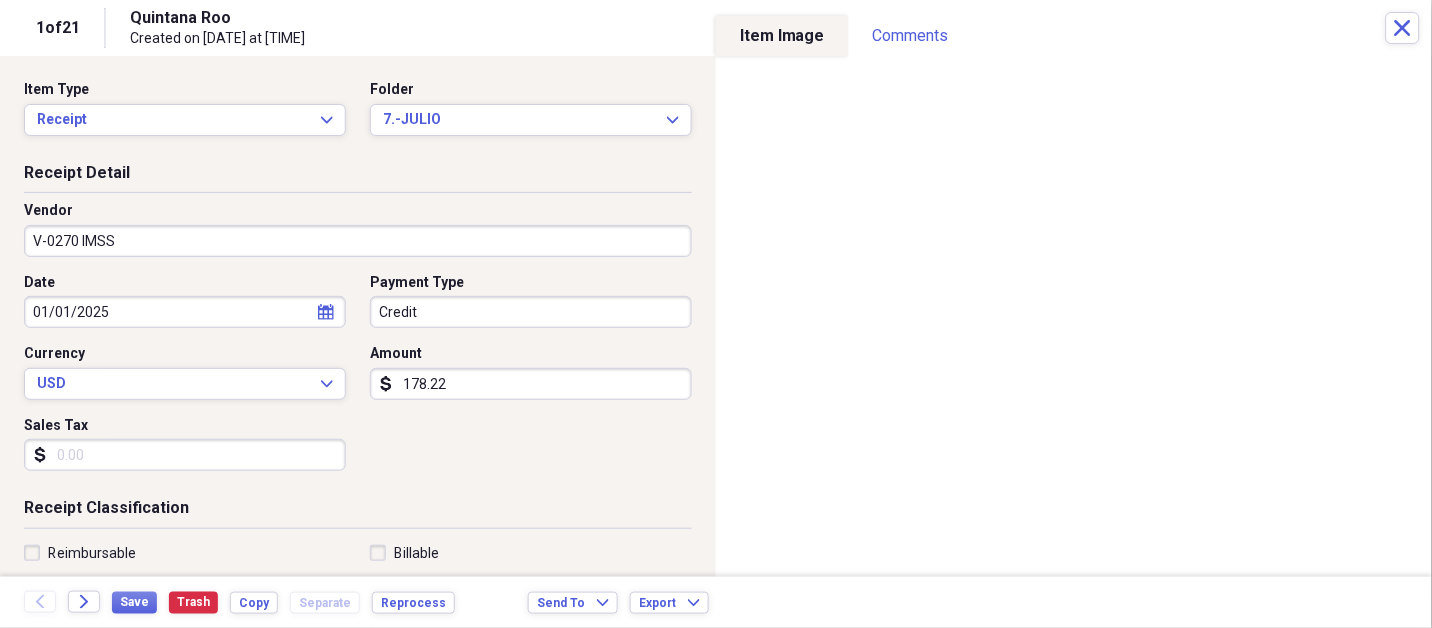 select on "2025" 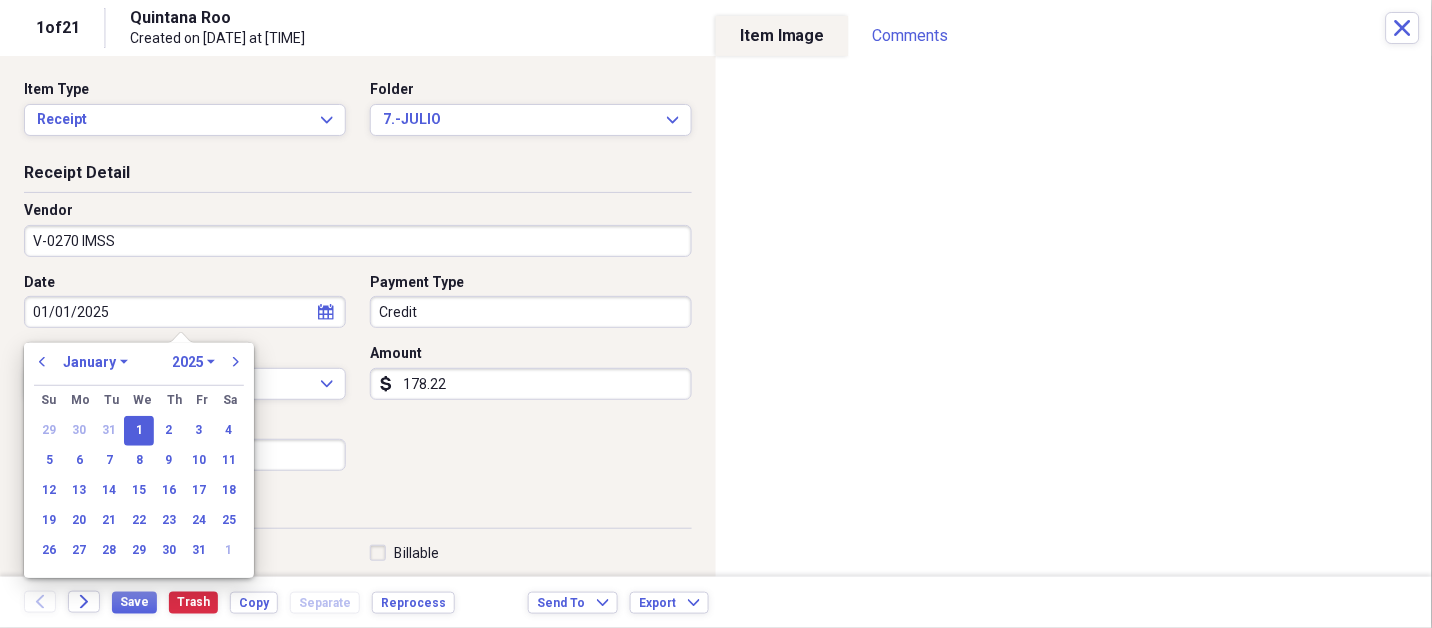 type on "Payroll Tax - S.S (IMSS)" 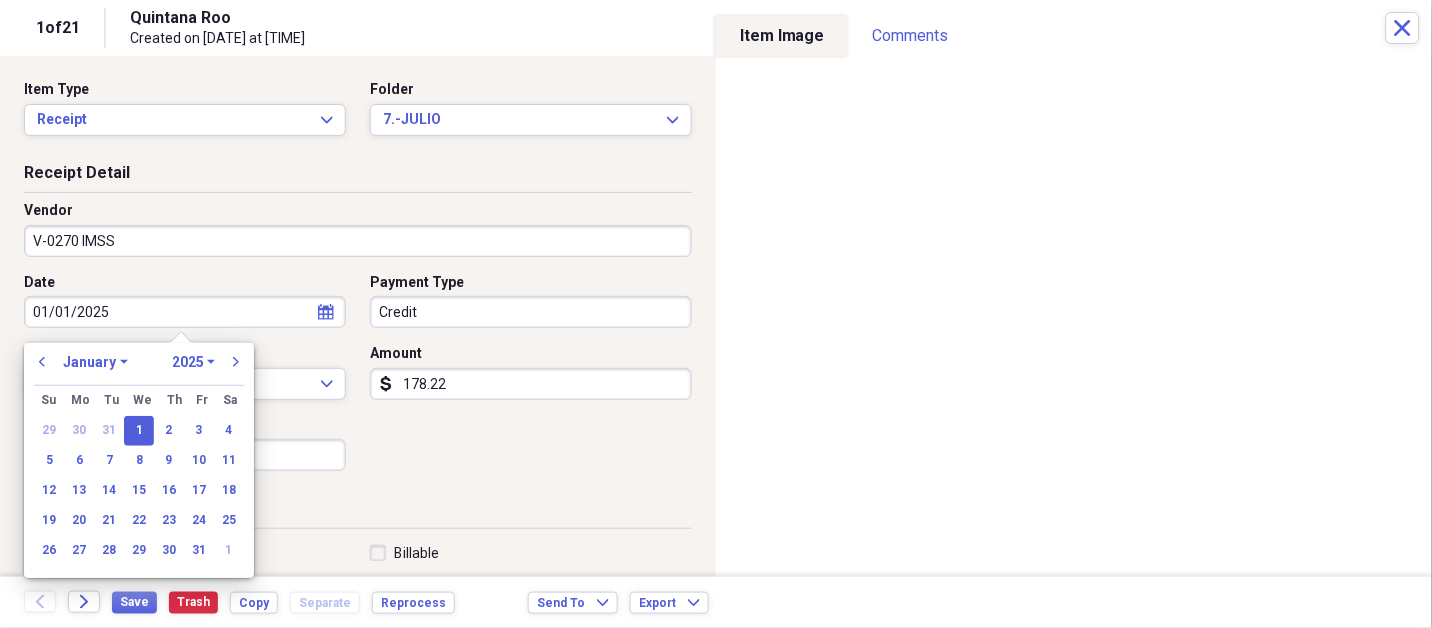 click on "January February March April May June July August September October November December" at bounding box center (95, 362) 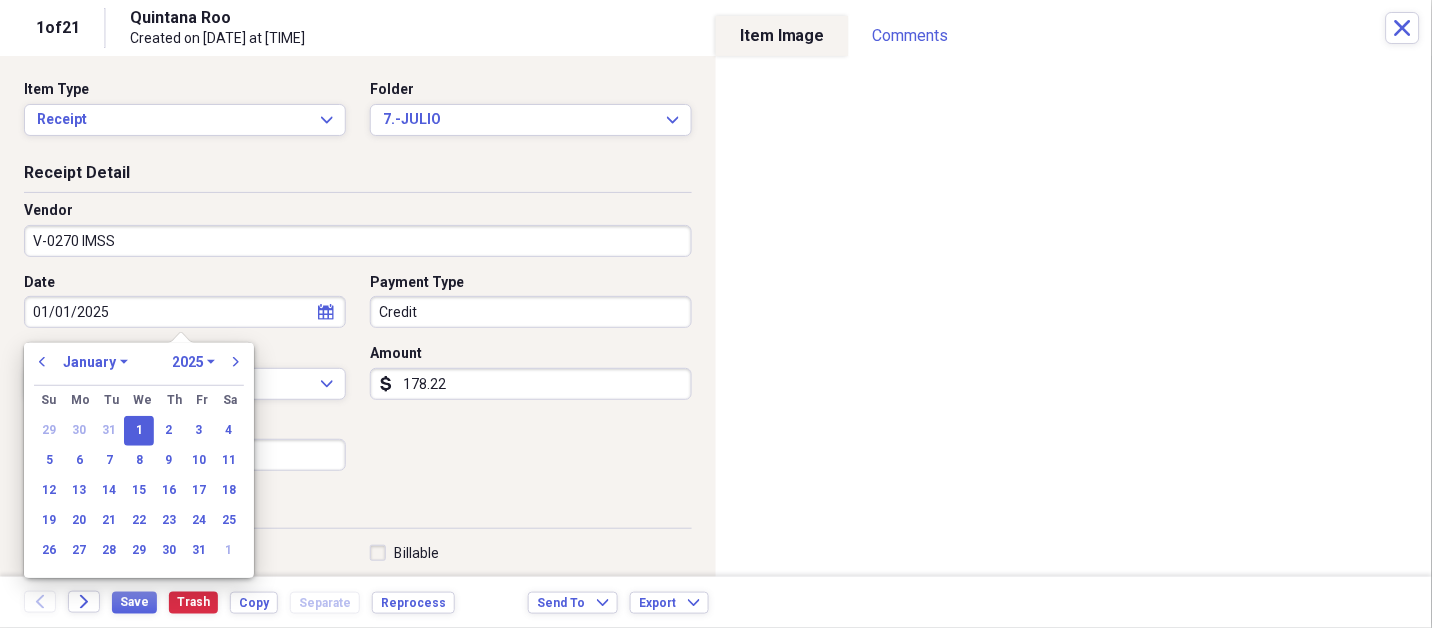 select on "6" 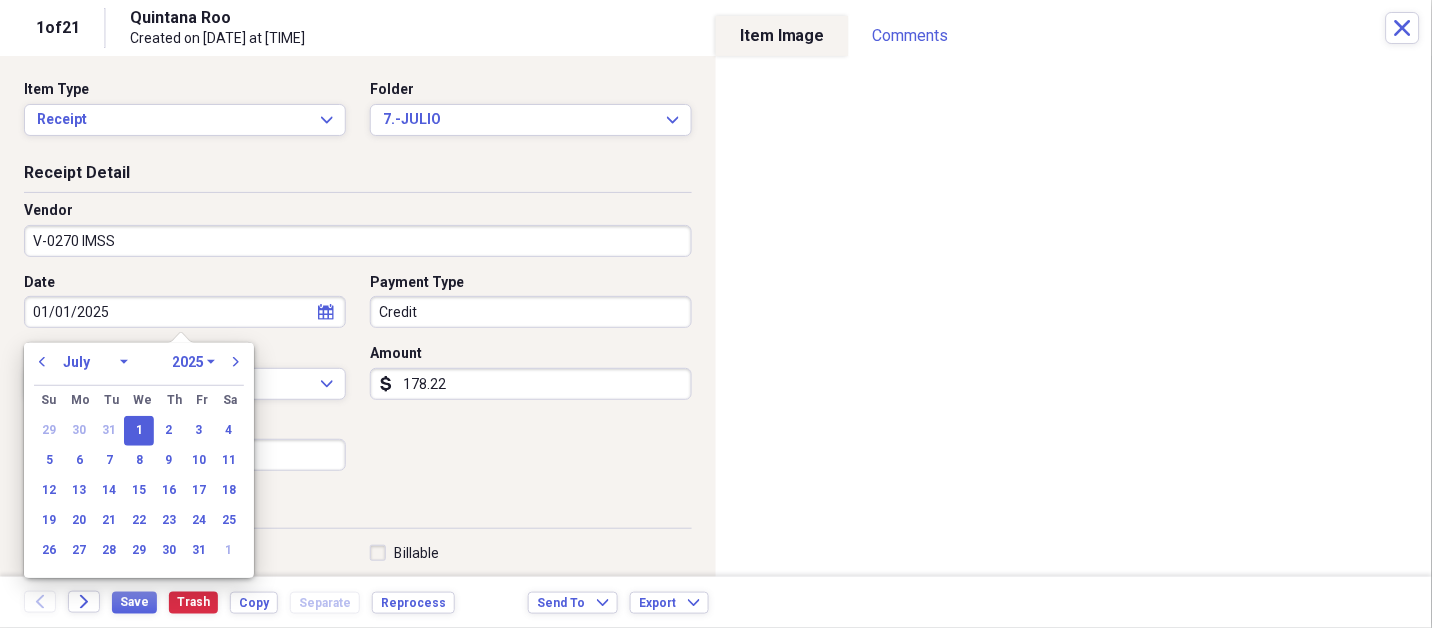 click on "January February March April May June July August September October November December" at bounding box center [95, 362] 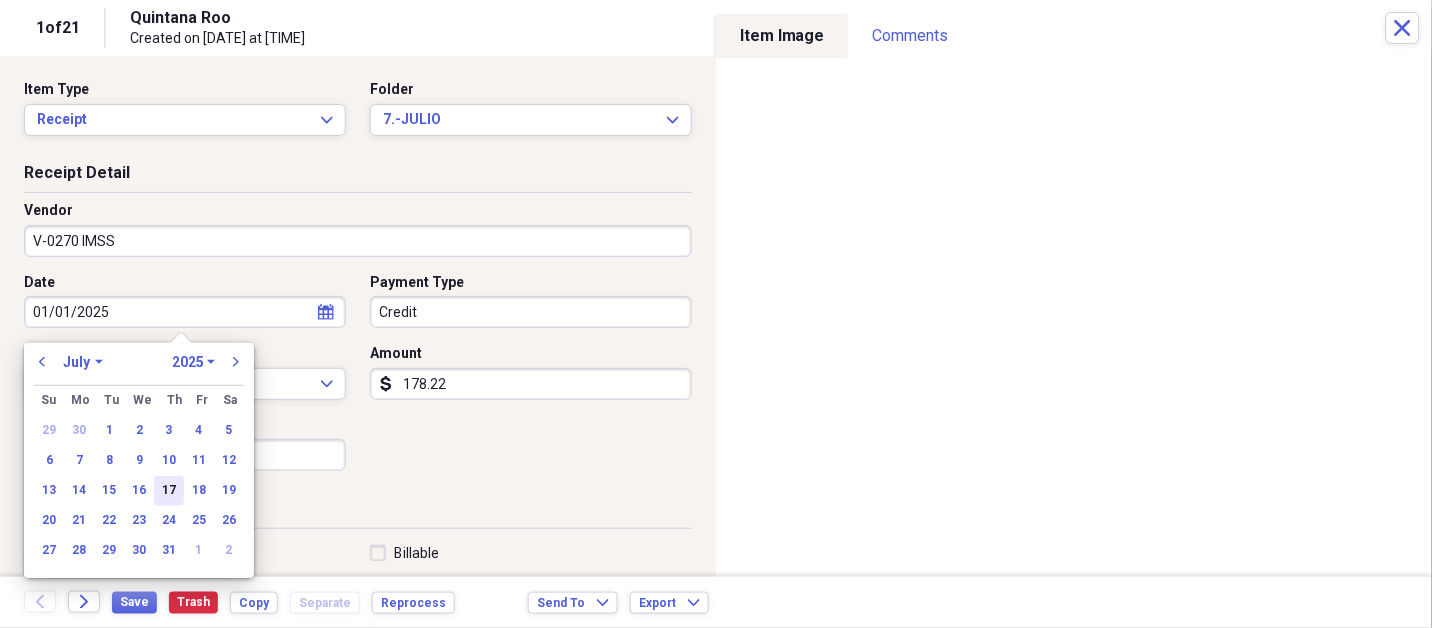 click on "17" at bounding box center (169, 491) 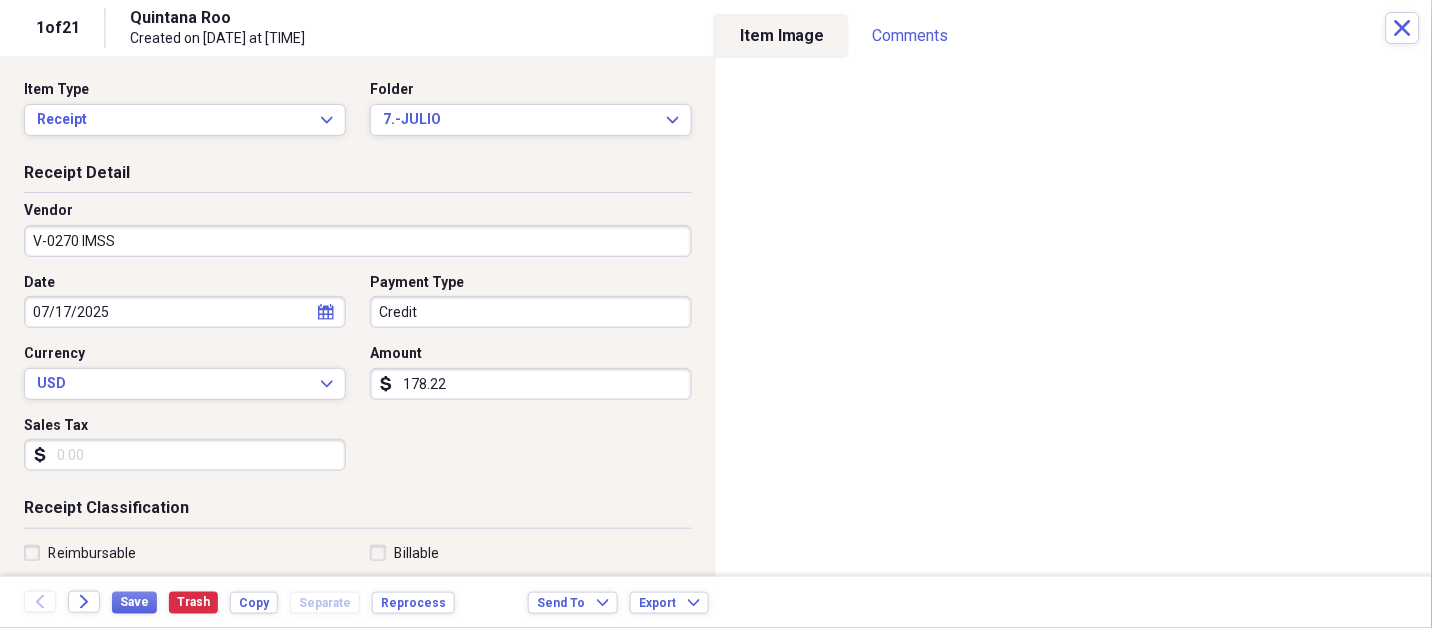 type 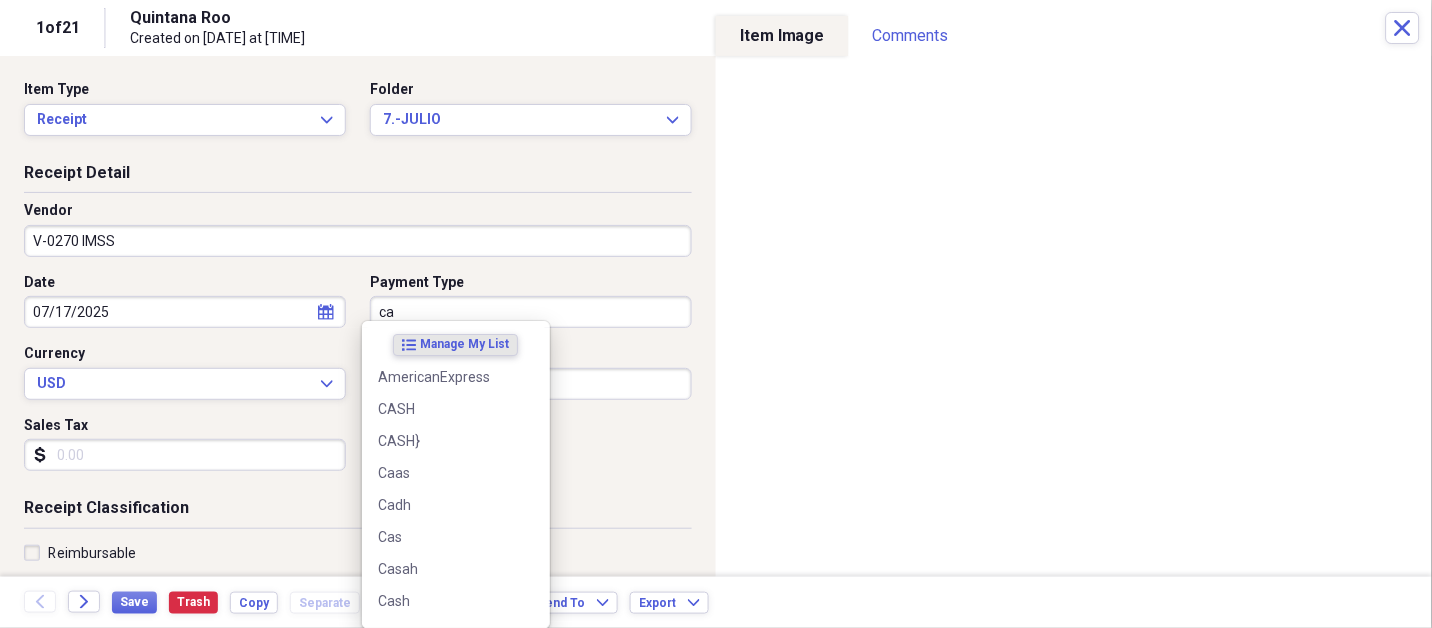 type on "c" 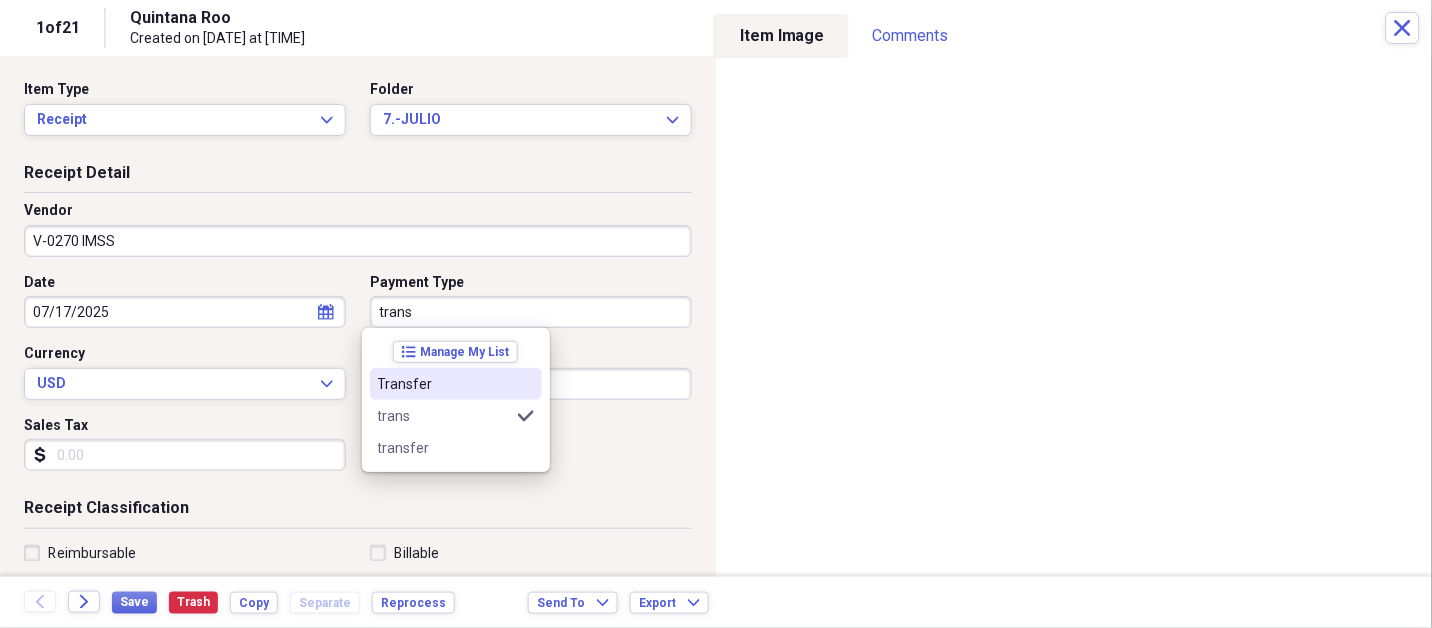type on "Transfer" 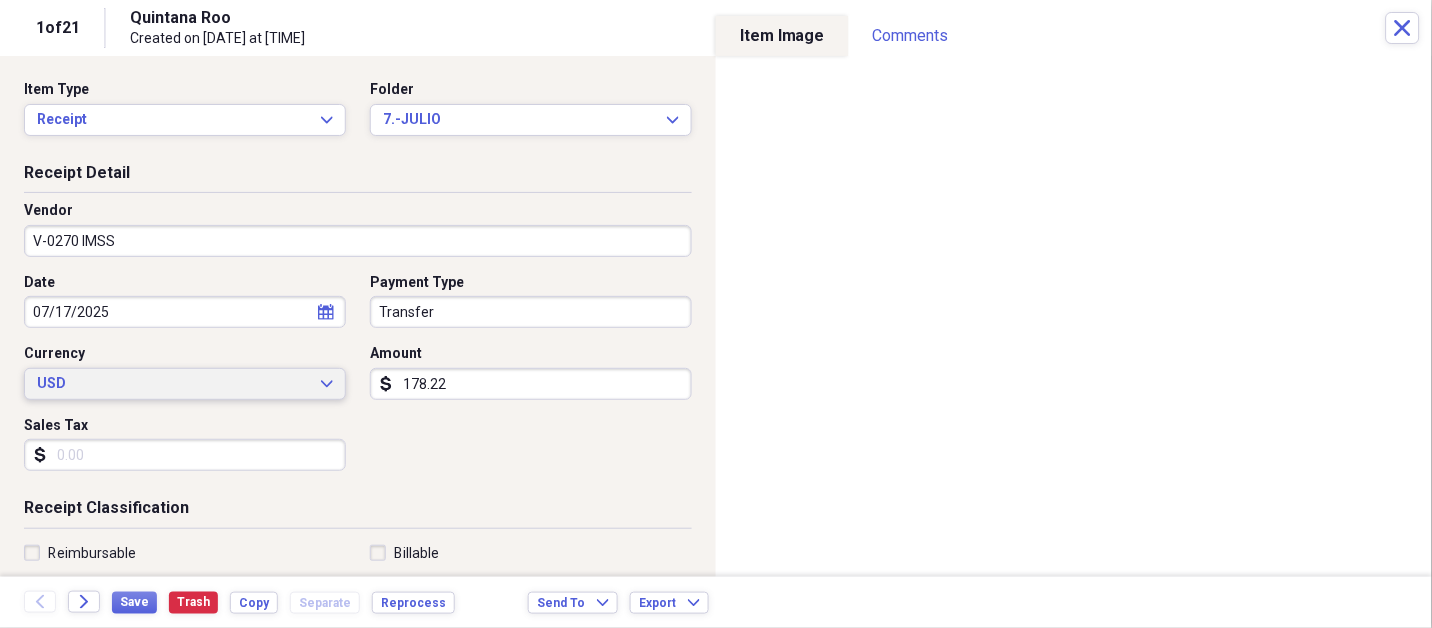 type 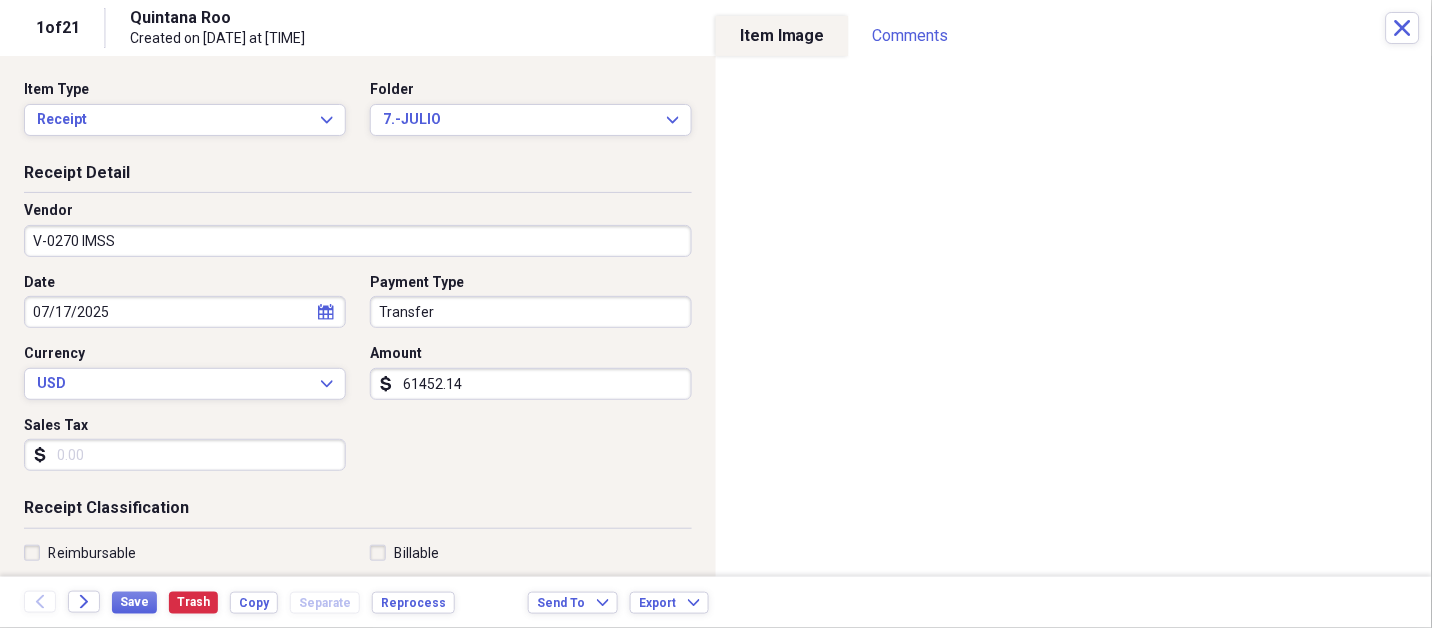 type on "61452.14" 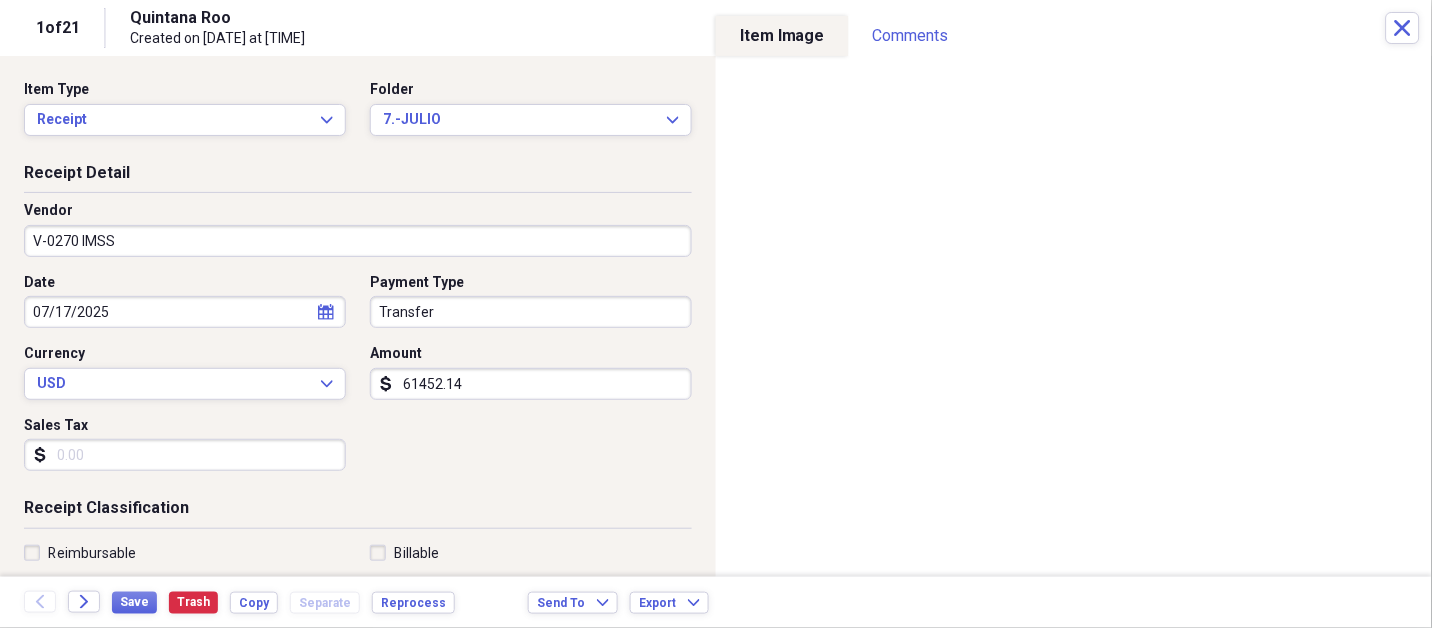 scroll, scrollTop: 307, scrollLeft: 0, axis: vertical 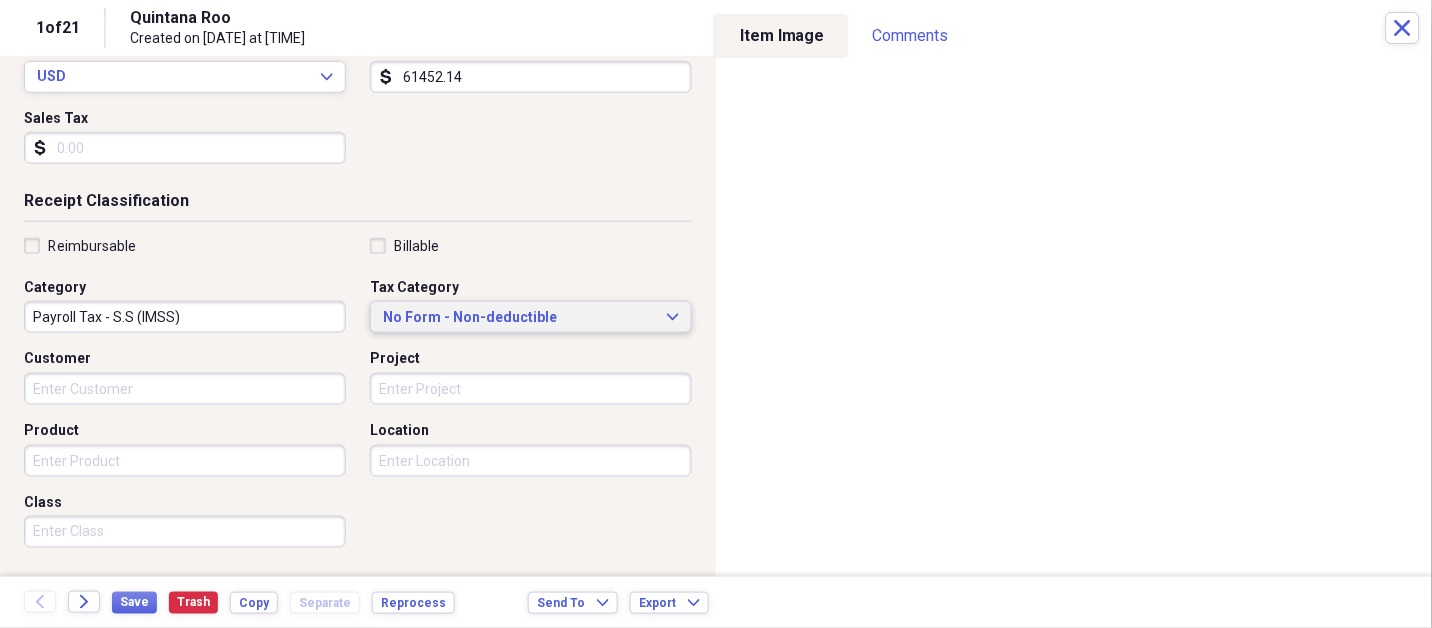type 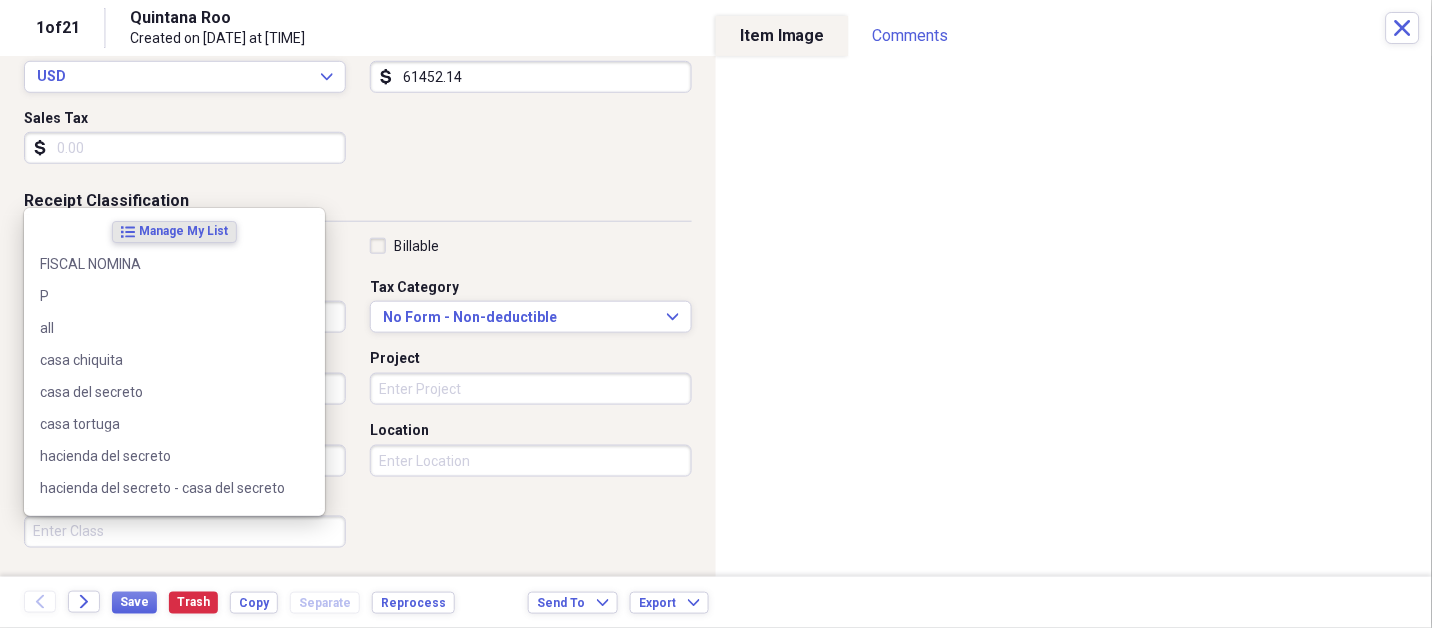scroll, scrollTop: 497, scrollLeft: 0, axis: vertical 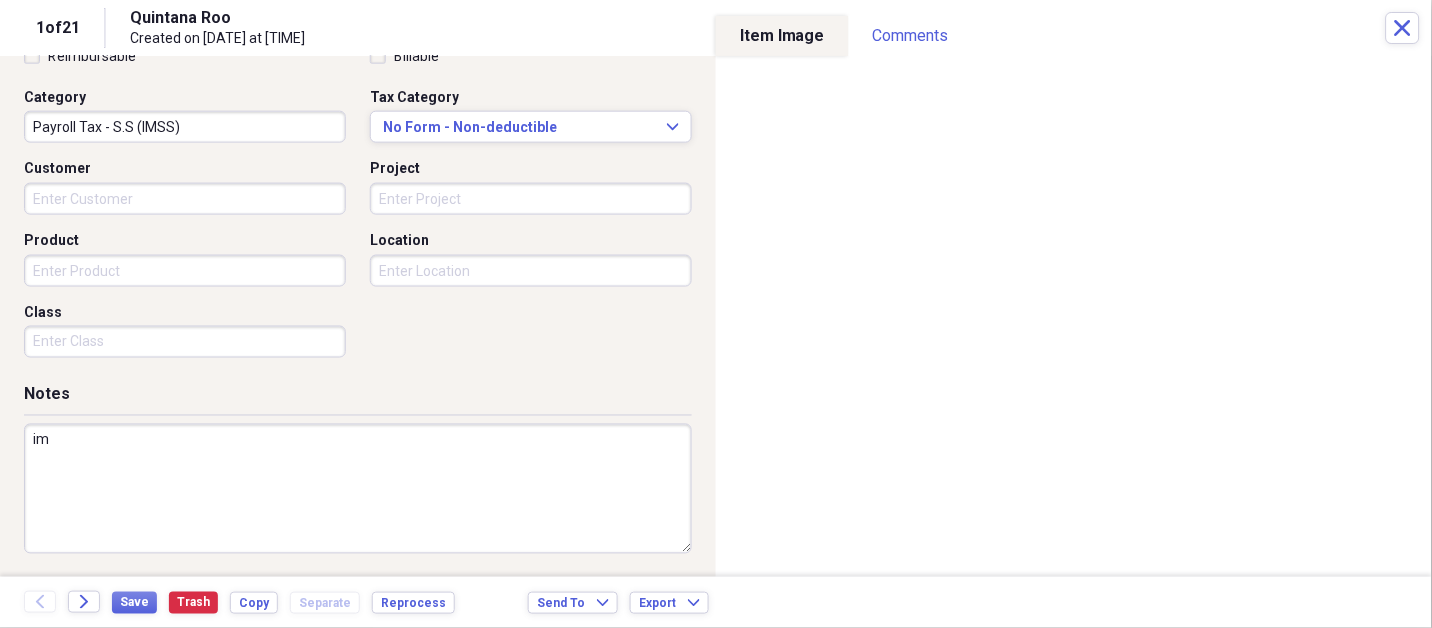 type on "i" 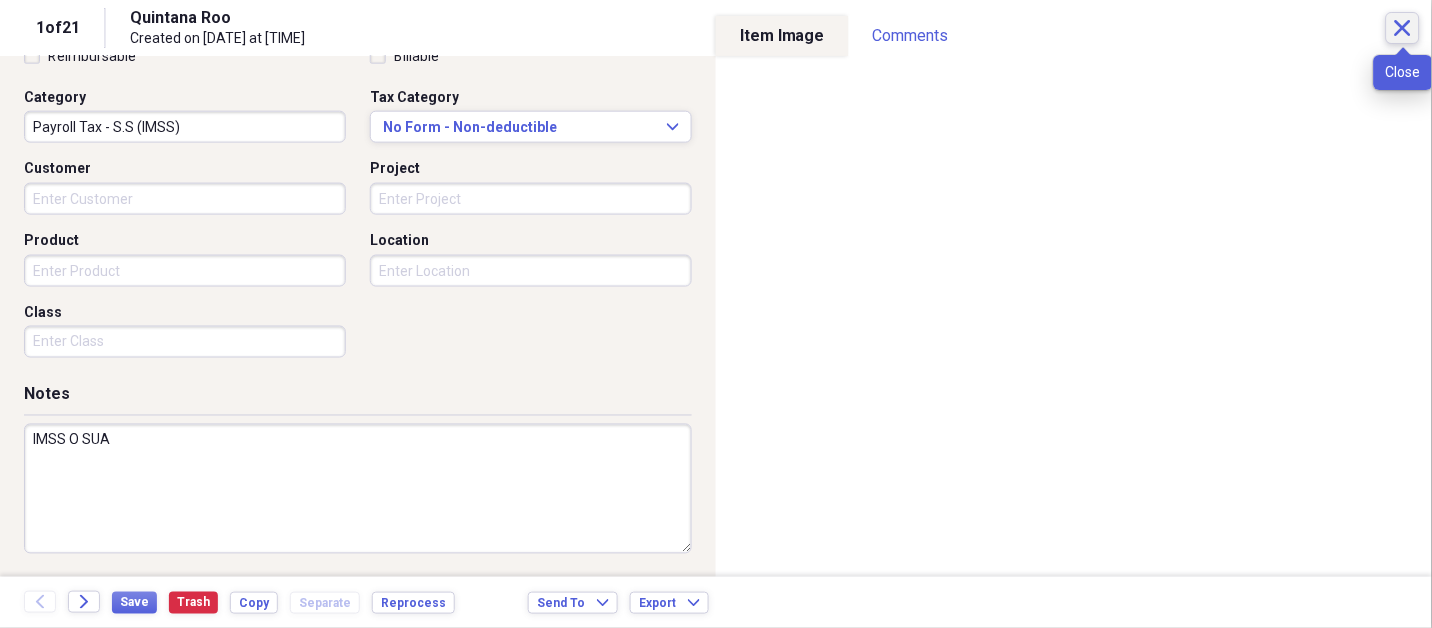 type on "IMSS O SUA" 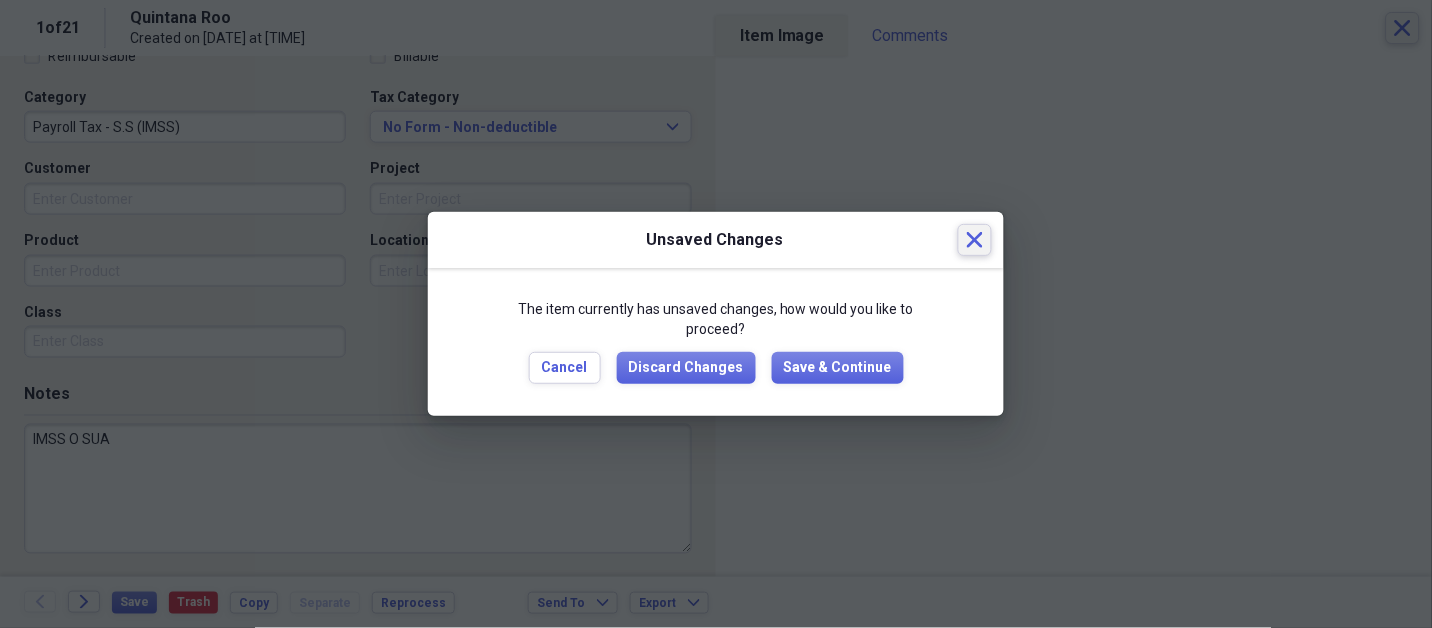 type 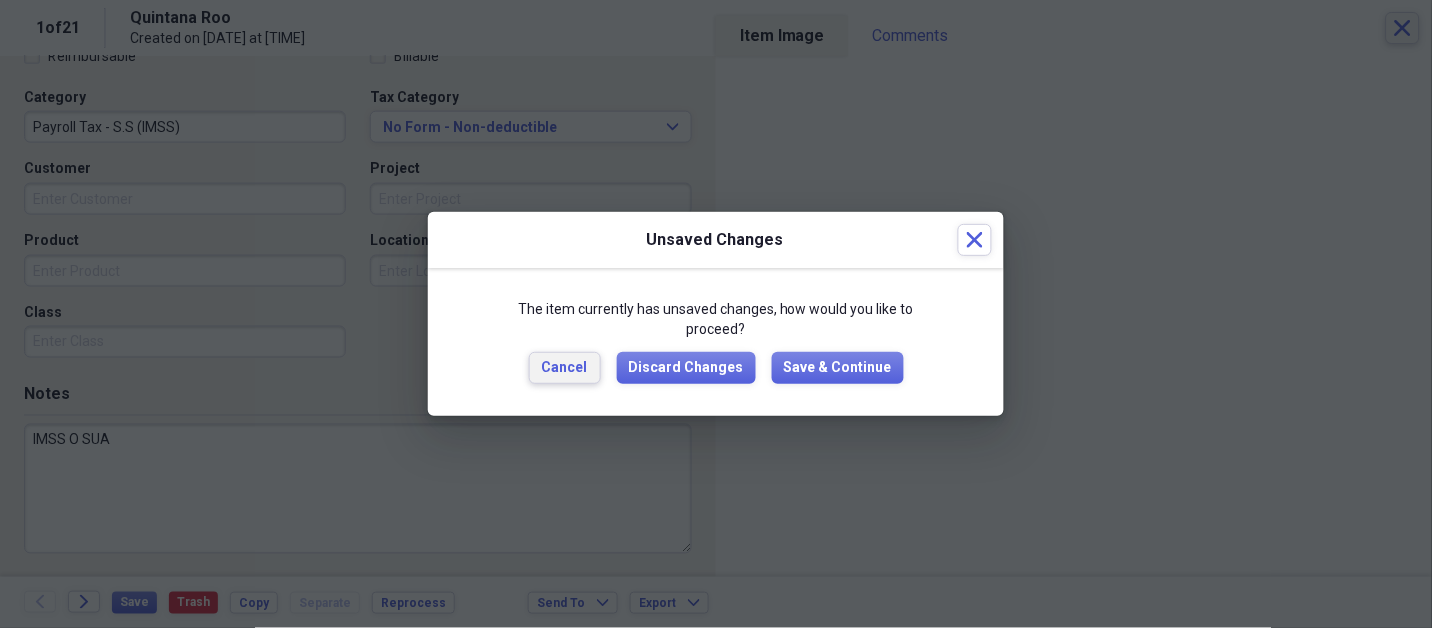type 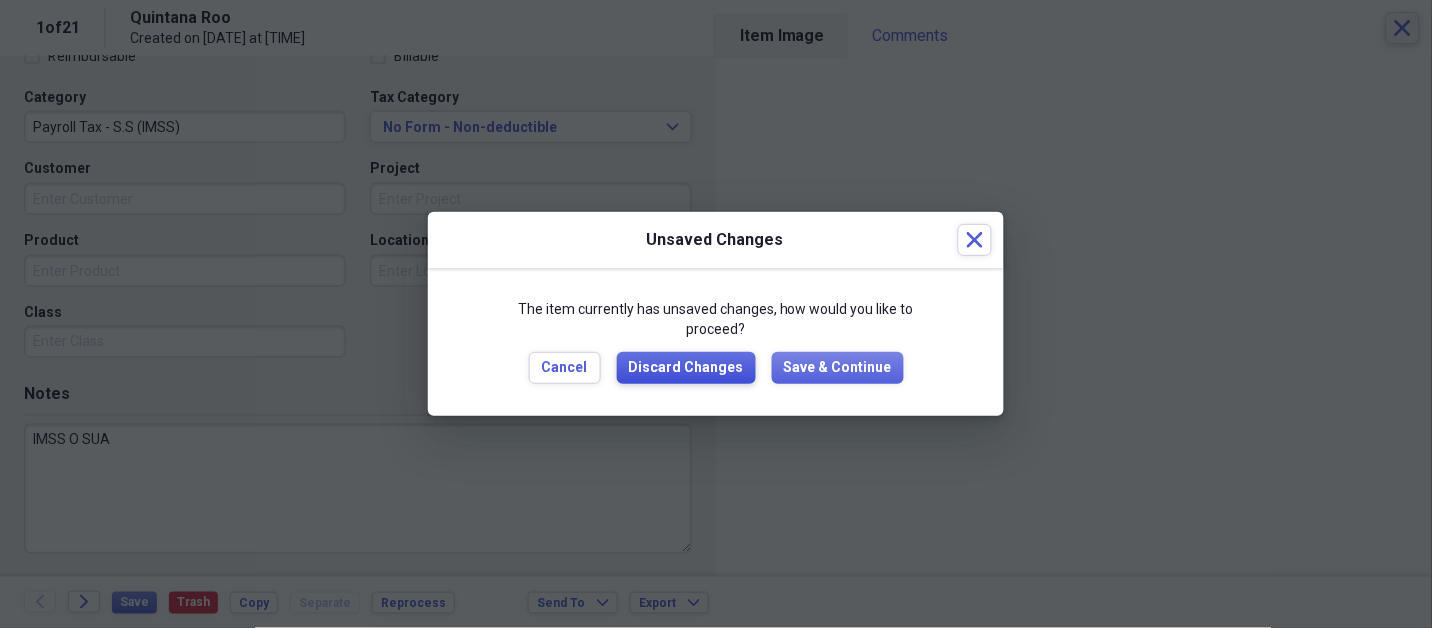 type 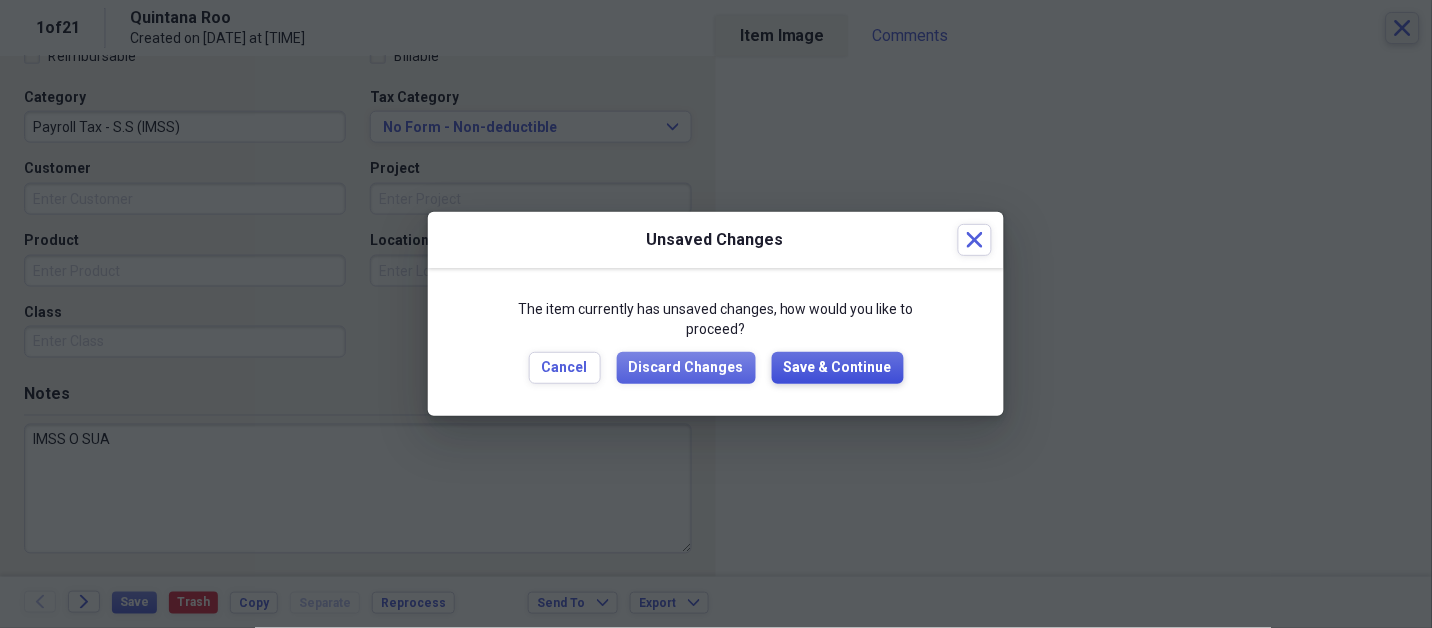 type 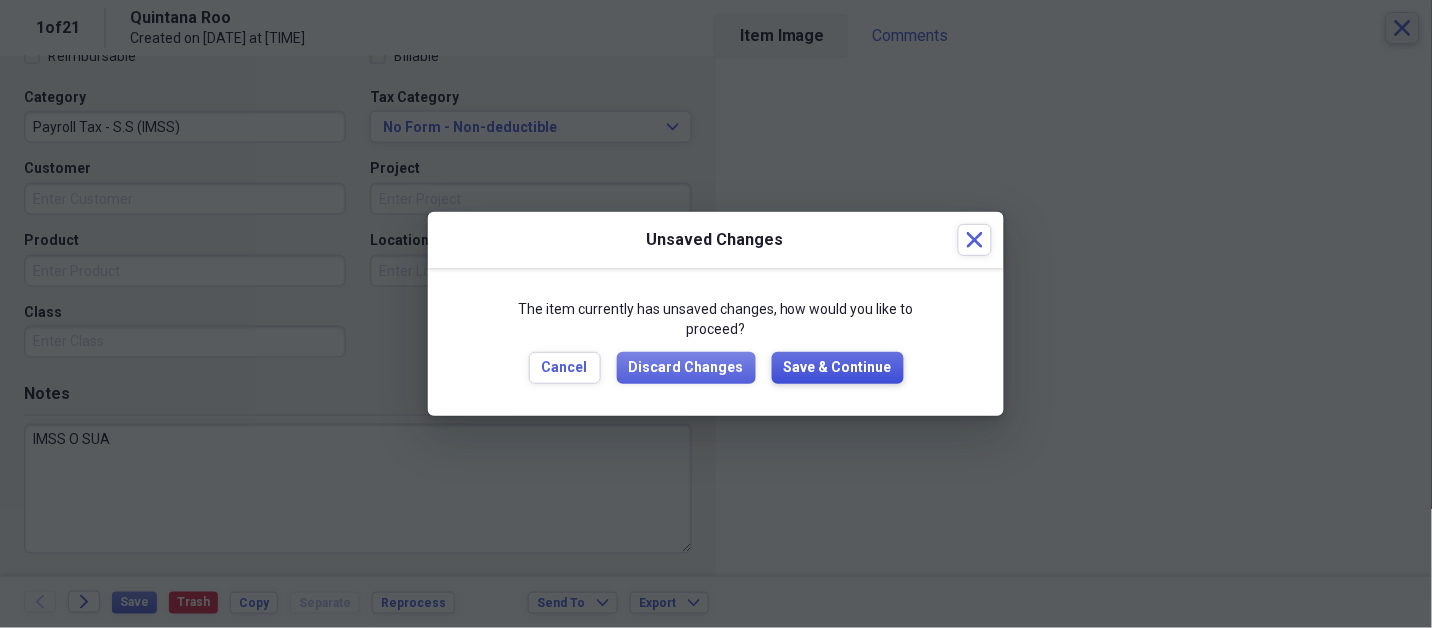 click on "Save & Continue" at bounding box center [838, 368] 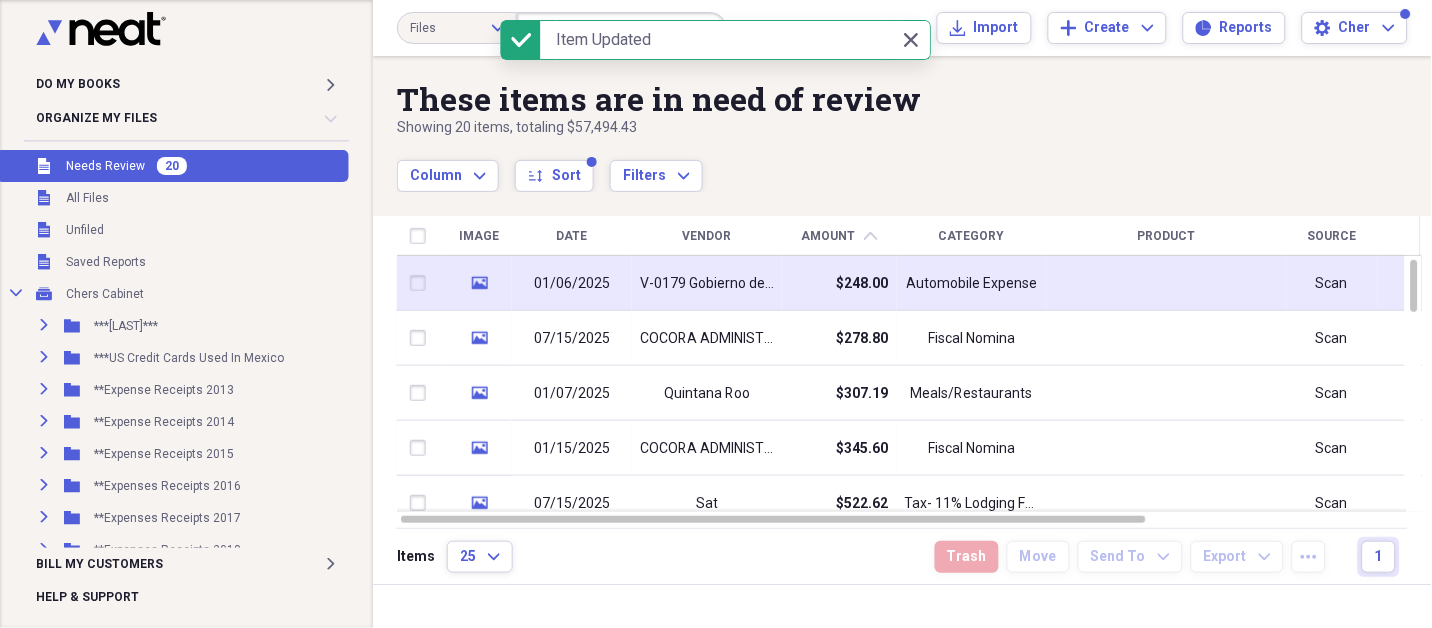 click on "V-0179 Gobierno del estado de Quintana Roo" at bounding box center [707, 284] 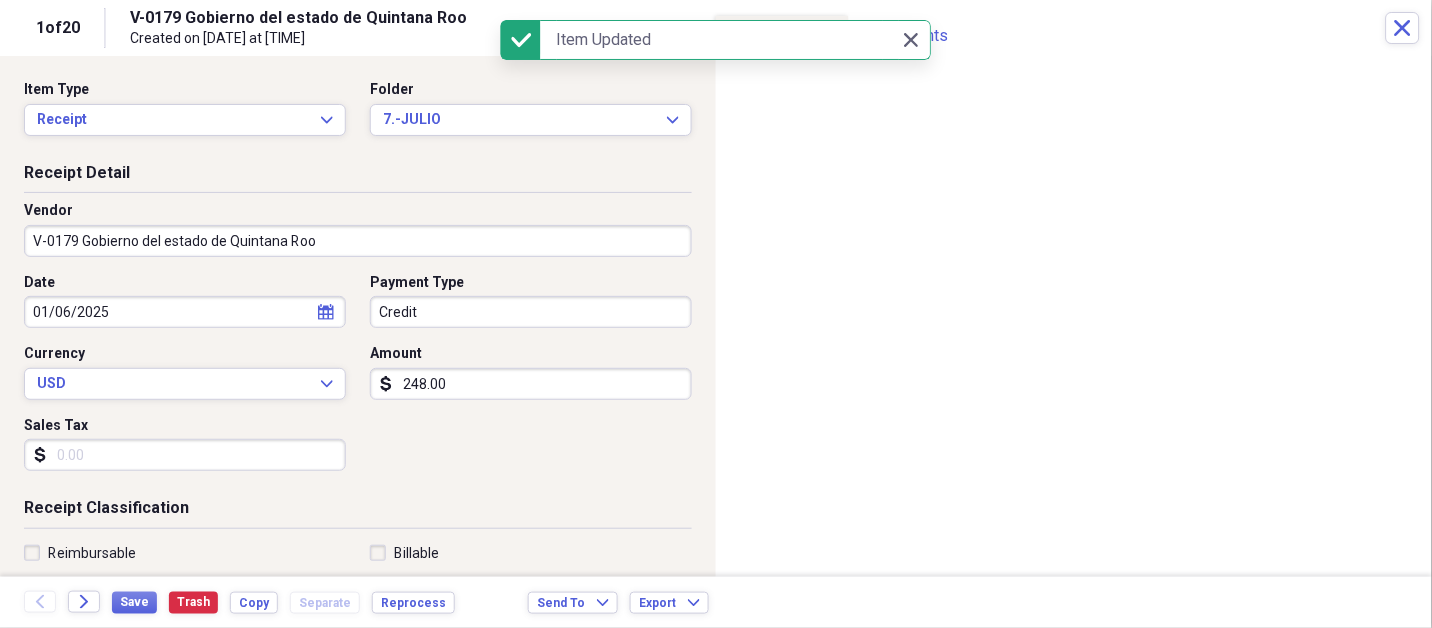 drag, startPoint x: 705, startPoint y: 284, endPoint x: 381, endPoint y: 241, distance: 326.84094 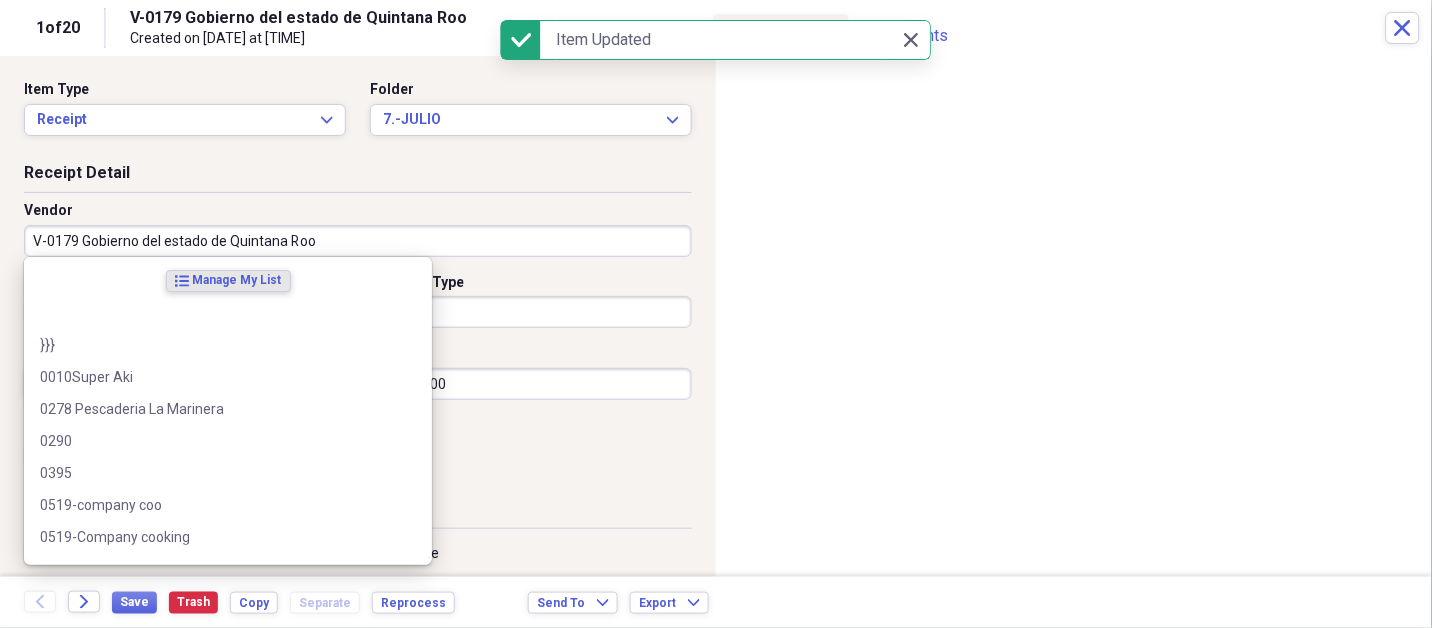 click on "V-0179 Gobierno del estado de Quintana Roo" at bounding box center (358, 241) 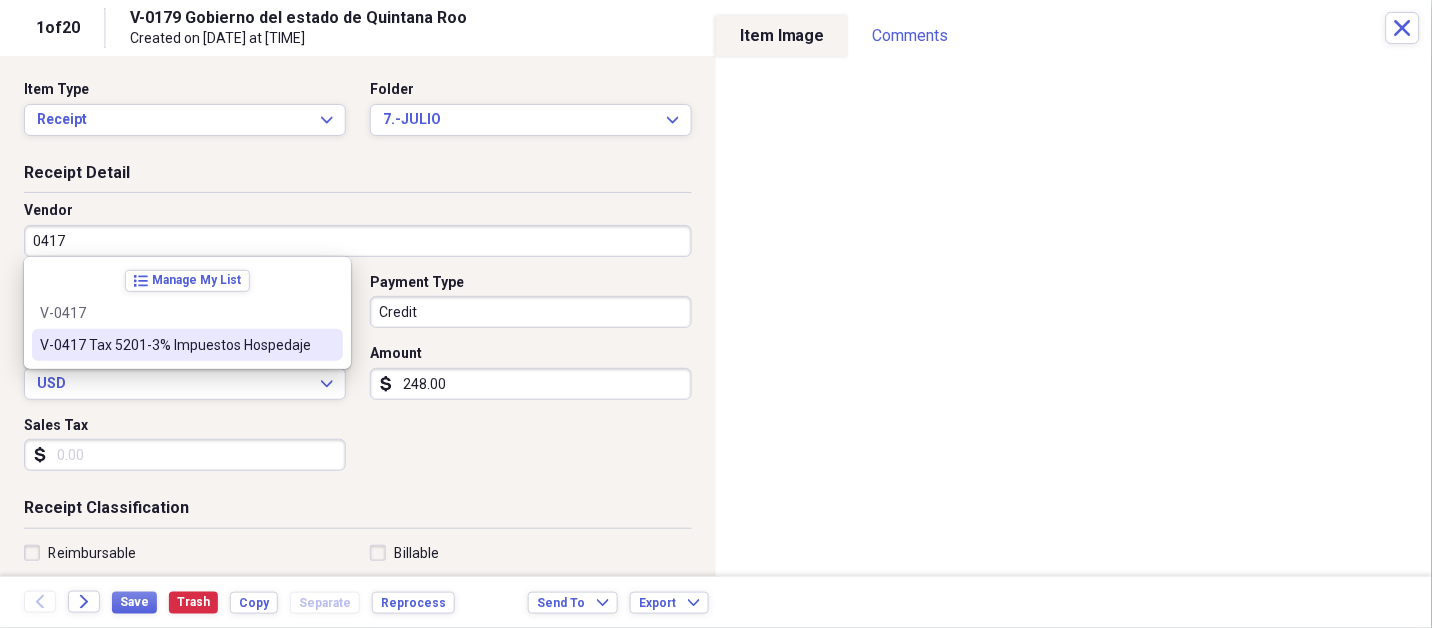 type on "V-0417 Tax 5201-3% Impuestos Hospedaje" 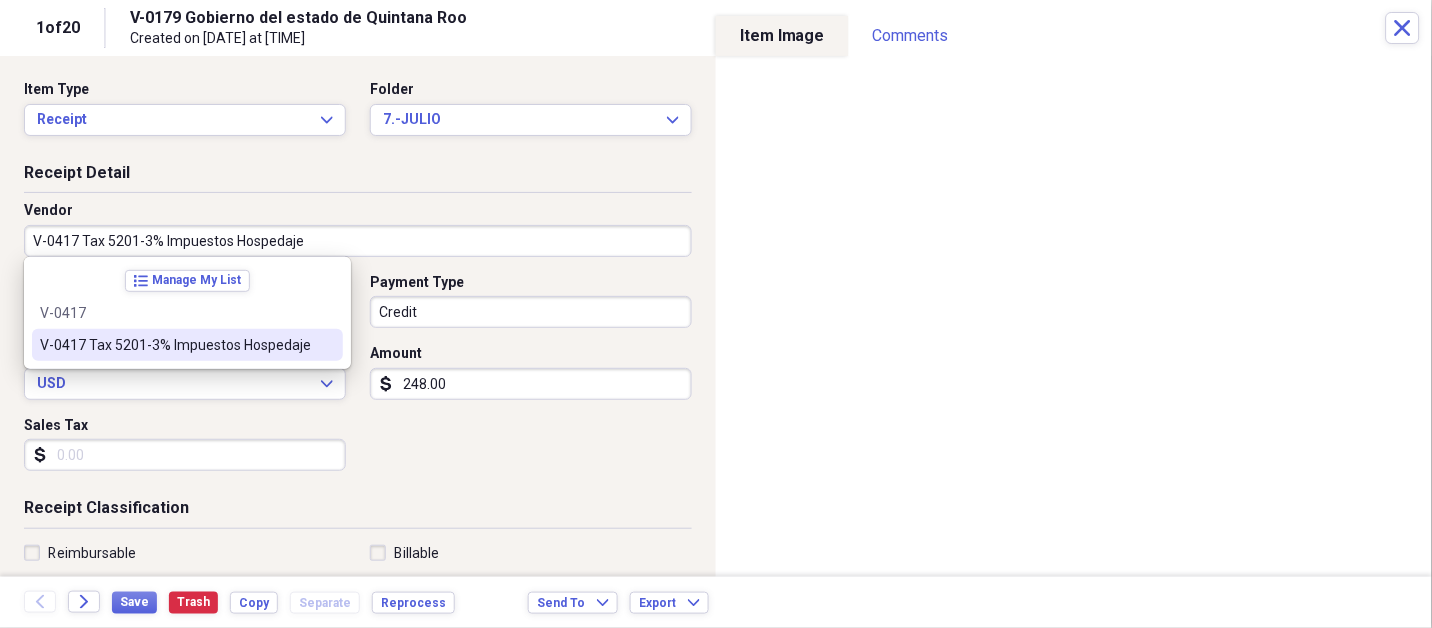 select on "2025" 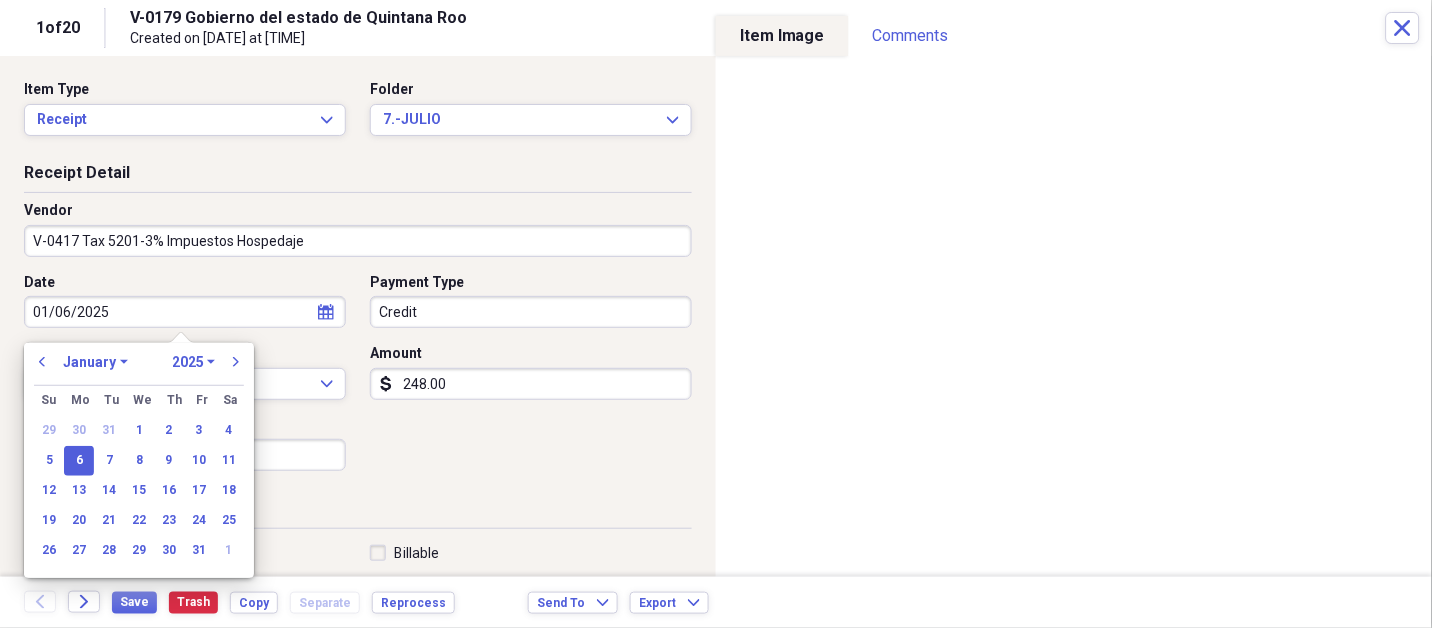 type on "Tax- 3% Impuesto Hospedaje" 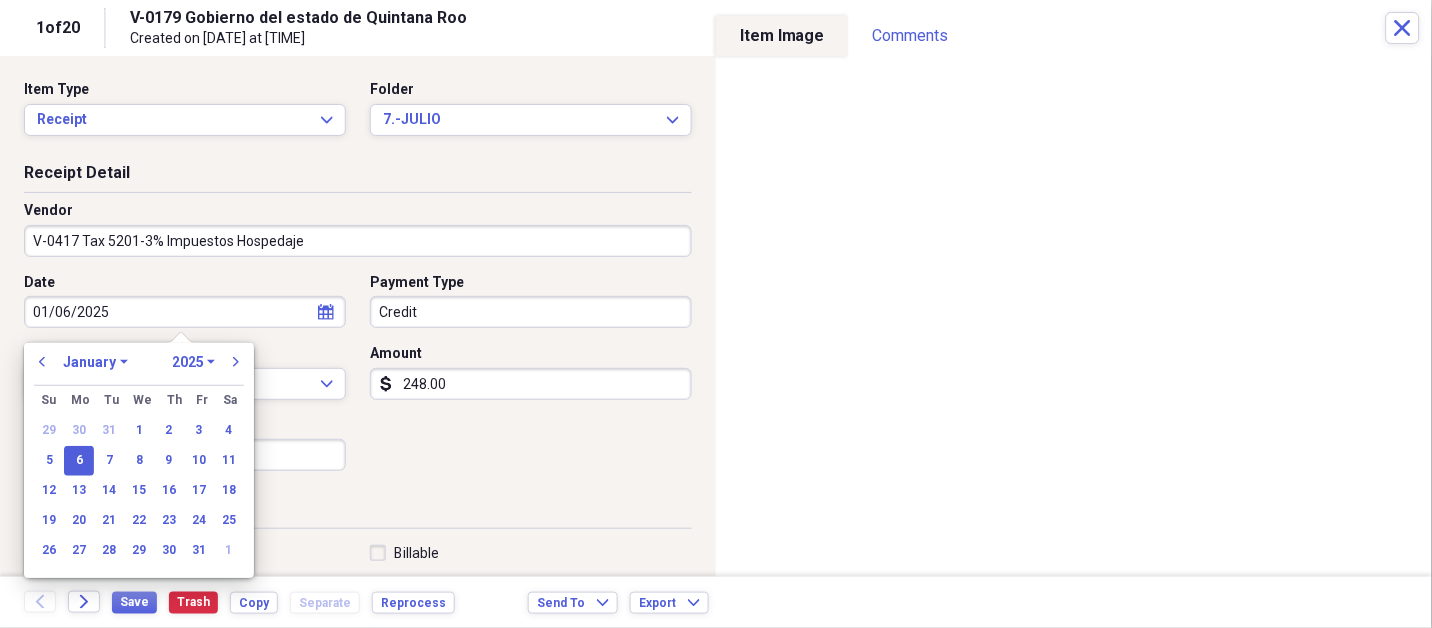 click on "January February March April May June July August September October November December" at bounding box center (95, 362) 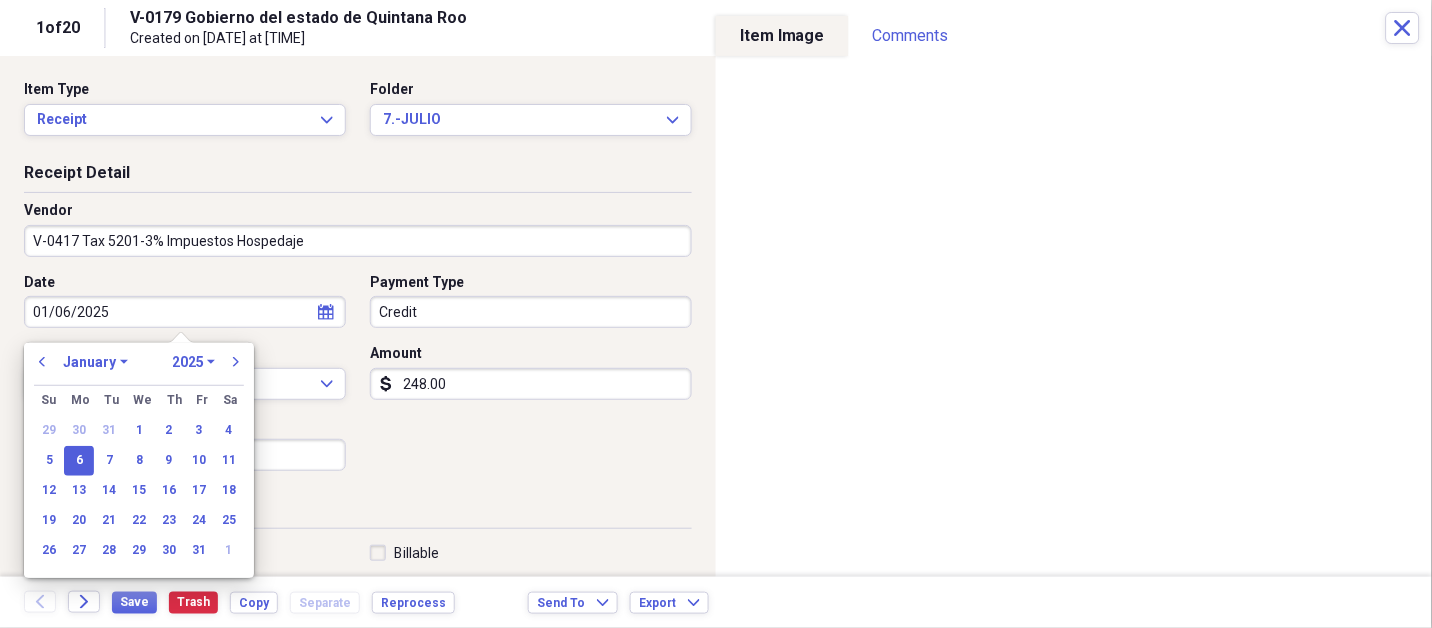 select on "6" 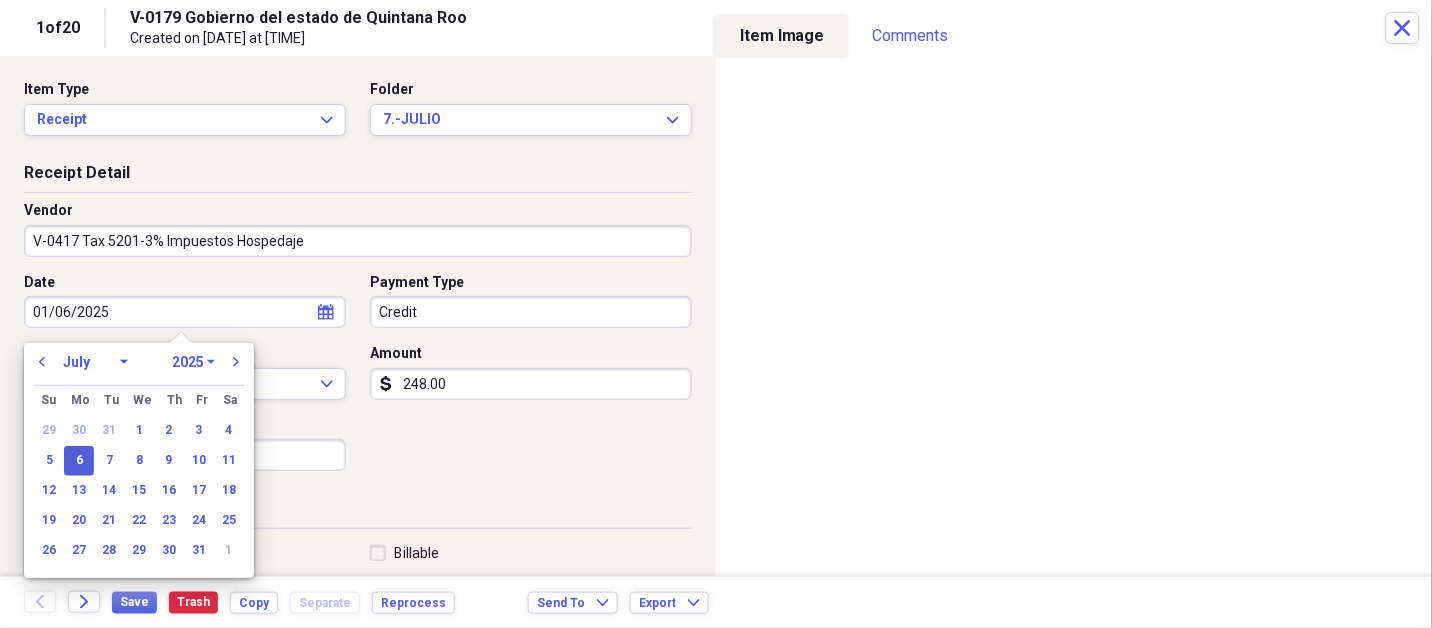 click on "January February March April May June July August September October November December" at bounding box center [95, 362] 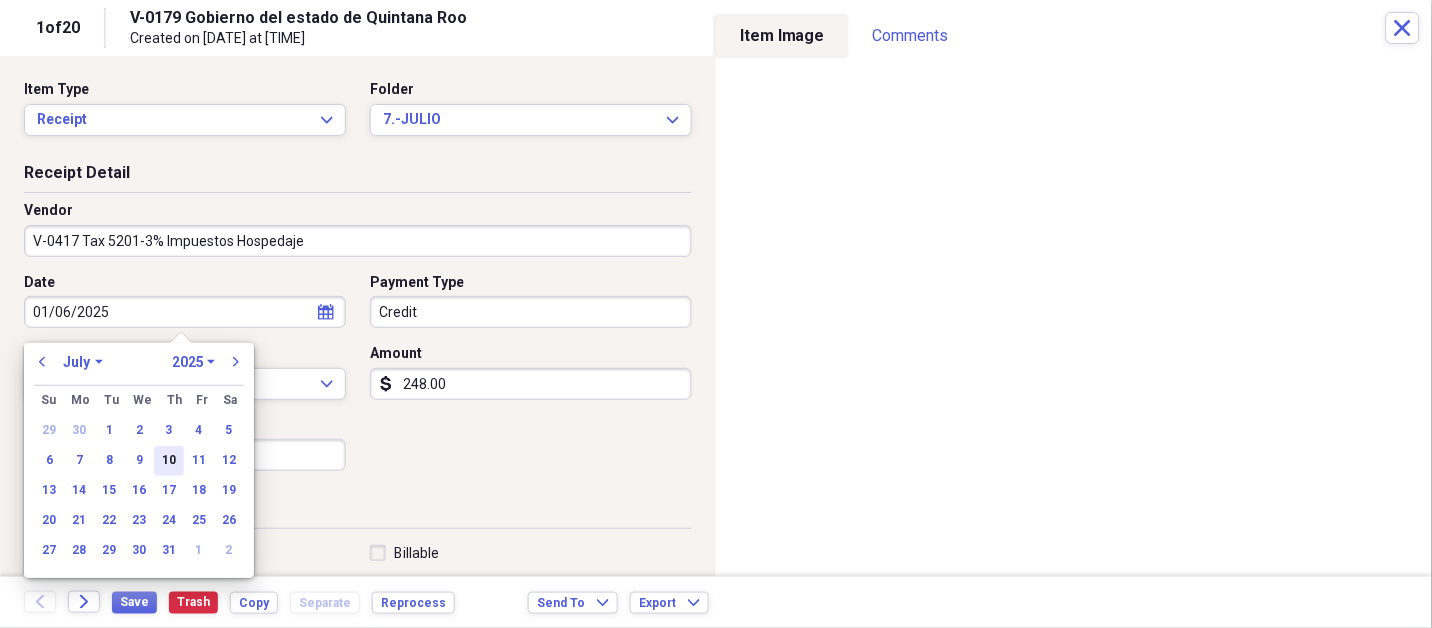 click on "10" at bounding box center (169, 461) 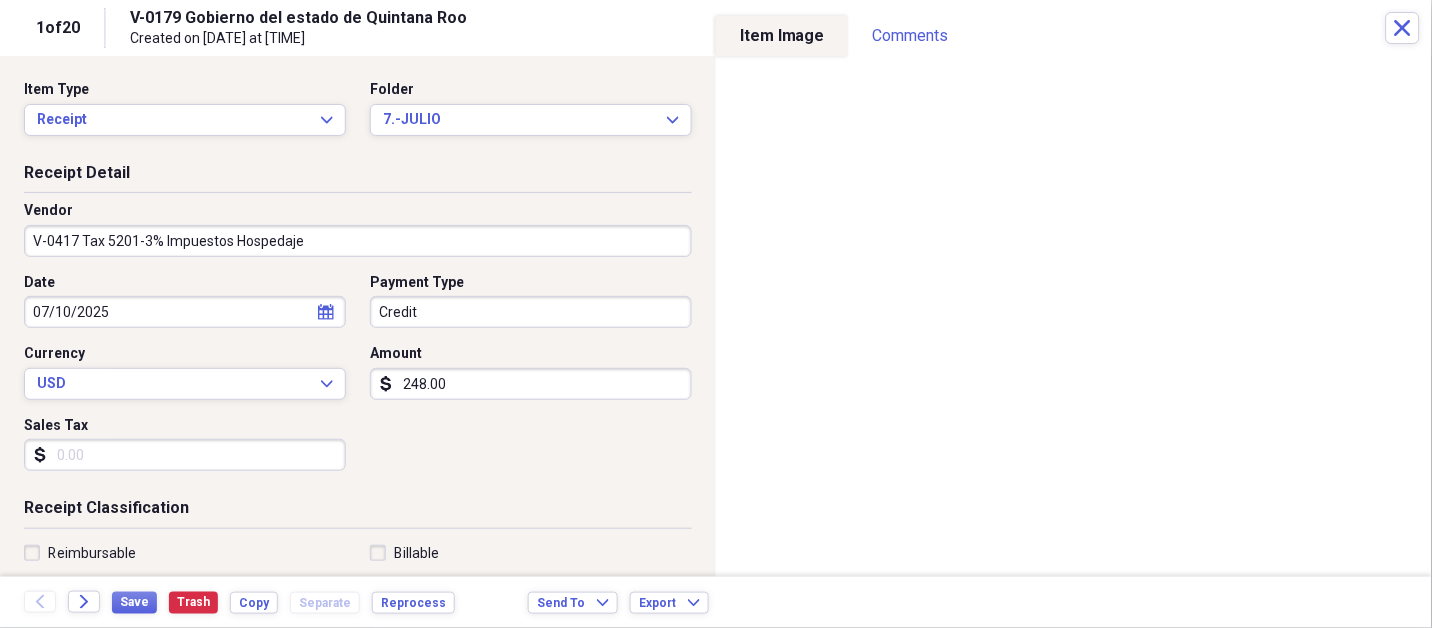 type 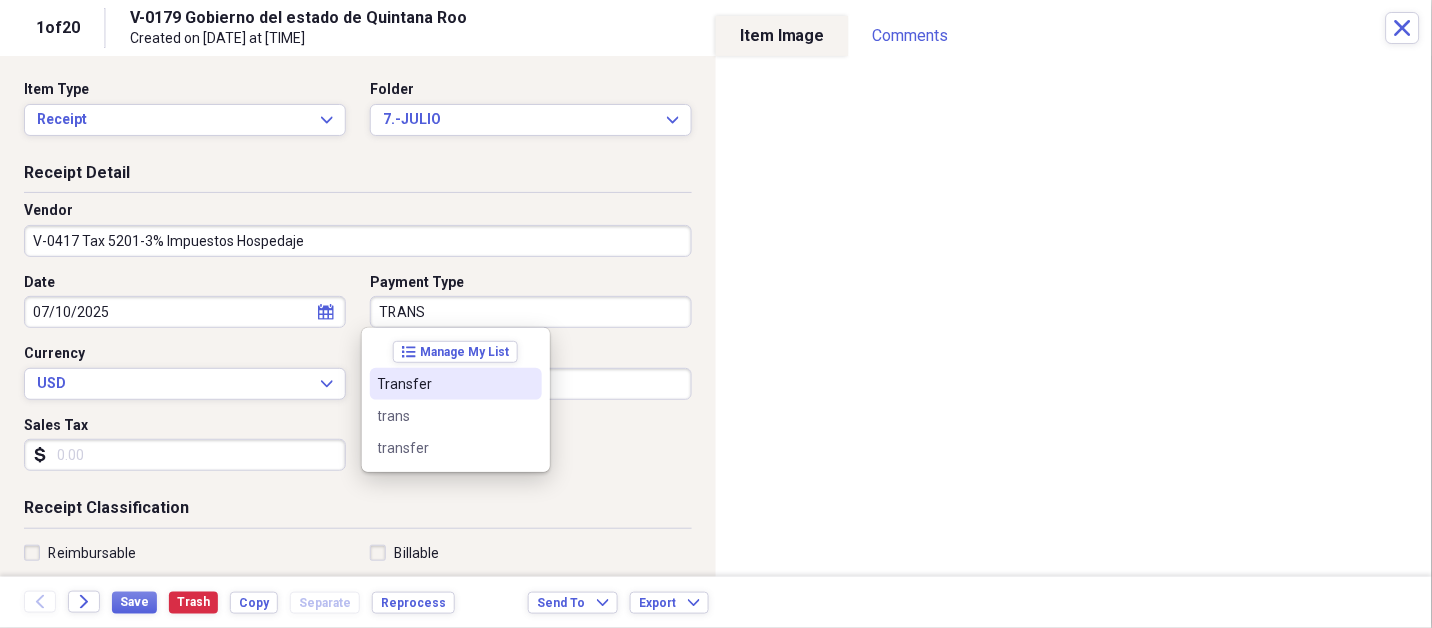 type on "Transfer" 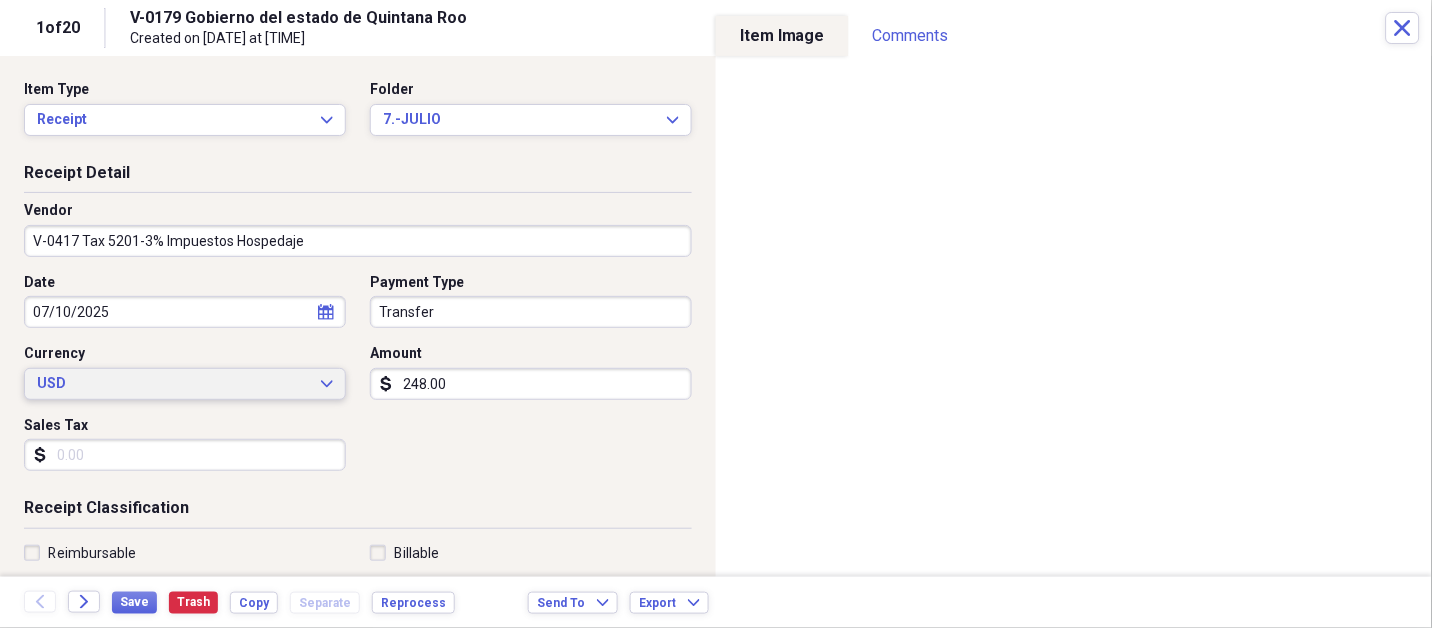type 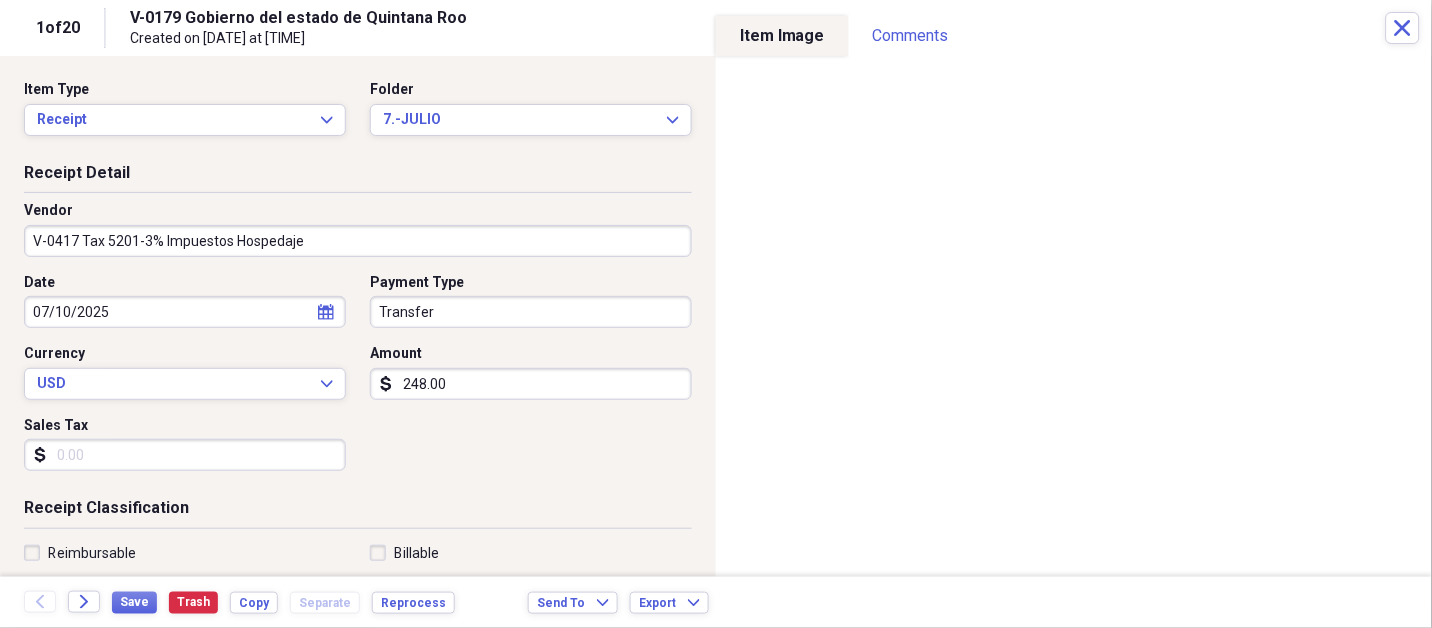 click on "Sales Tax" at bounding box center (185, 455) 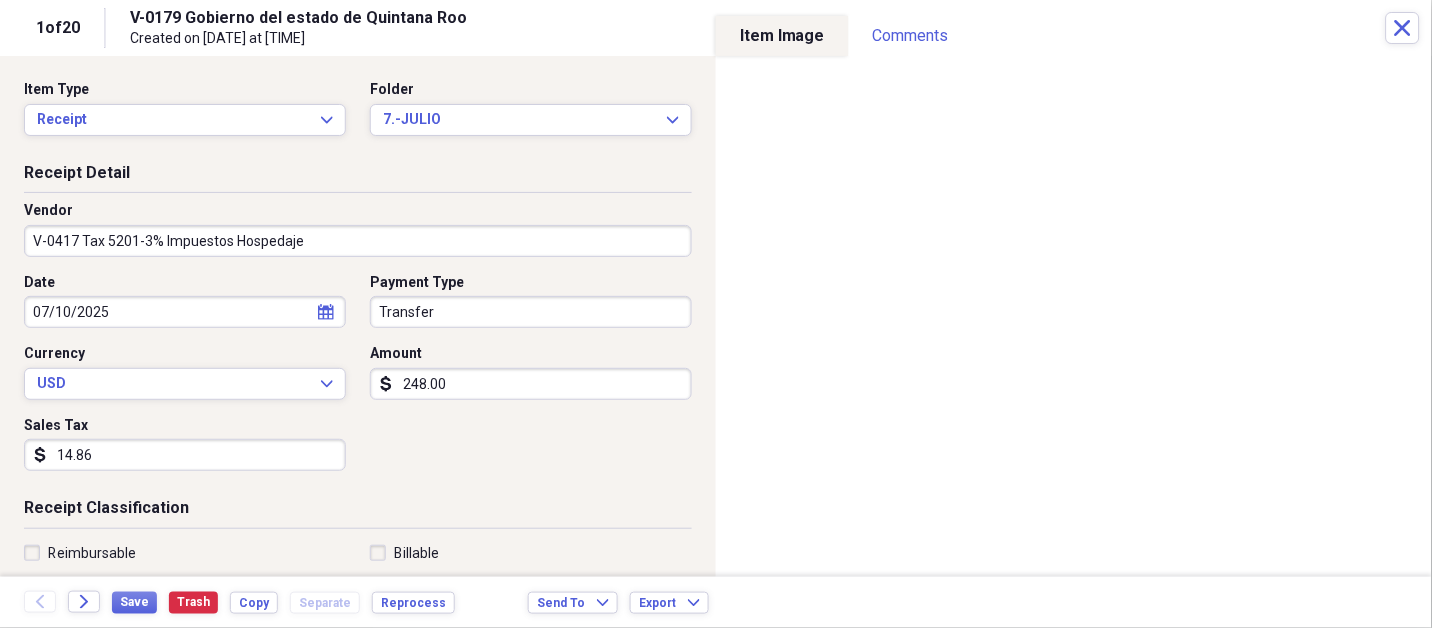 type on "14.86" 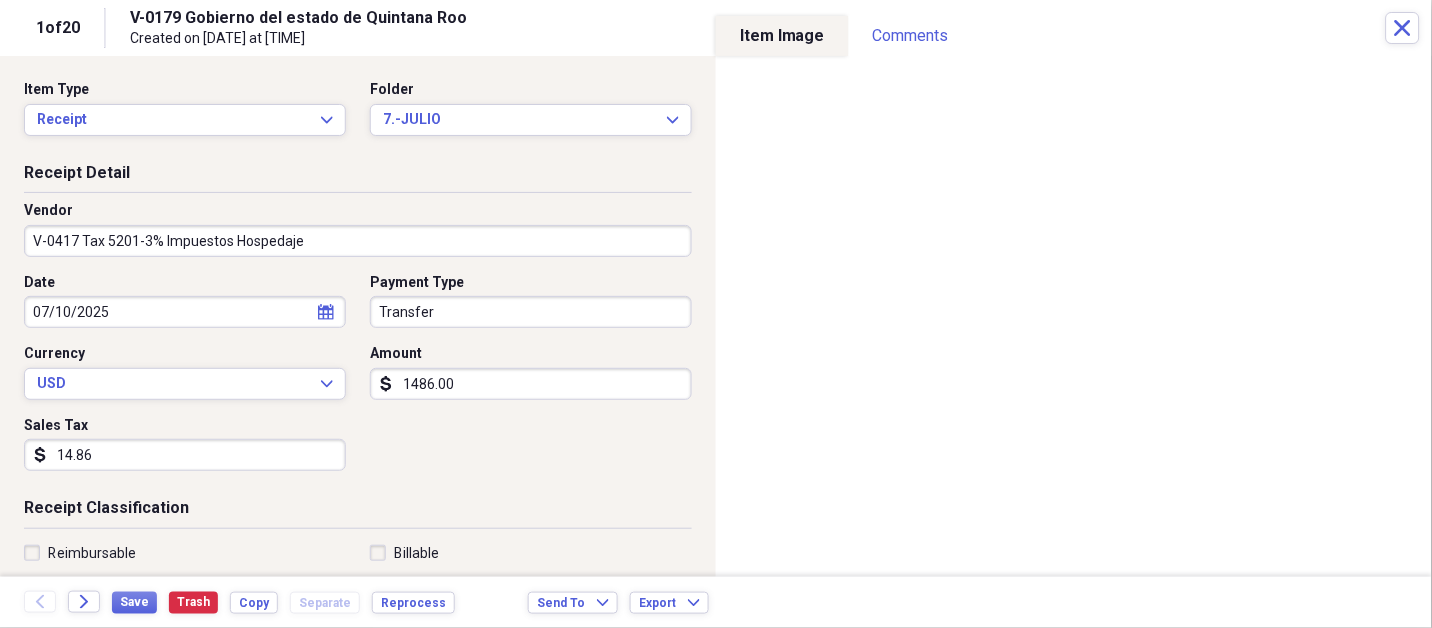 type on "1486.00" 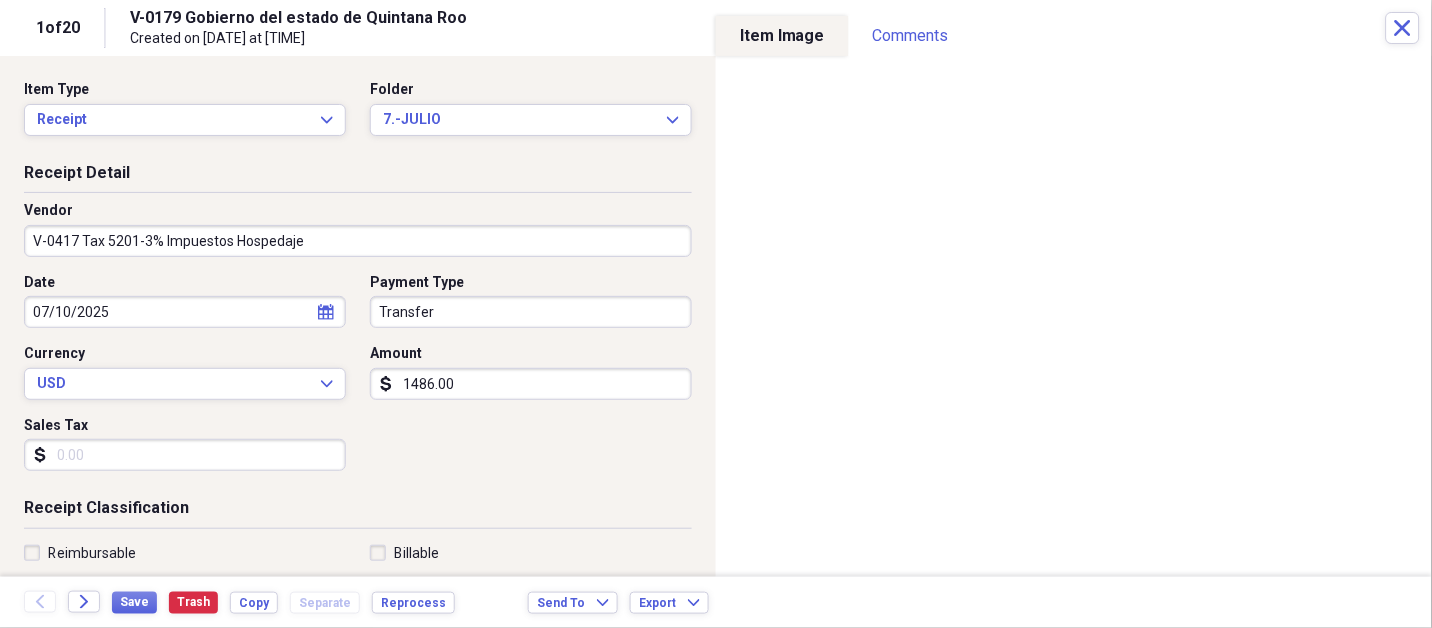 type 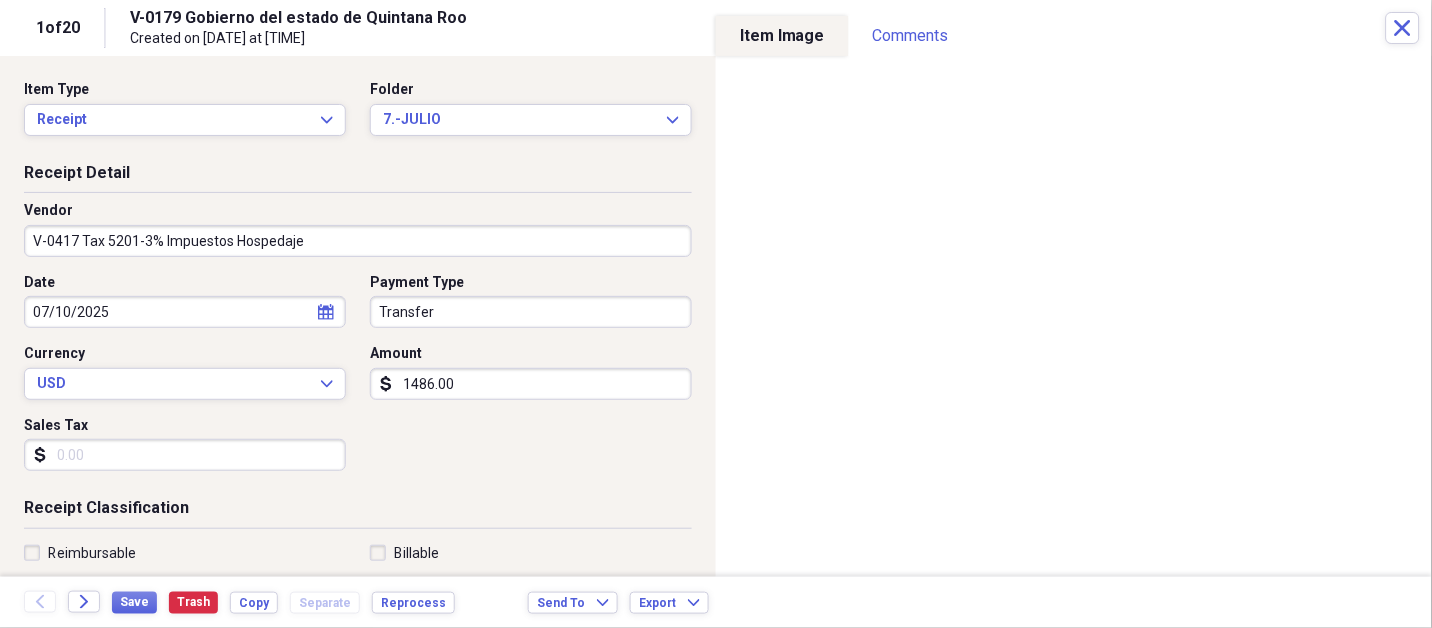 scroll, scrollTop: 307, scrollLeft: 0, axis: vertical 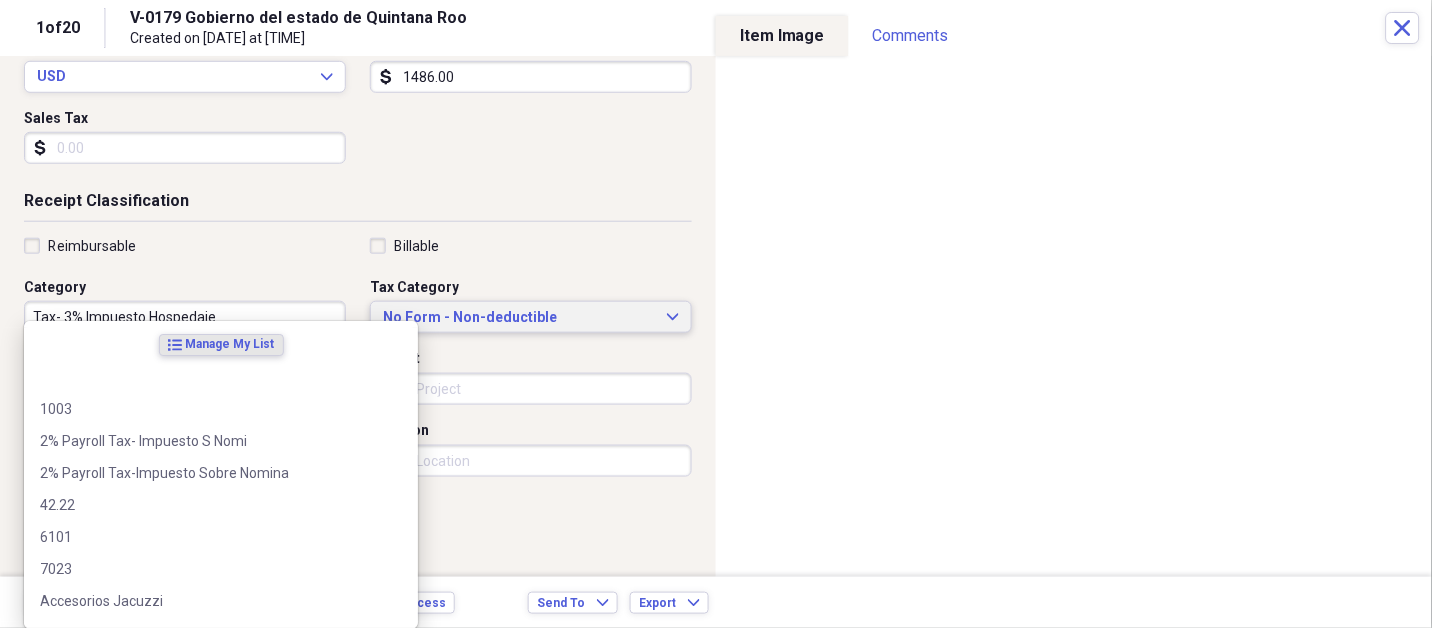 type 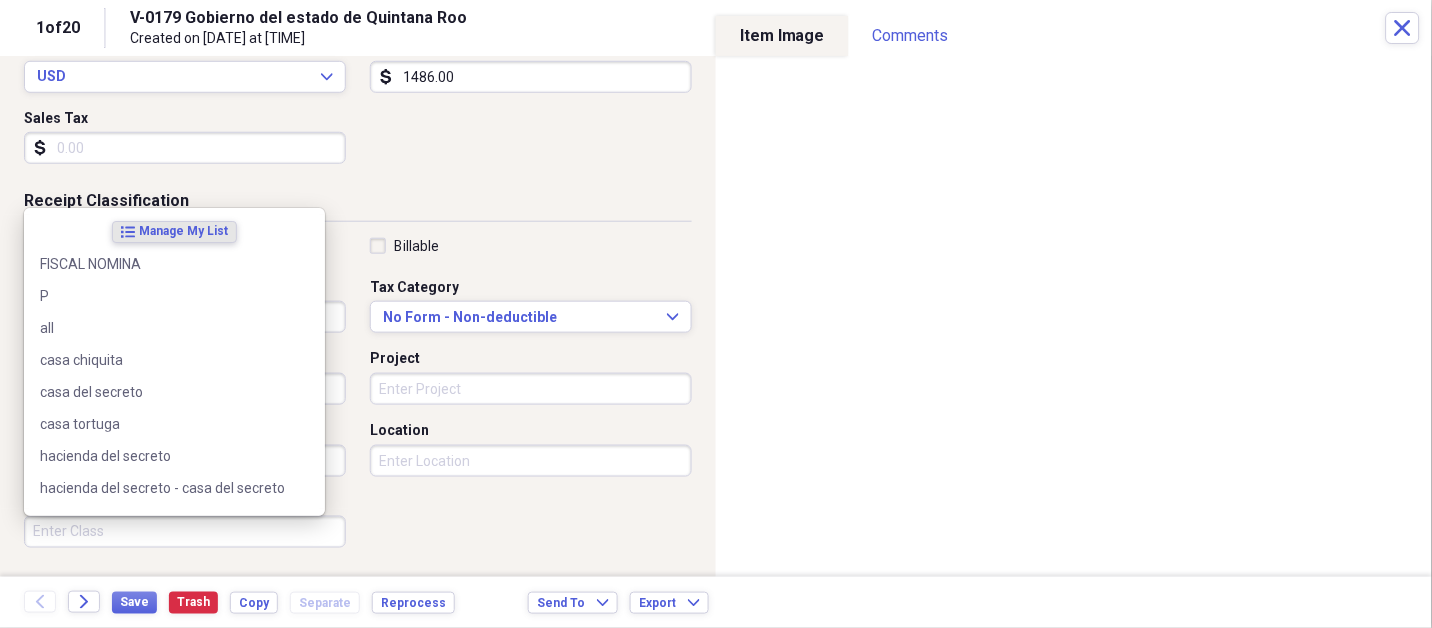 scroll, scrollTop: 497, scrollLeft: 0, axis: vertical 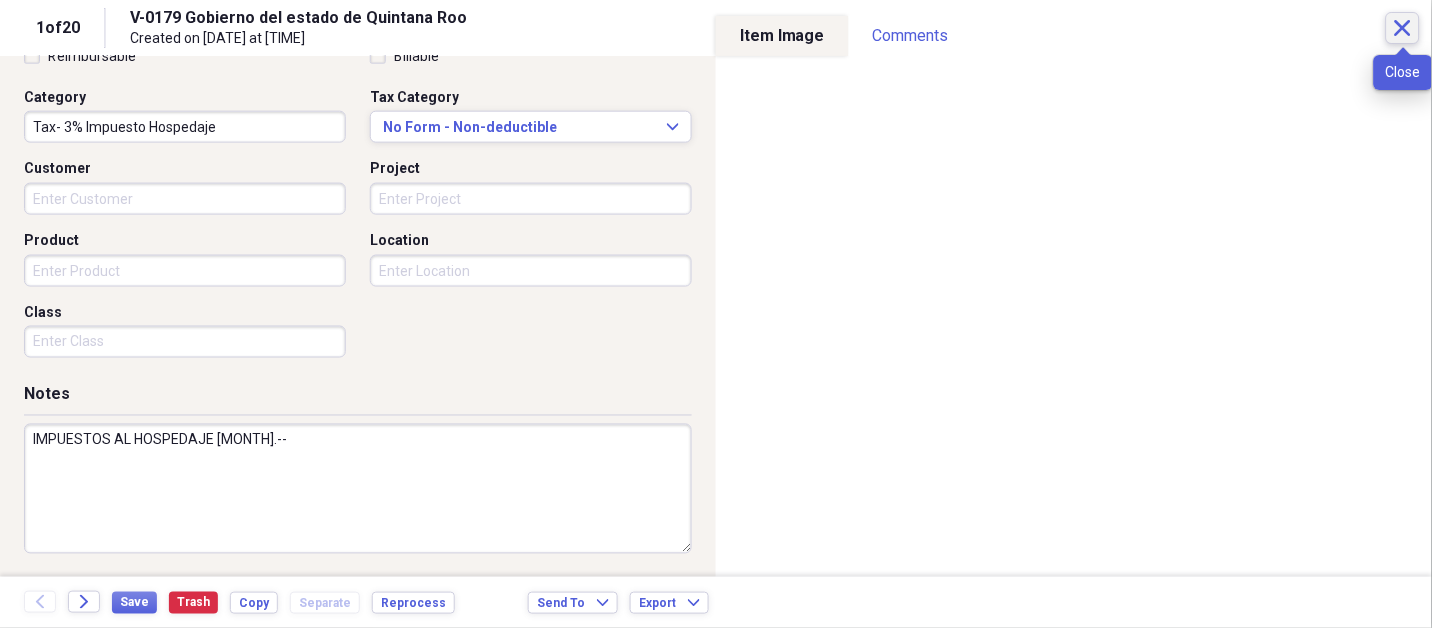 type on "IMPUESTOS AL HOSPEDAJE [MONTH].--" 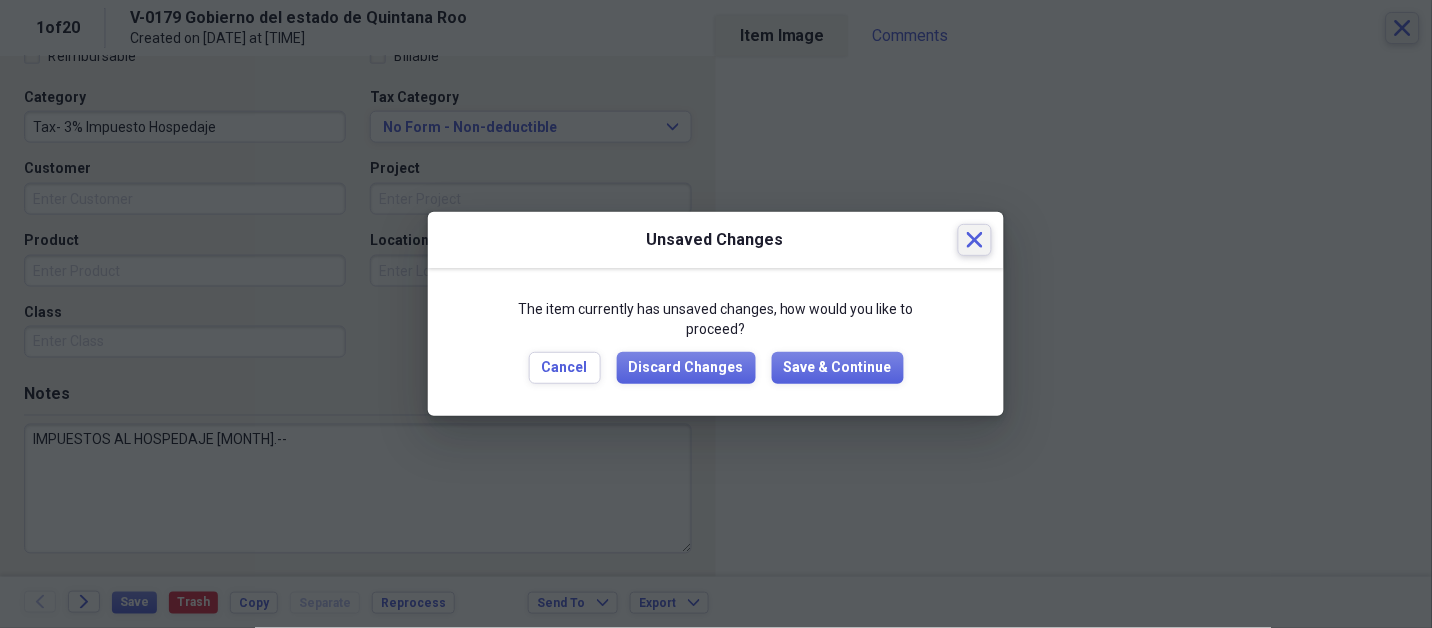 type 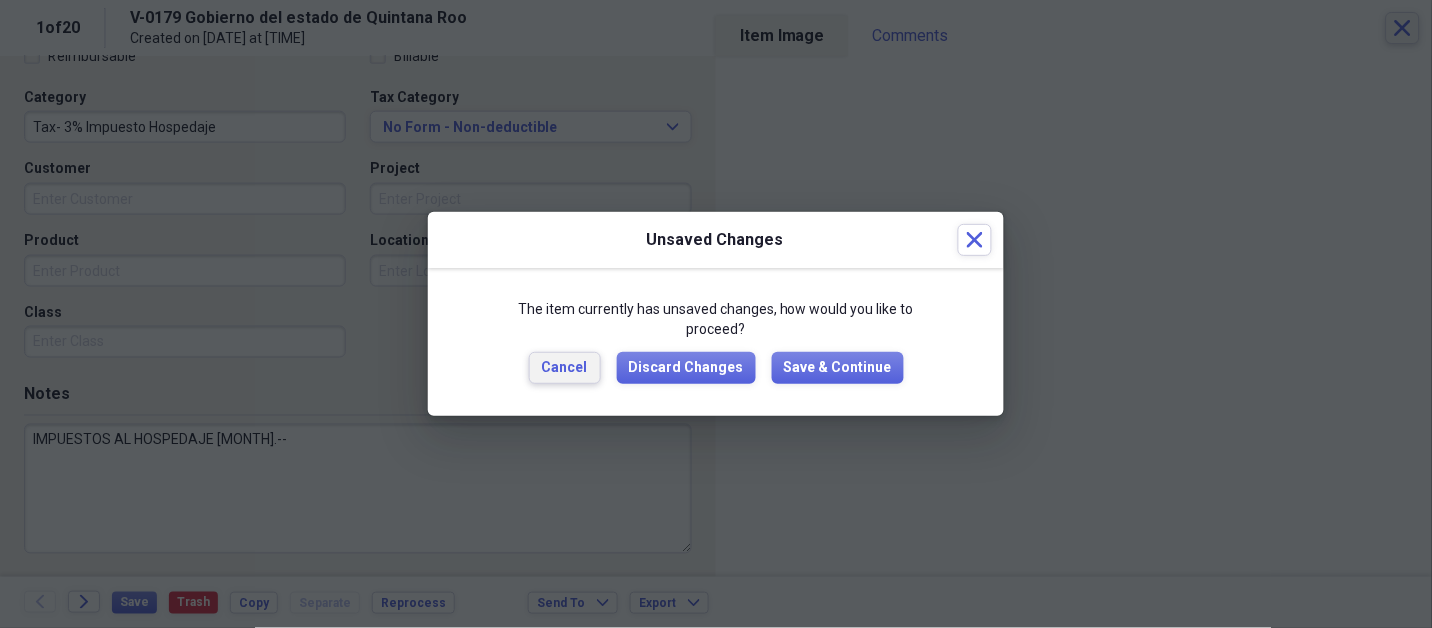 type 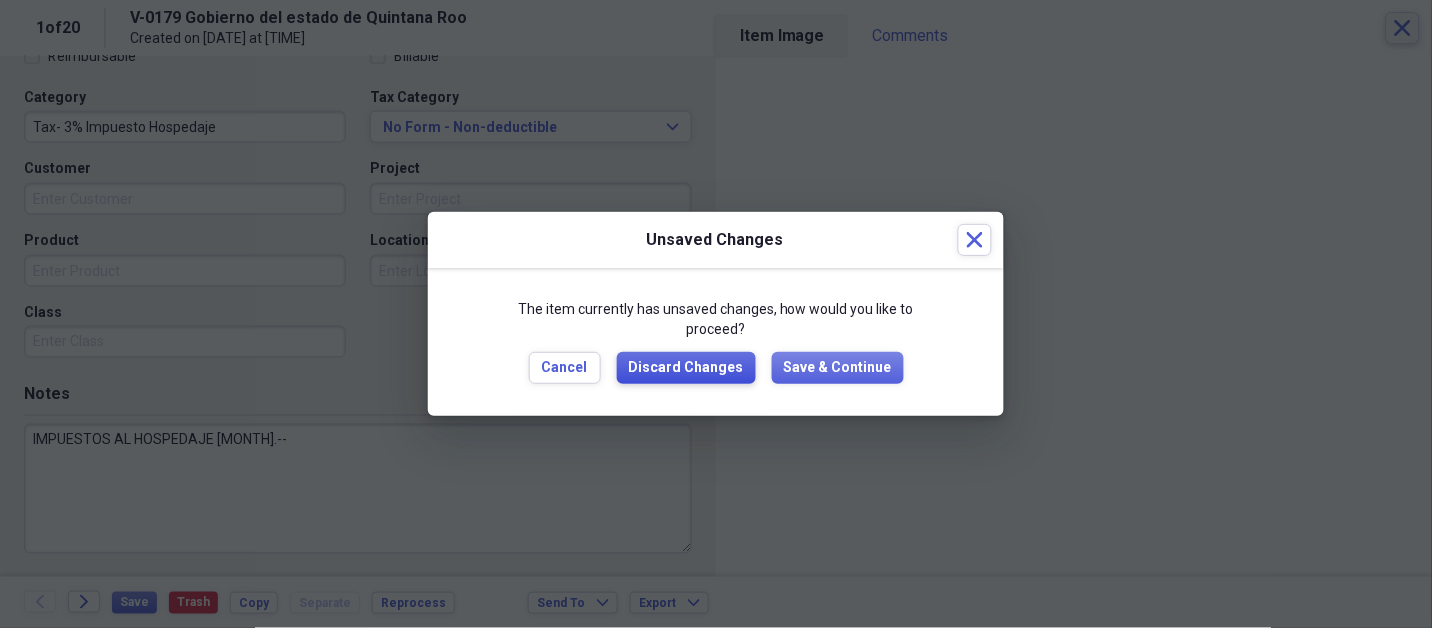 type 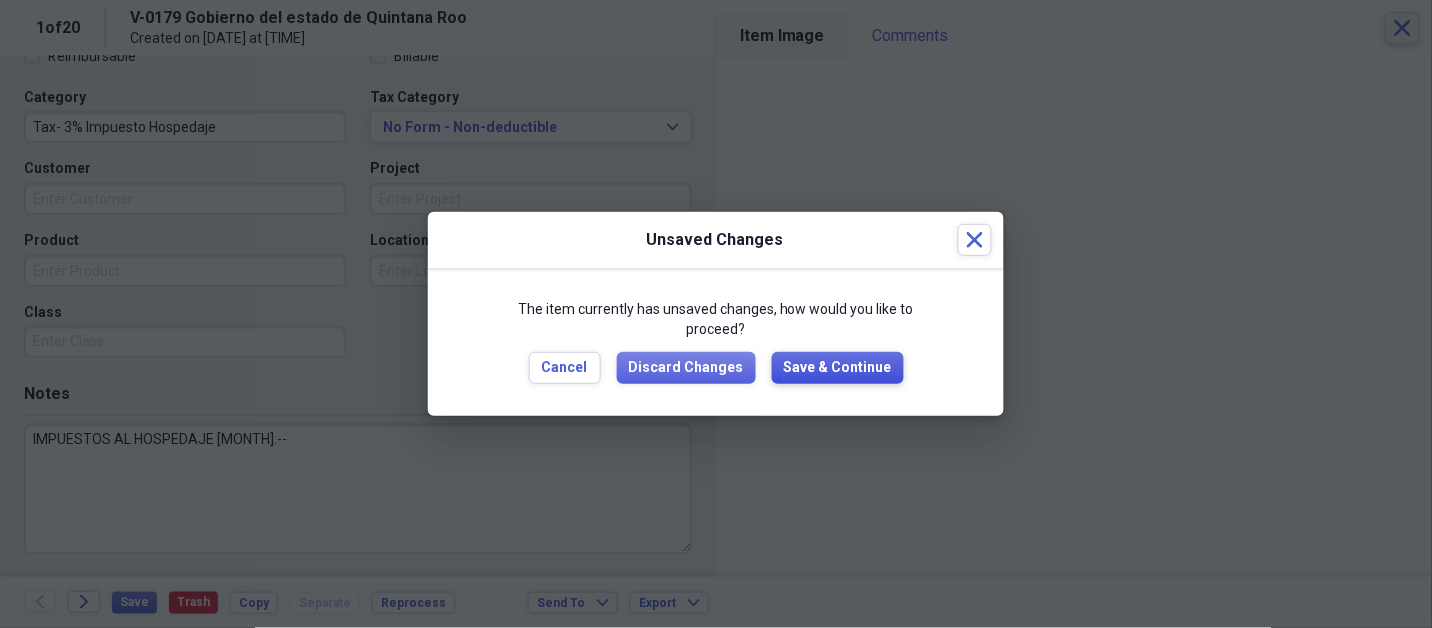 type 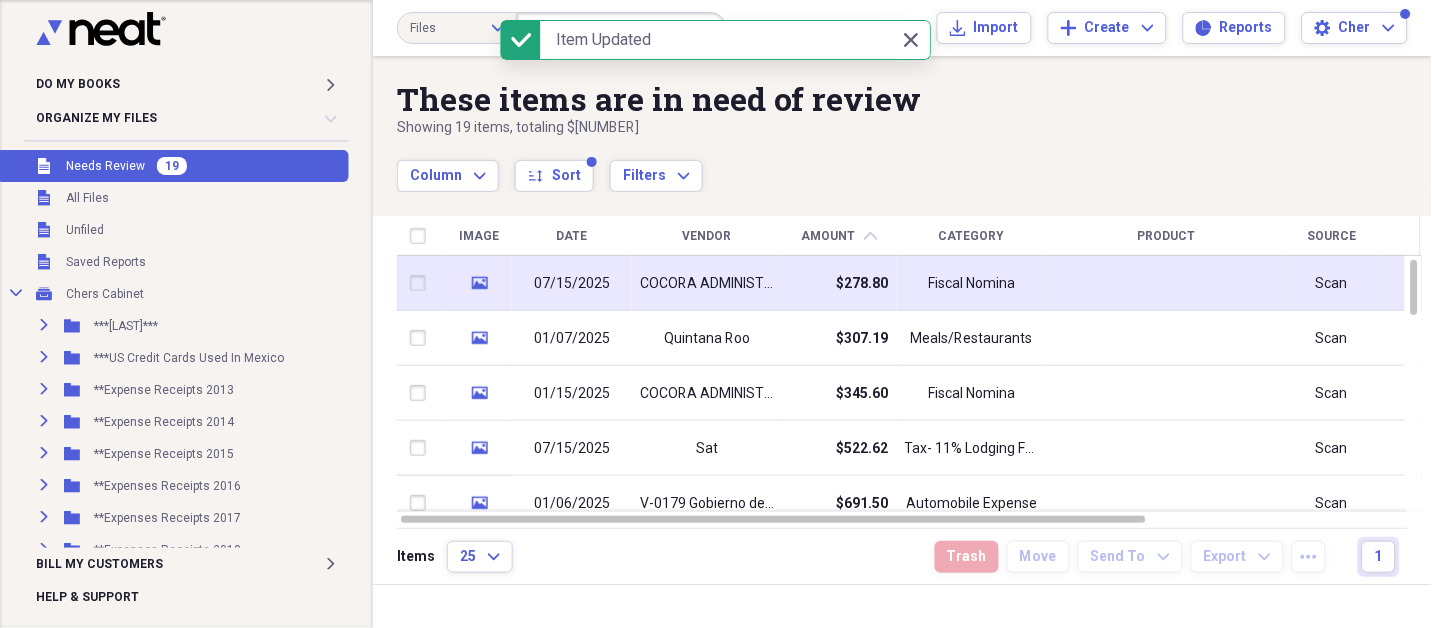 click on "COCORA ADMINISTRA" at bounding box center (707, 284) 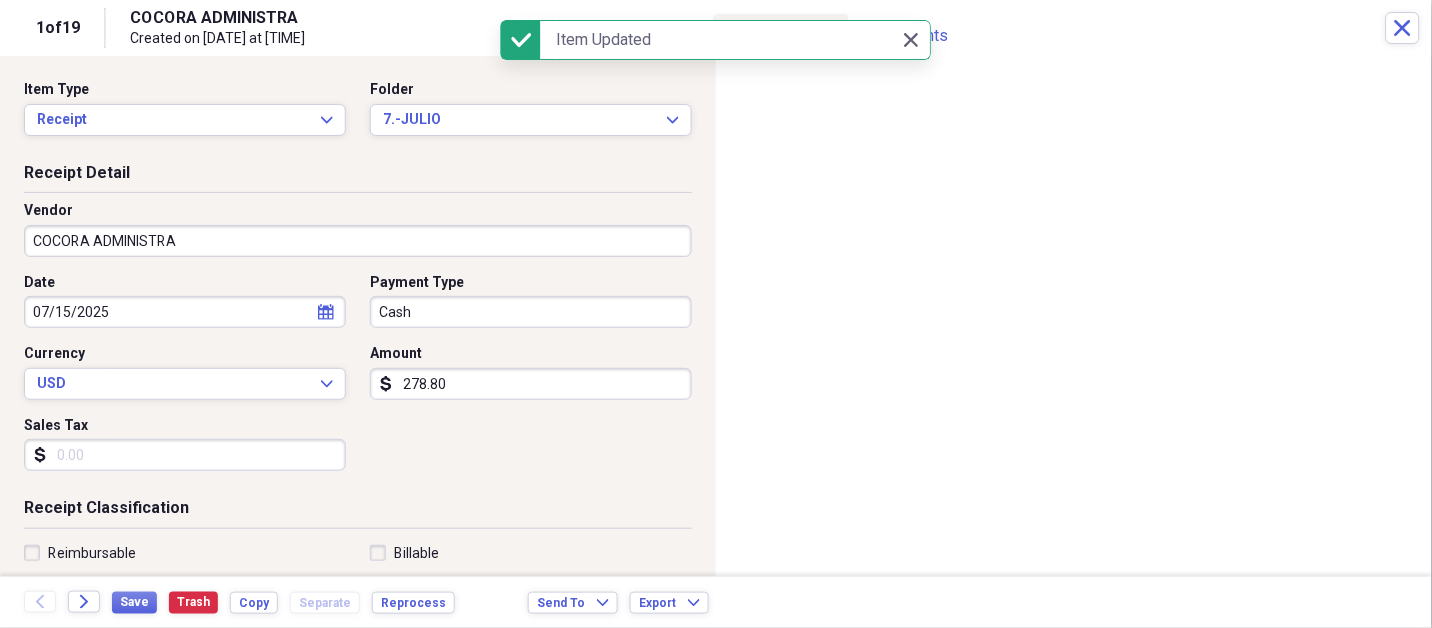 drag, startPoint x: 664, startPoint y: 282, endPoint x: 365, endPoint y: 243, distance: 301.53275 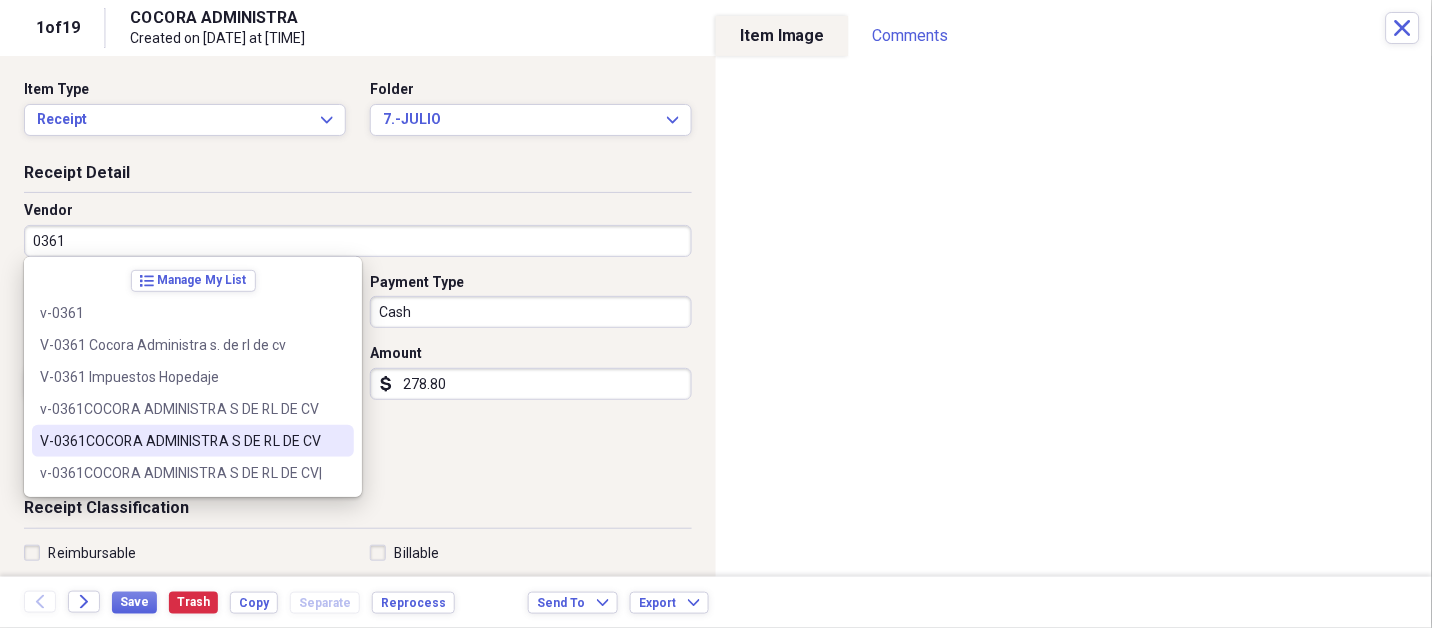 type on "V-0361COCORA ADMINISTRA S DE RL DE CV" 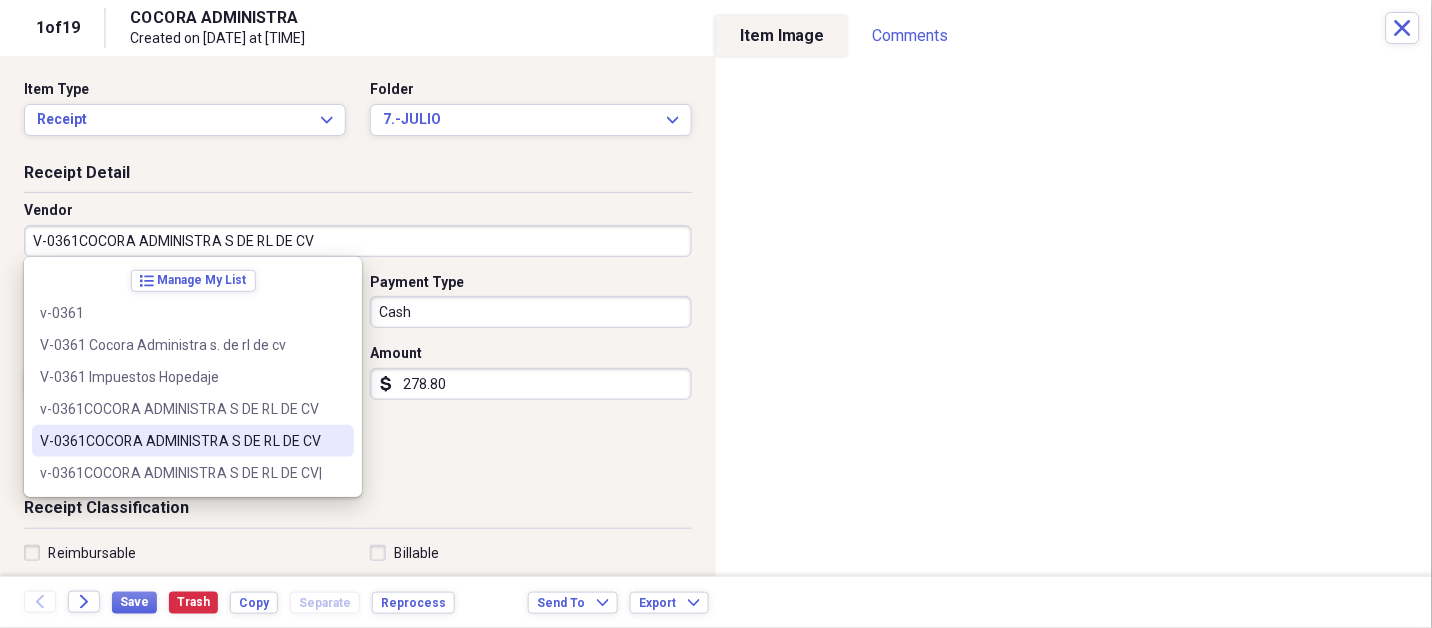 select on "6" 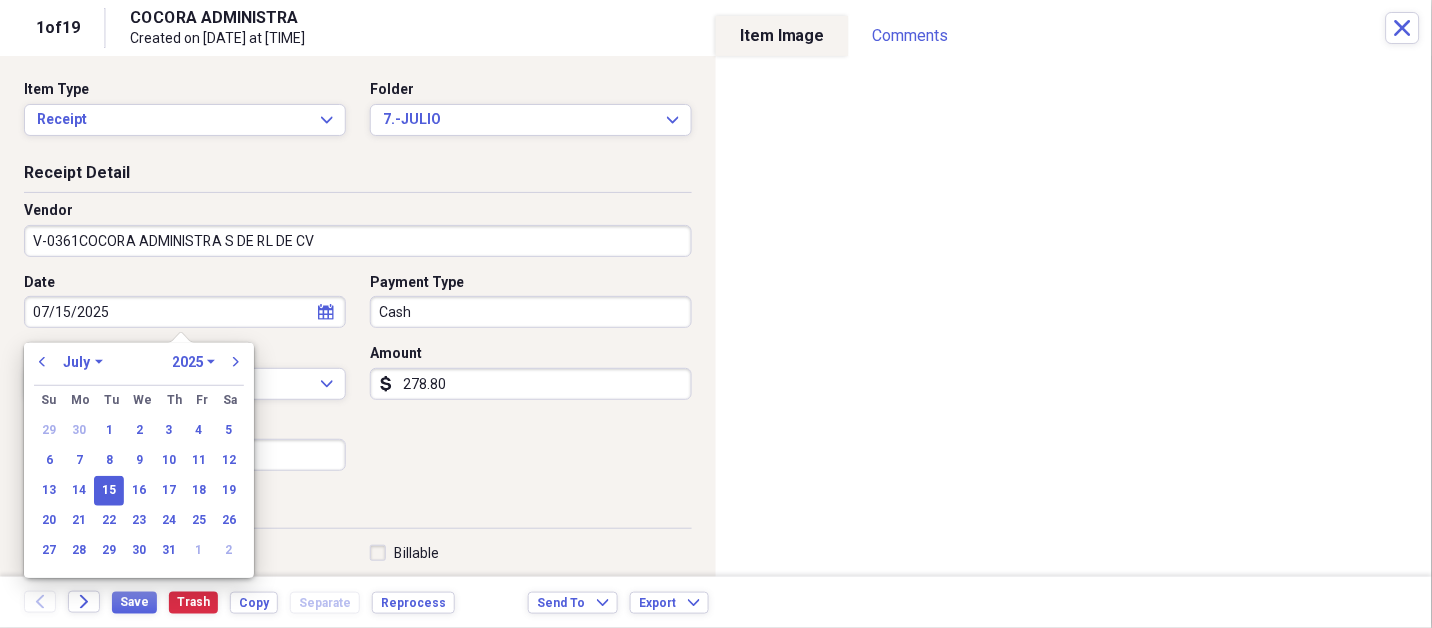 type on "FISCAL NOMINA" 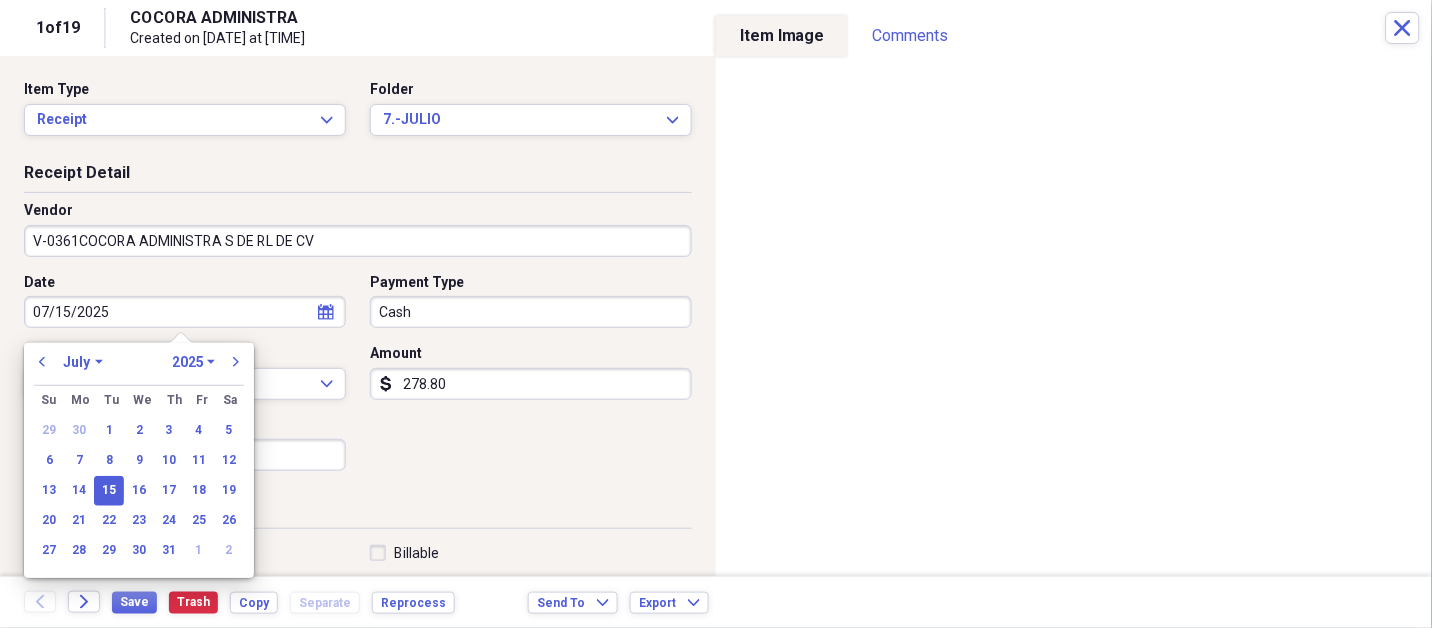 click on "15" at bounding box center (109, 491) 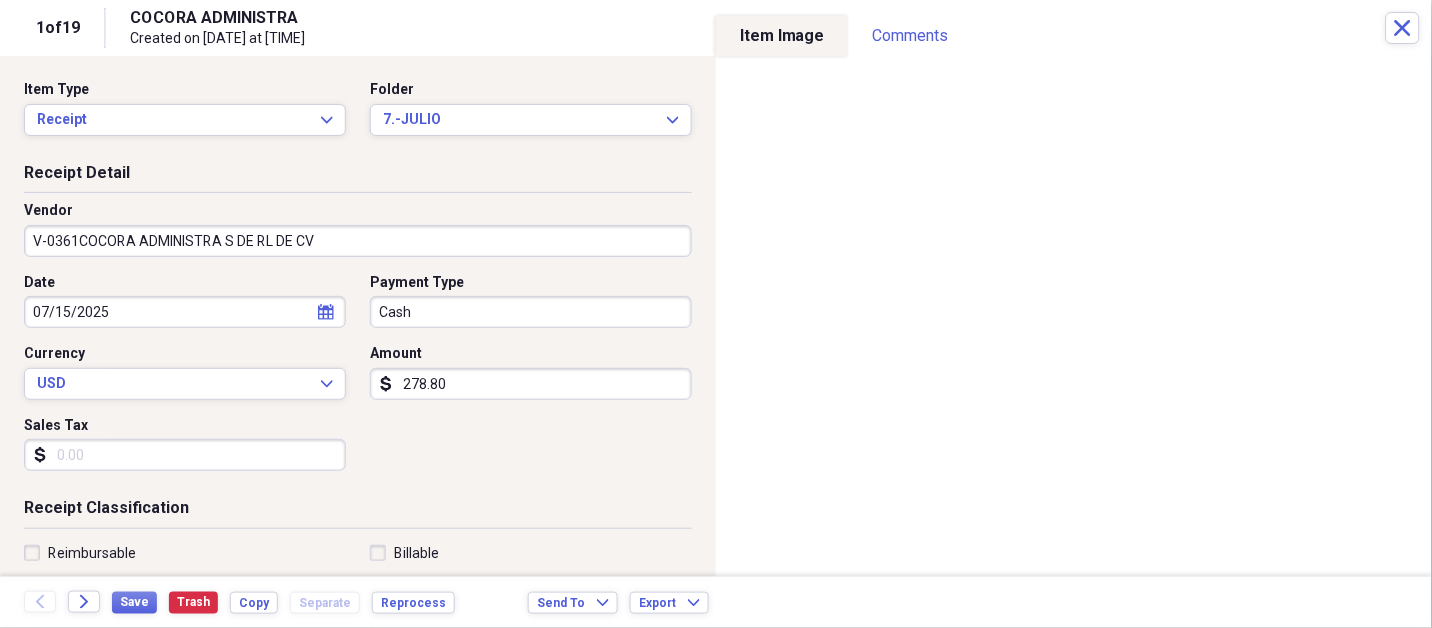 type 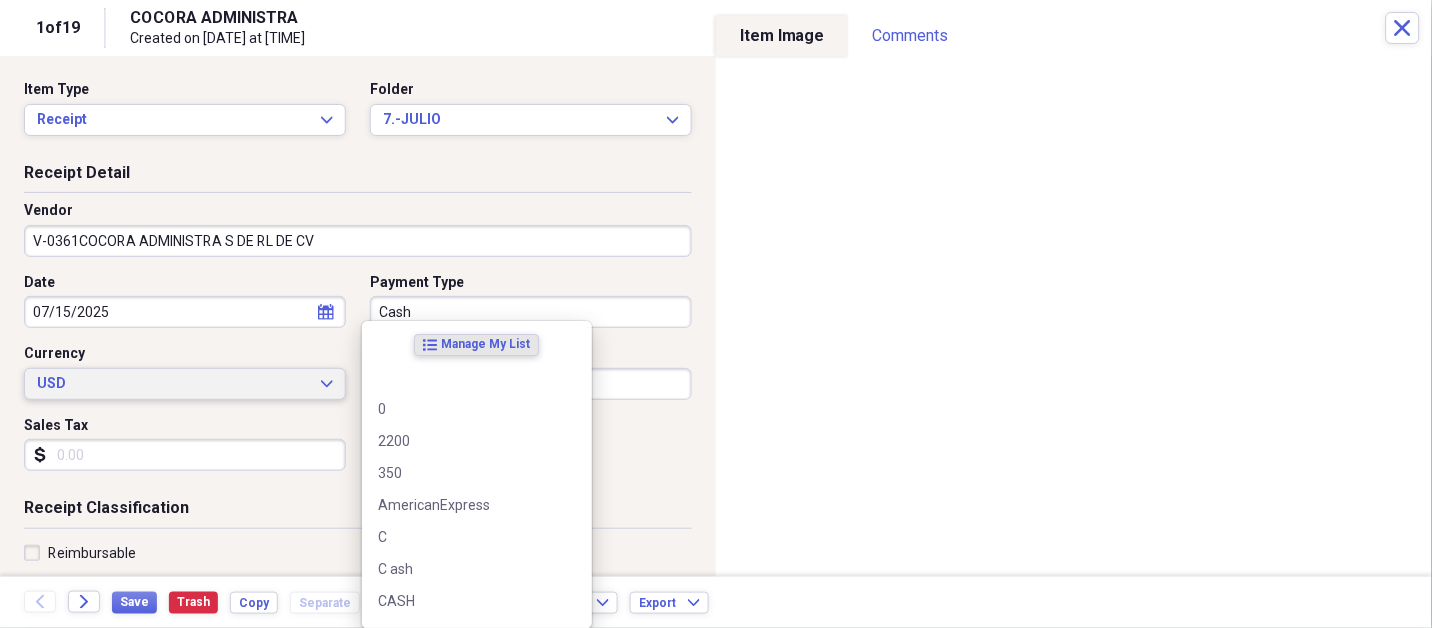 type 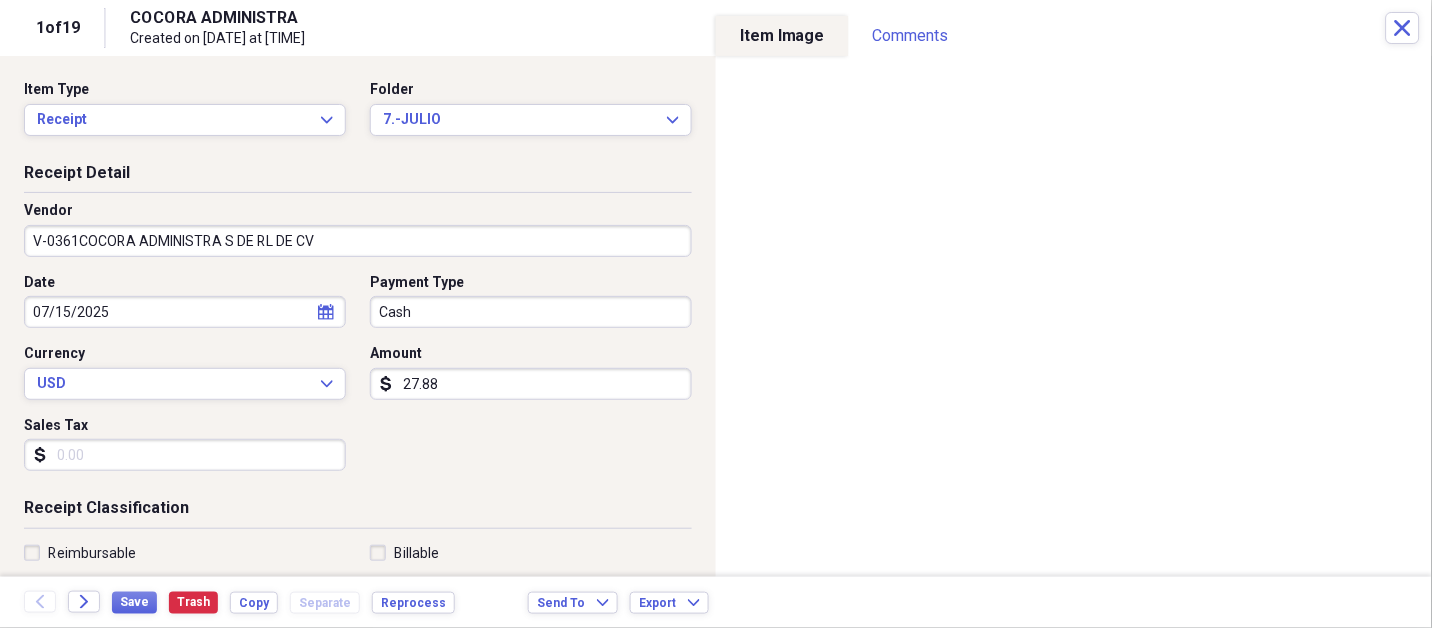 type on "278.80" 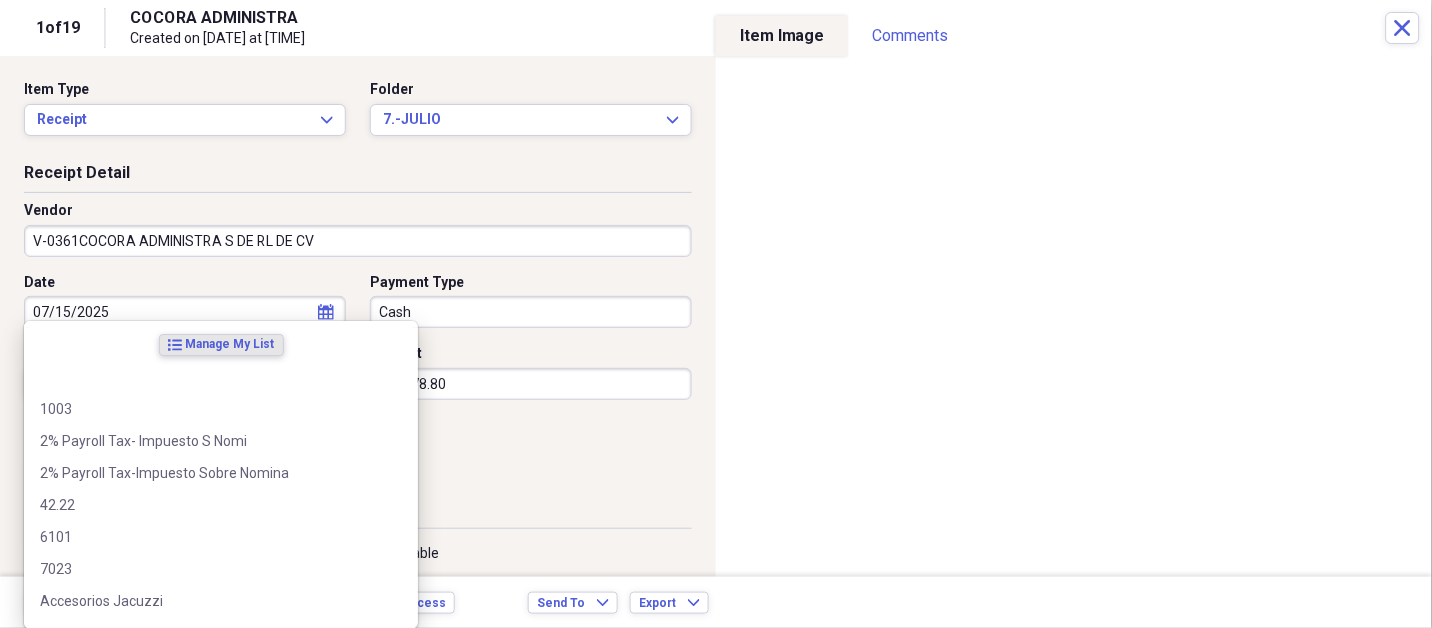 scroll, scrollTop: 307, scrollLeft: 0, axis: vertical 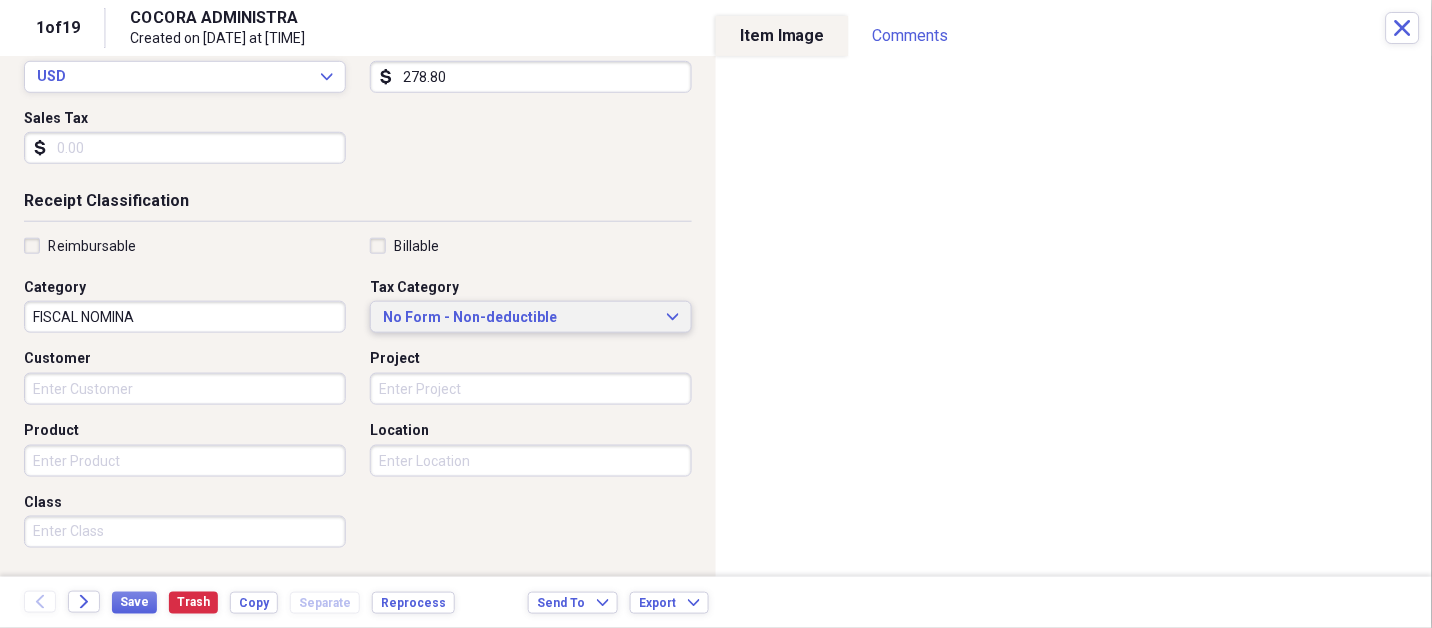 type 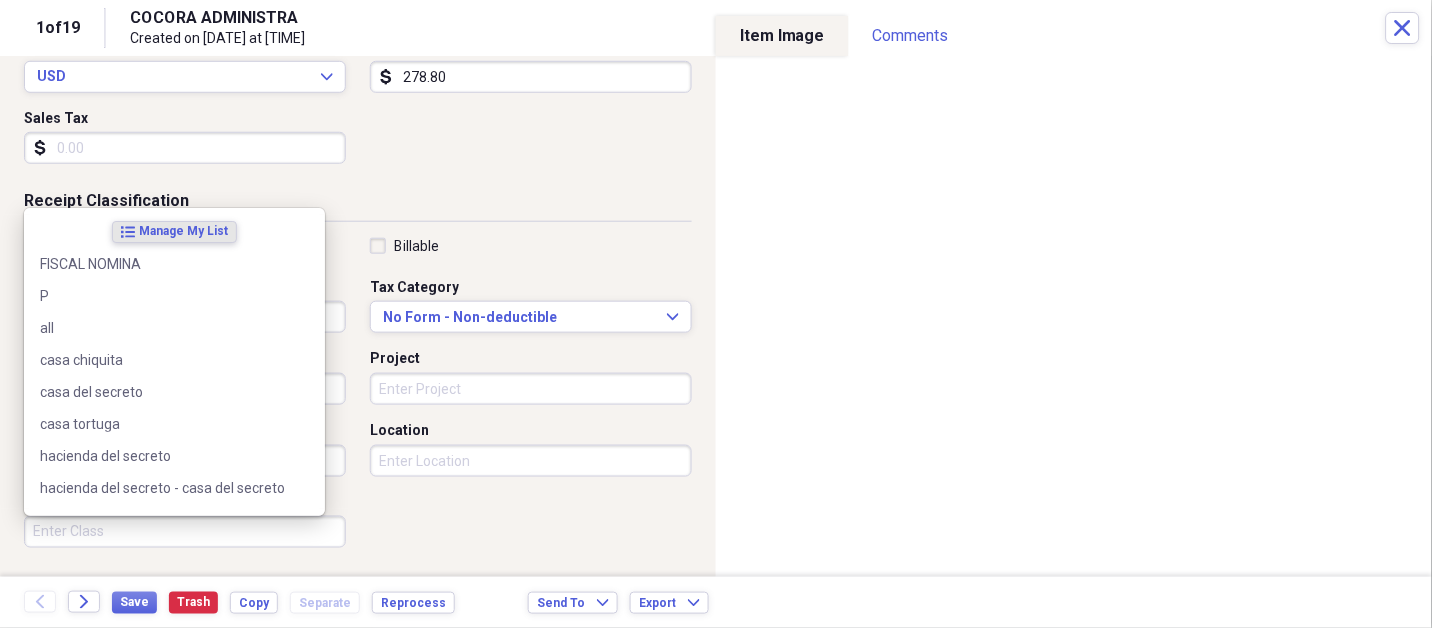 scroll, scrollTop: 497, scrollLeft: 0, axis: vertical 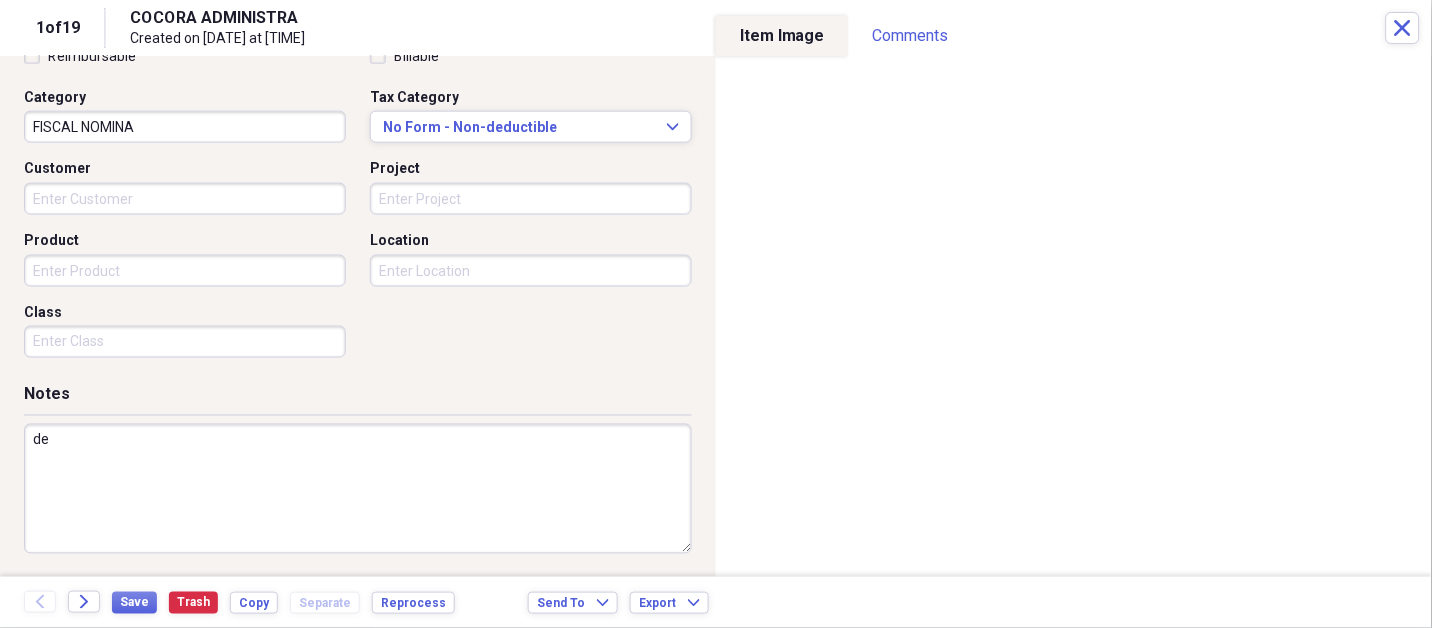 type on "d" 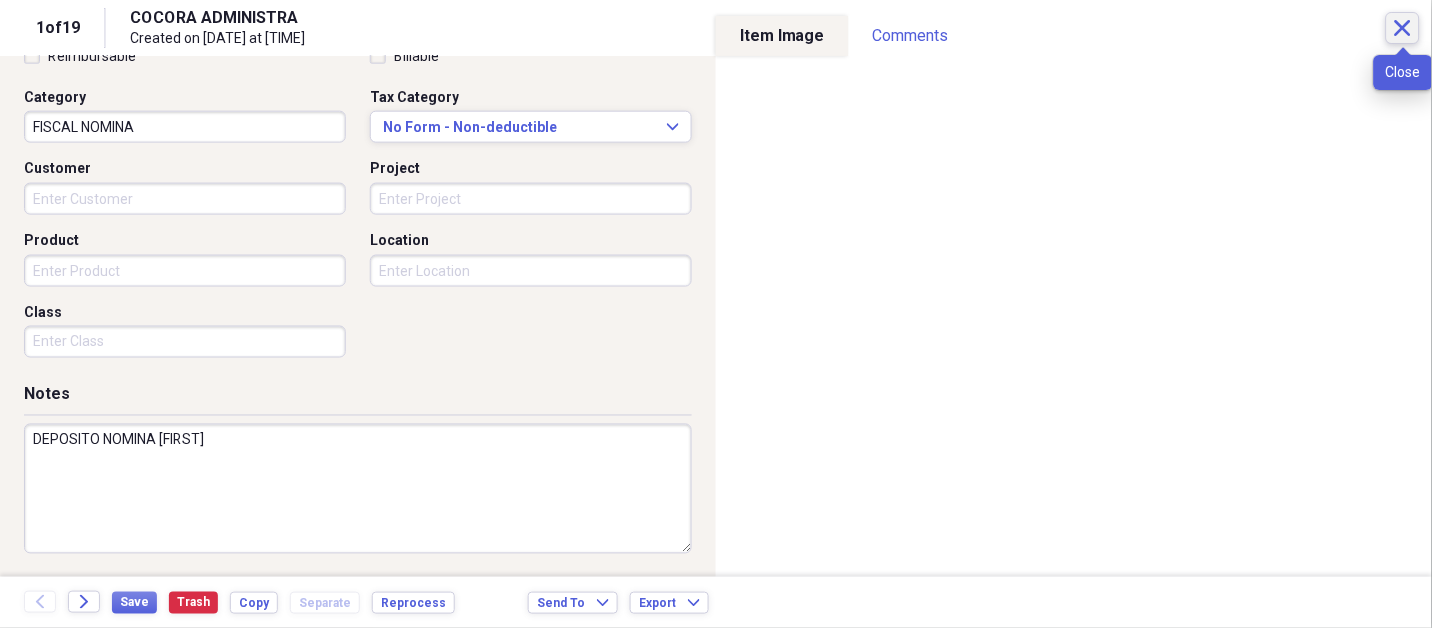type on "DEPOSITO NOMINA [FIRST]" 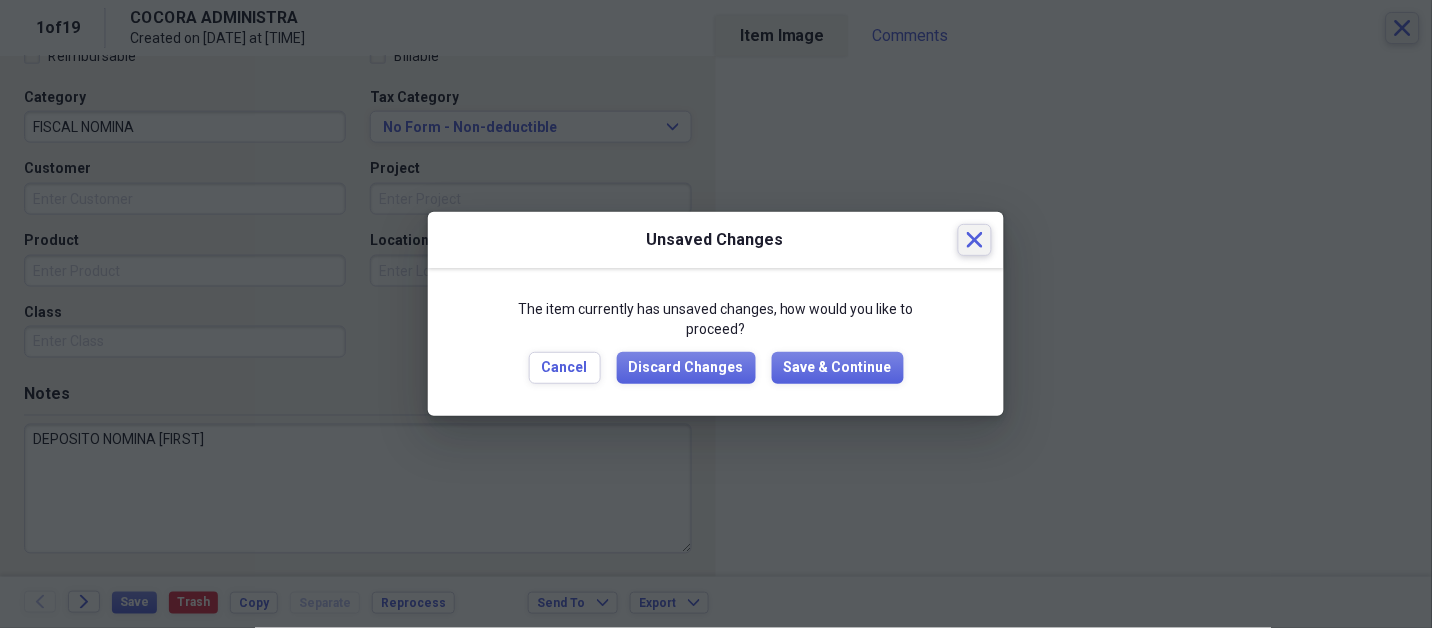 type 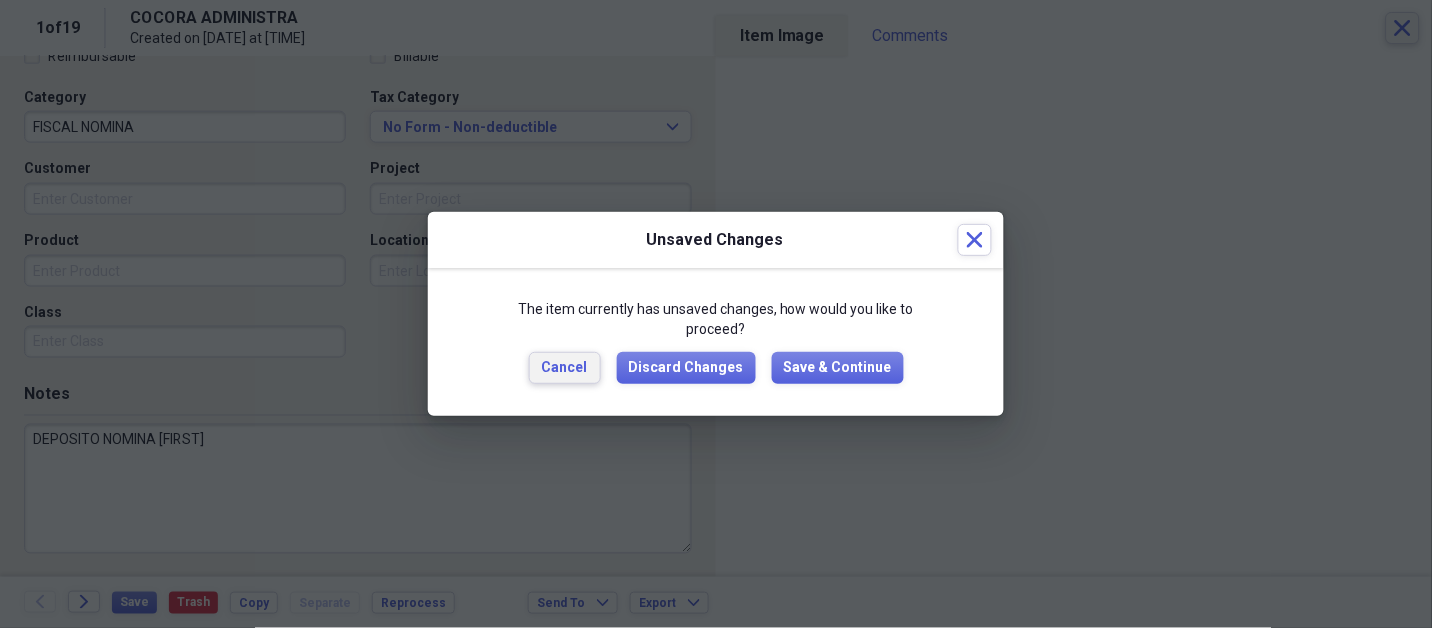 type 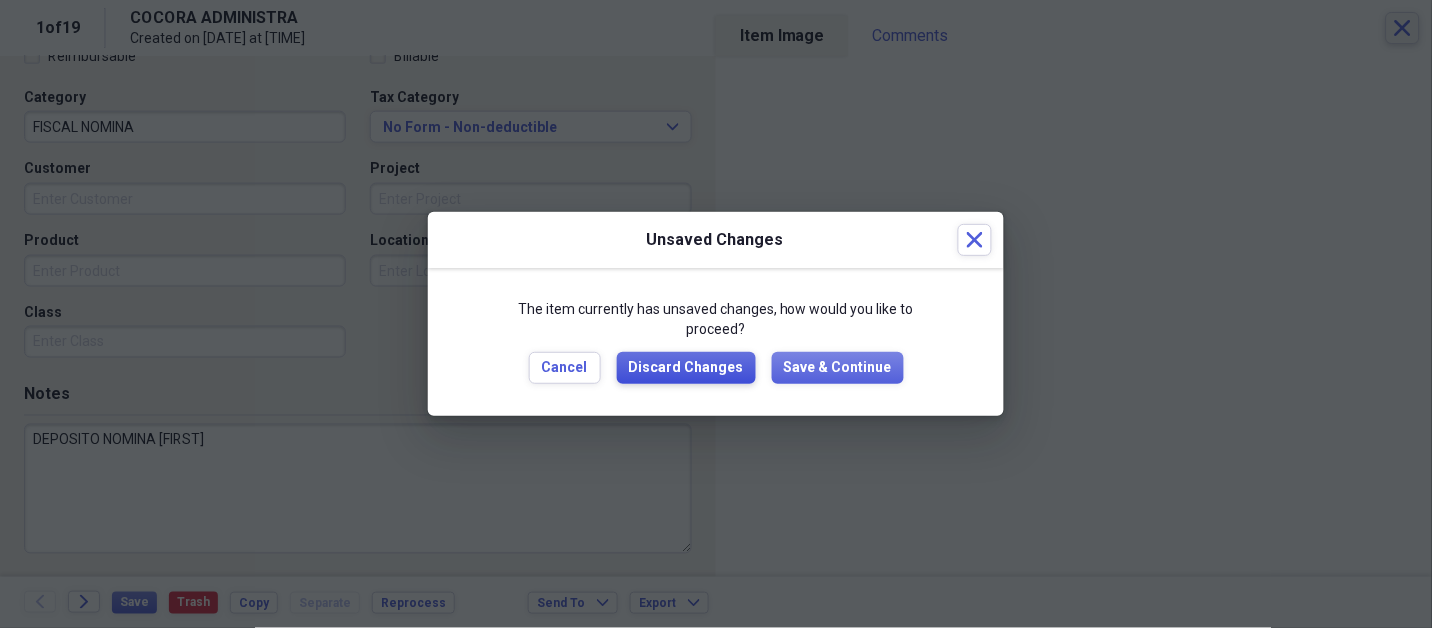 type 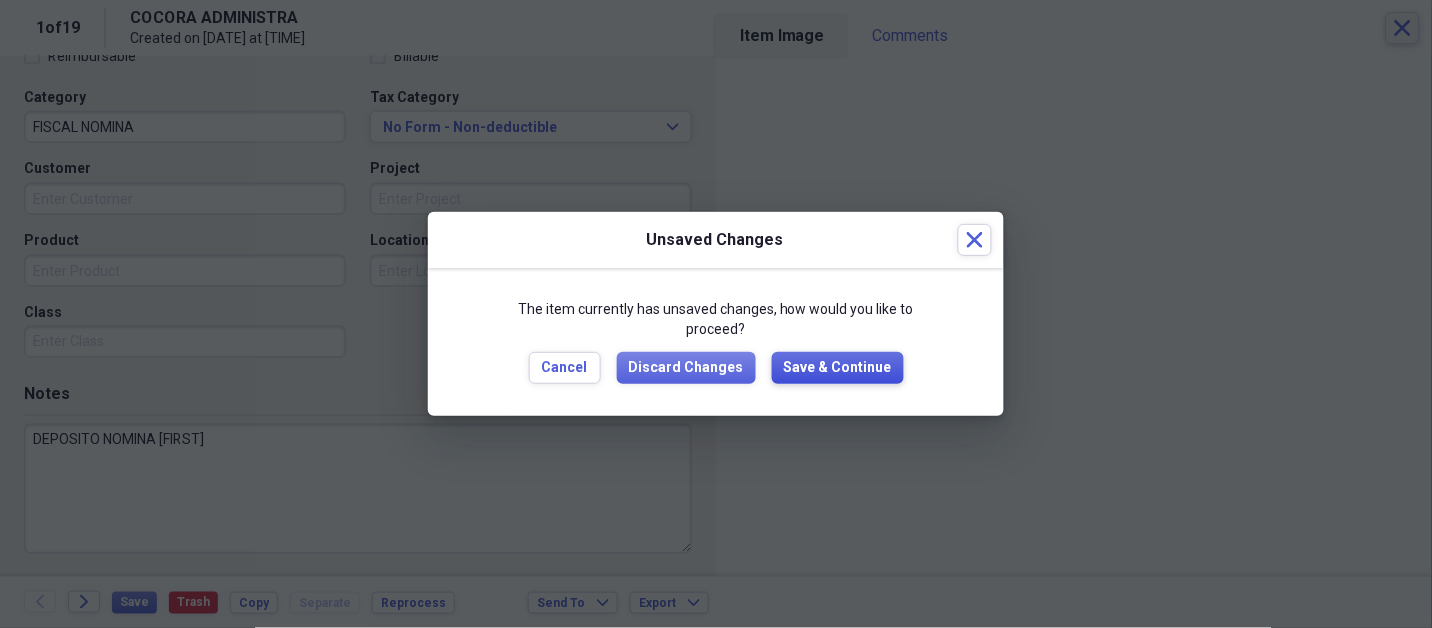 type 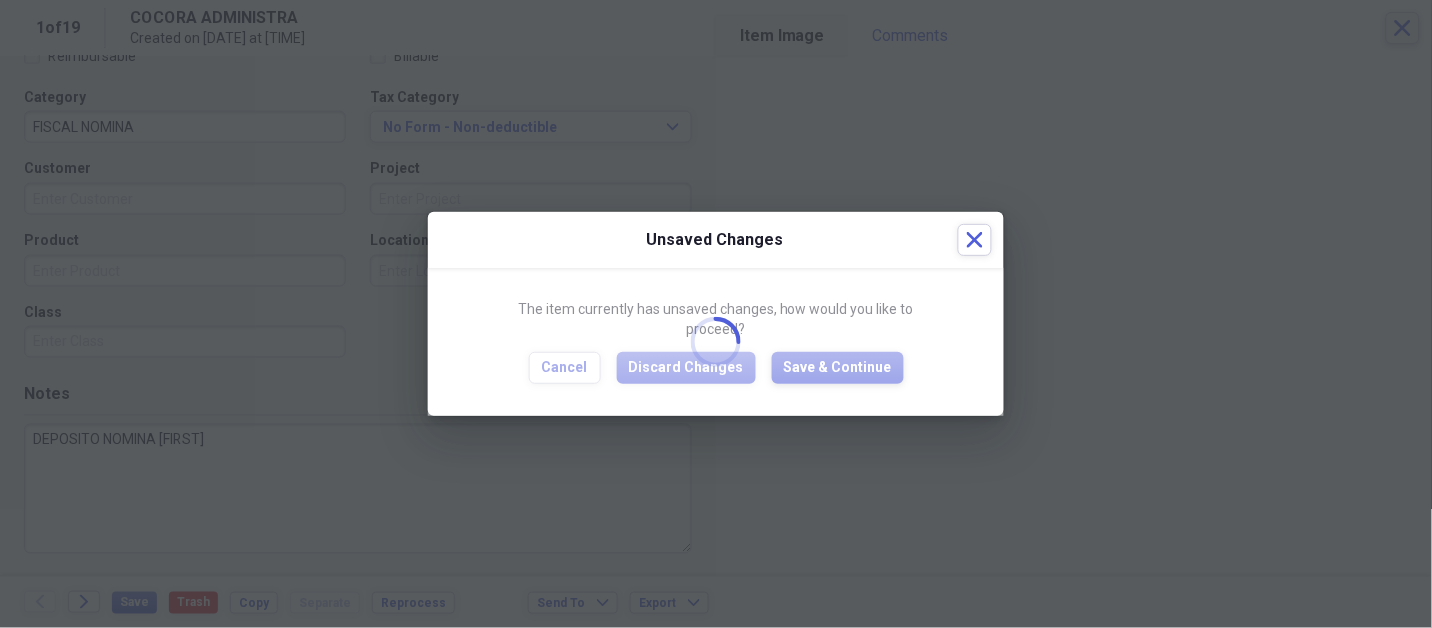 type on "DEPOSITO NOMINA [FIRST]" 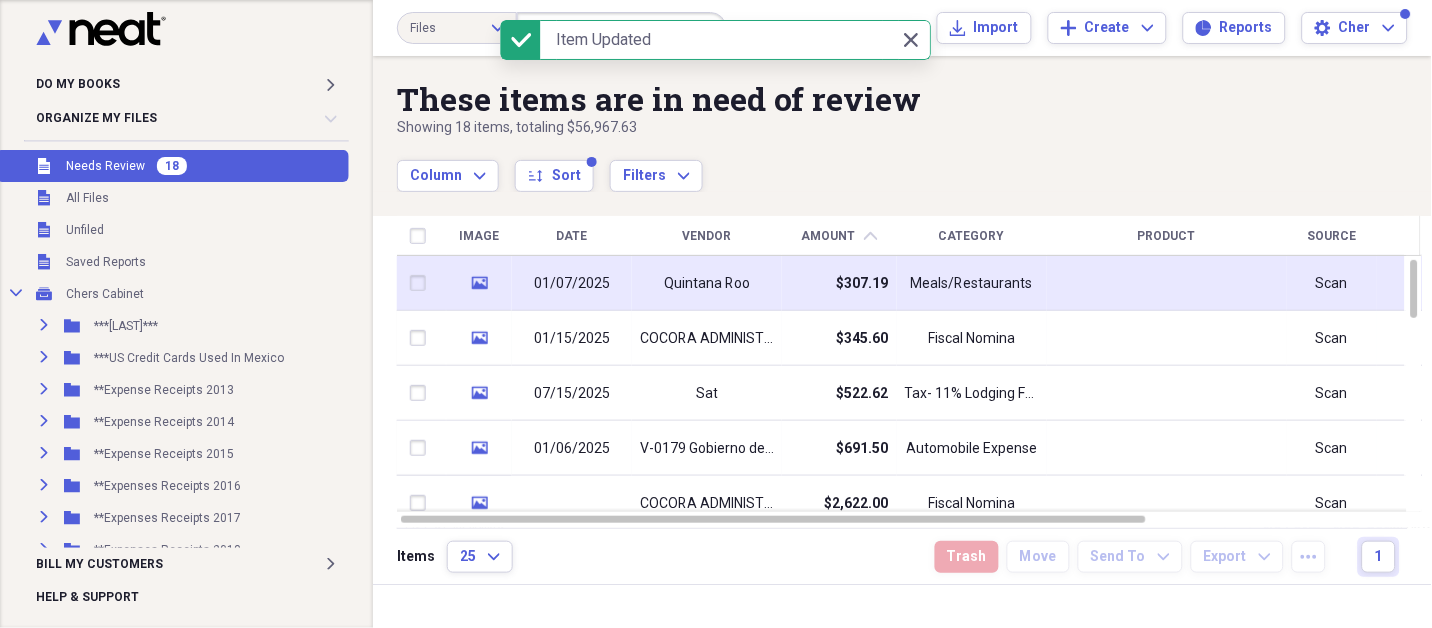 click on "Quintana Roo" at bounding box center [707, 284] 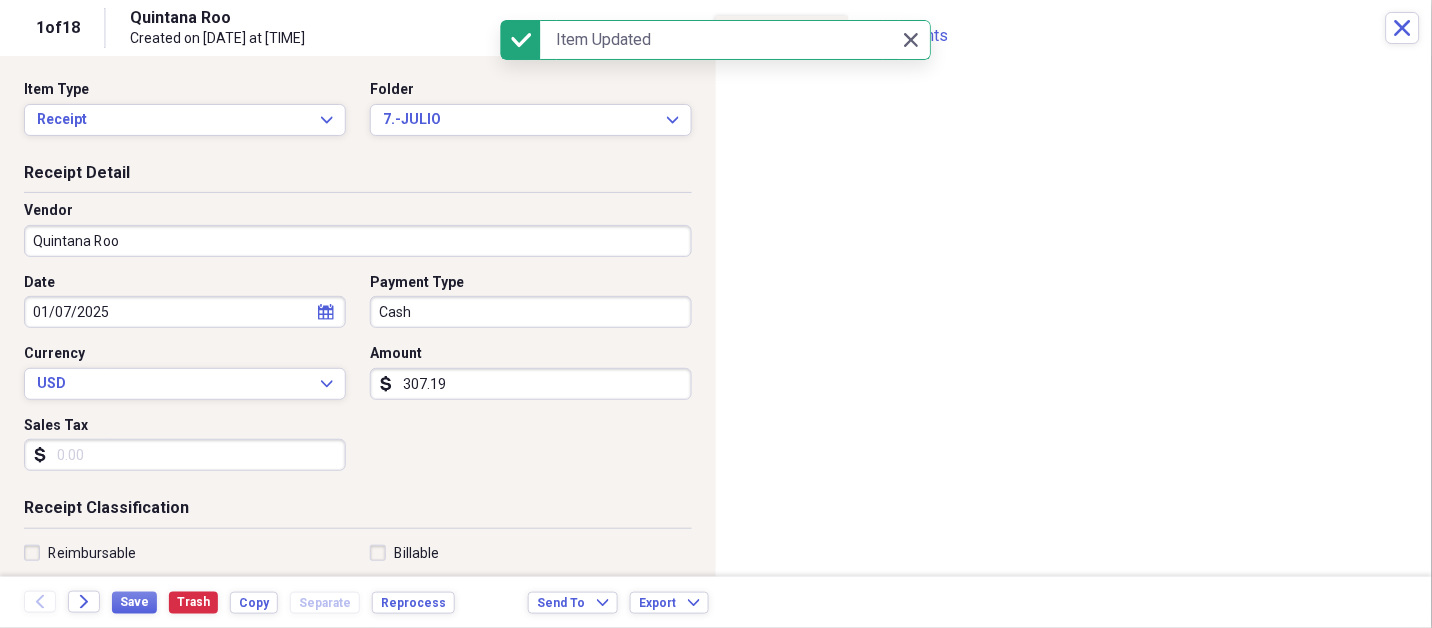click on "Do My Books Expand Organize My Files 18 Collapse Unfiled Needs Review 18 Unfiled All Files Unfiled Unfiled Unfiled Saved Reports Collapse My Cabinet Chers Cabinet Add Folder Expand Folder ***[LAST]*** Add Folder Expand Folder ***US Credit Cards Used In Mexico Add Folder Expand Folder **Expense Receipts 2013 Add Folder Expand Folder **Expense Receipts 2014 Add Folder Expand Folder **Expense Receipts 2015 Add Folder Expand Folder **Expenses Receipts 2016 Add Folder Expand Folder **Expenses Receipts 2017 Add Folder Expand Folder **Expenses Receipts 2018 Add Folder Expand Folder **Expenses Receipts 2019 Add Folder Expand Folder **Expenses Receipts 2020 Add Folder Expand Folder **Expenses Receipts 2021 Add Folder Expand Folder **Expenses Receipts 2022 Add Folder Expand Folder **EXPENSES RECEIPTS 2023** Add Folder Expand Folder **EXPENSES RECEIPTS 2024** Add Folder Collapse Open Folder **EXPENSES RECEIPTS 2025** Add Folder Folder 1.-ENERO Add Folder Folder 2.-FEBRERO Add Folder Folder 3.-MARZO Add Folder Folder 25" at bounding box center (716, 314) 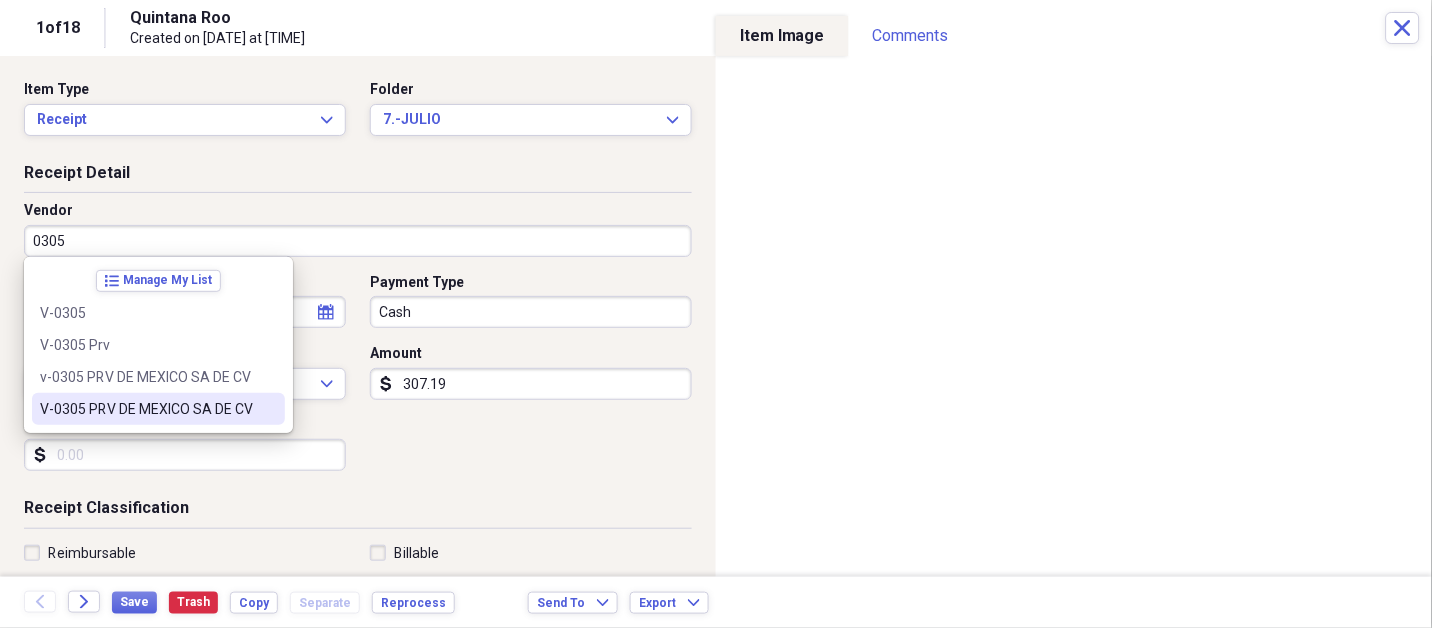 type on "V-0305 PRV DE MEXICO SA DE CV" 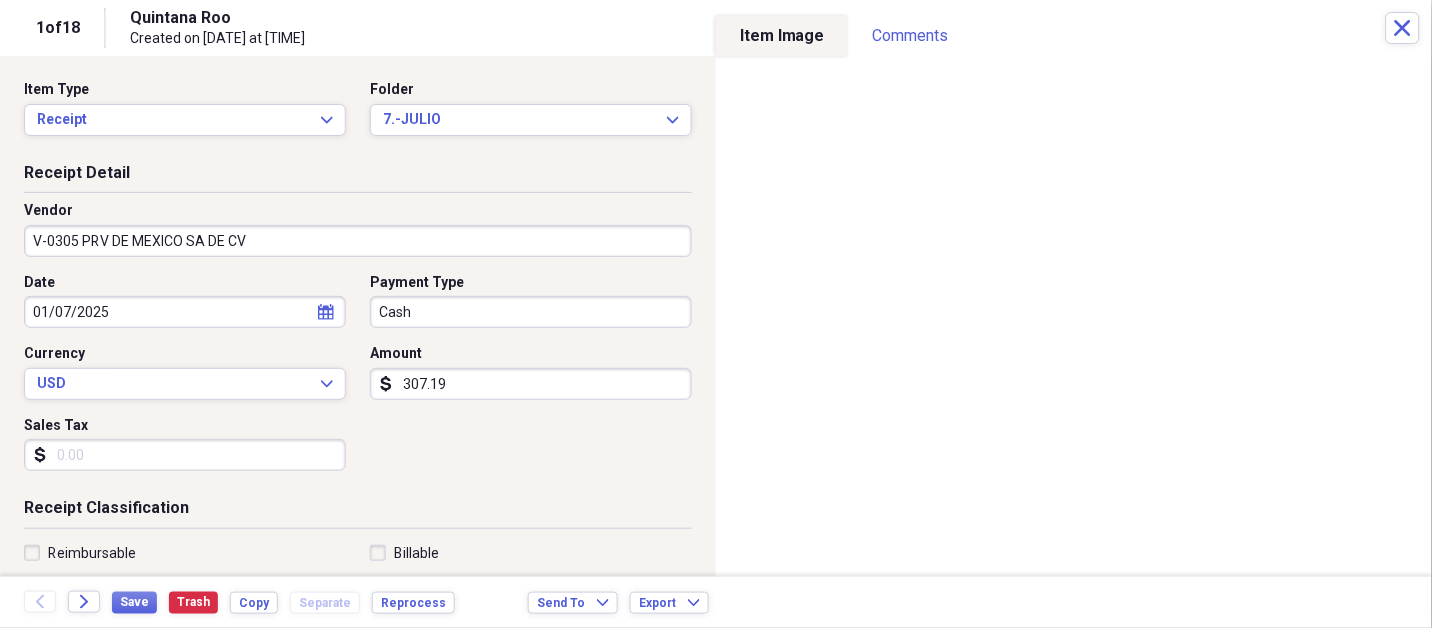 type on "INTERNET" 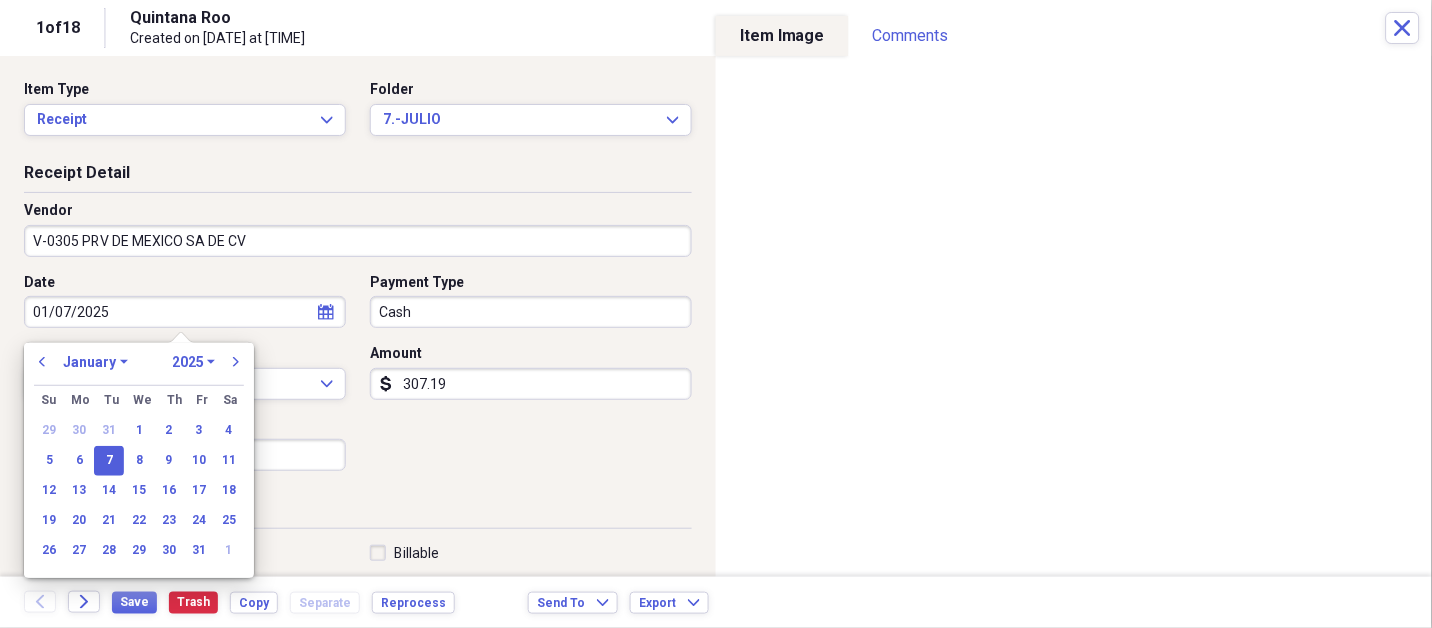 click on "January February March April May June July August September October November December" at bounding box center (95, 362) 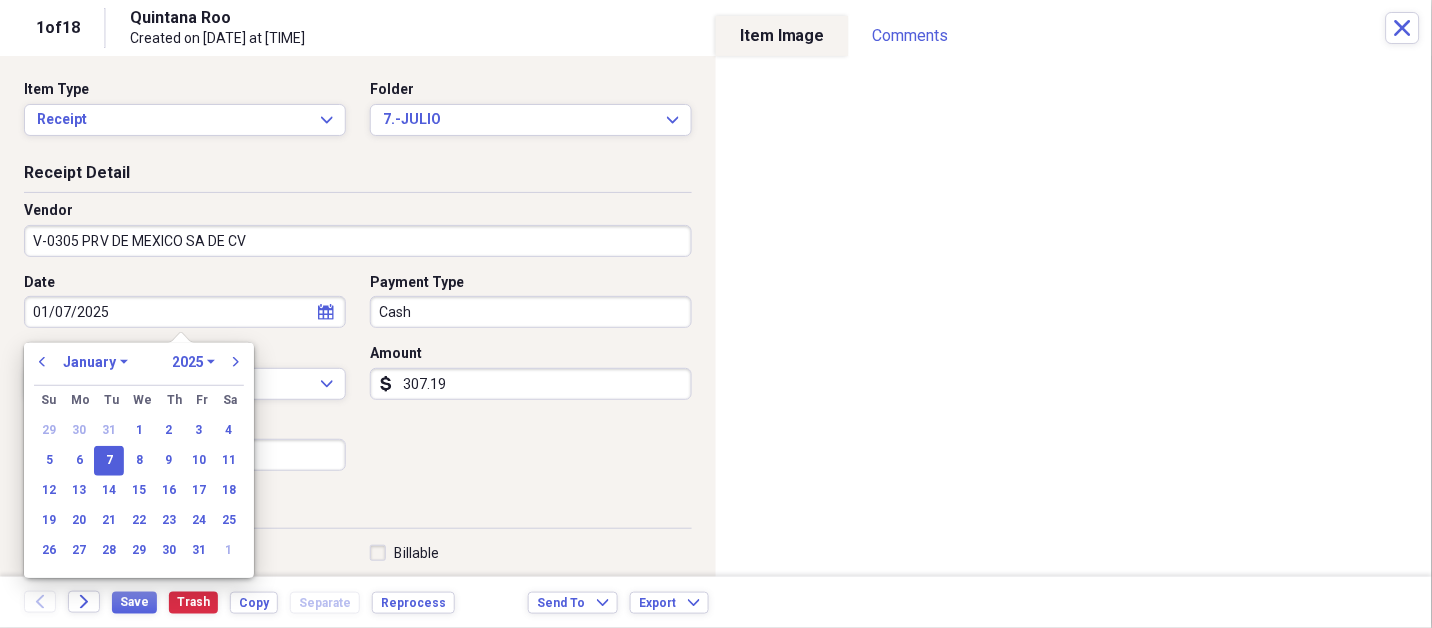 select on "6" 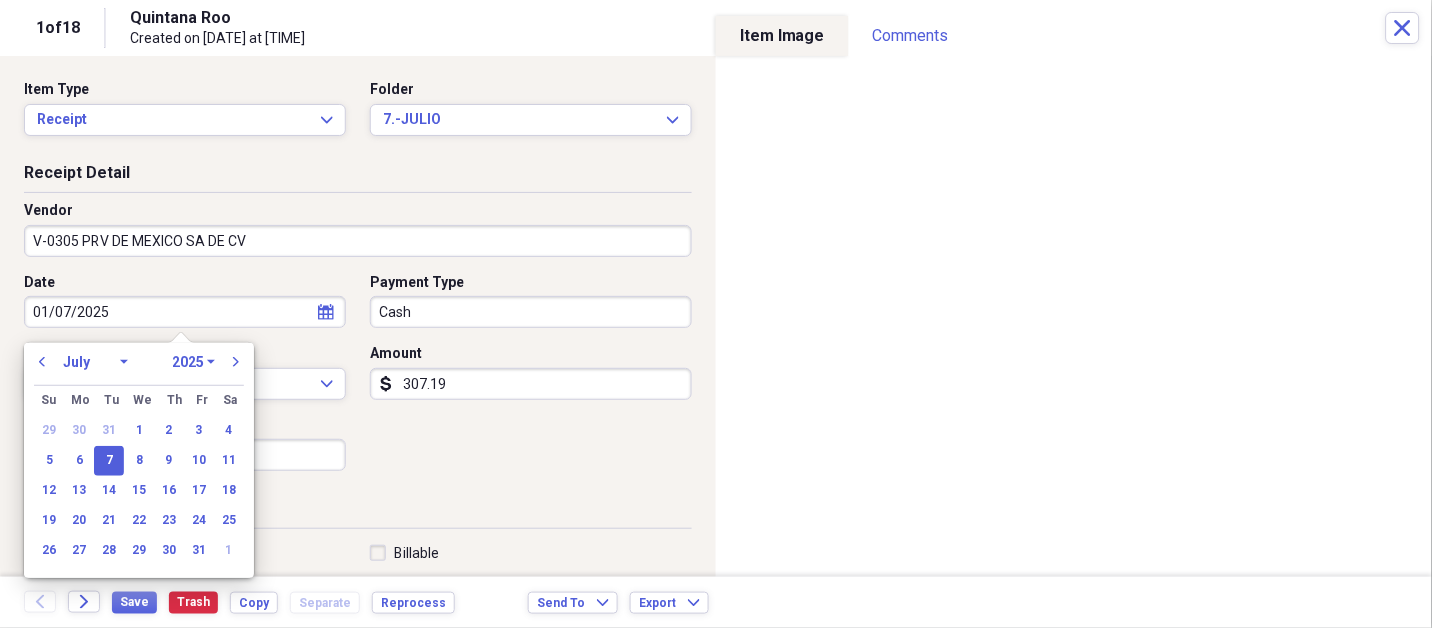 click on "January February March April May June July August September October November December" at bounding box center (95, 362) 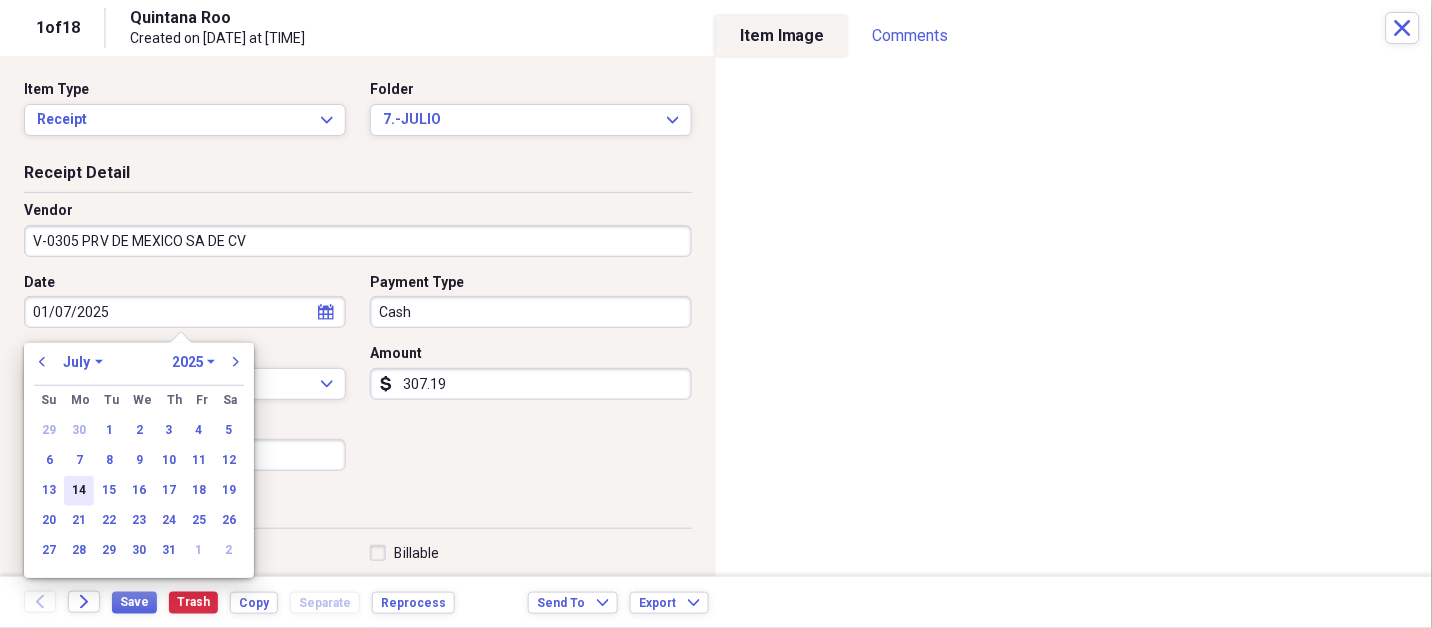 click on "14" at bounding box center (79, 491) 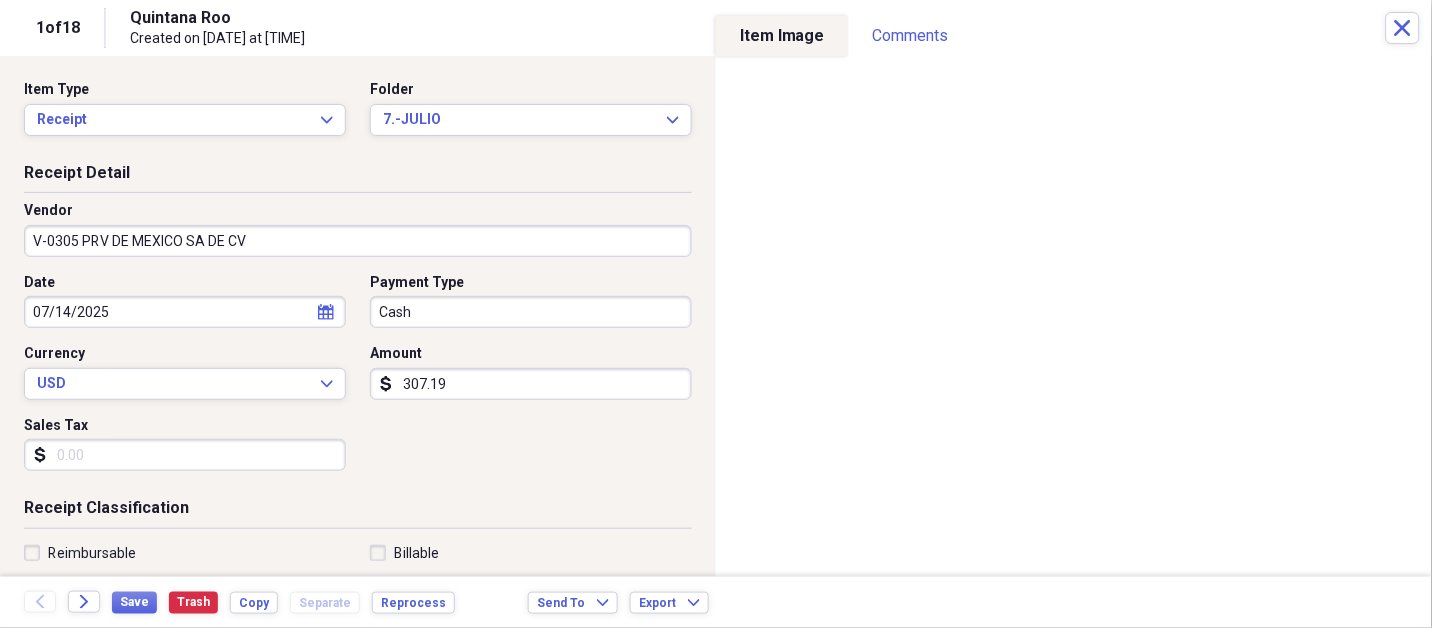type 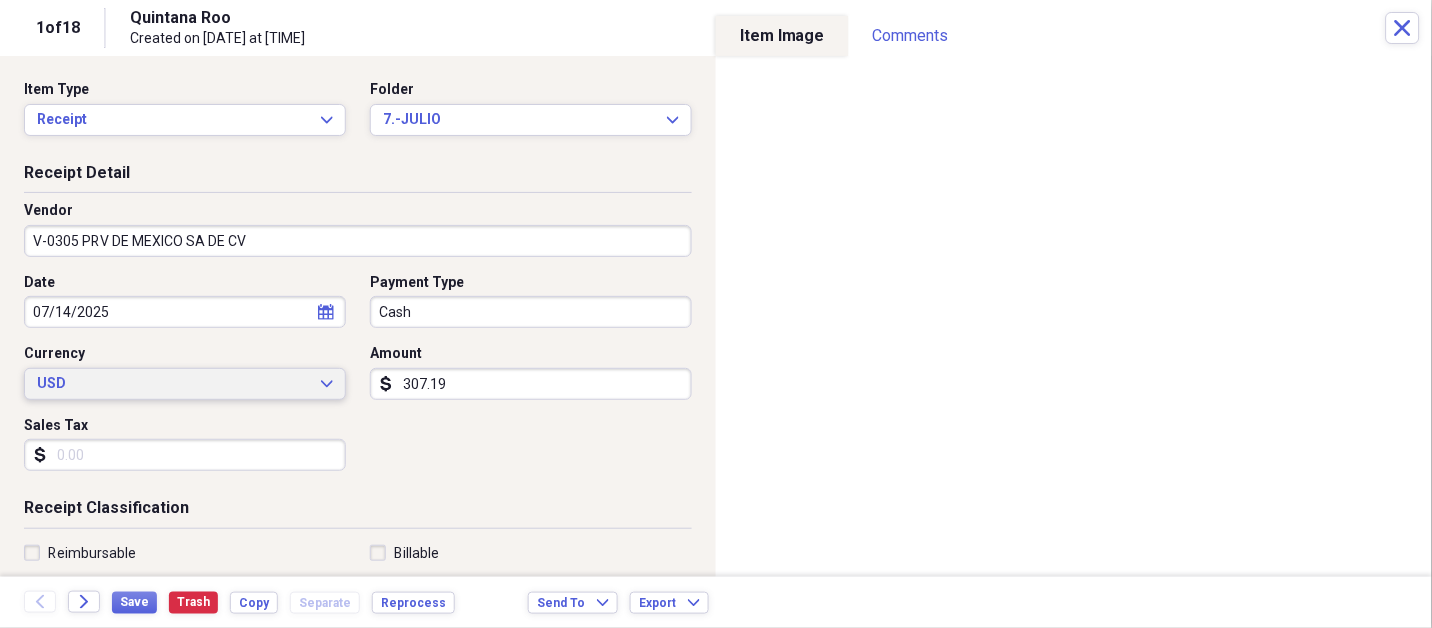 type 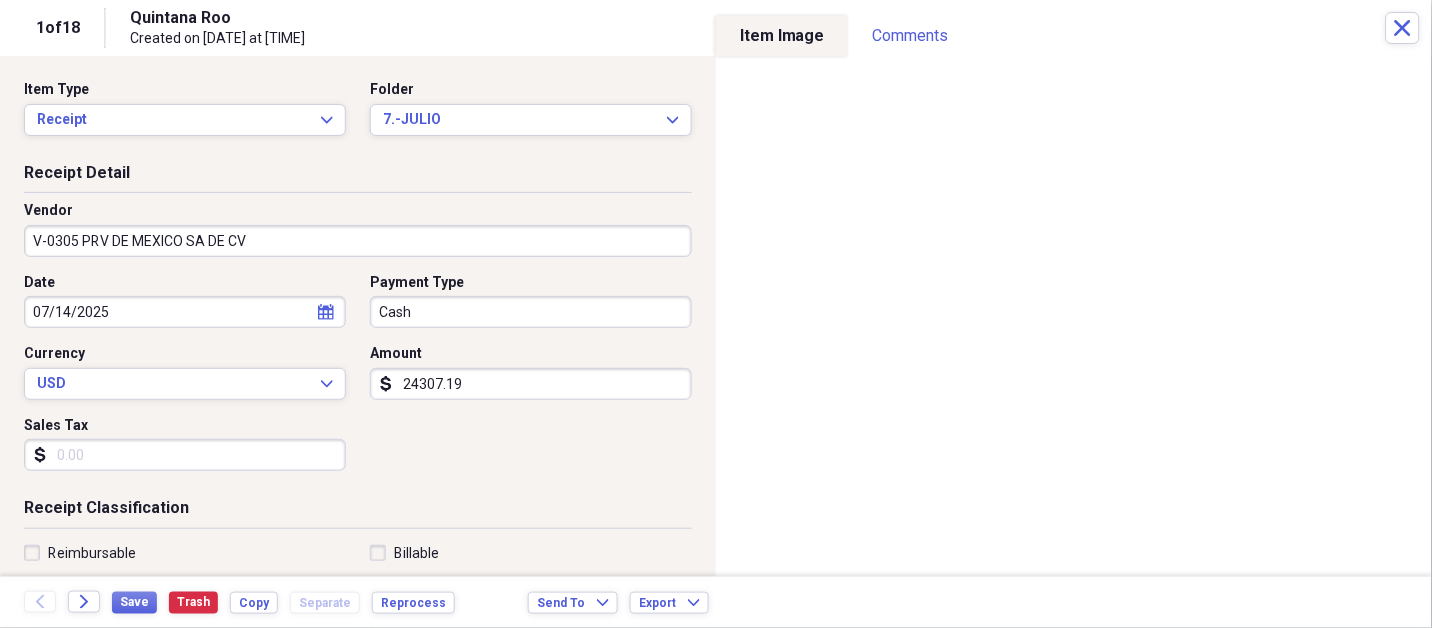 type on "24307.19" 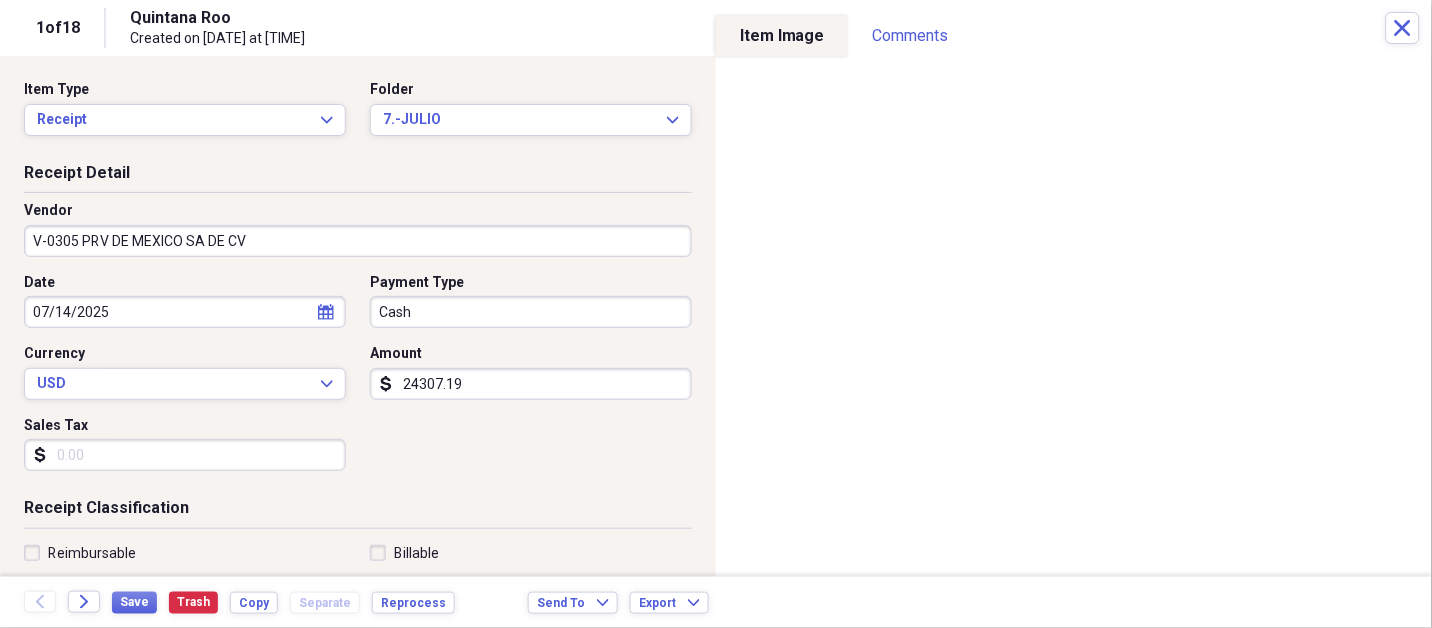 scroll, scrollTop: 307, scrollLeft: 0, axis: vertical 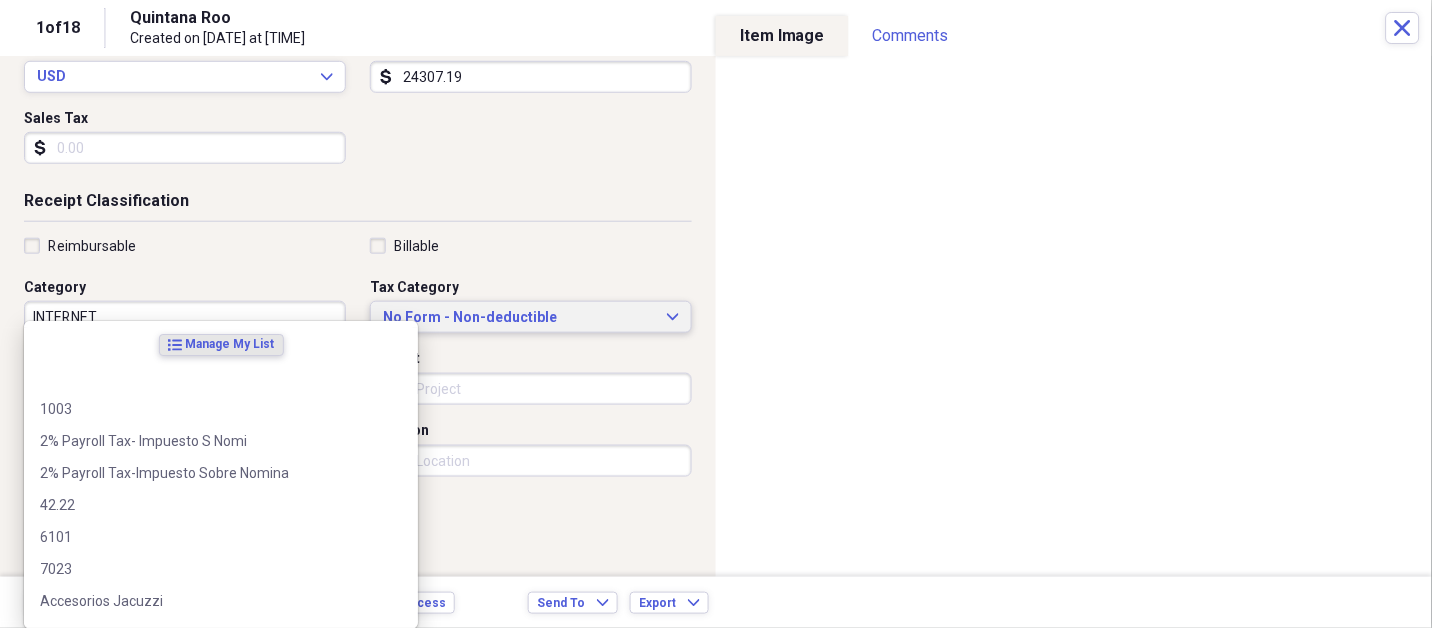 type 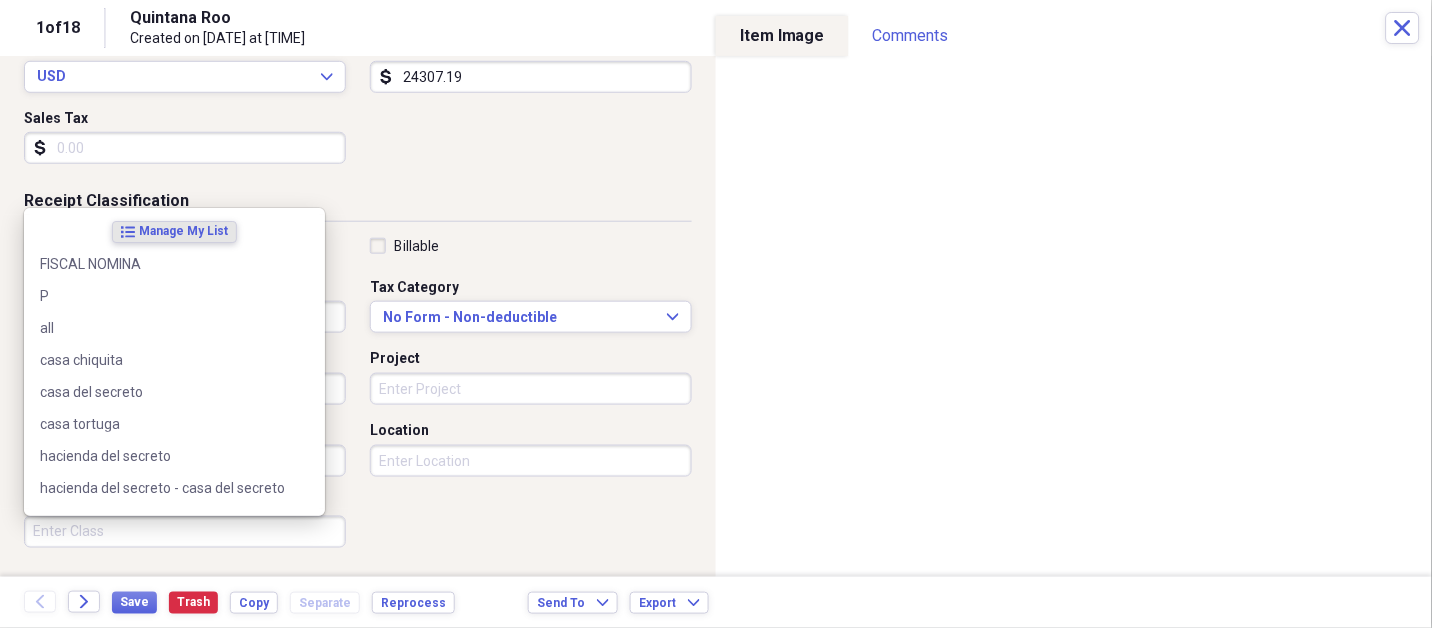 scroll, scrollTop: 497, scrollLeft: 0, axis: vertical 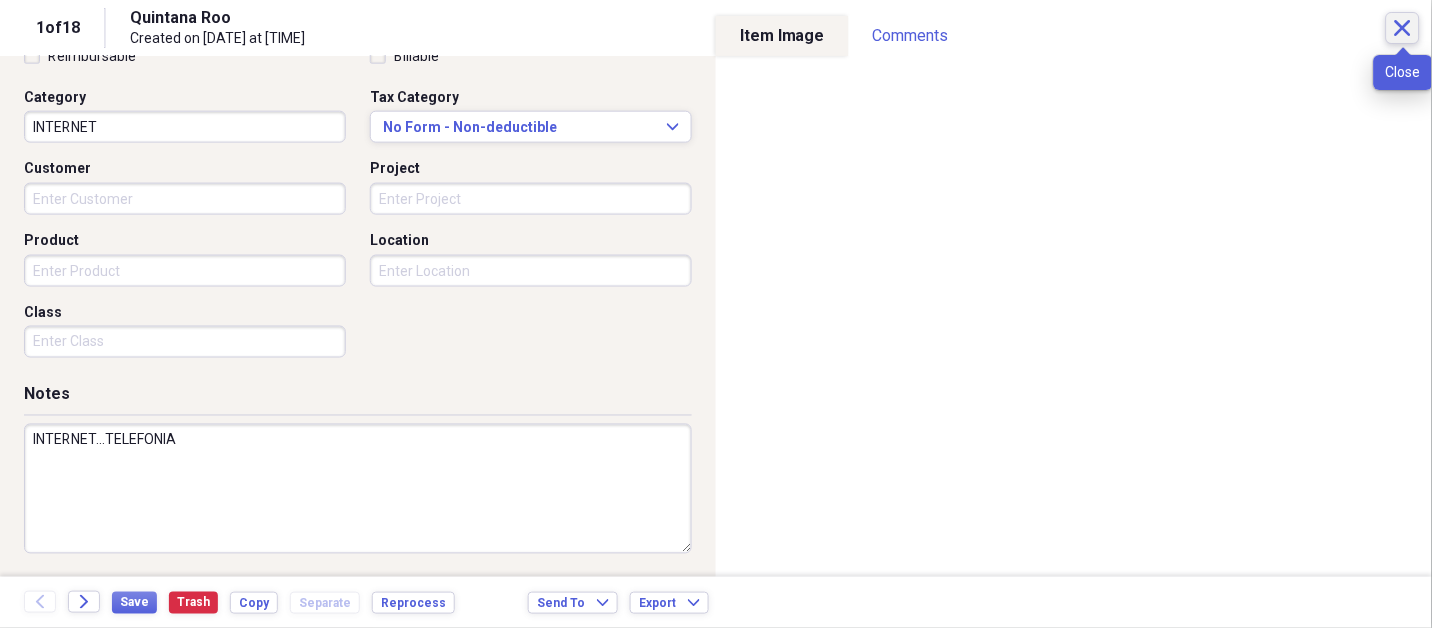 type on "INTERNET...TELEFONIA" 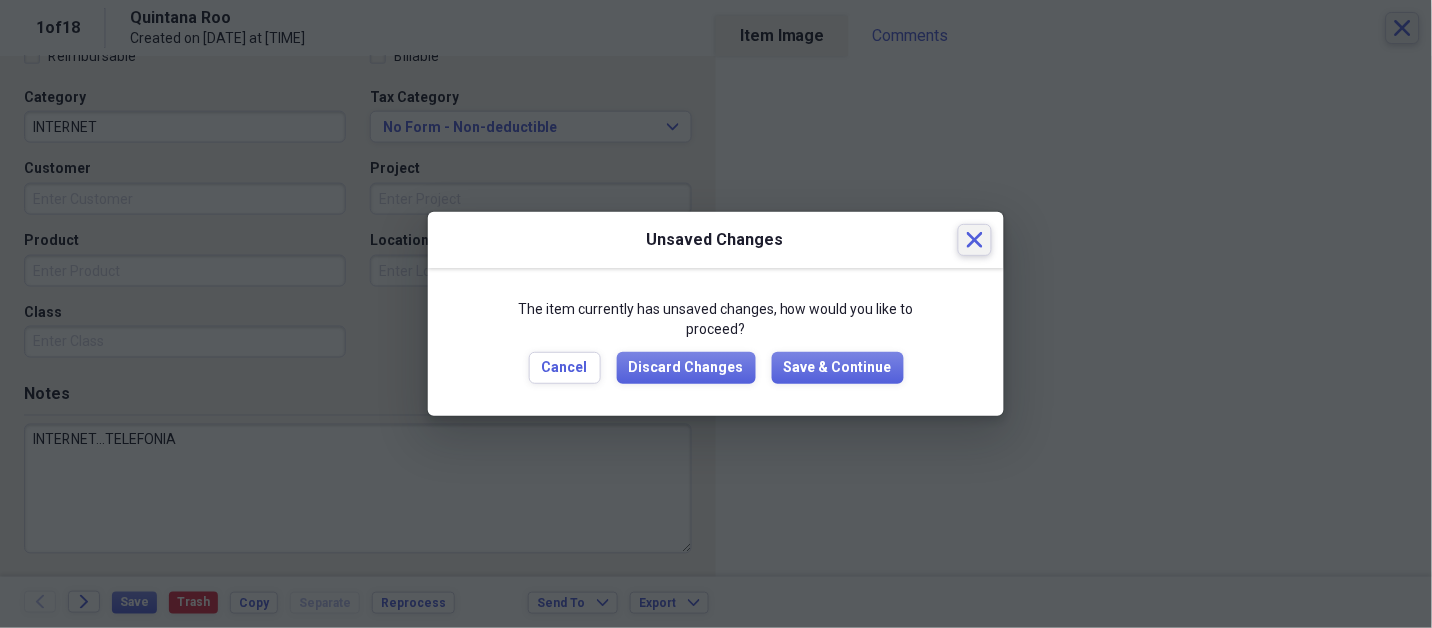 type 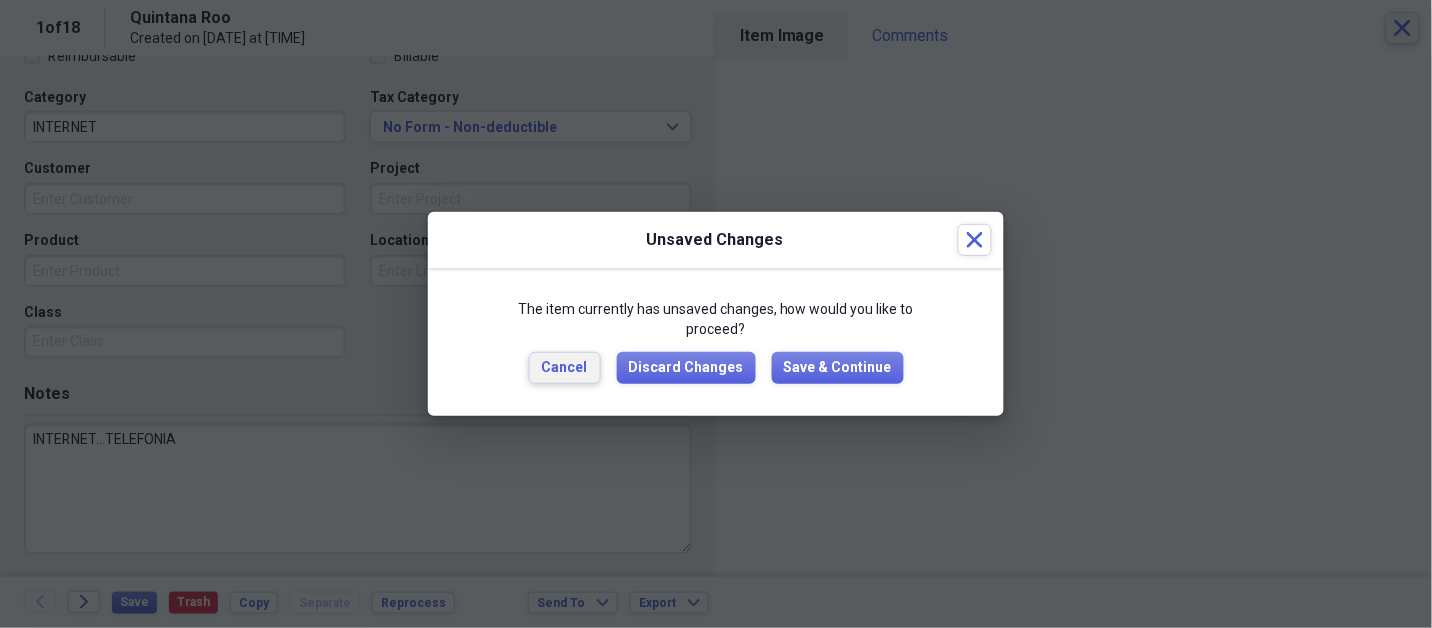 type 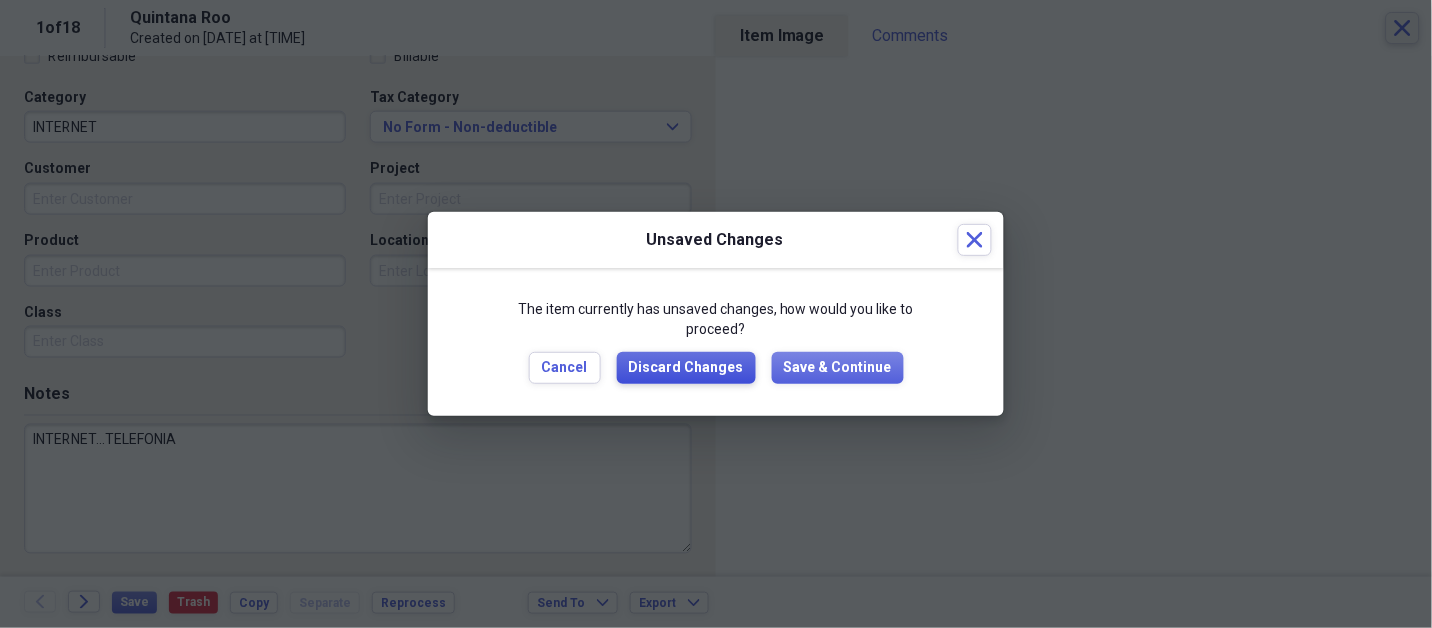 type 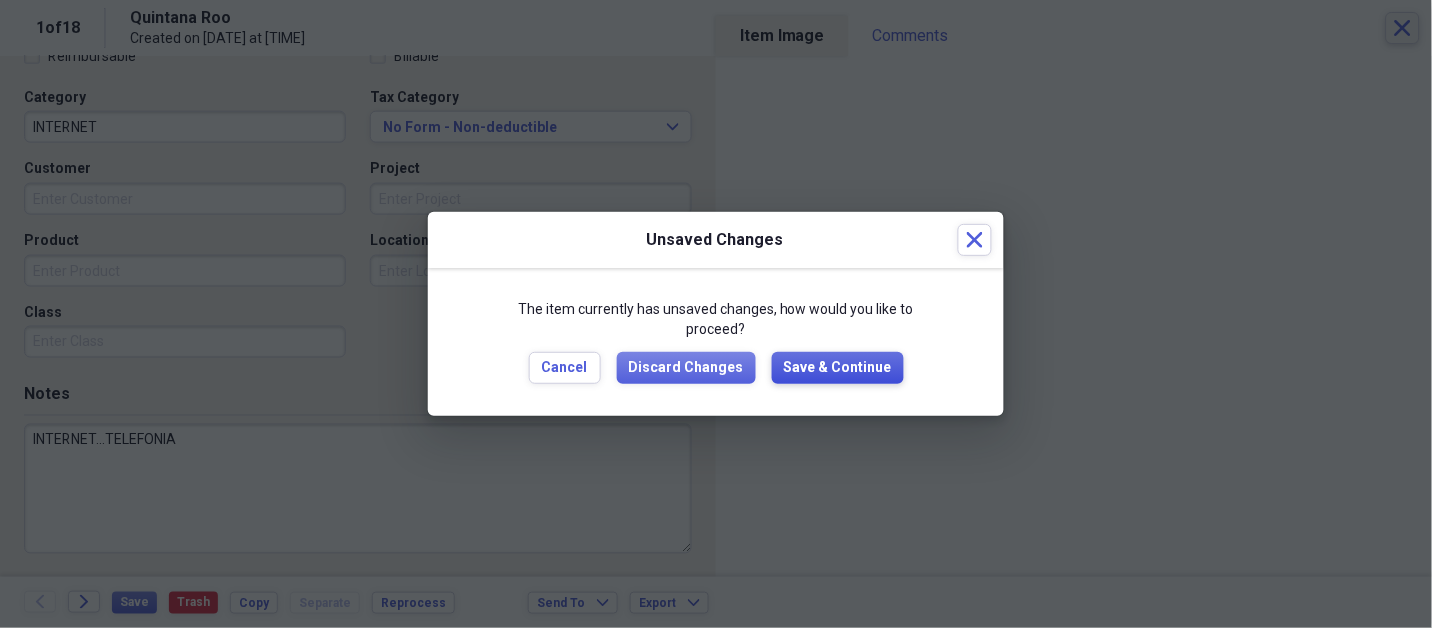type 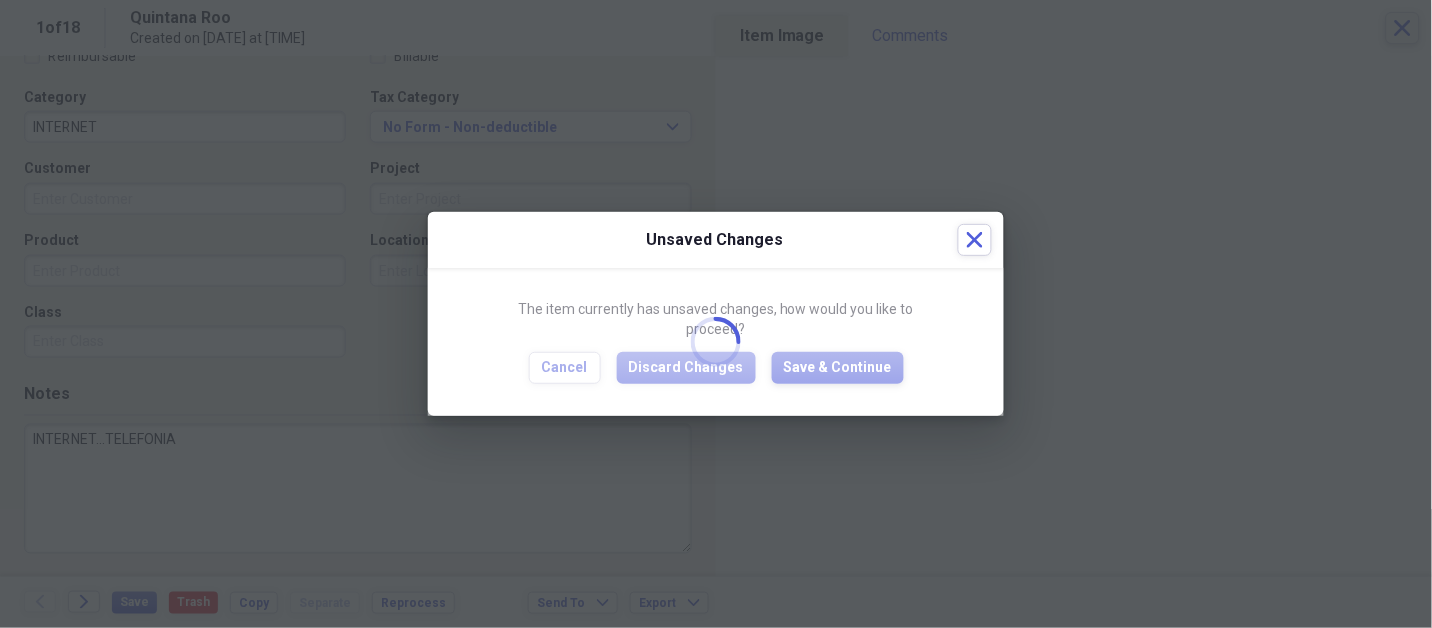 type on "INTERNET...TELEFONIA" 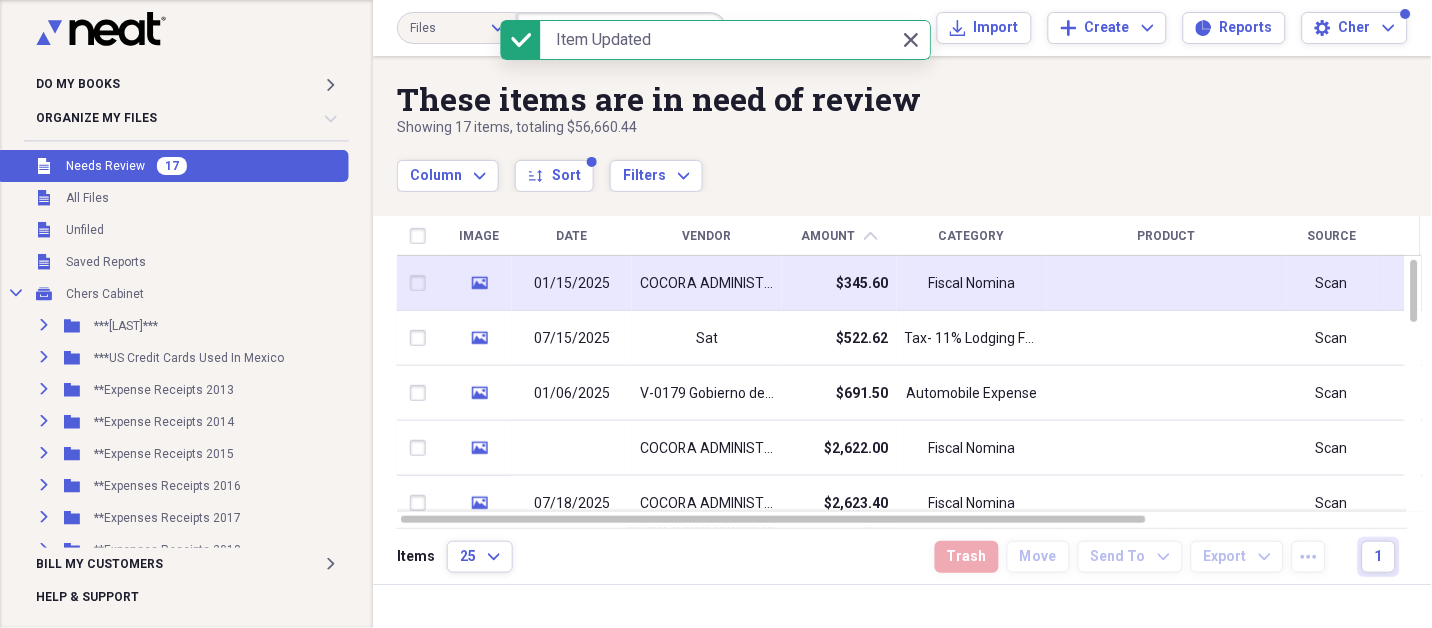 click on "COCORA ADMINISTRA" at bounding box center (707, 284) 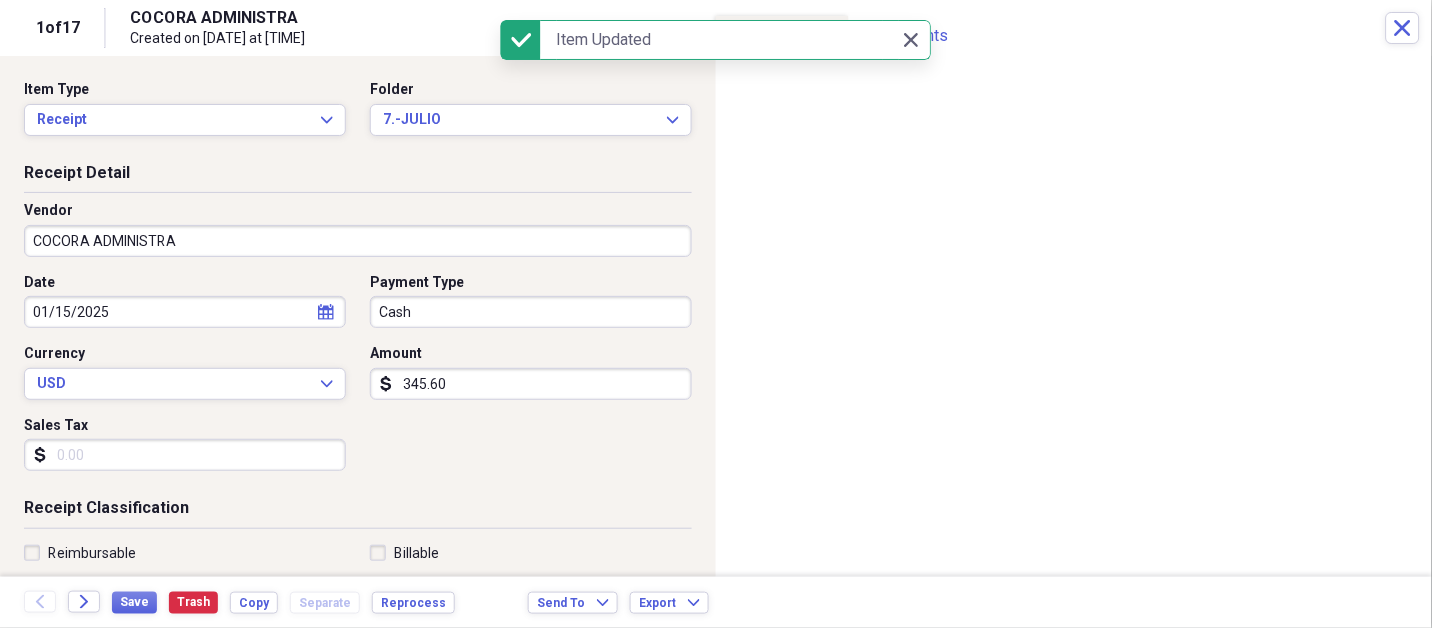 click on "Do My Books Expand Organize My Files 17 Collapse Unfiled Needs Review 17 Unfiled All Files Unfiled Unfiled Unfiled Saved Reports Collapse My Cabinet Chers Cabinet Add Folder Expand Folder ***[LAST]*** Add Folder Expand Folder ***US Credit Cards Used In Mexico Add Folder Expand Folder **Expense Receipts 2013 Add Folder Expand Folder **Expense Receipts 2014 Add Folder Expand Folder **Expense Receipts 2015 Add Folder Expand Folder **Expenses Receipts 2016 Add Folder Expand Folder **Expenses Receipts 2017 Add Folder Expand Folder **Expenses Receipts 2018 Add Folder Expand Folder **Expenses Receipts 2019 Add Folder Expand Folder **Expenses Receipts 2020 Add Folder Expand Folder **Expenses Receipts 2021 Add Folder Expand Folder **Expenses Receipts 2022 Add Folder Expand Folder **EXPENSES RECEIPTS 2023** Add Folder Expand Folder **EXPENSES RECEIPTS 2024** Add Folder Collapse Open Folder **EXPENSES RECEIPTS 2025** Add Folder Folder 1.-ENERO Add Folder Folder 2.-FEBRERO Add Folder Folder 3.-MARZO Add Folder Folder 25" at bounding box center (716, 314) 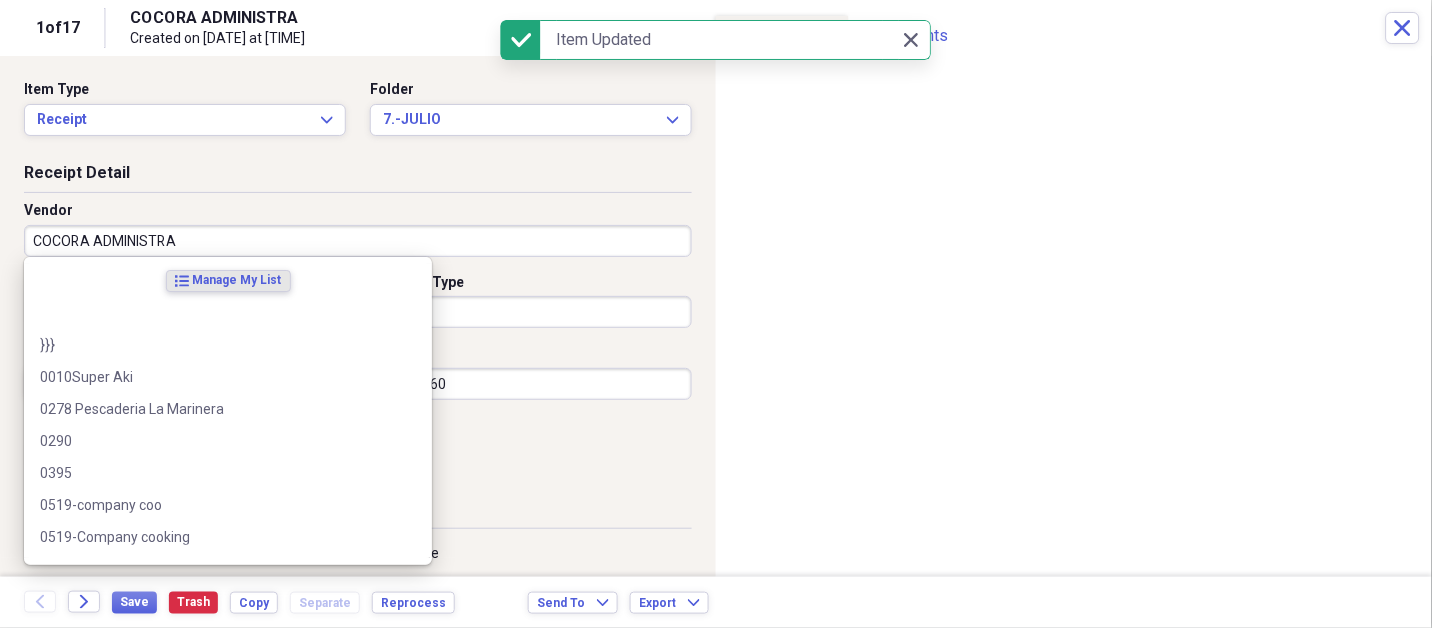 click on "COCORA ADMINISTRA" at bounding box center (358, 241) 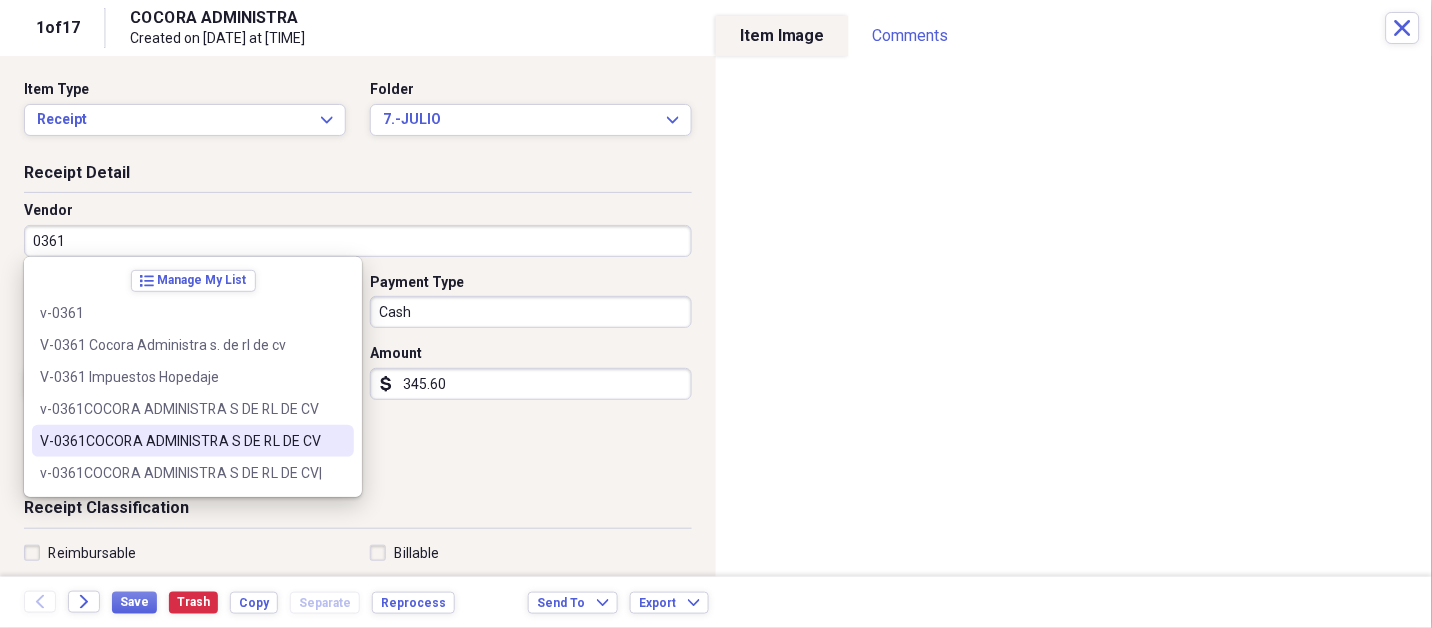type on "V-0361COCORA ADMINISTRA S DE RL DE CV" 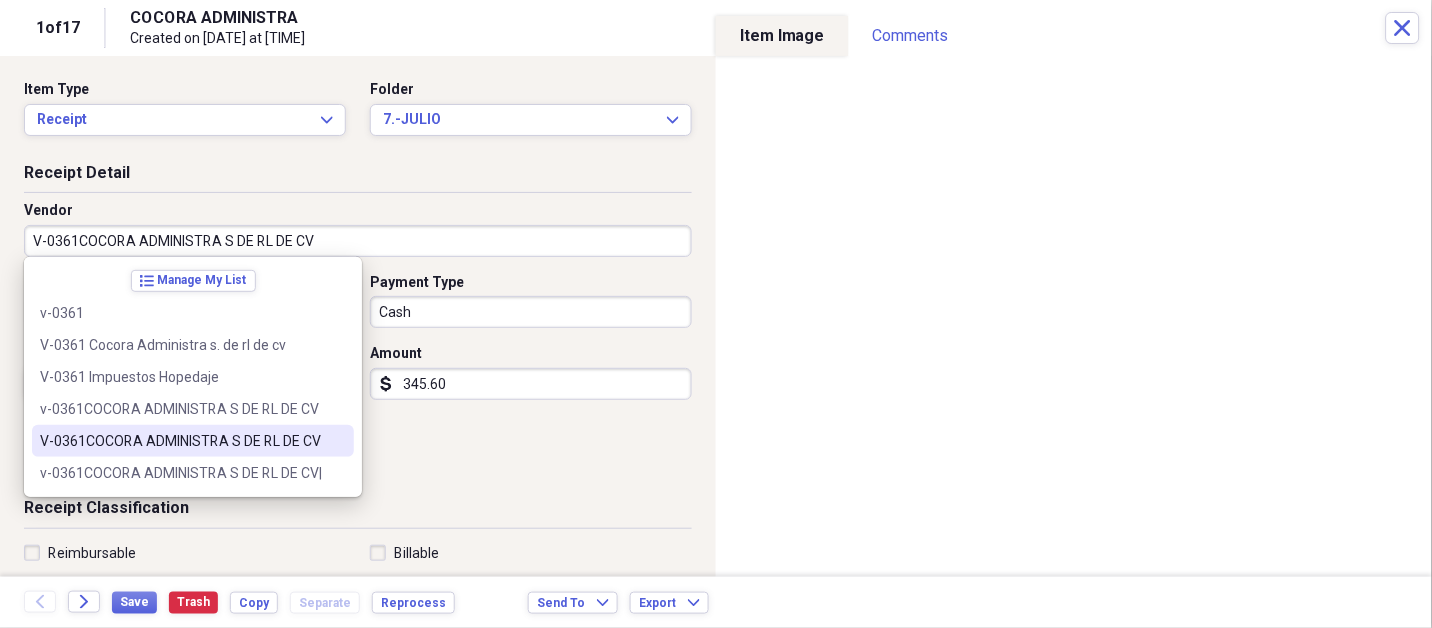 select on "2025" 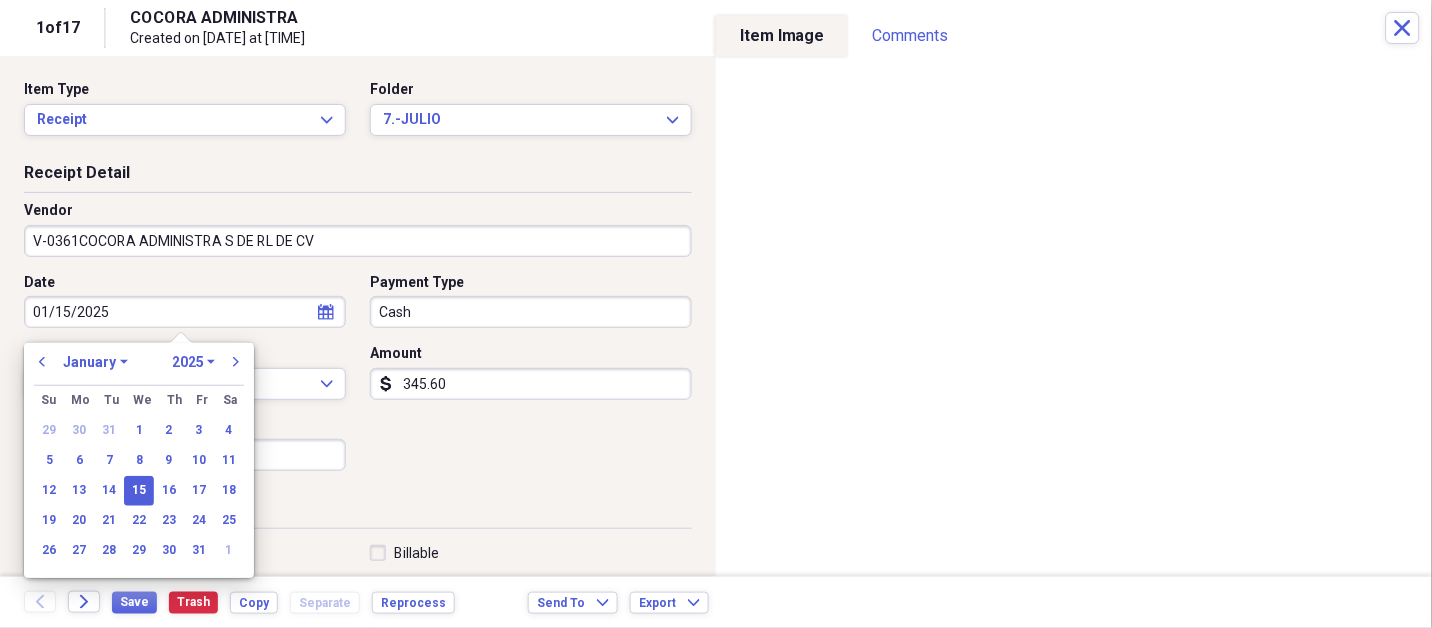 type on "FISCAL NOMINA" 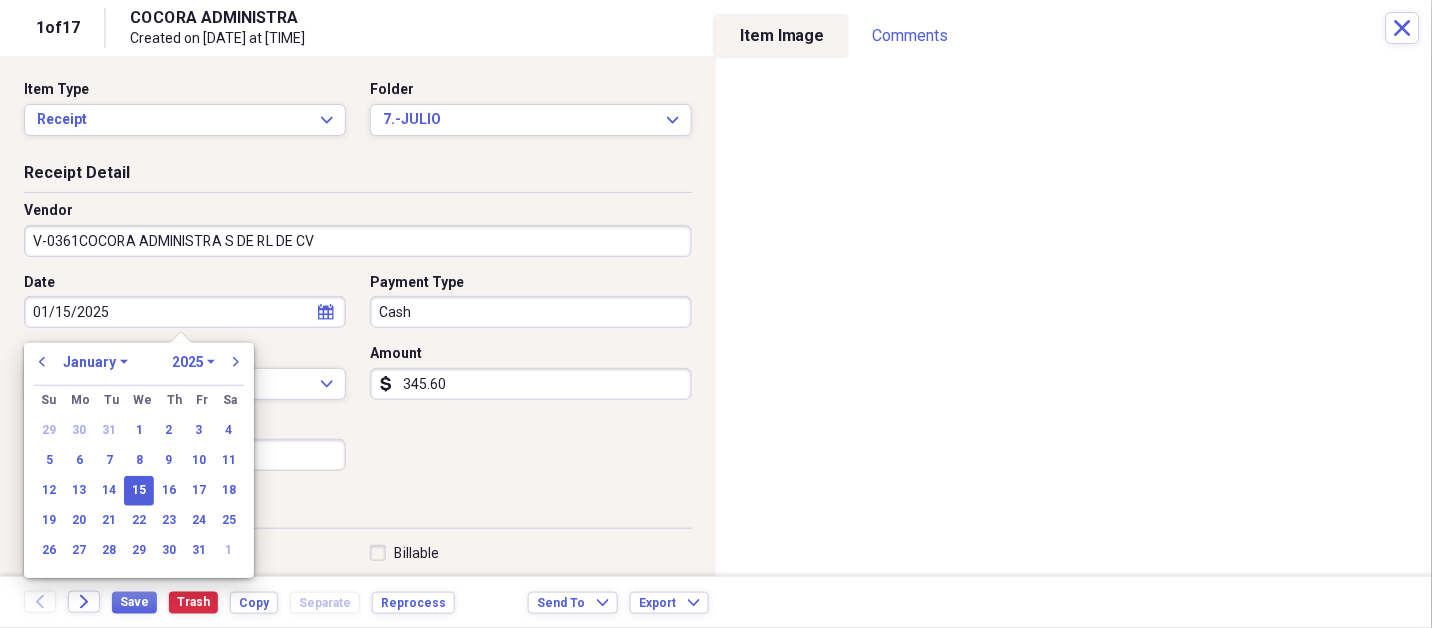 click on "January February March April May June July August September October November December" at bounding box center [95, 362] 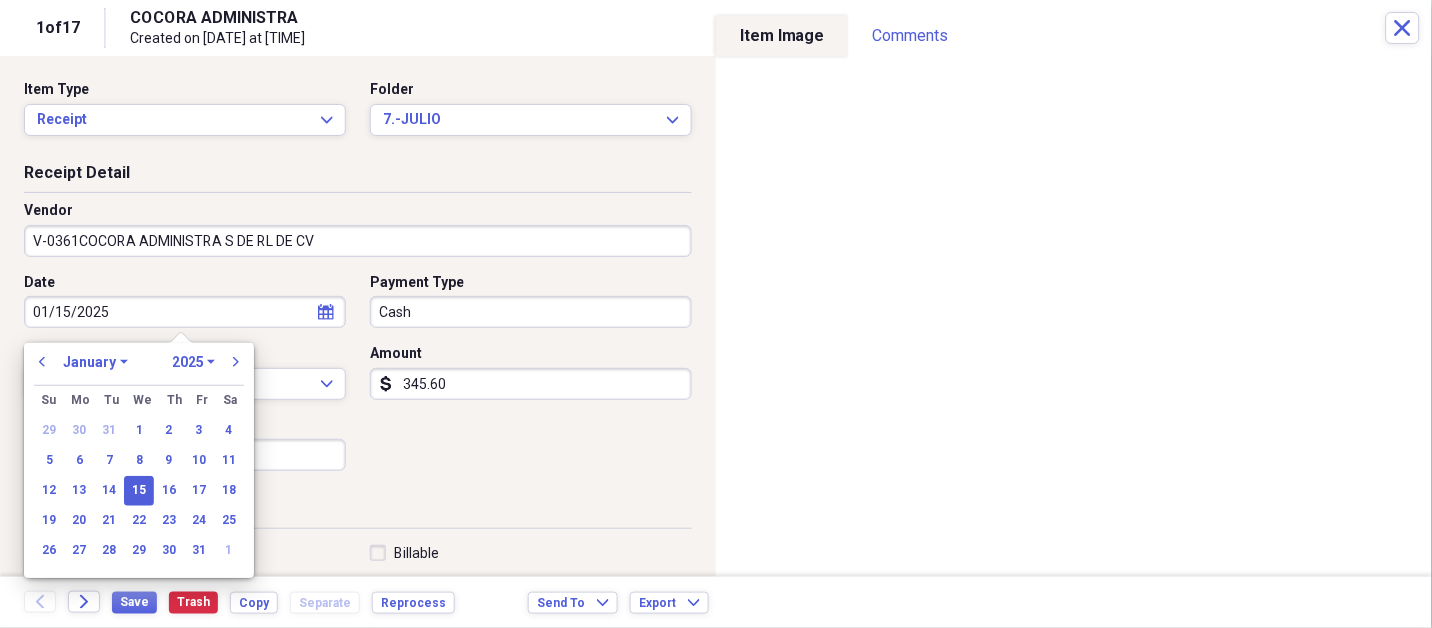 select on "6" 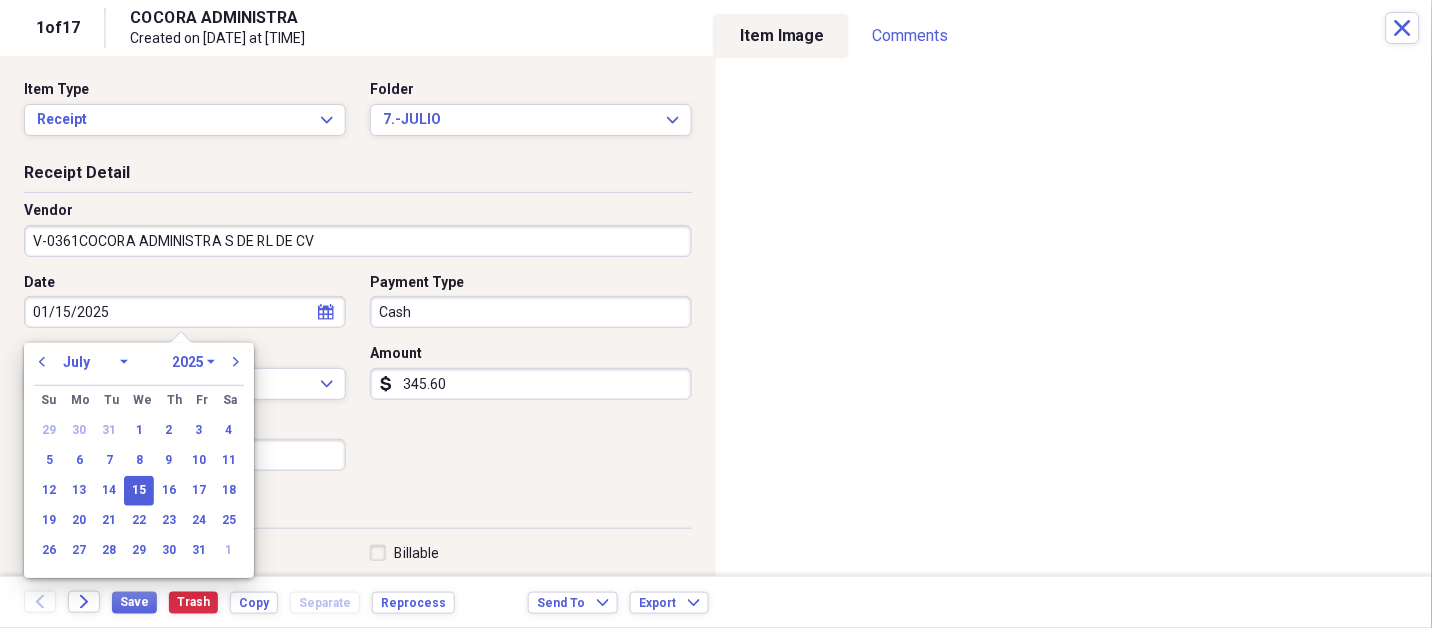 click on "January February March April May June July August September October November December" at bounding box center [95, 362] 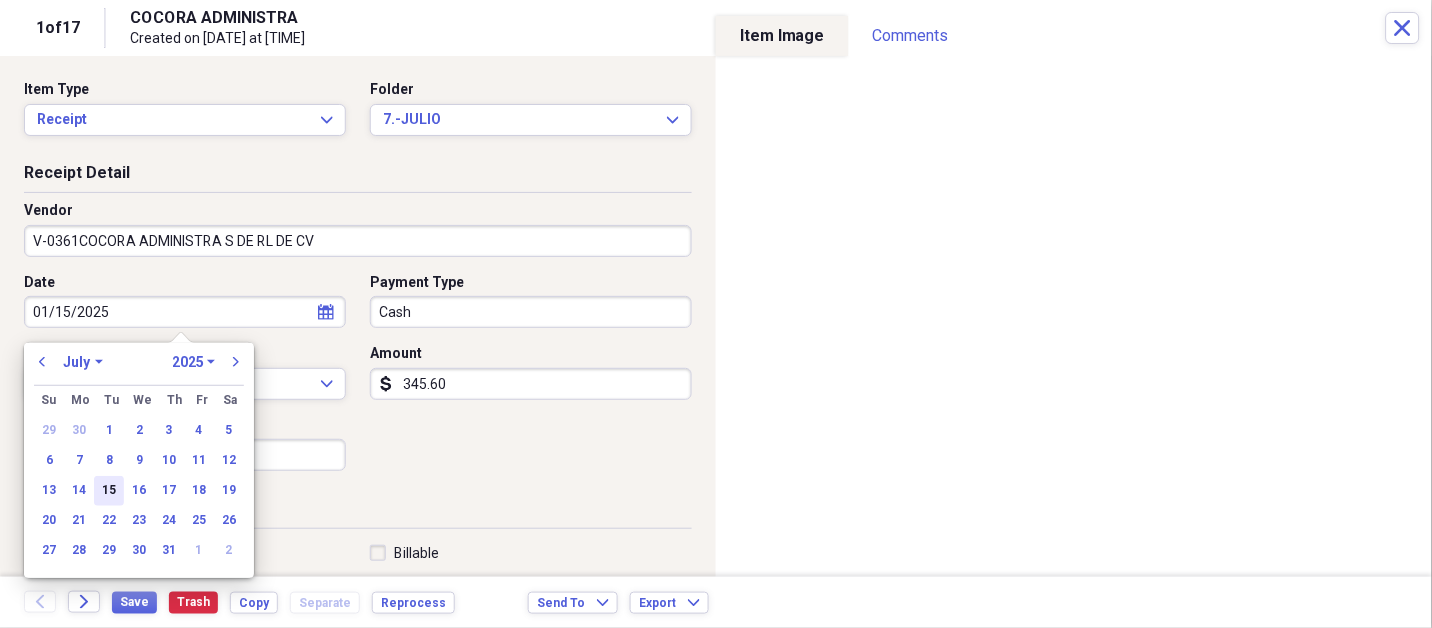 click on "15" at bounding box center [109, 491] 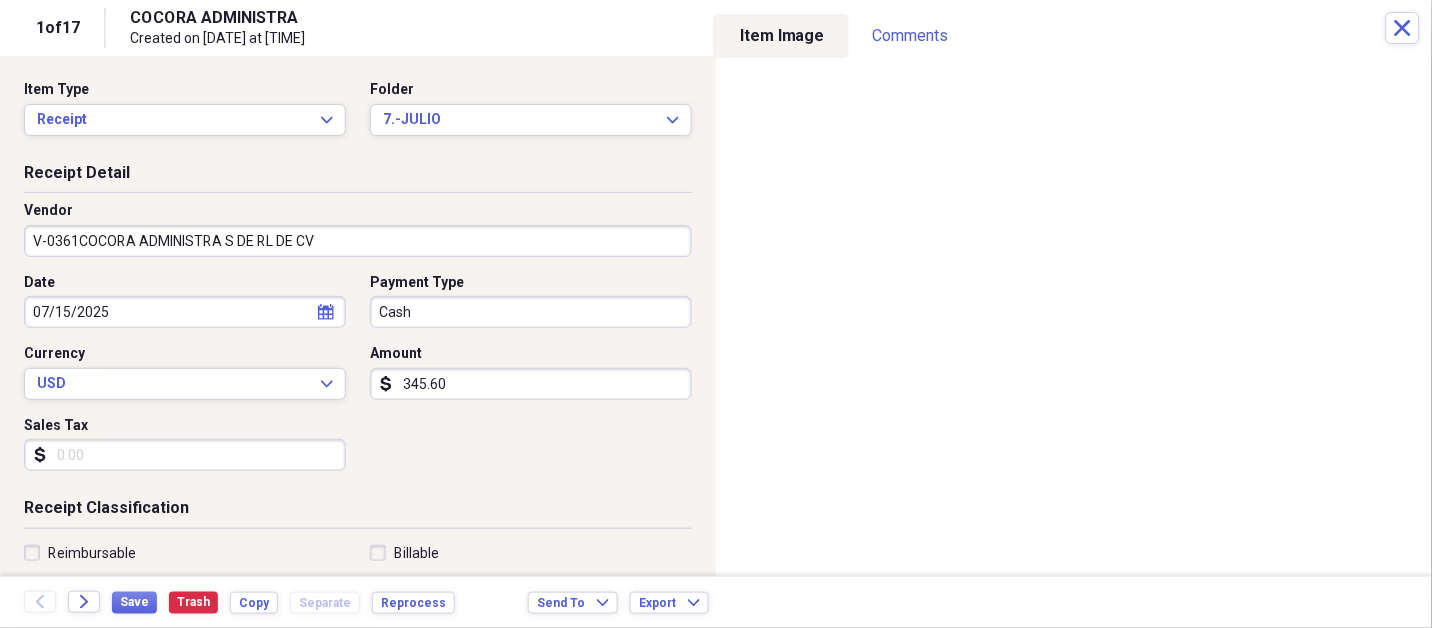 type 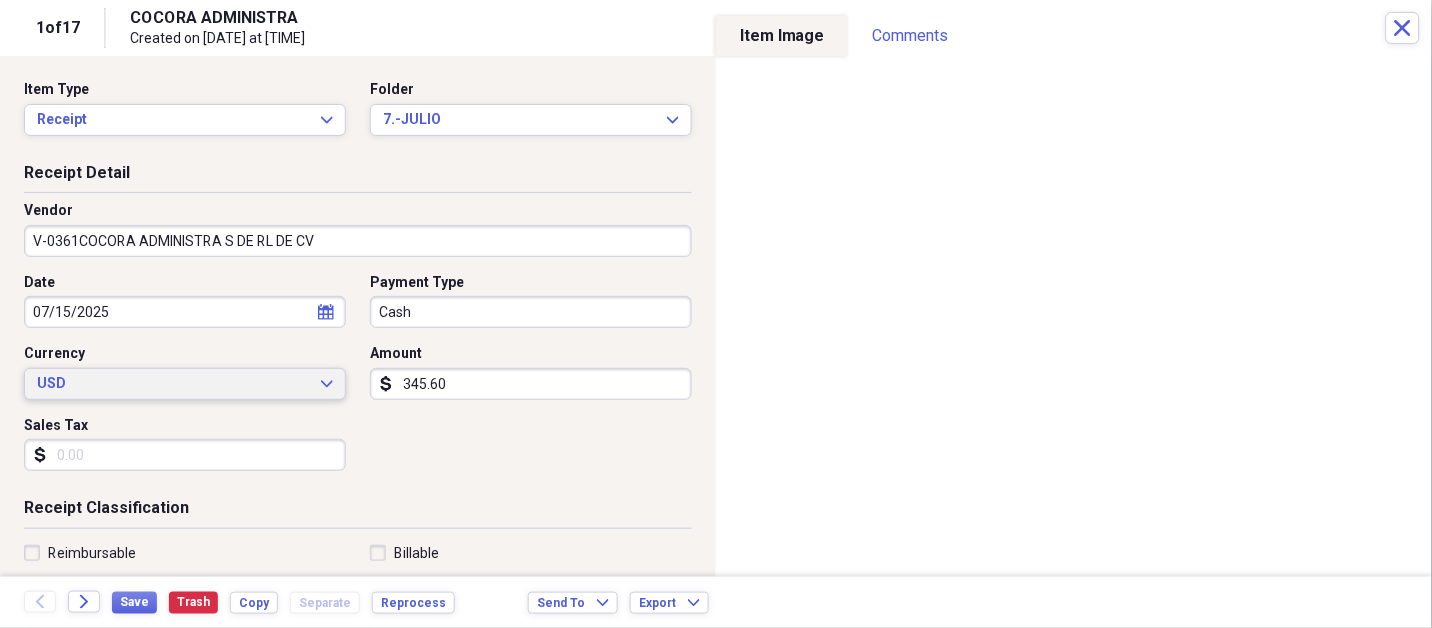 type 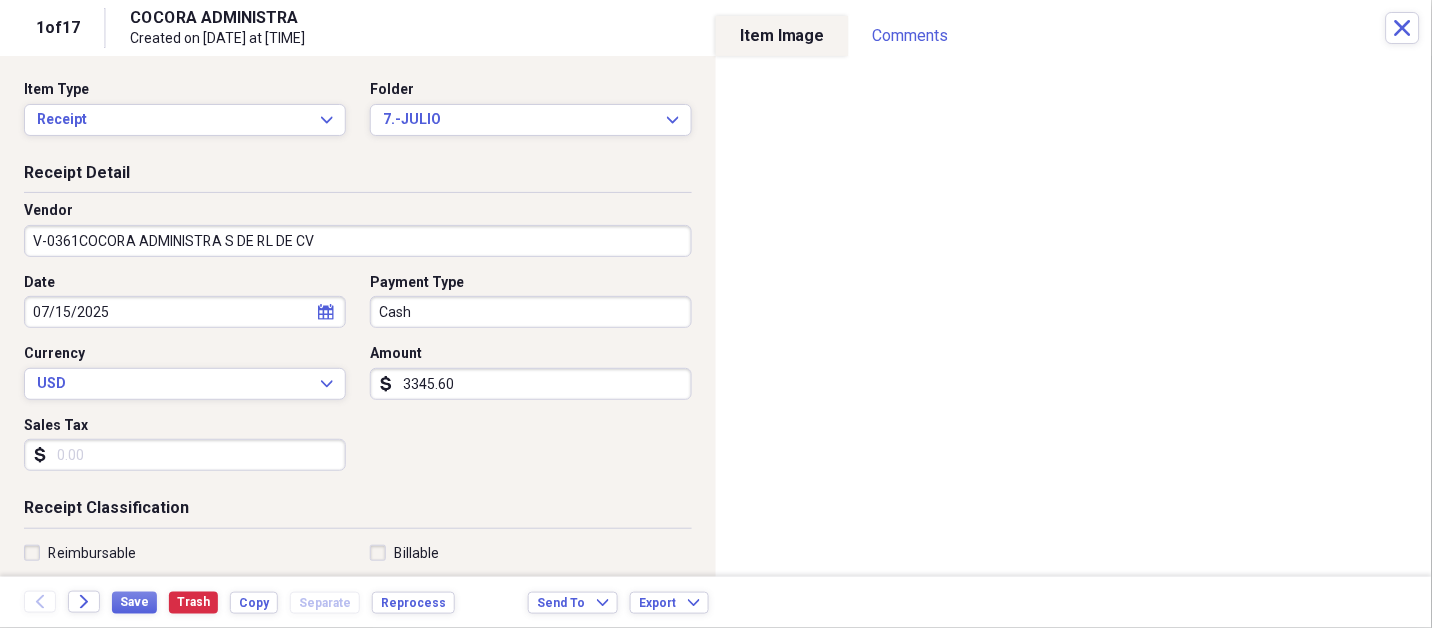 type on "3345.60" 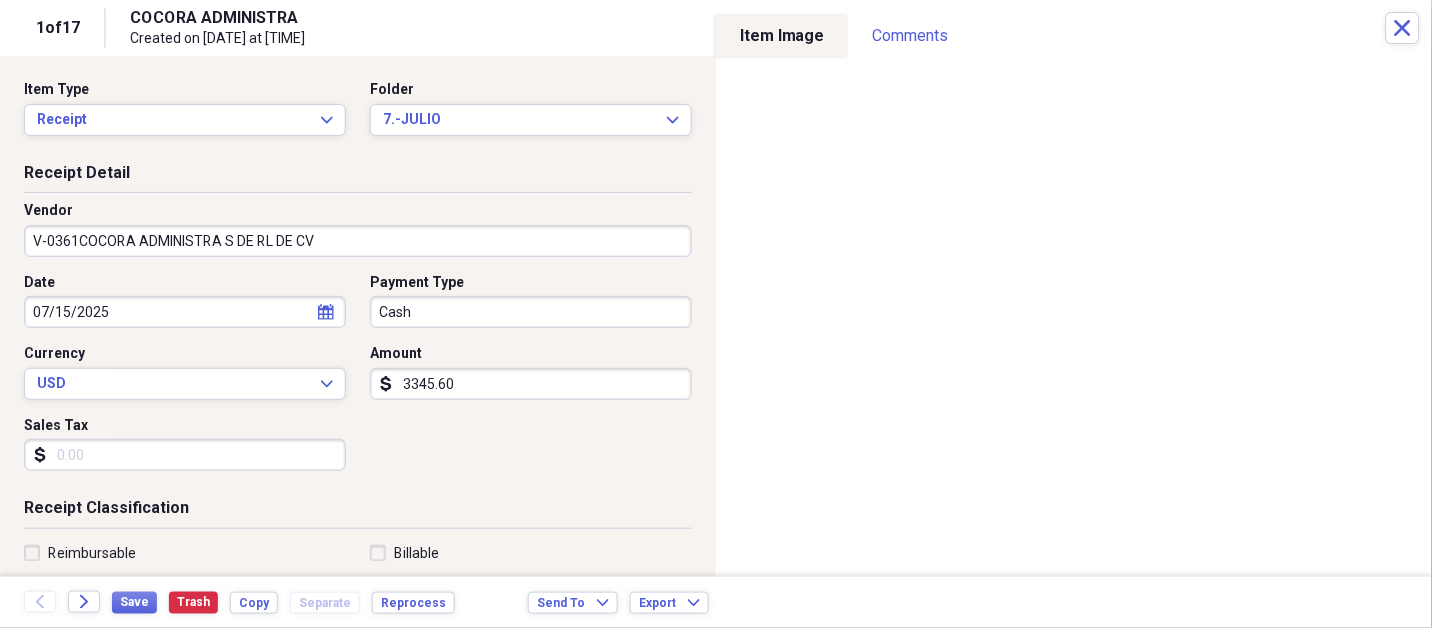 scroll, scrollTop: 307, scrollLeft: 0, axis: vertical 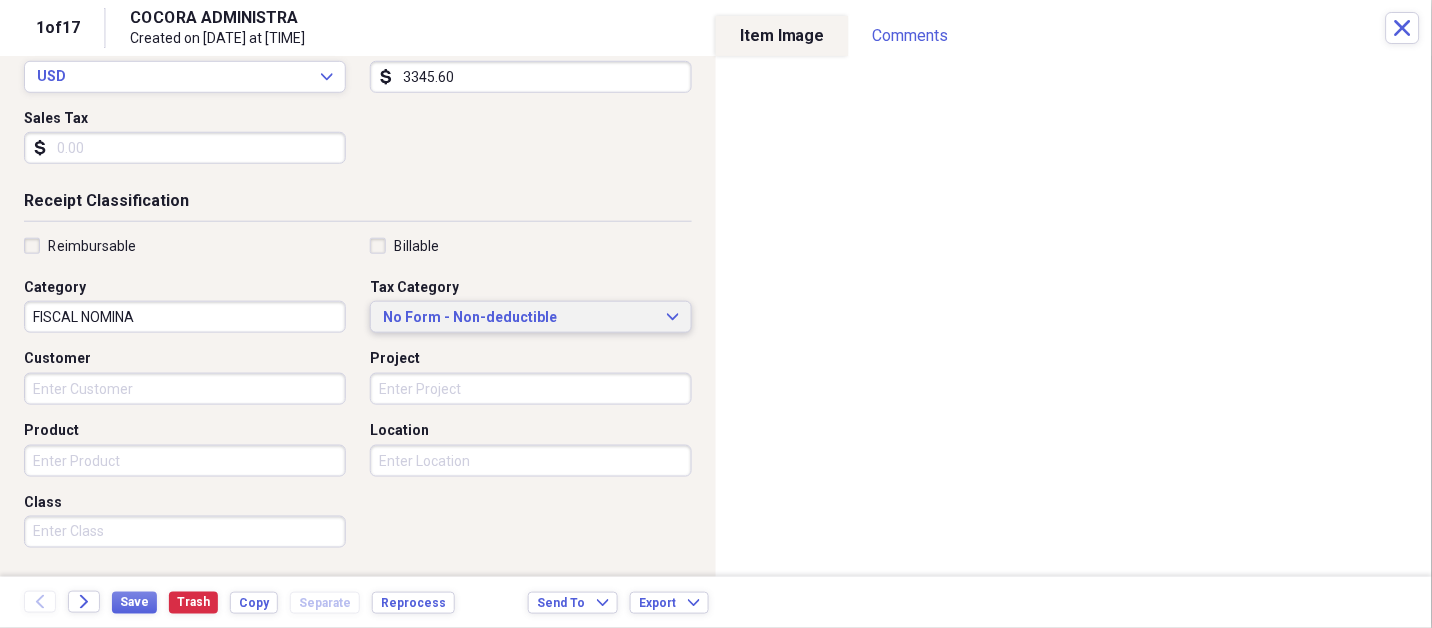 type 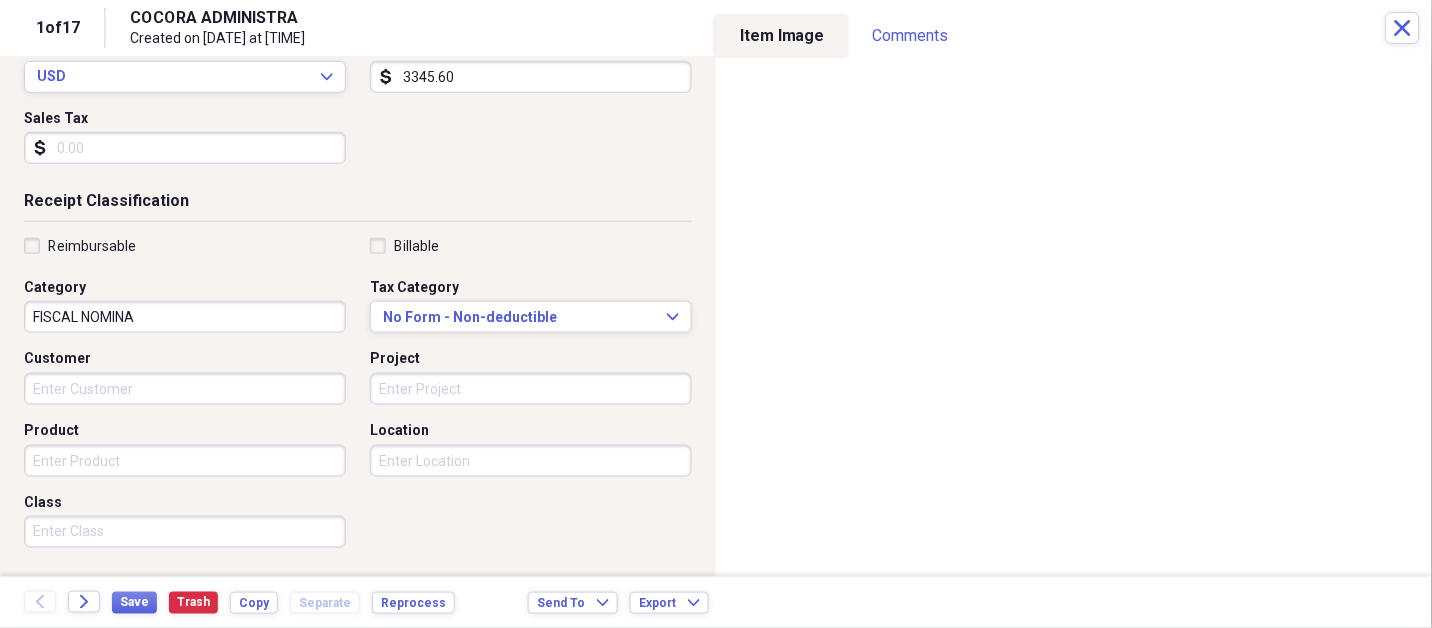 scroll, scrollTop: 497, scrollLeft: 0, axis: vertical 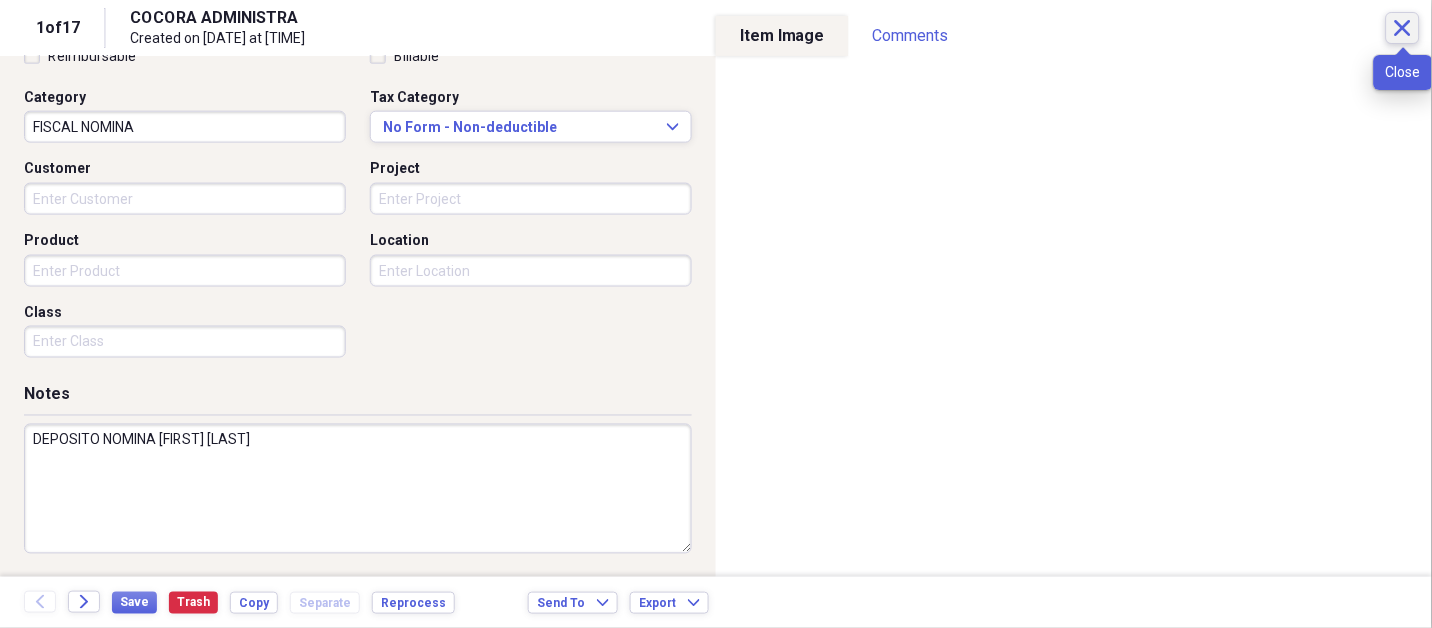 type on "DEPOSITO NOMINA [FIRST] [LAST]" 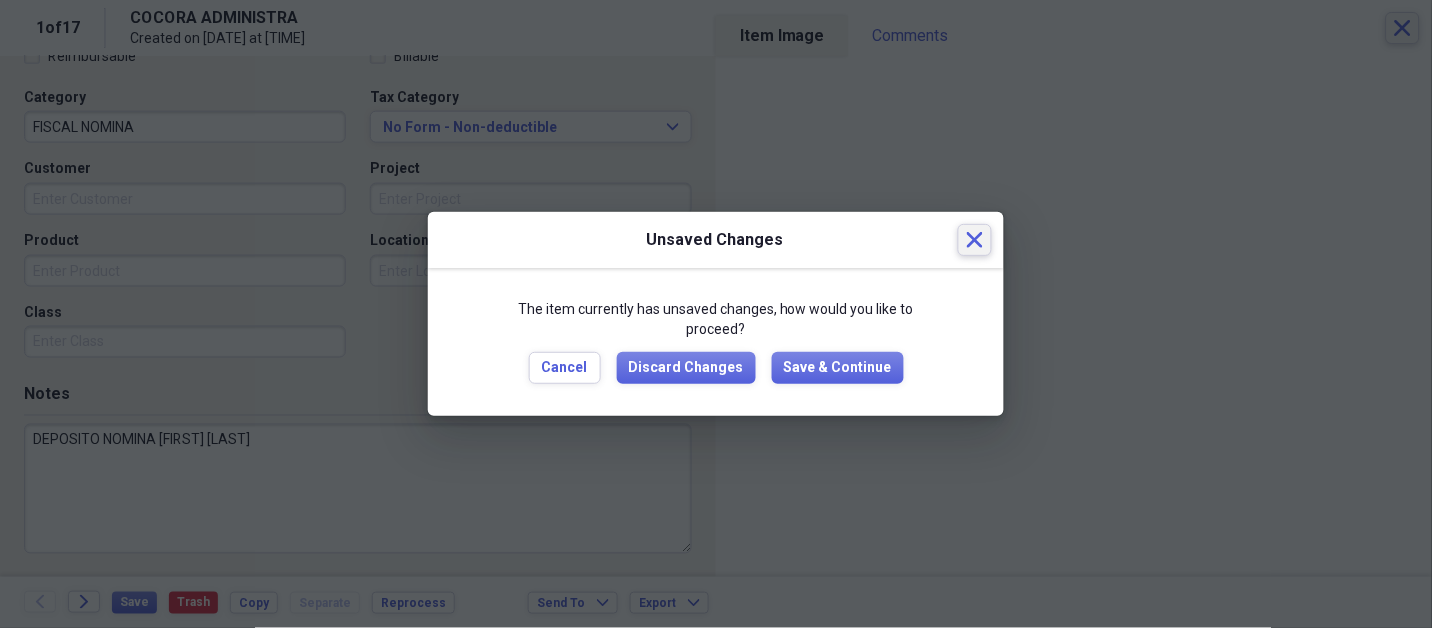 type 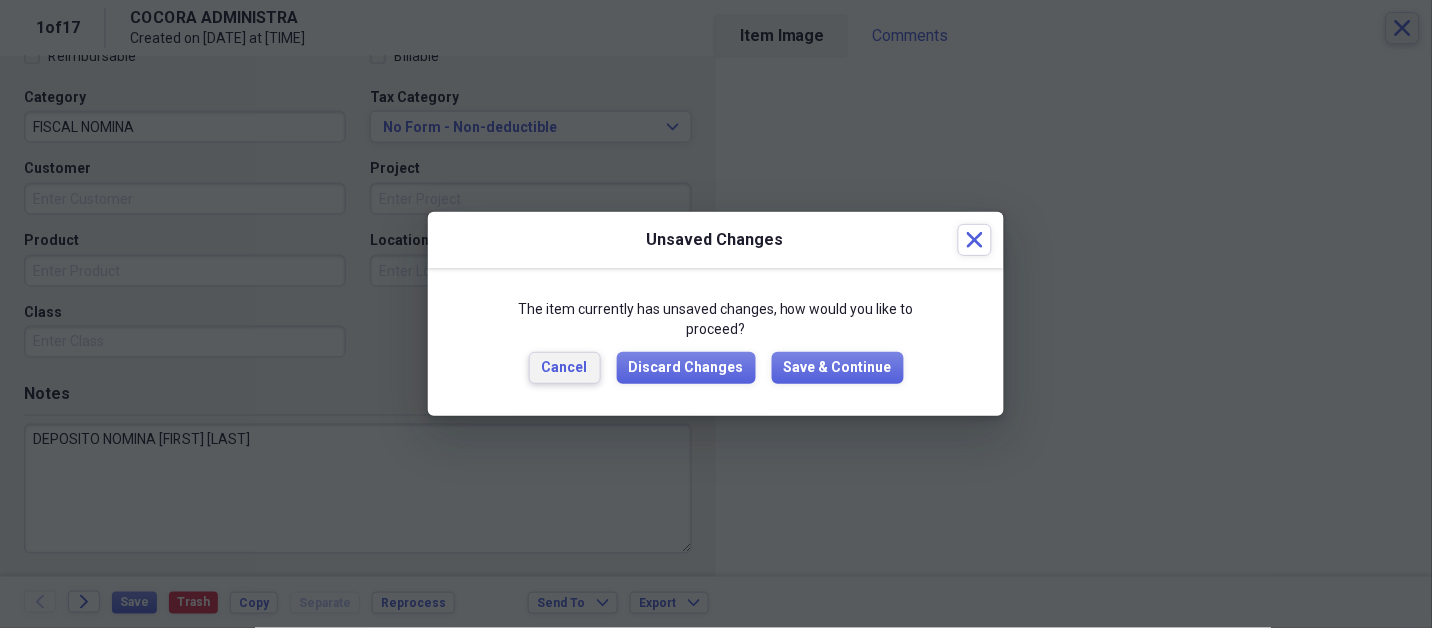 type 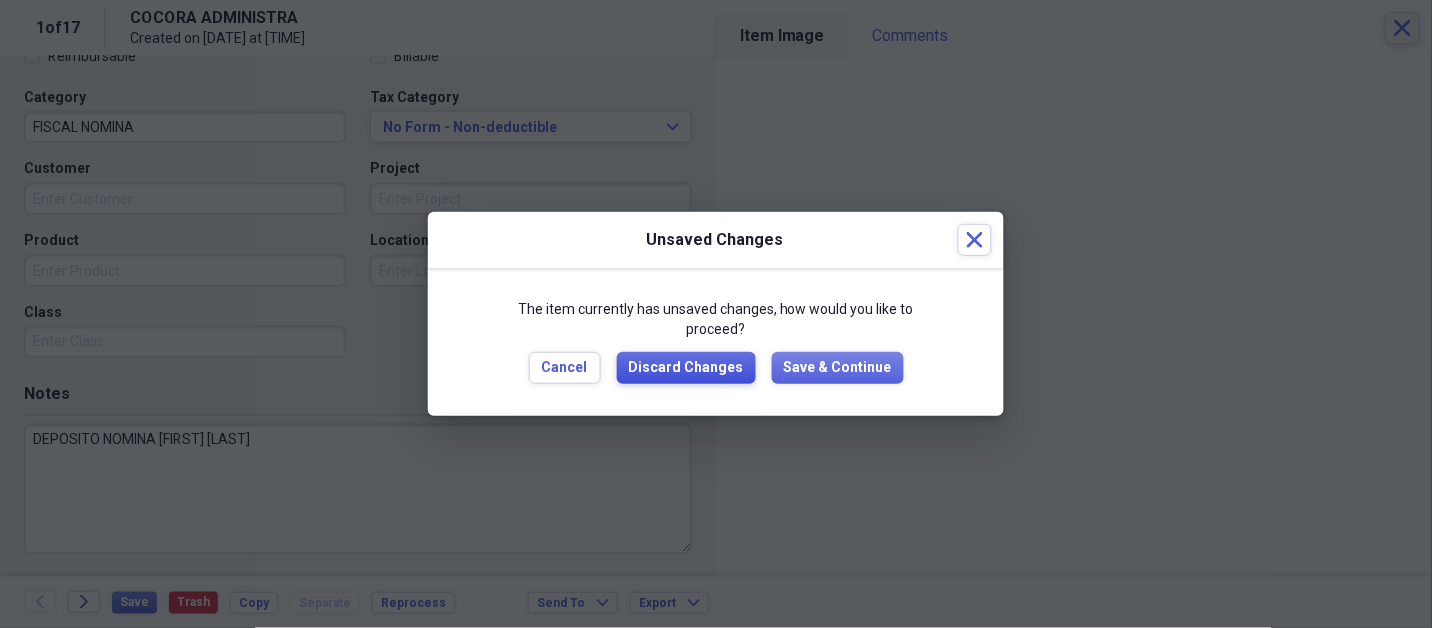 type 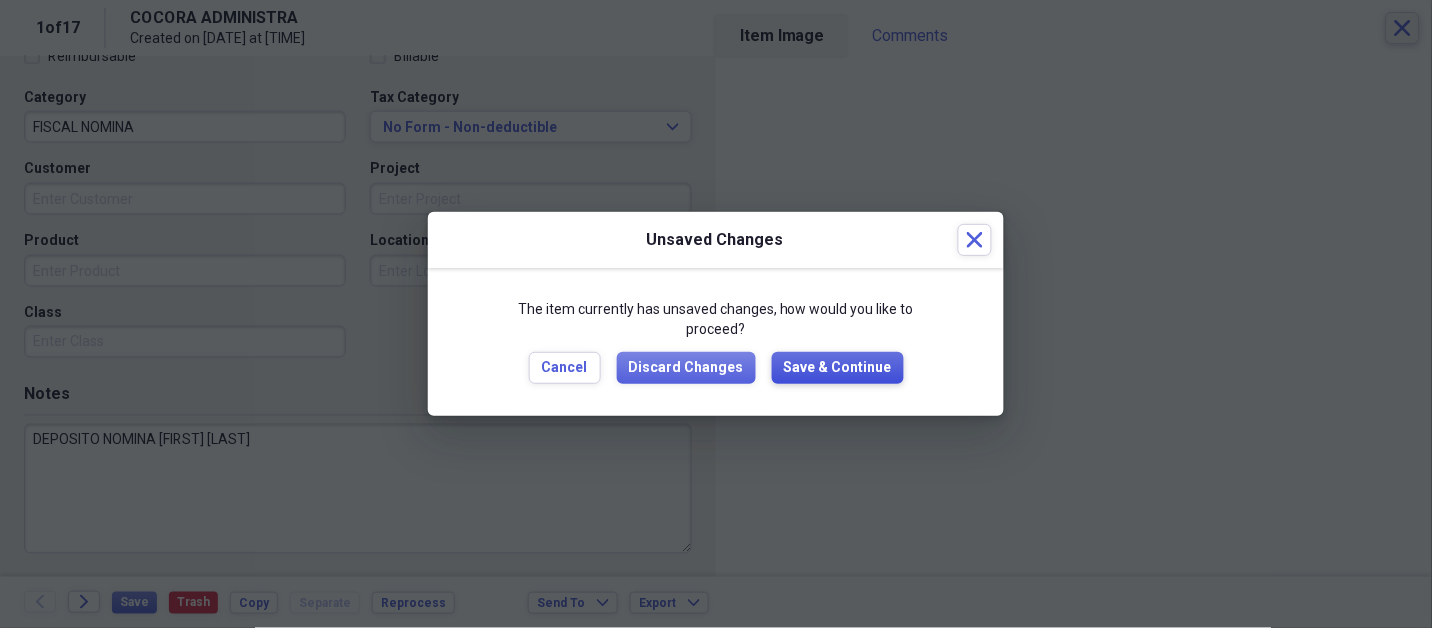 type 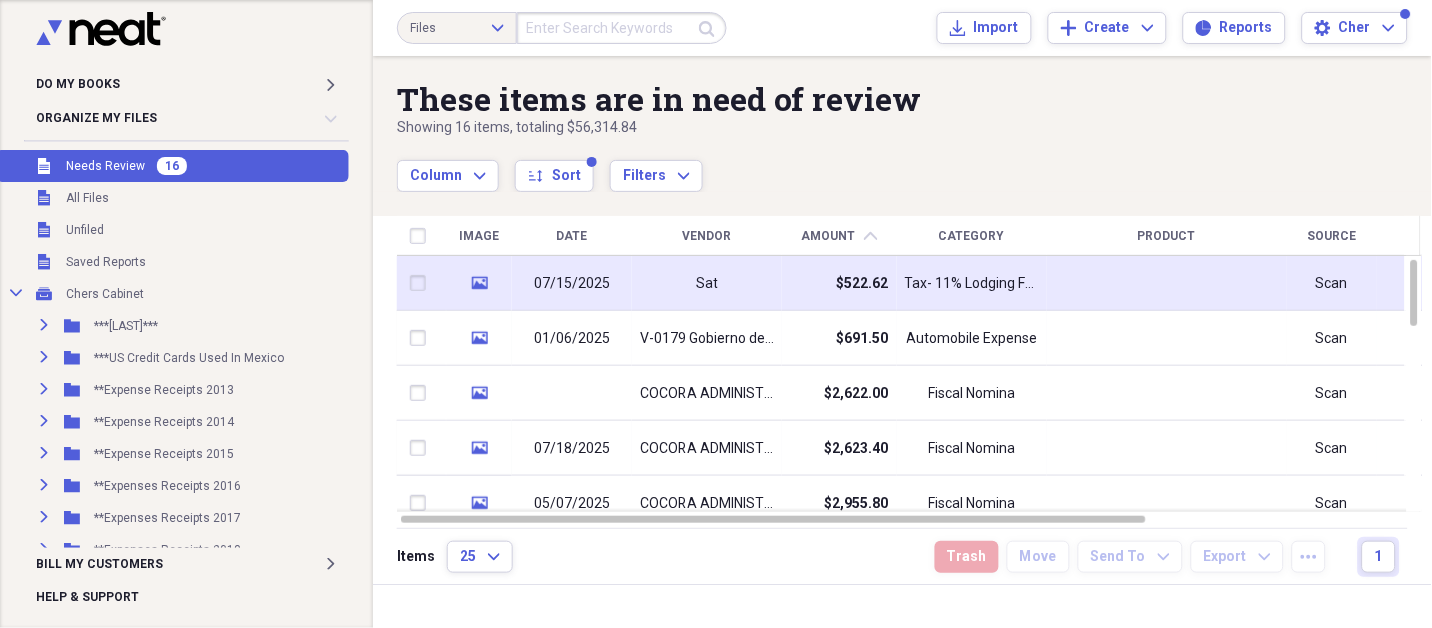 click on "07/15/2025" at bounding box center (572, 283) 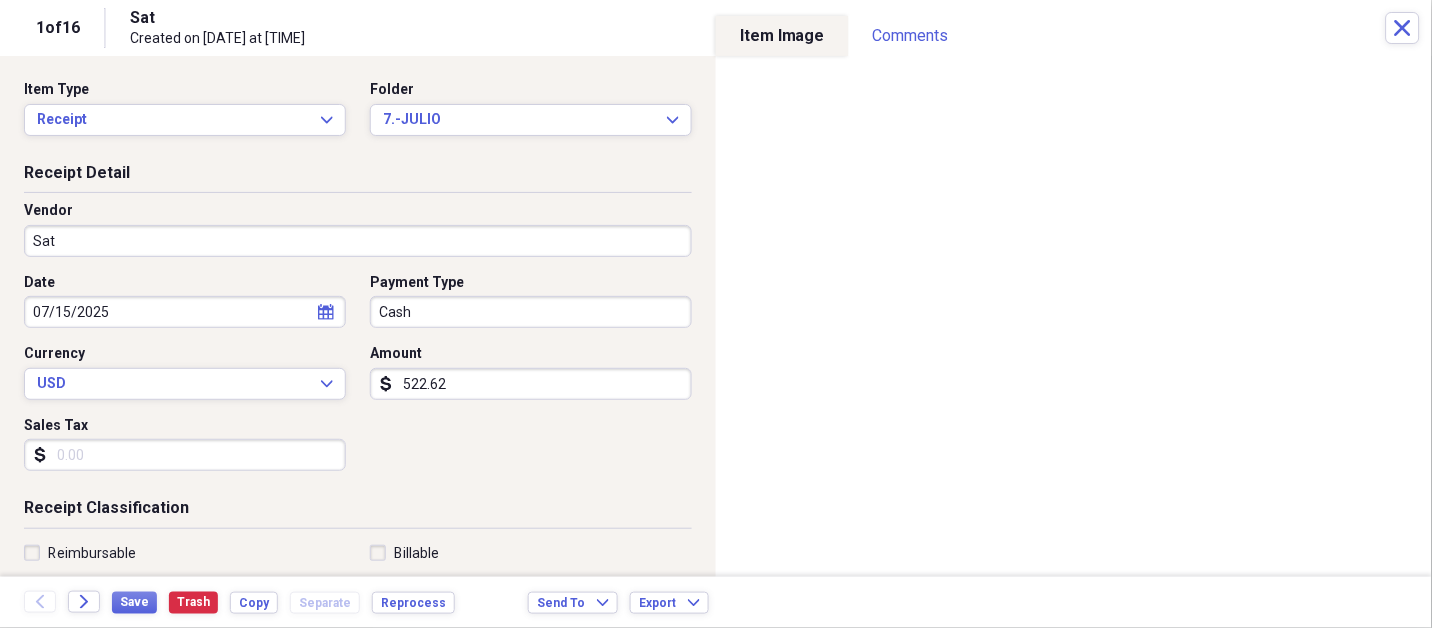 drag, startPoint x: 590, startPoint y: 270, endPoint x: 357, endPoint y: 240, distance: 234.92339 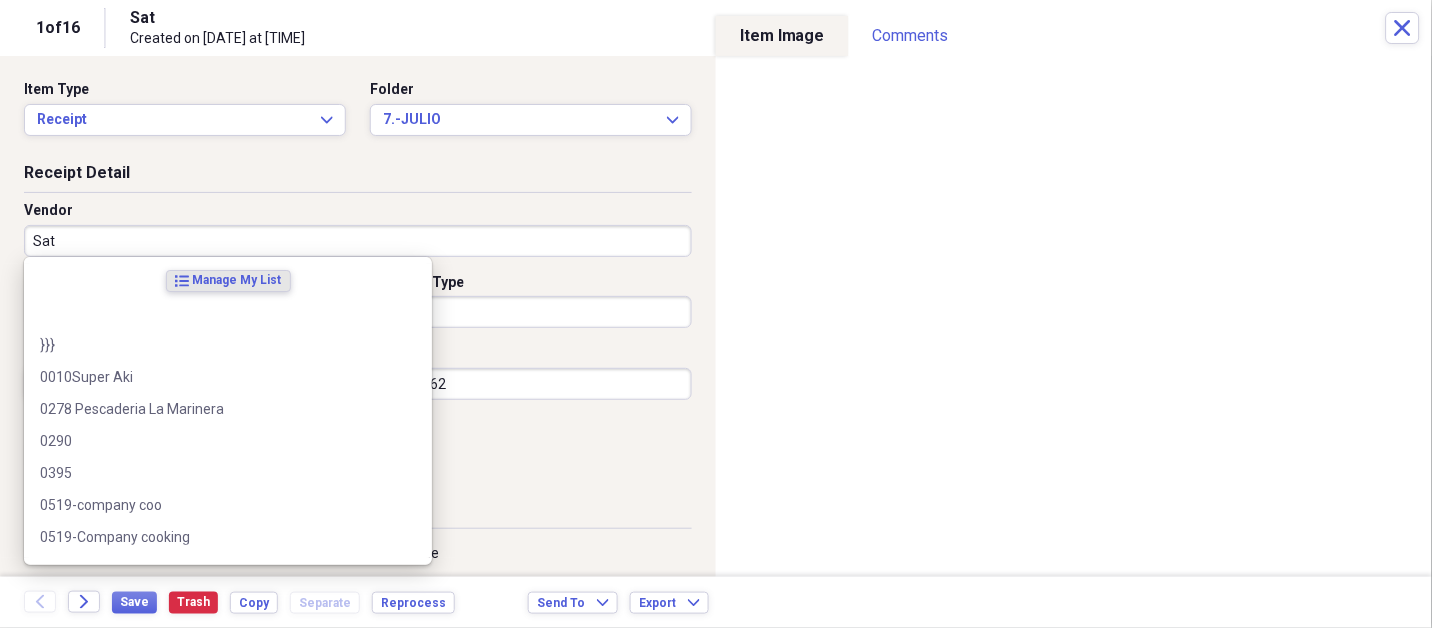 click on "Sat" at bounding box center (358, 241) 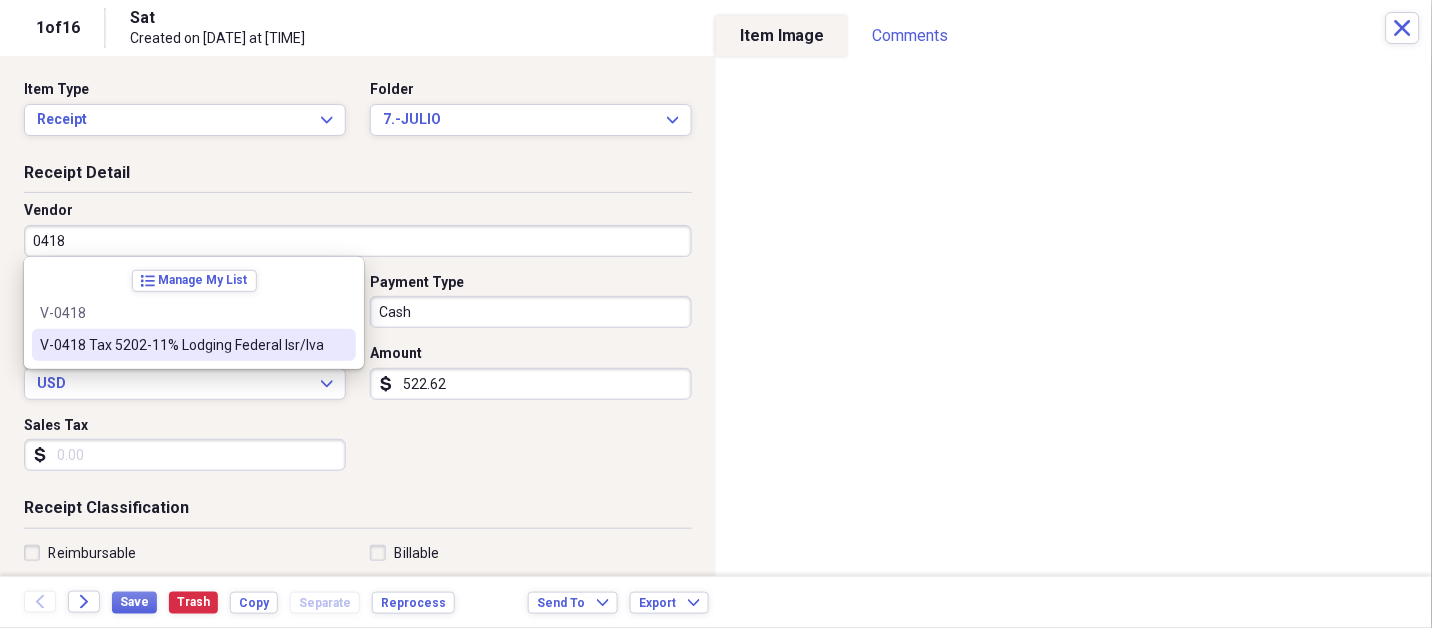 type on "V-0418 Tax 5202-11% Lodging Federal Isr/Iva" 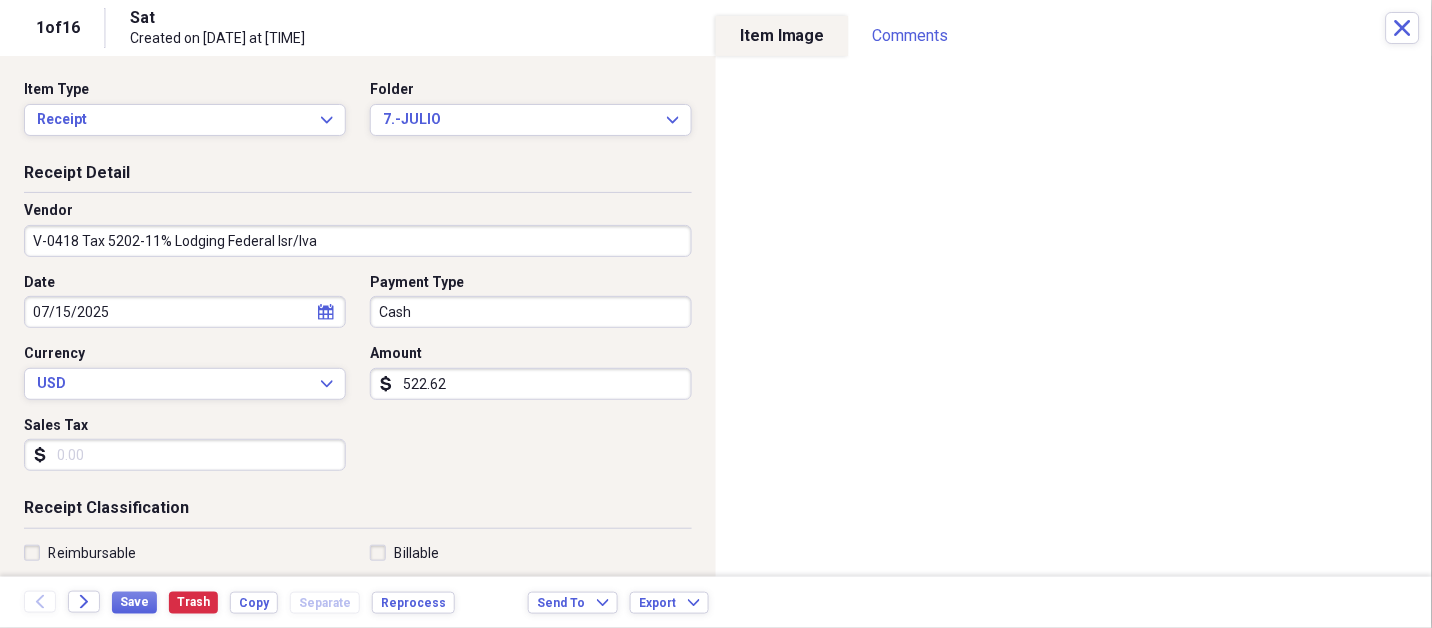 select on "6" 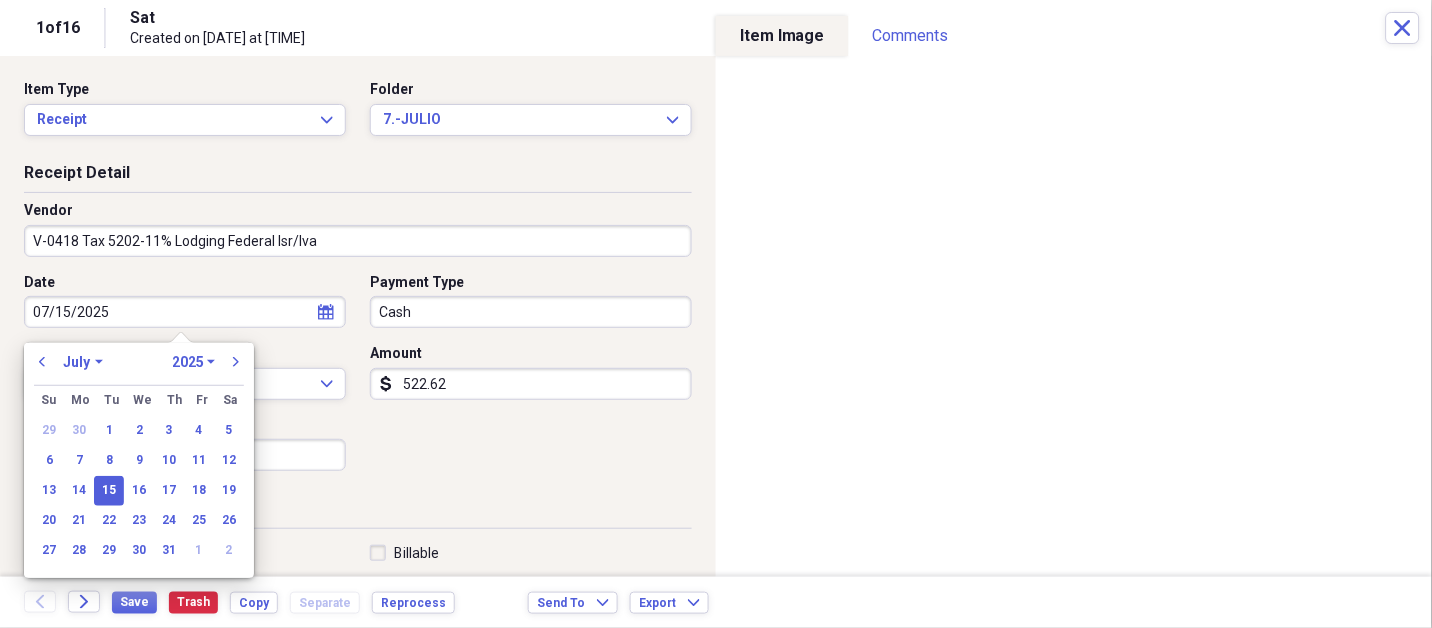 click on "January February March April May June July August September October November December" at bounding box center (83, 362) 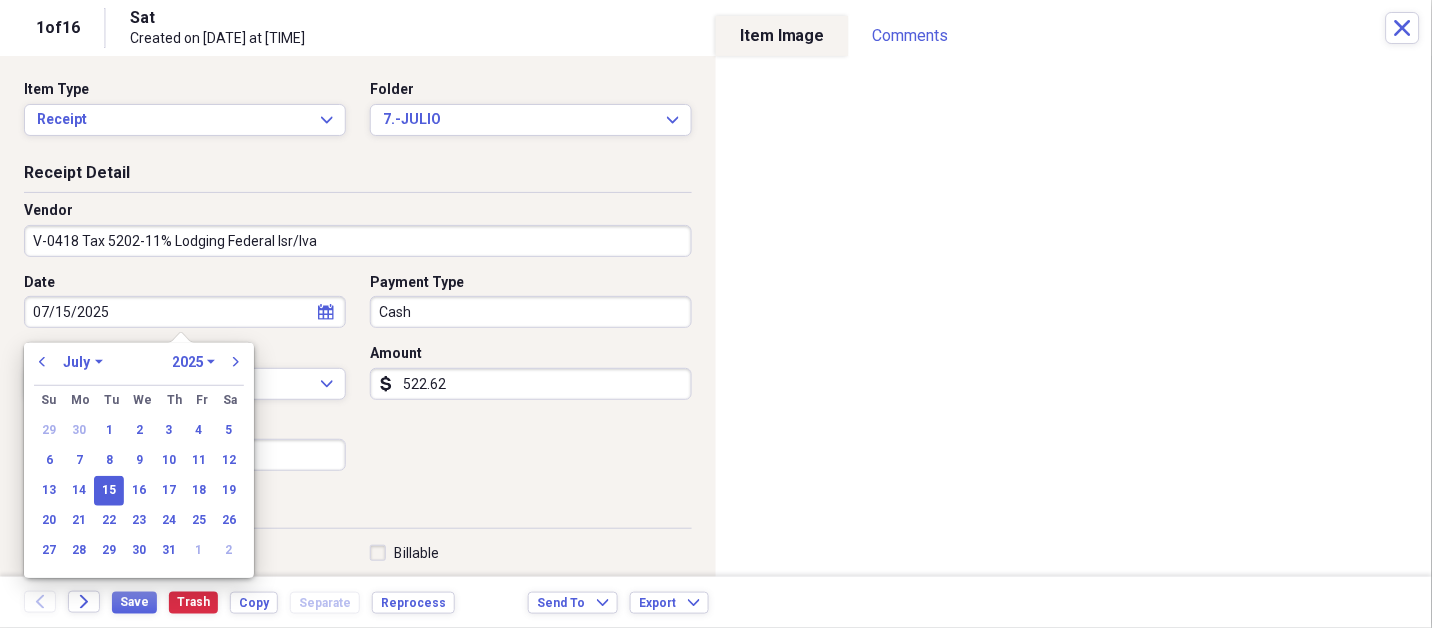 click on "January February March April May June July August September October November December" at bounding box center (83, 362) 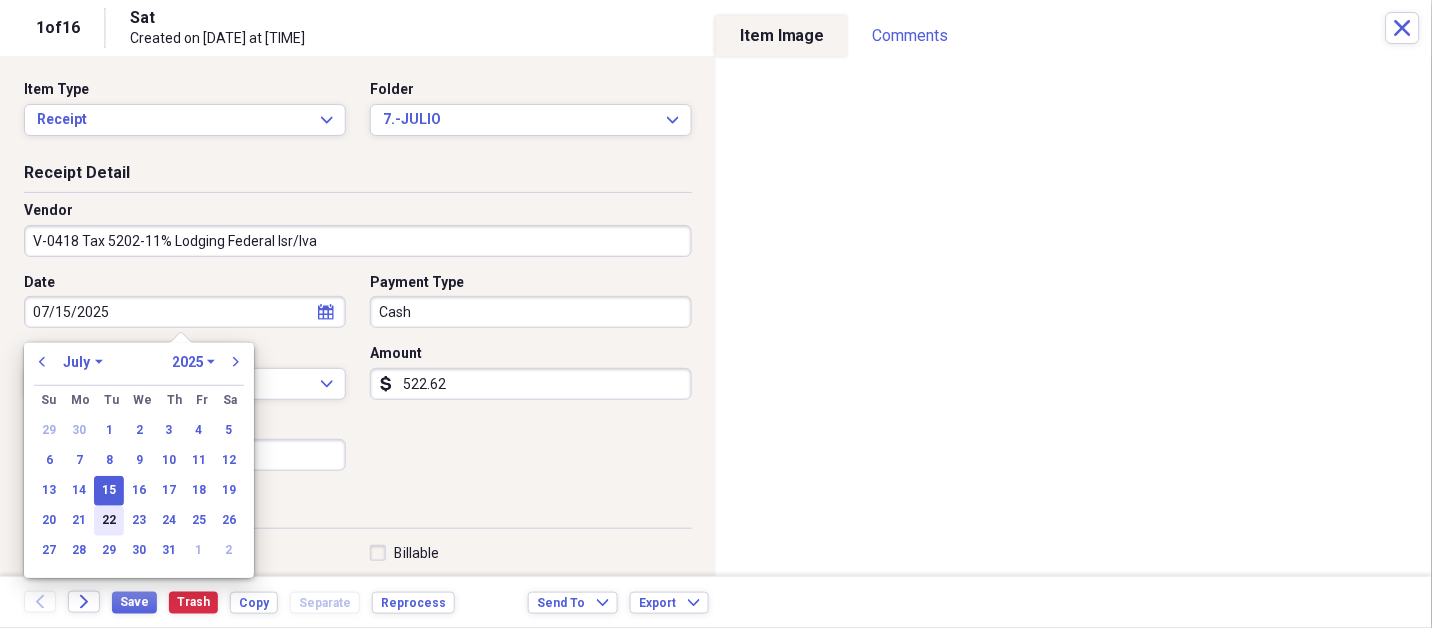 click on "22" at bounding box center (109, 521) 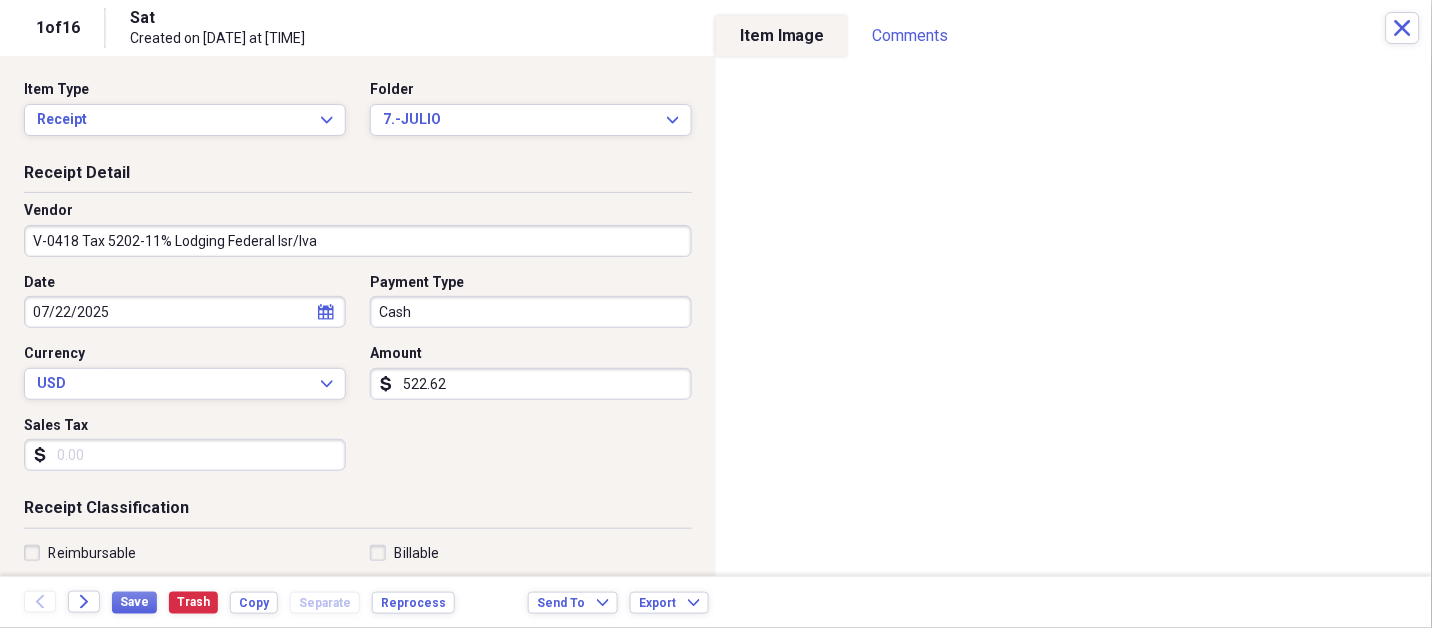 type 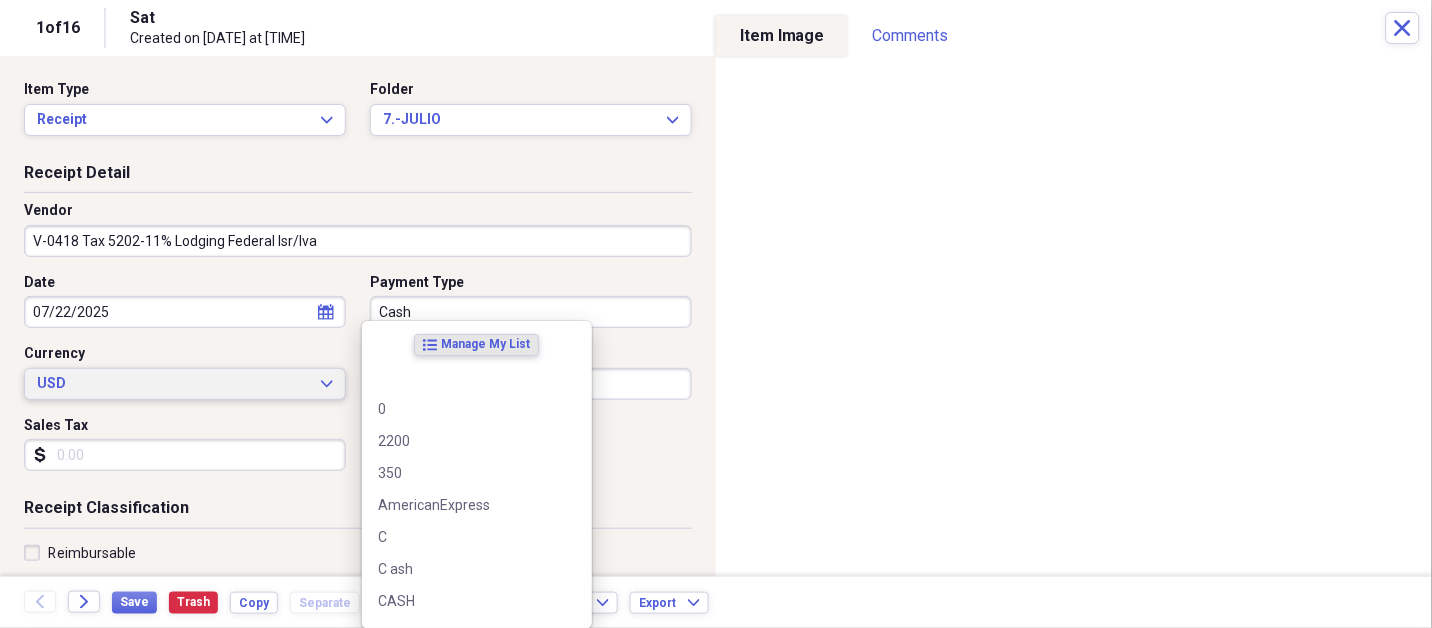 type 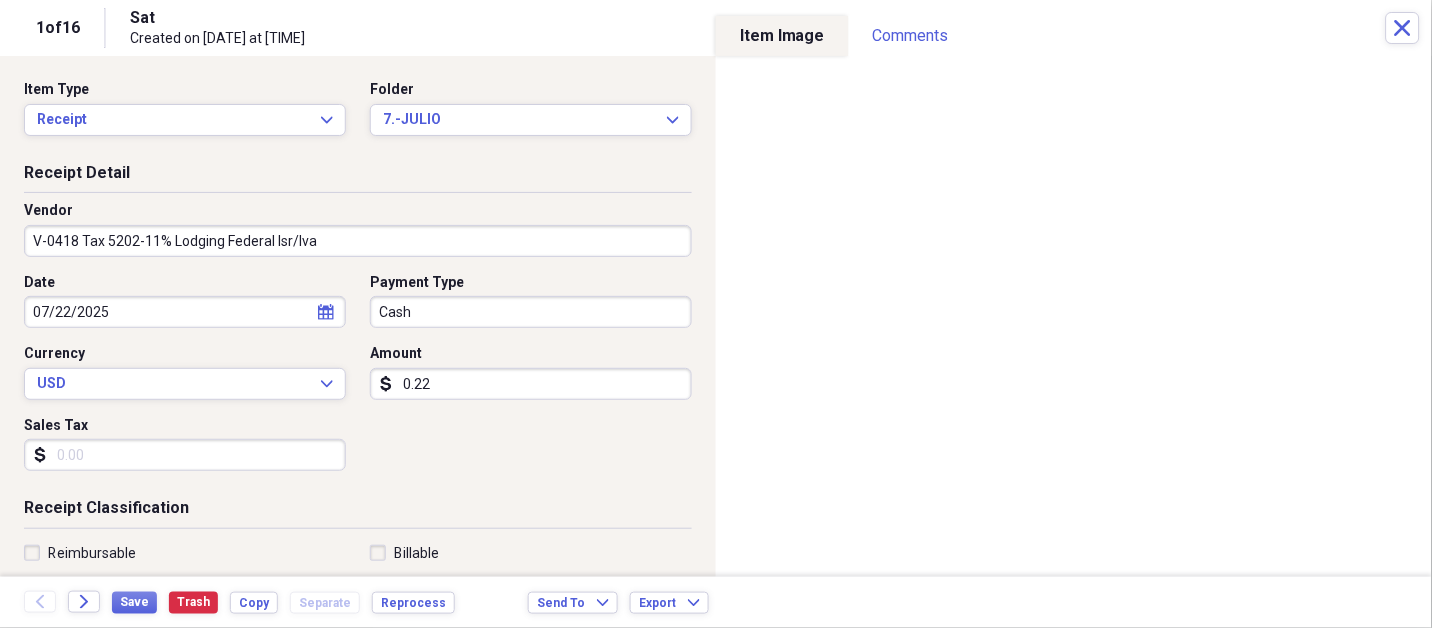 type on "0.02" 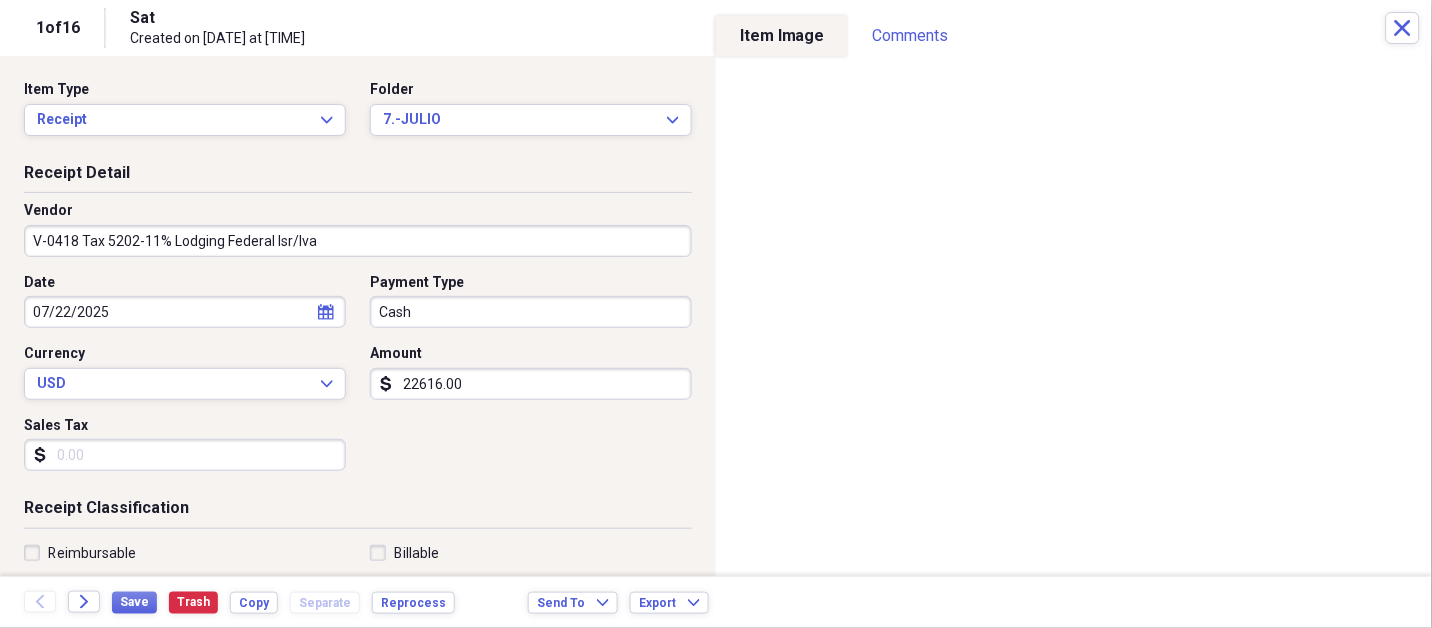 type on "22616.00" 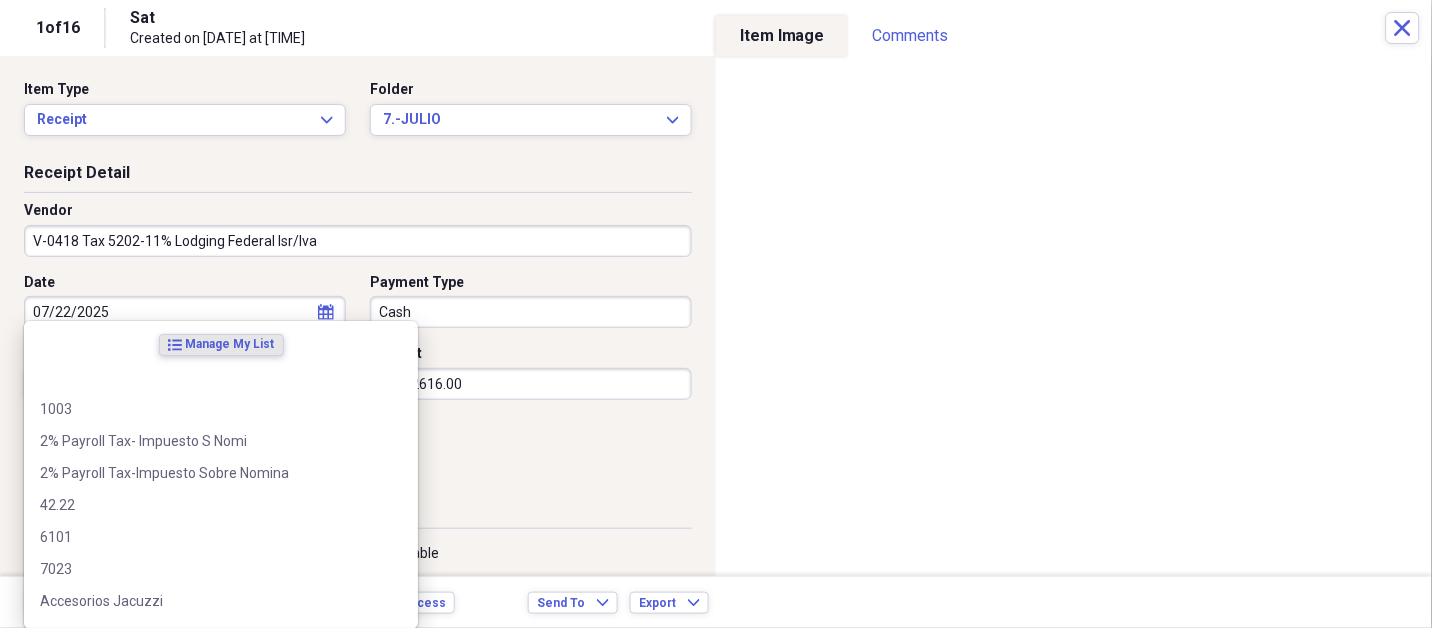 scroll, scrollTop: 307, scrollLeft: 0, axis: vertical 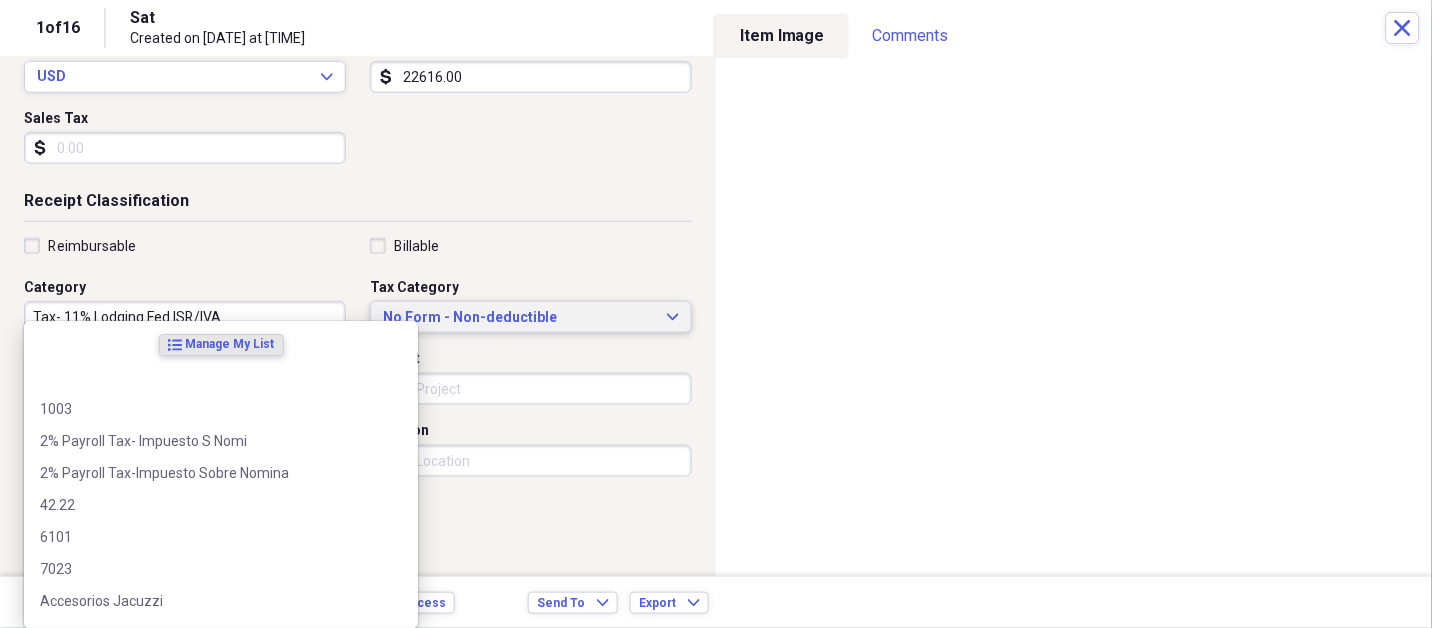 type 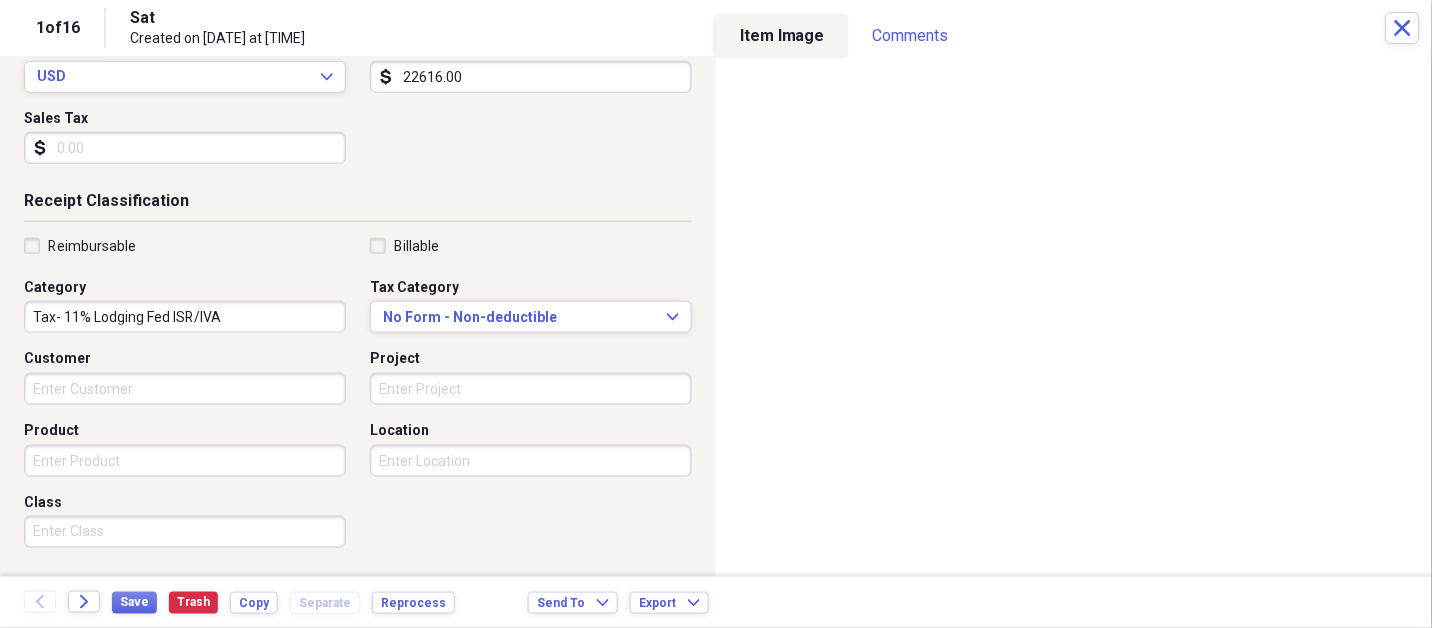 scroll, scrollTop: 497, scrollLeft: 0, axis: vertical 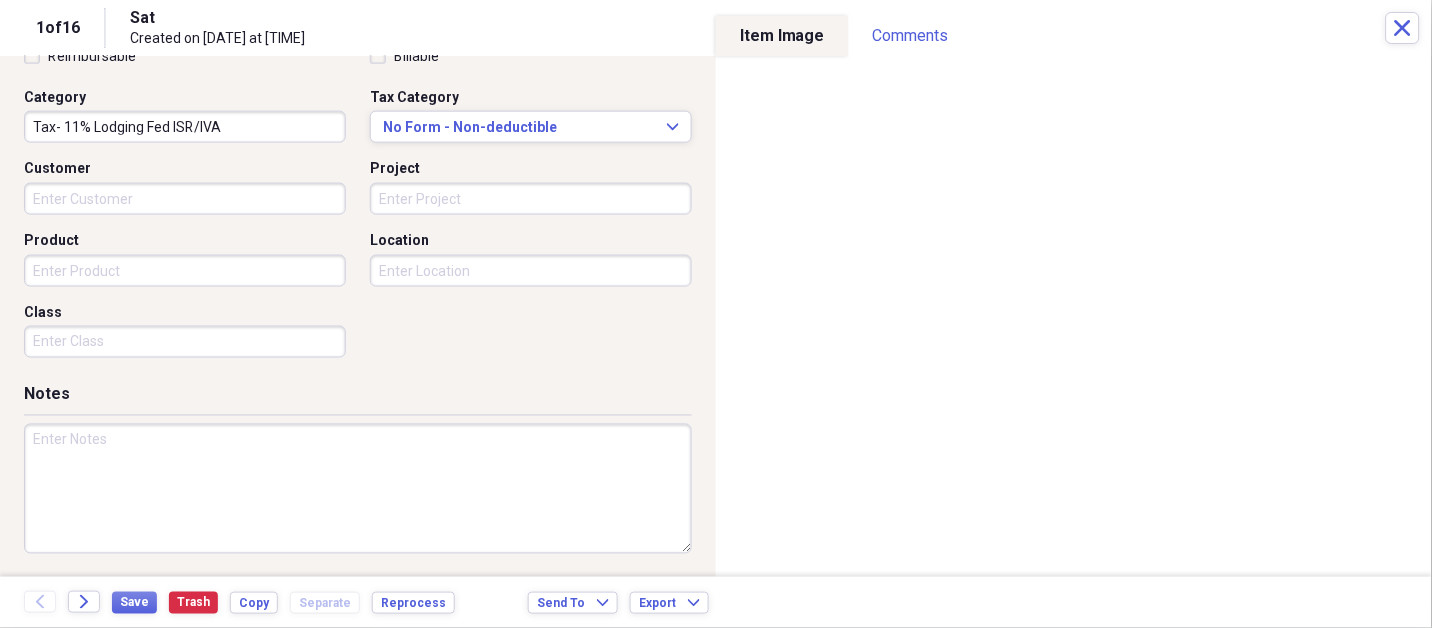 click at bounding box center [358, 489] 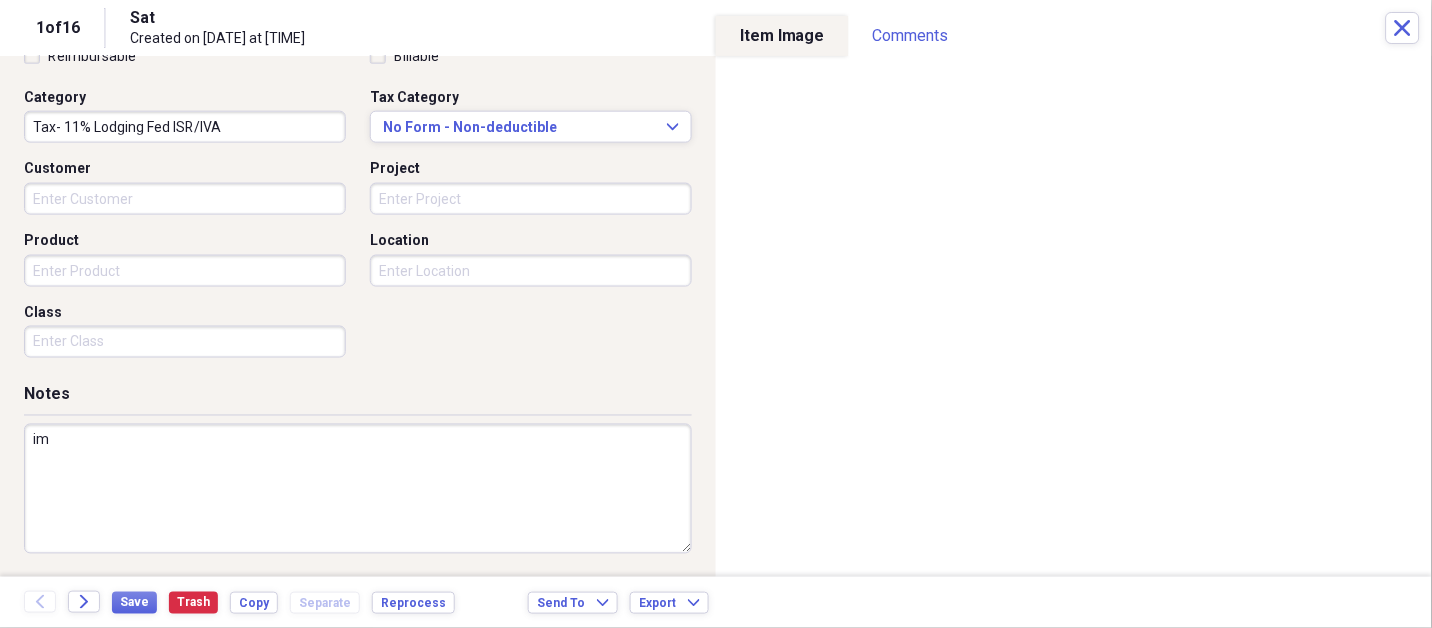 type on "i" 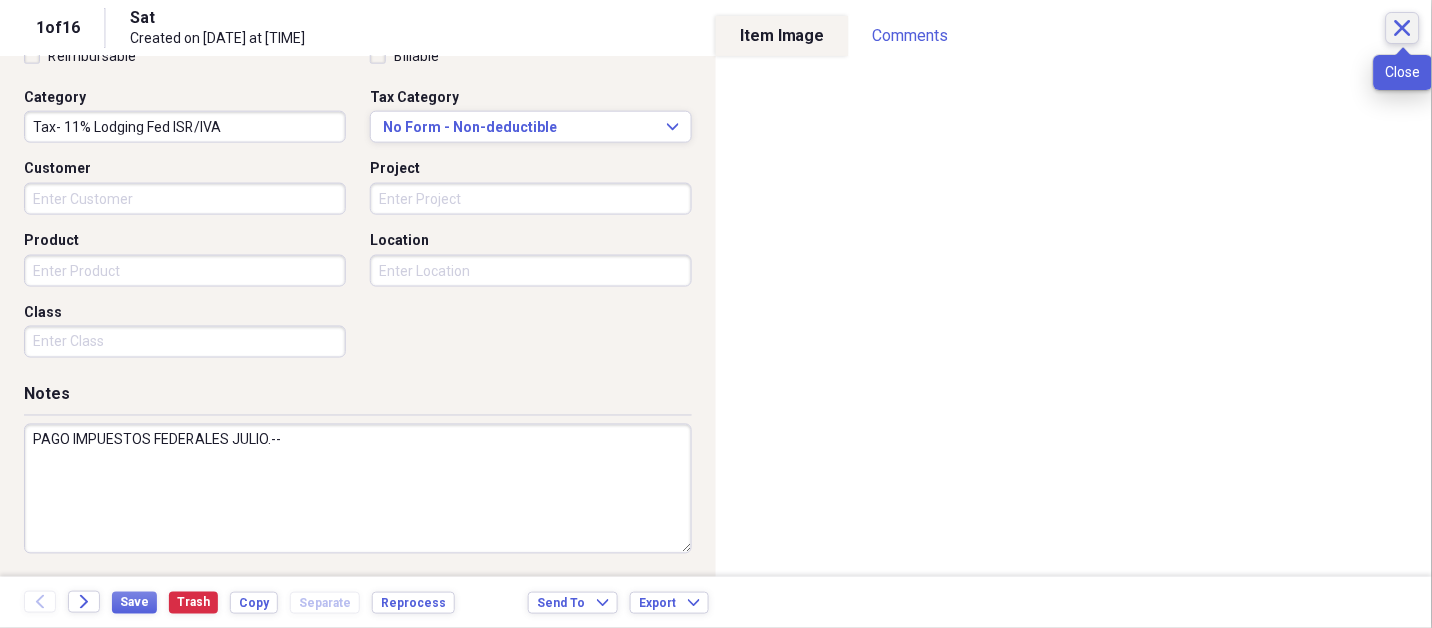 type on "PAGO IMPUESTOS FEDERALES JULIO.--" 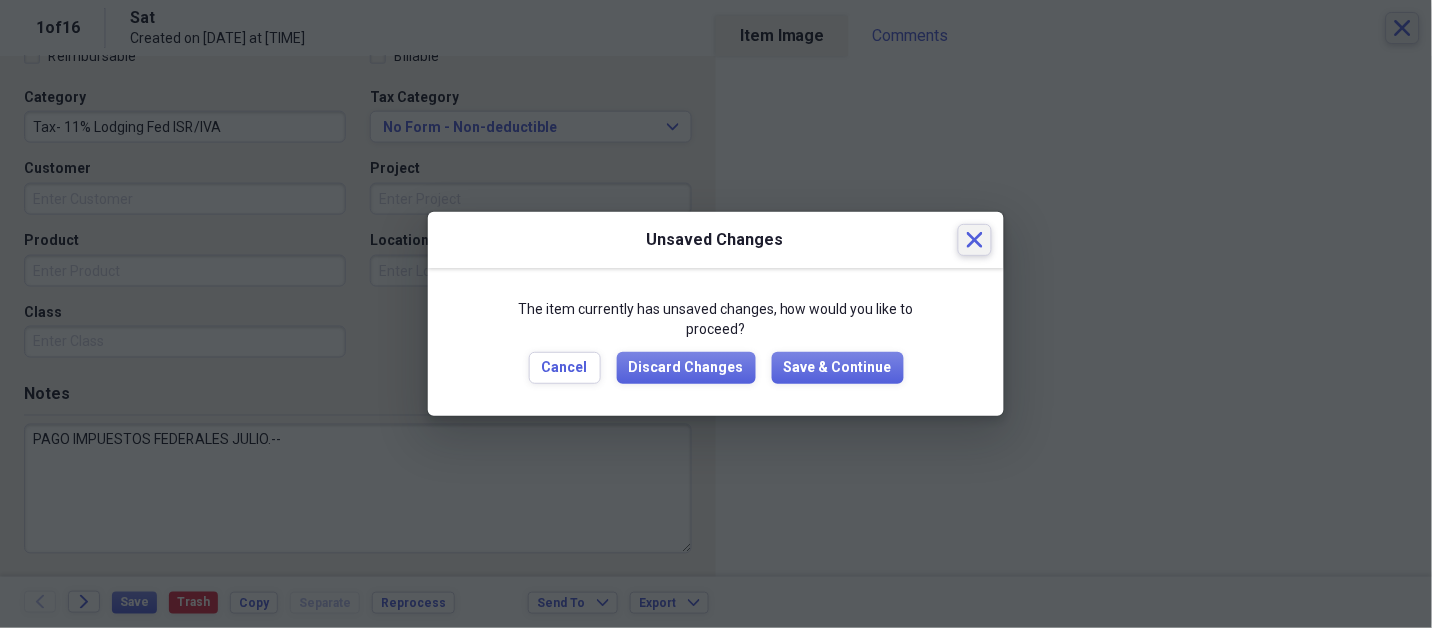 type 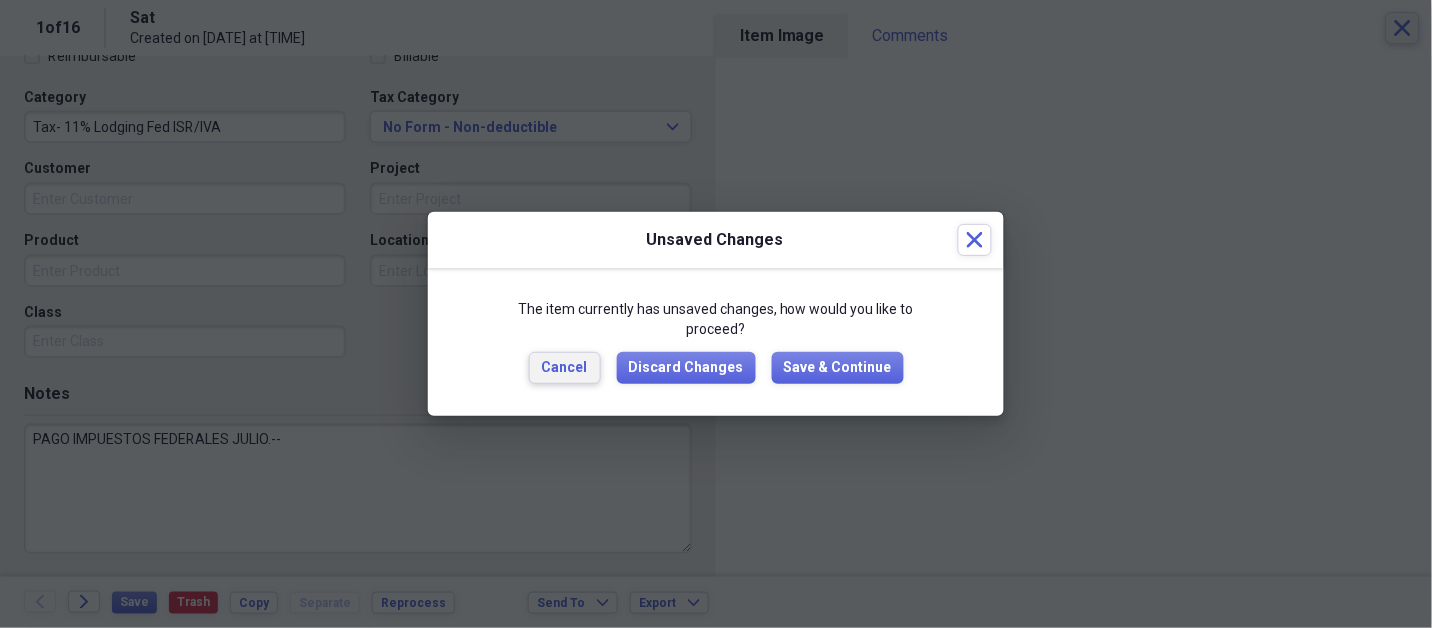 type 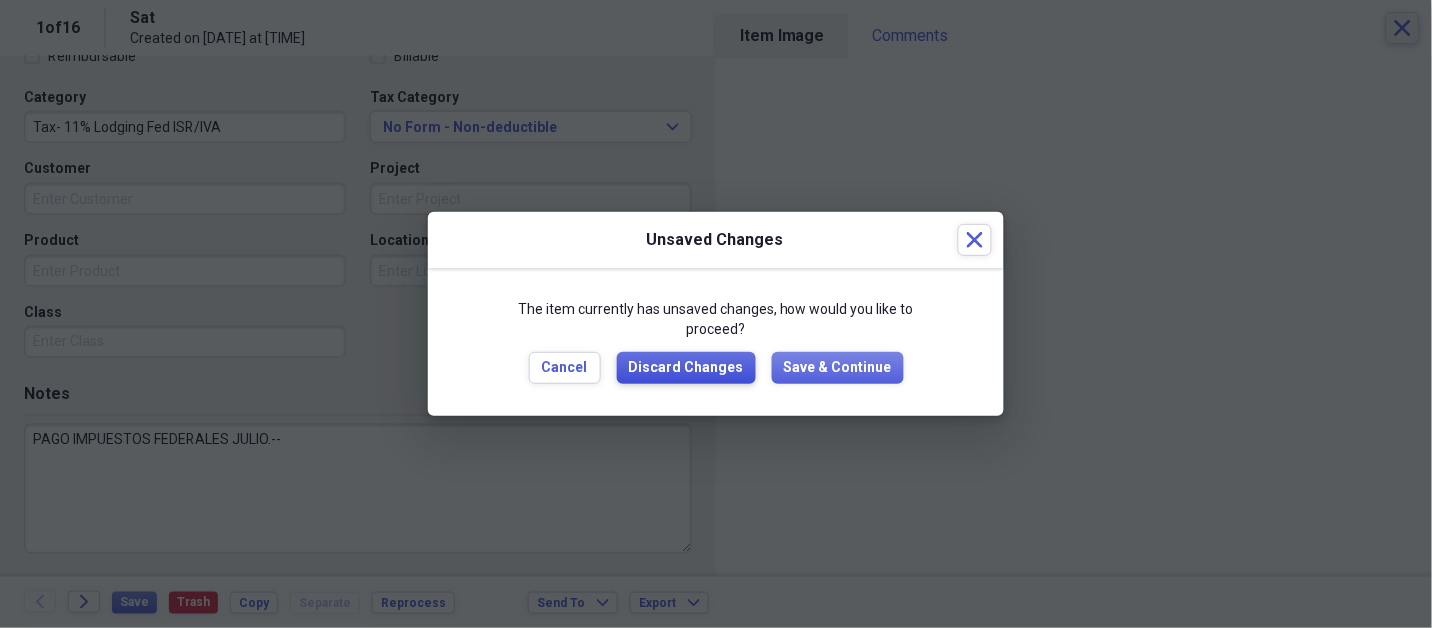 type 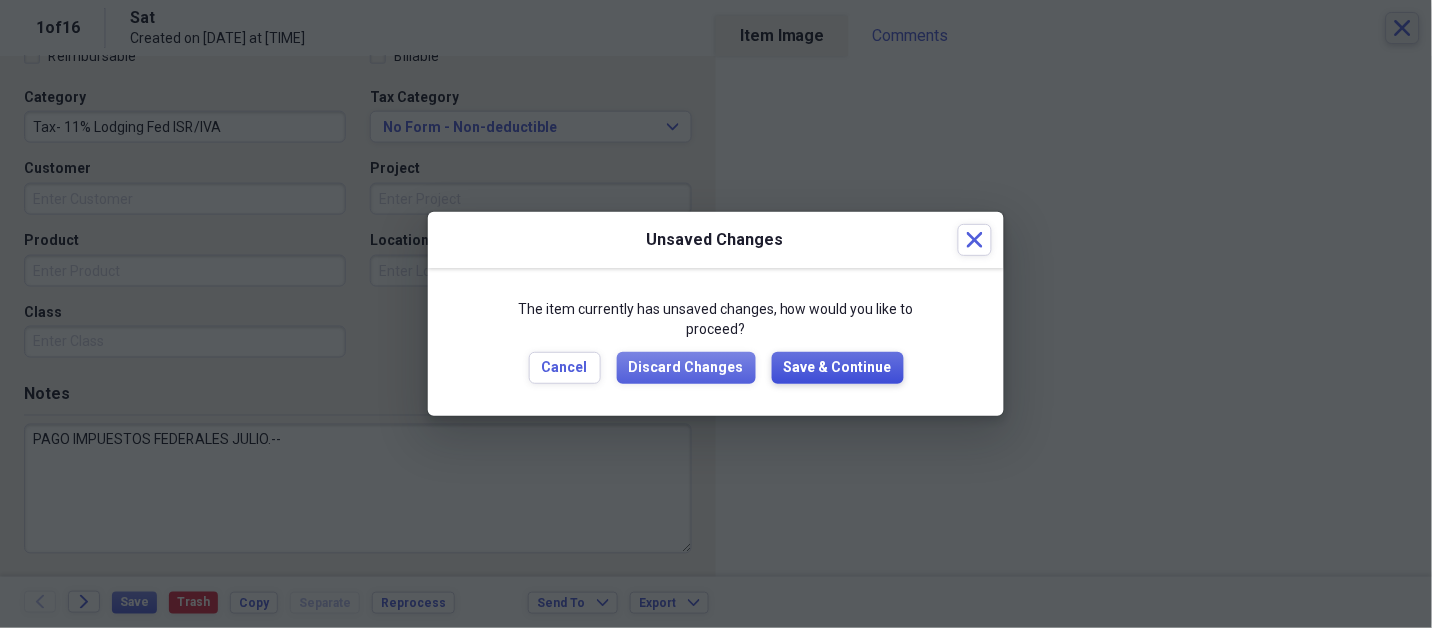 type 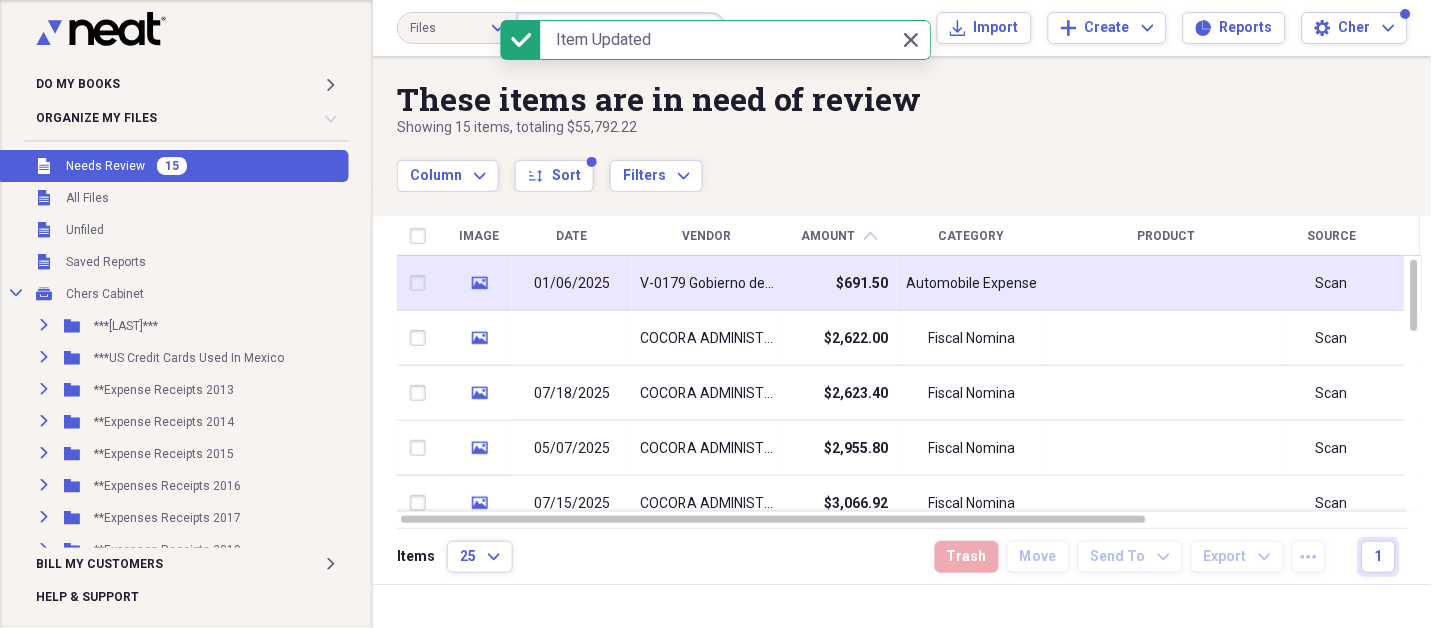 click on "$691.50" at bounding box center [863, 284] 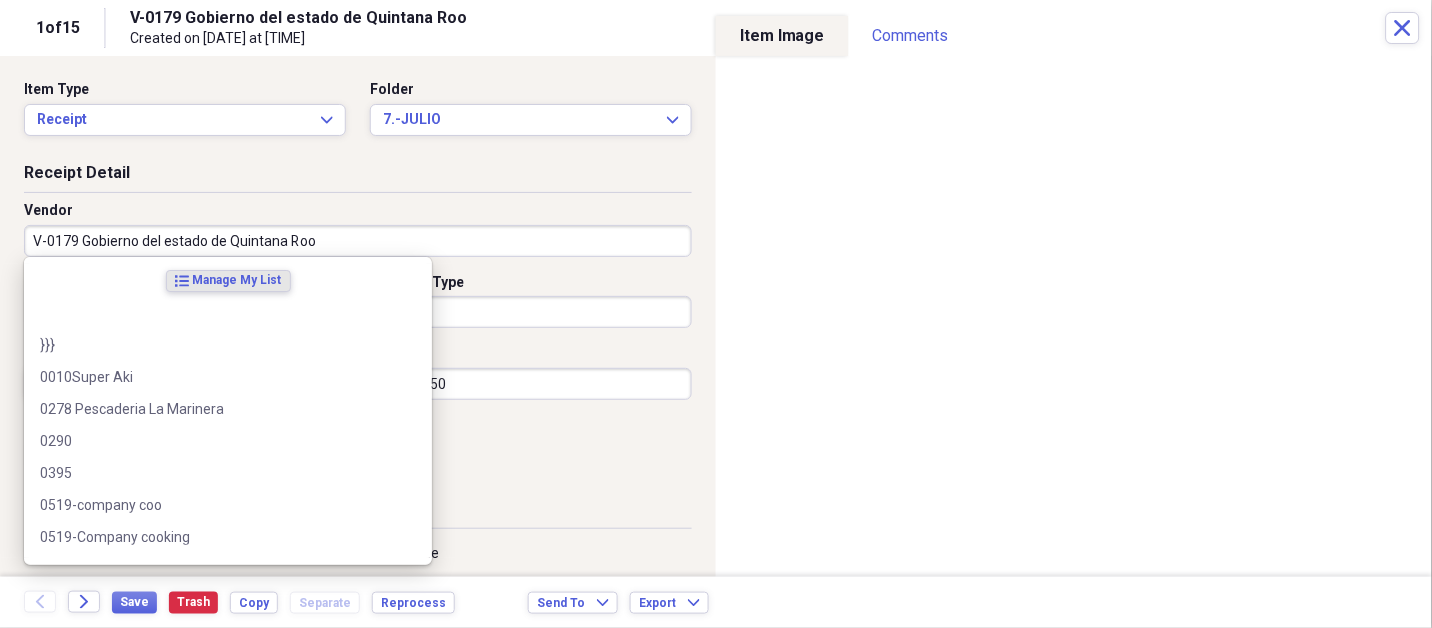 click on "V-0179 Gobierno del estado de Quintana Roo" at bounding box center [358, 241] 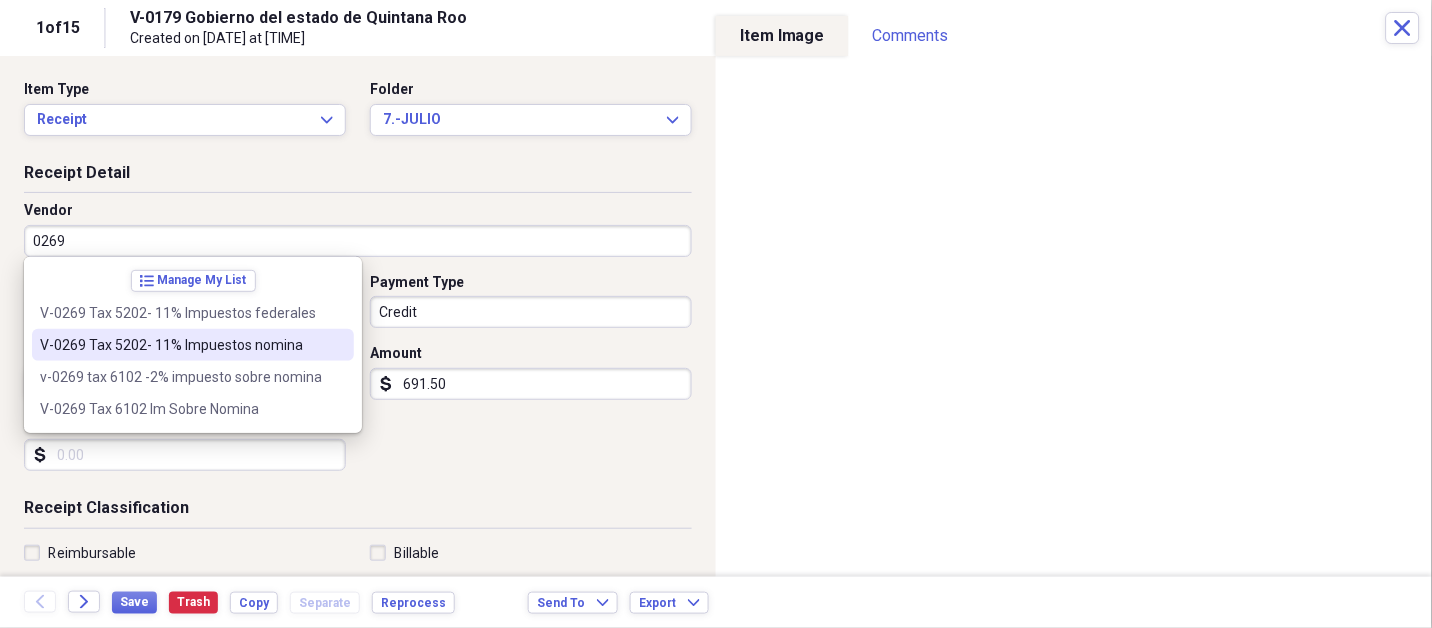 type on "V-0269 Tax 5202- 11% Impuestos nomina" 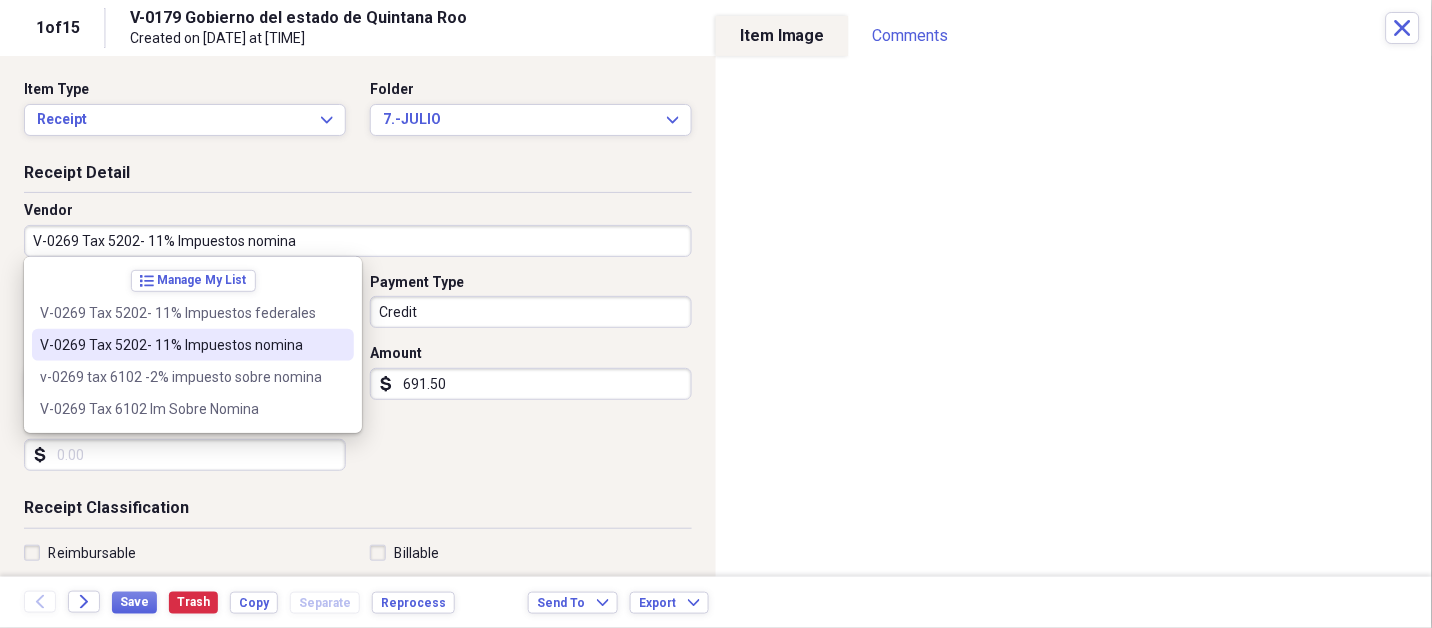 select on "2025" 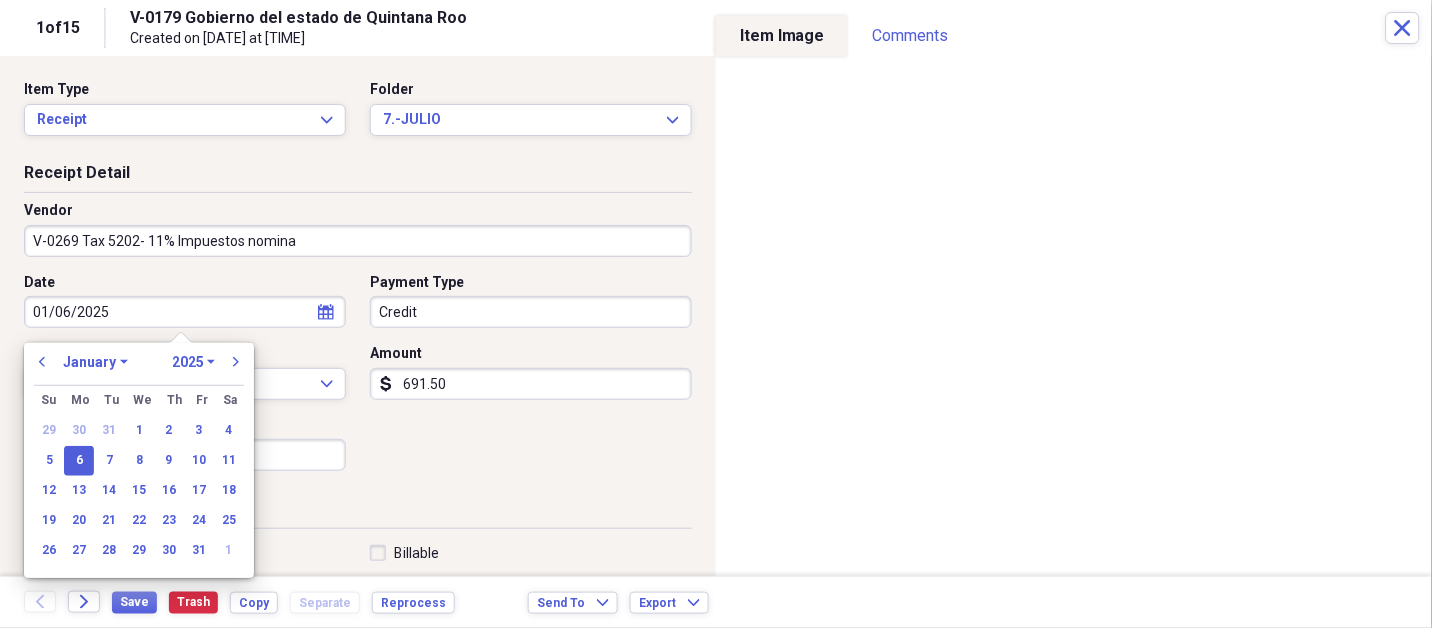 type on "2% Payroll Tax-Impuesto Sobre Nomina" 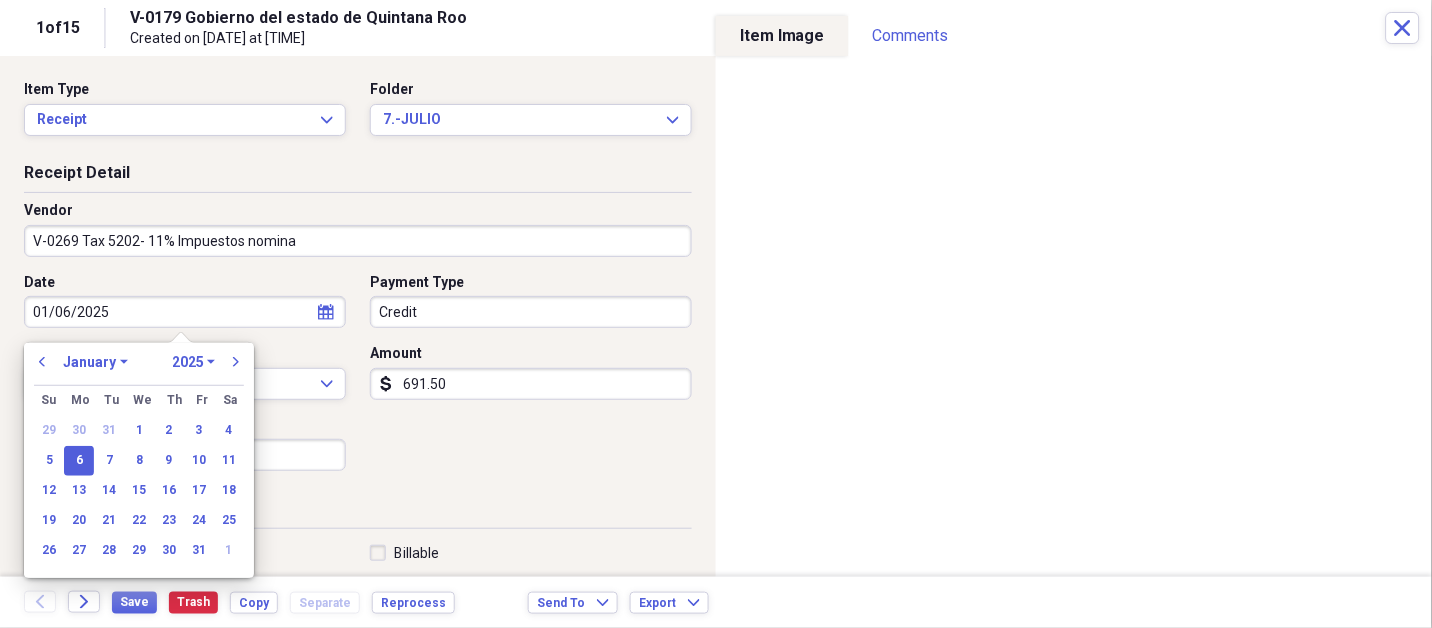 click on "January February March April May June July August September October November December" at bounding box center (95, 362) 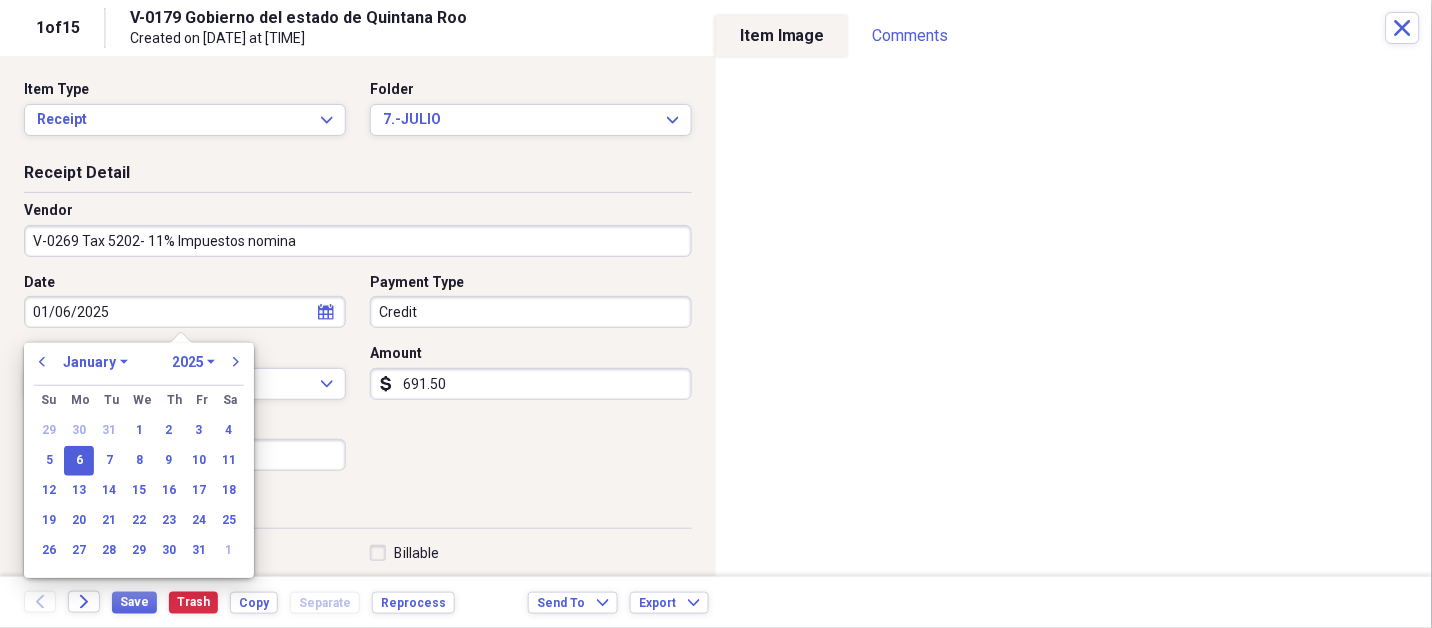 select on "6" 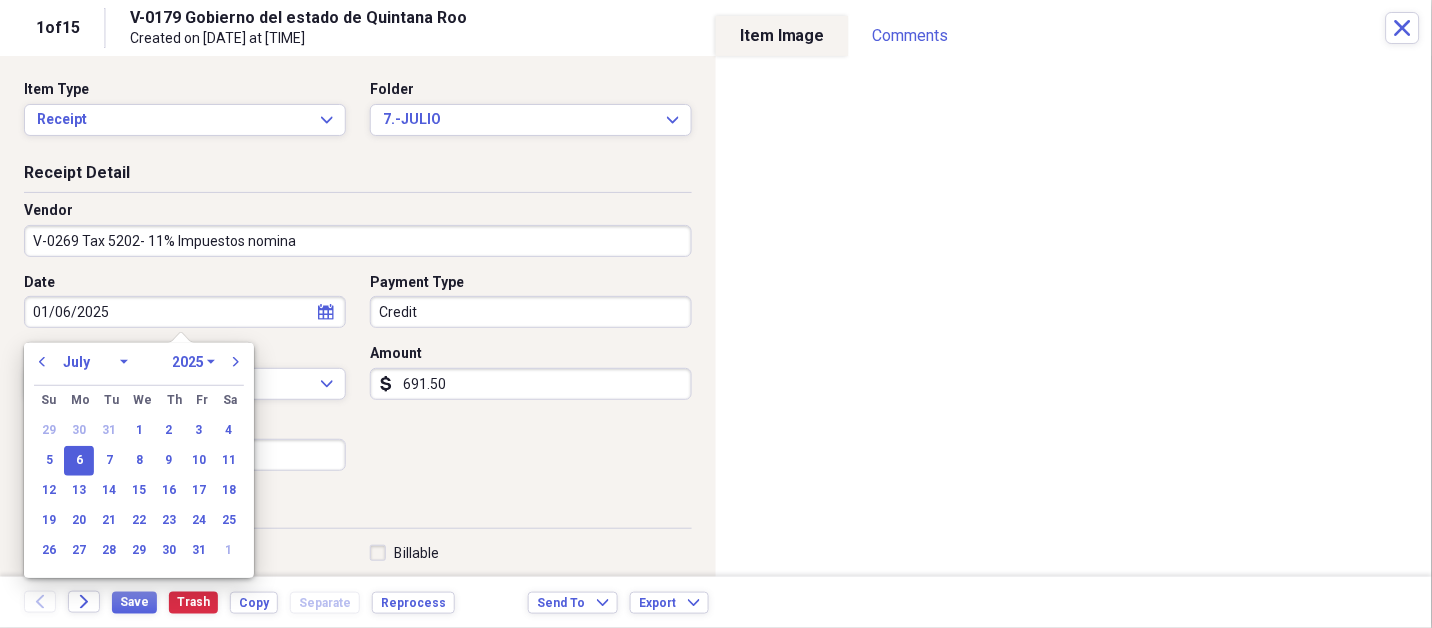 click on "January February March April May June July August September October November December" at bounding box center [95, 362] 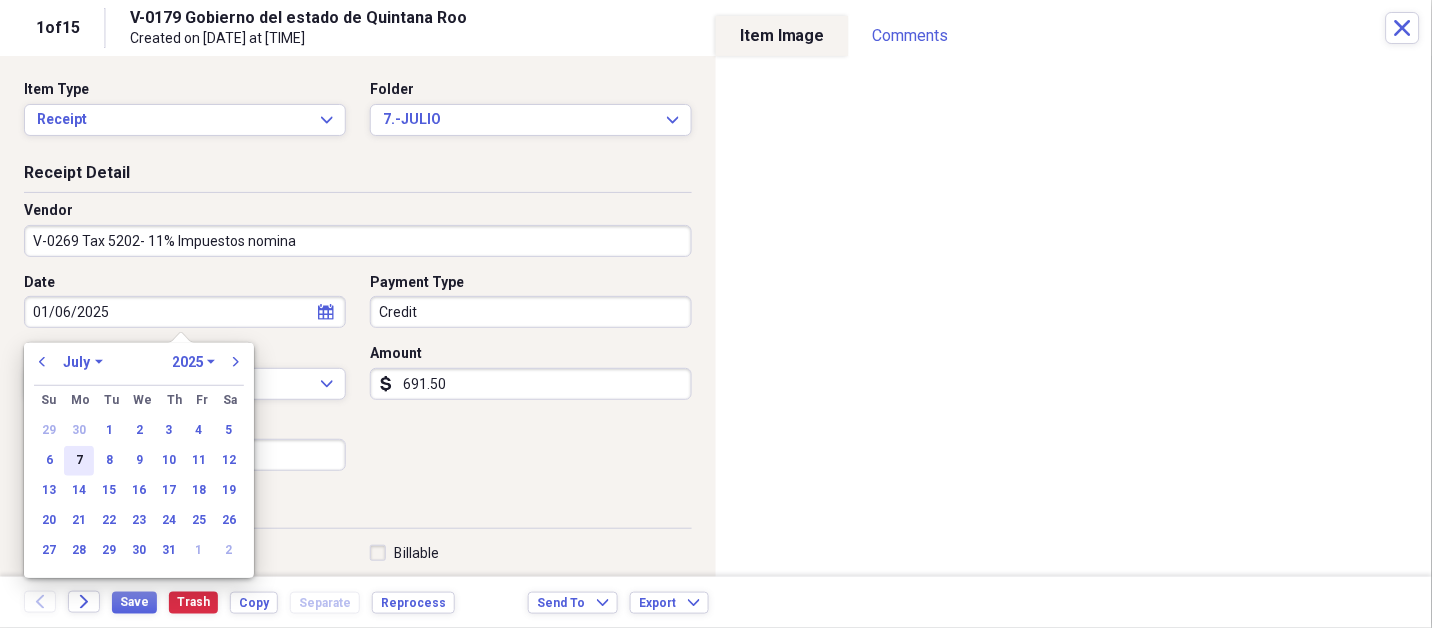 click on "7" at bounding box center [79, 461] 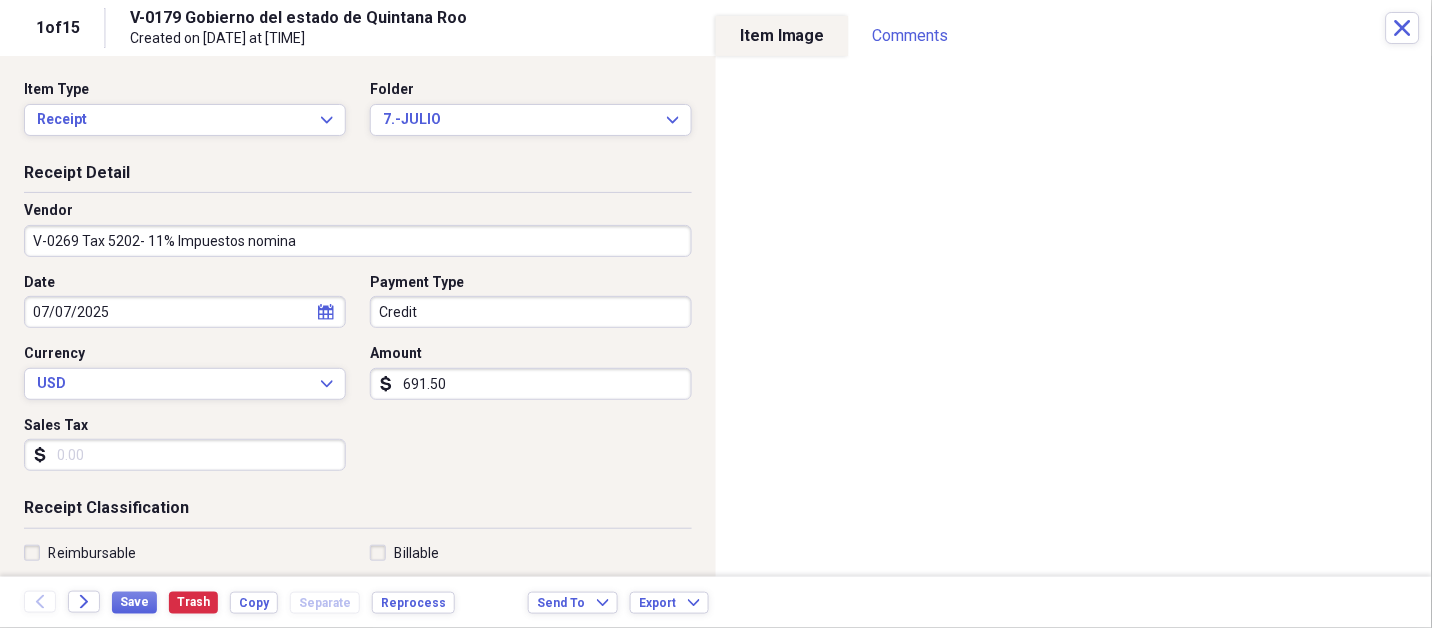 type 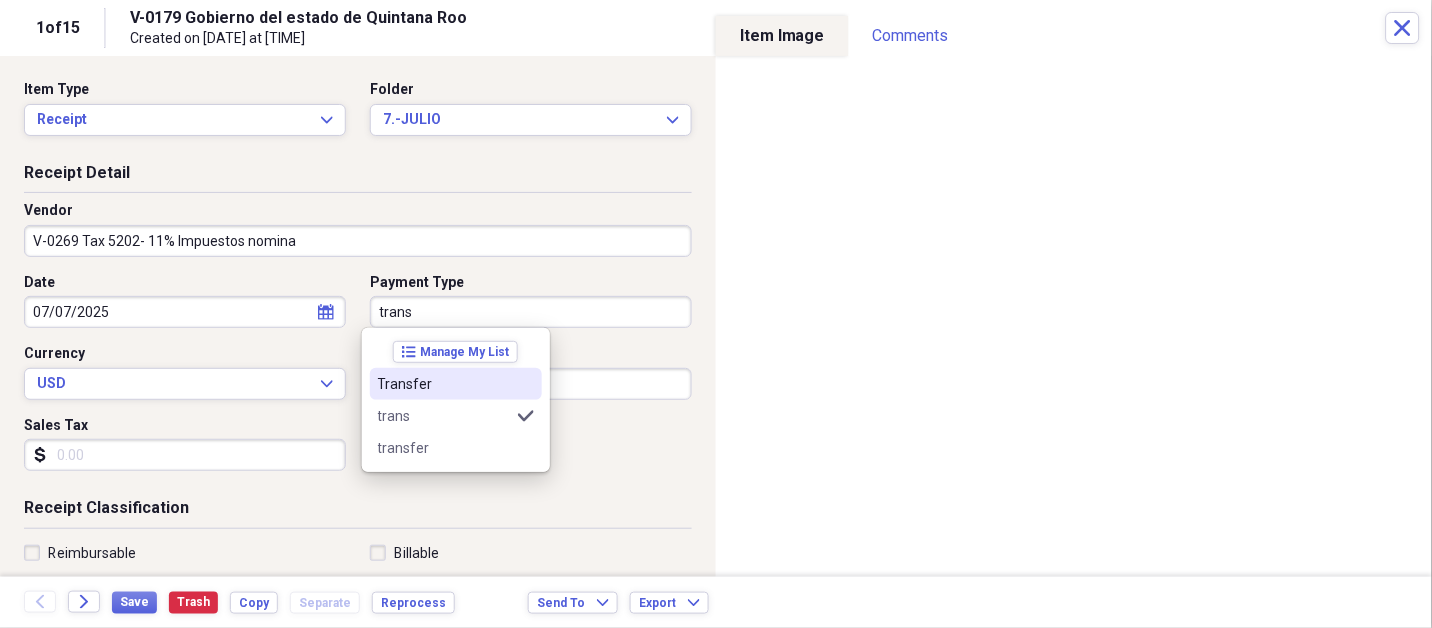 click on "Transfer" at bounding box center (444, 384) 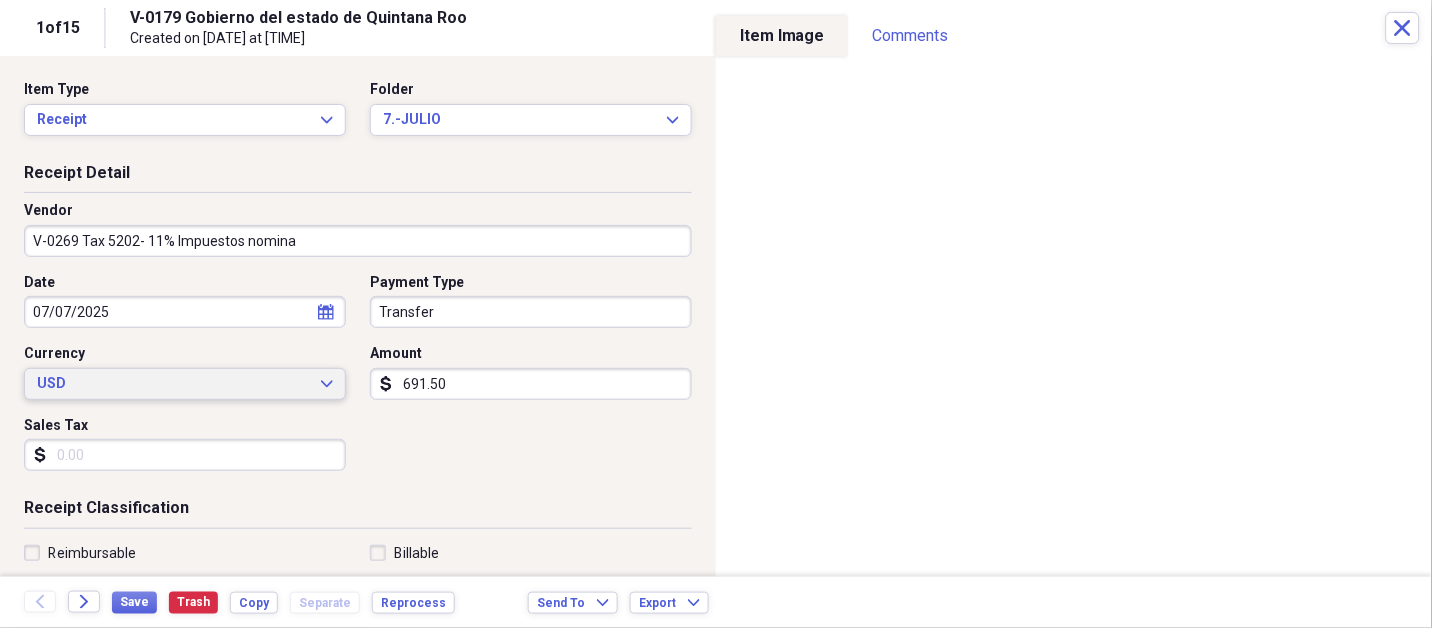 type 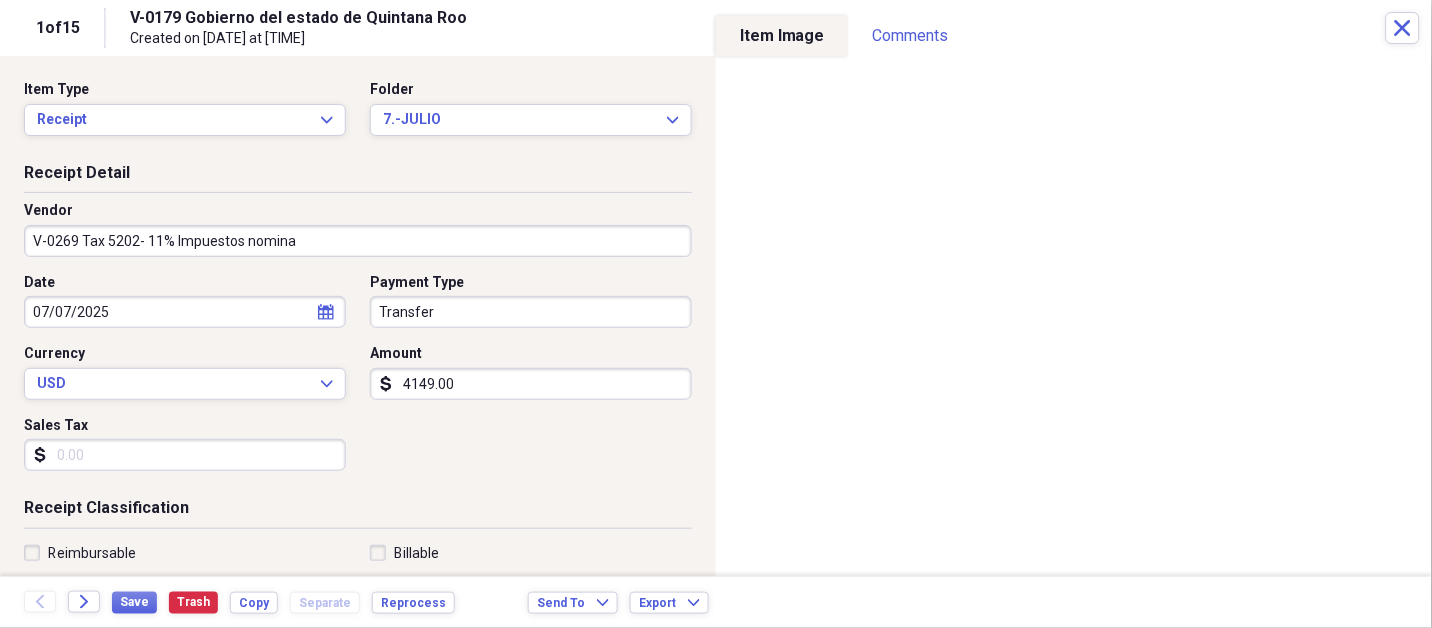 type on "4149.00" 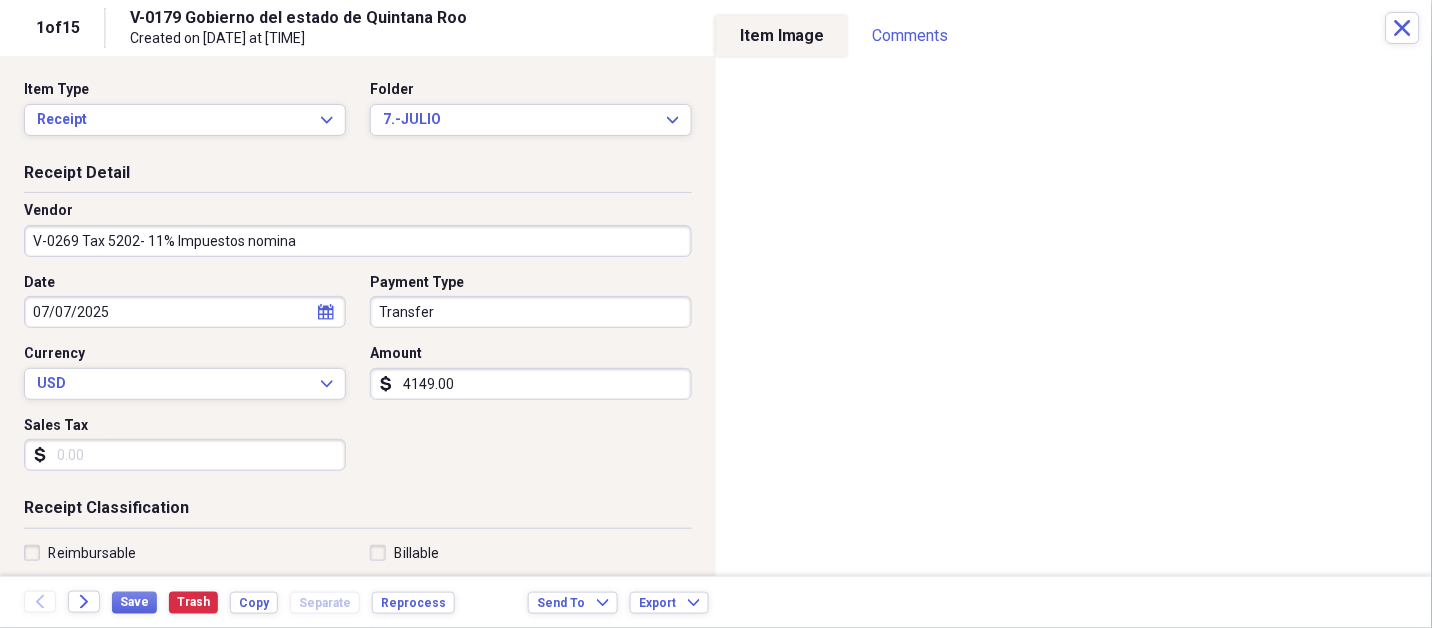 scroll, scrollTop: 307, scrollLeft: 0, axis: vertical 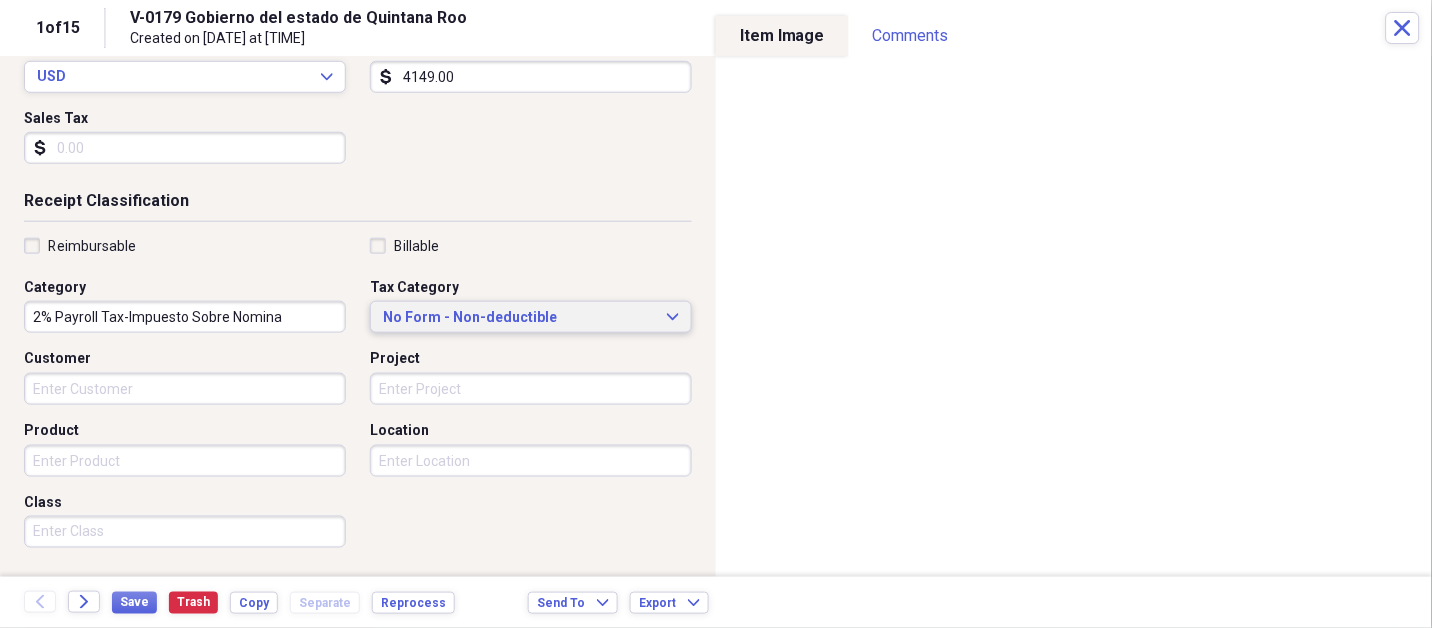 type 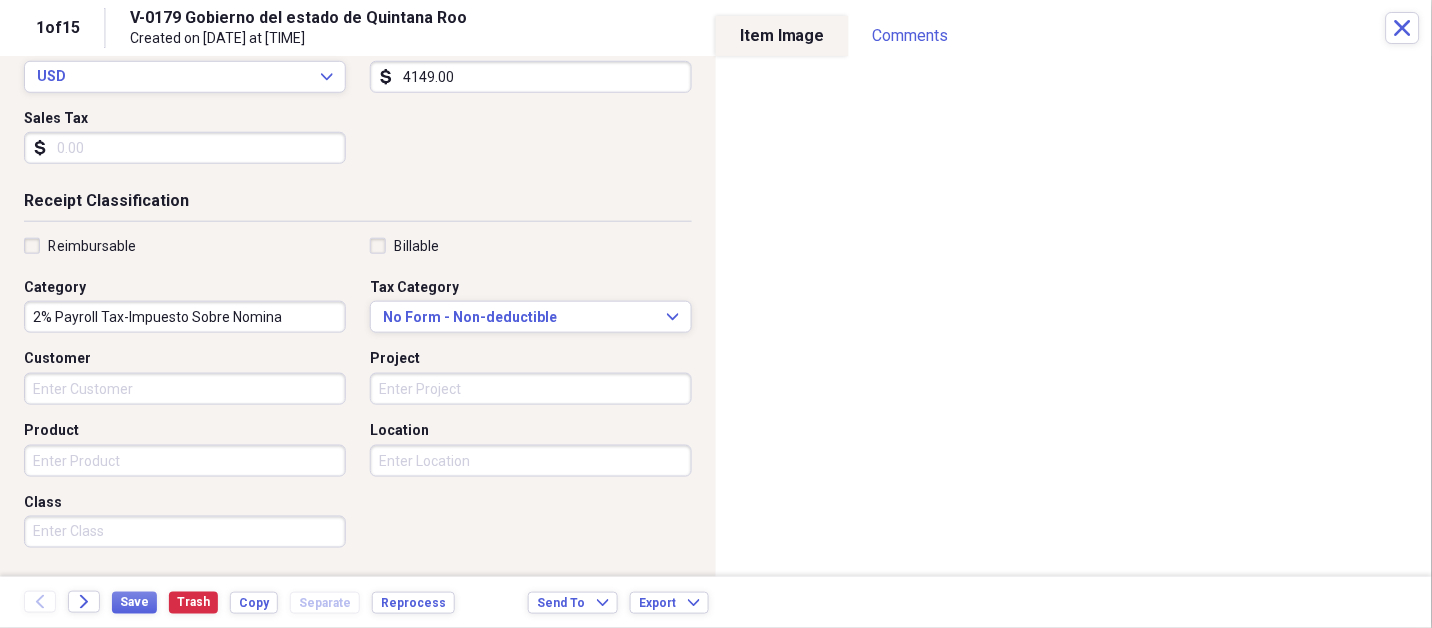 scroll, scrollTop: 497, scrollLeft: 0, axis: vertical 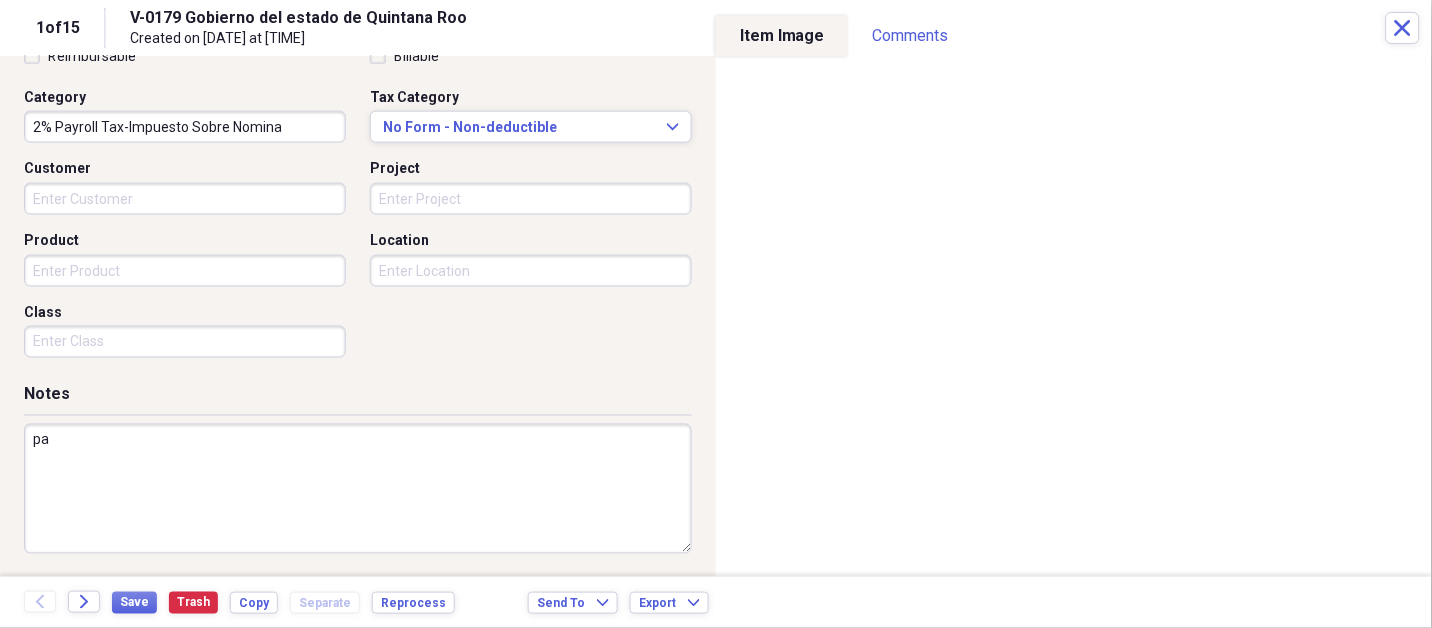 type on "p" 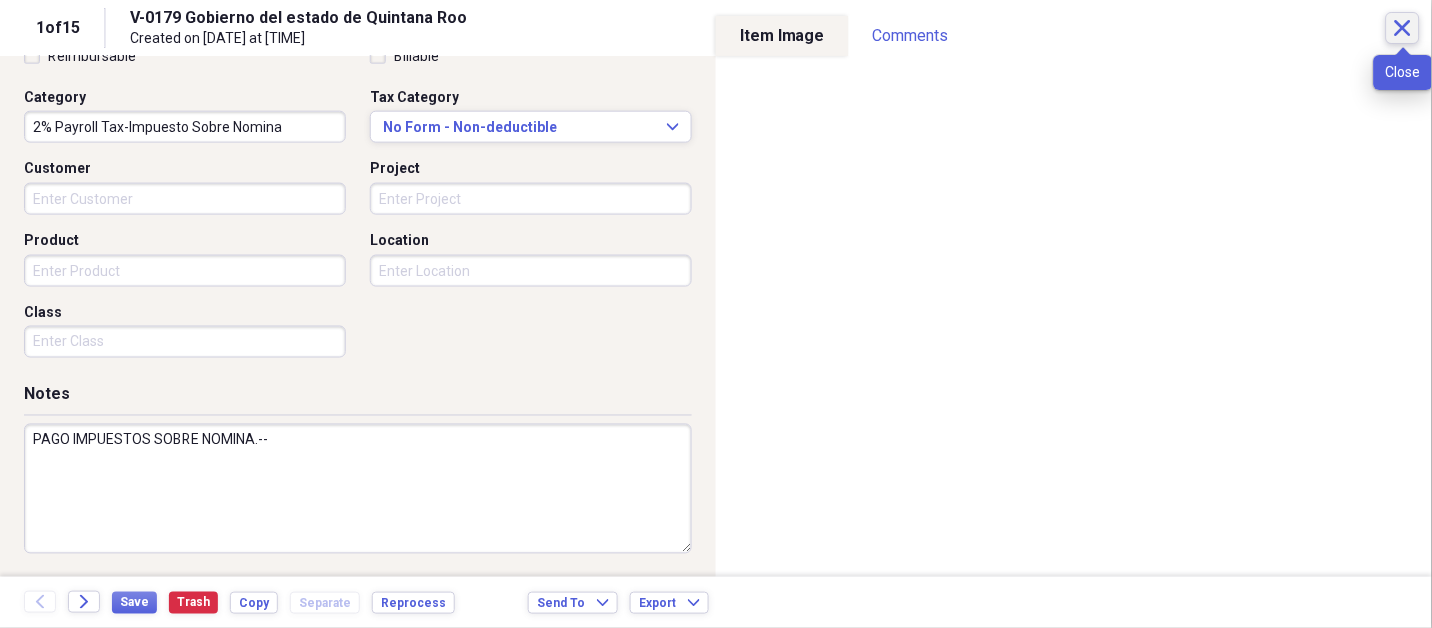 type on "PAGO IMPUESTOS SOBRE NOMINA.--" 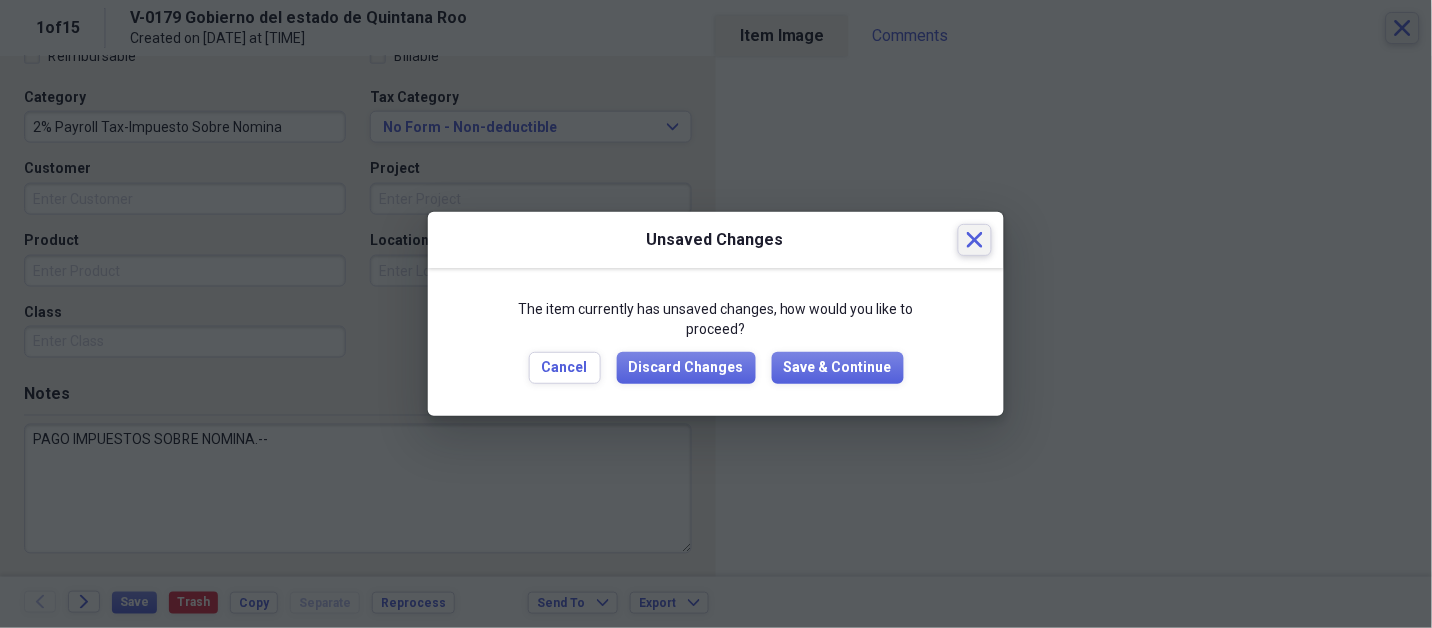 type 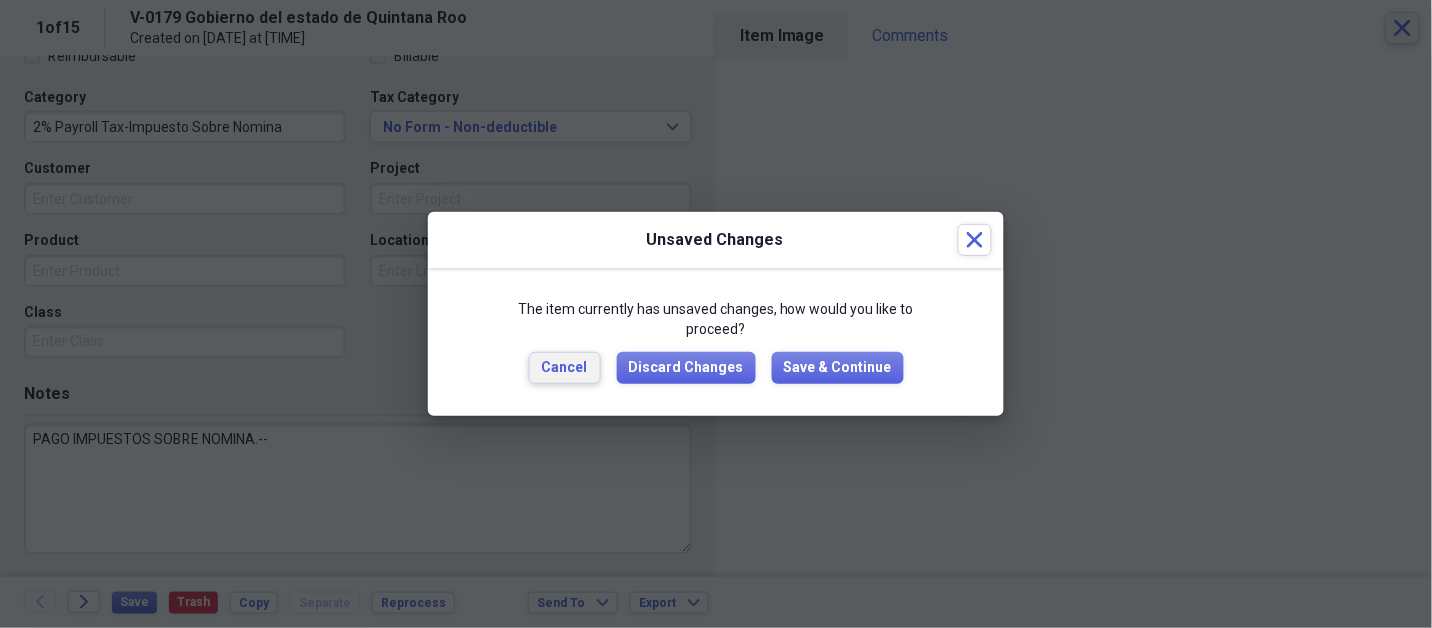 type 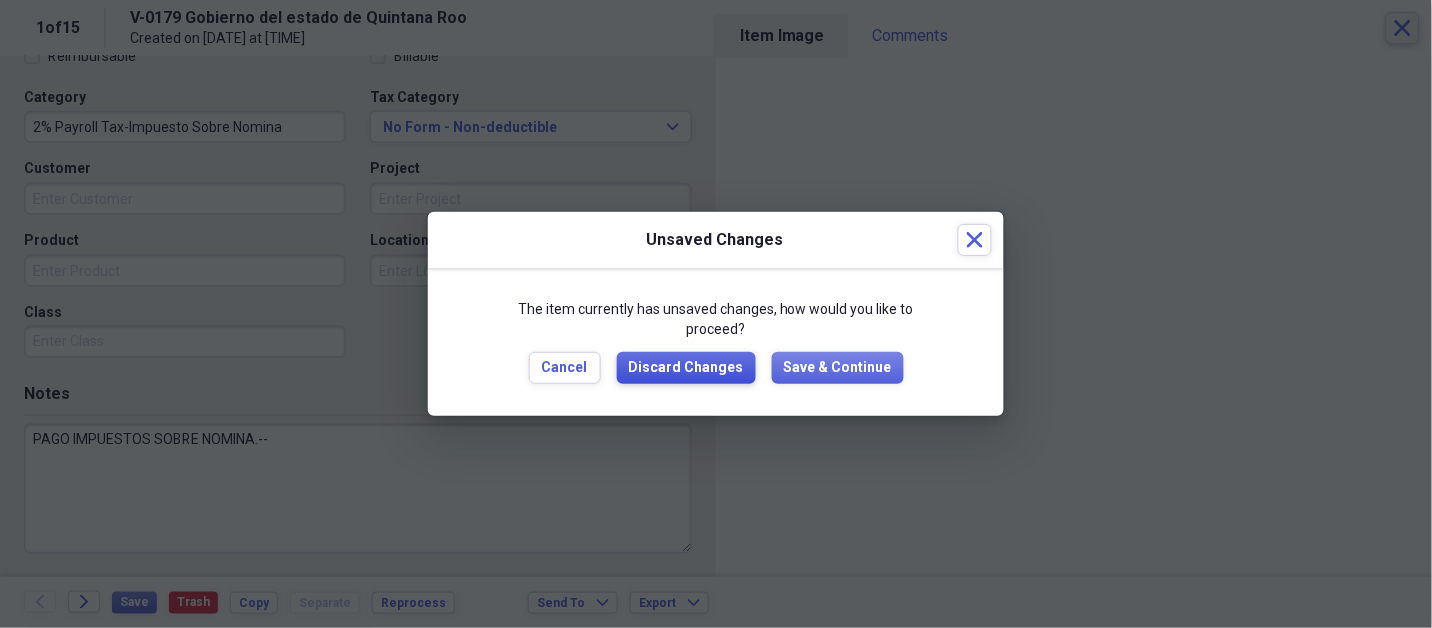 type 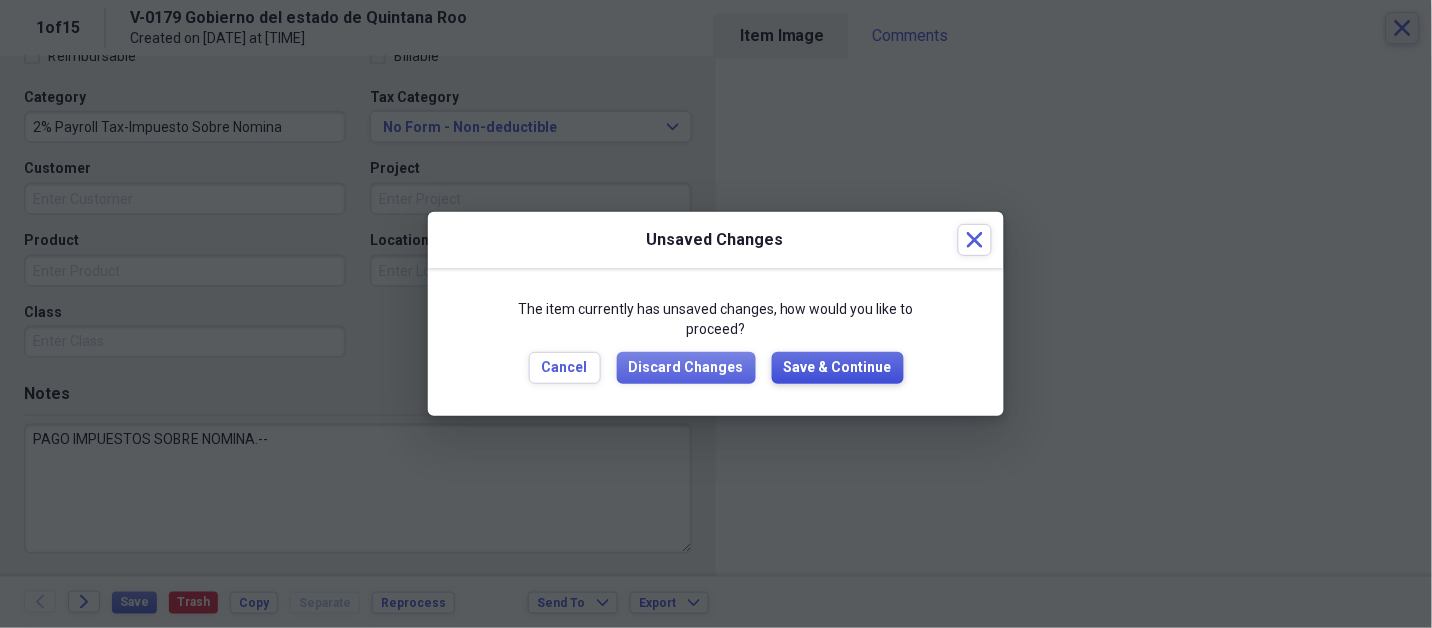 type 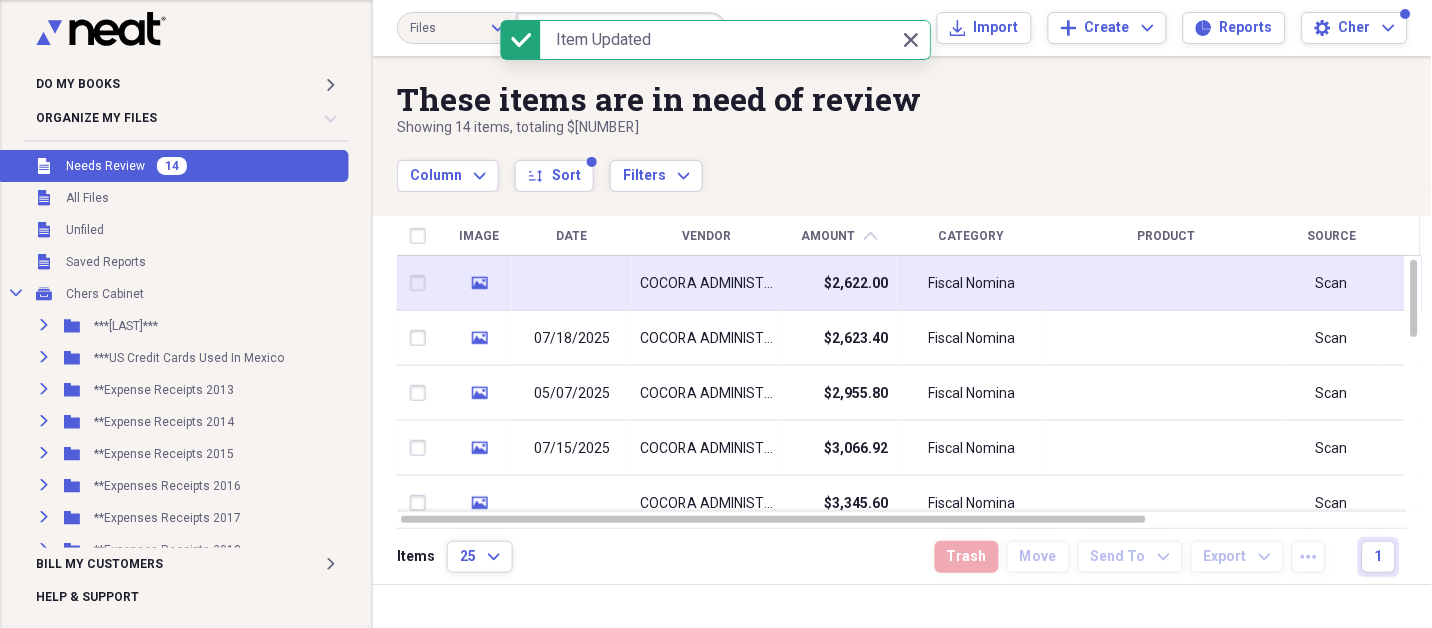 click on "COCORA ADMINISTRA" at bounding box center (707, 284) 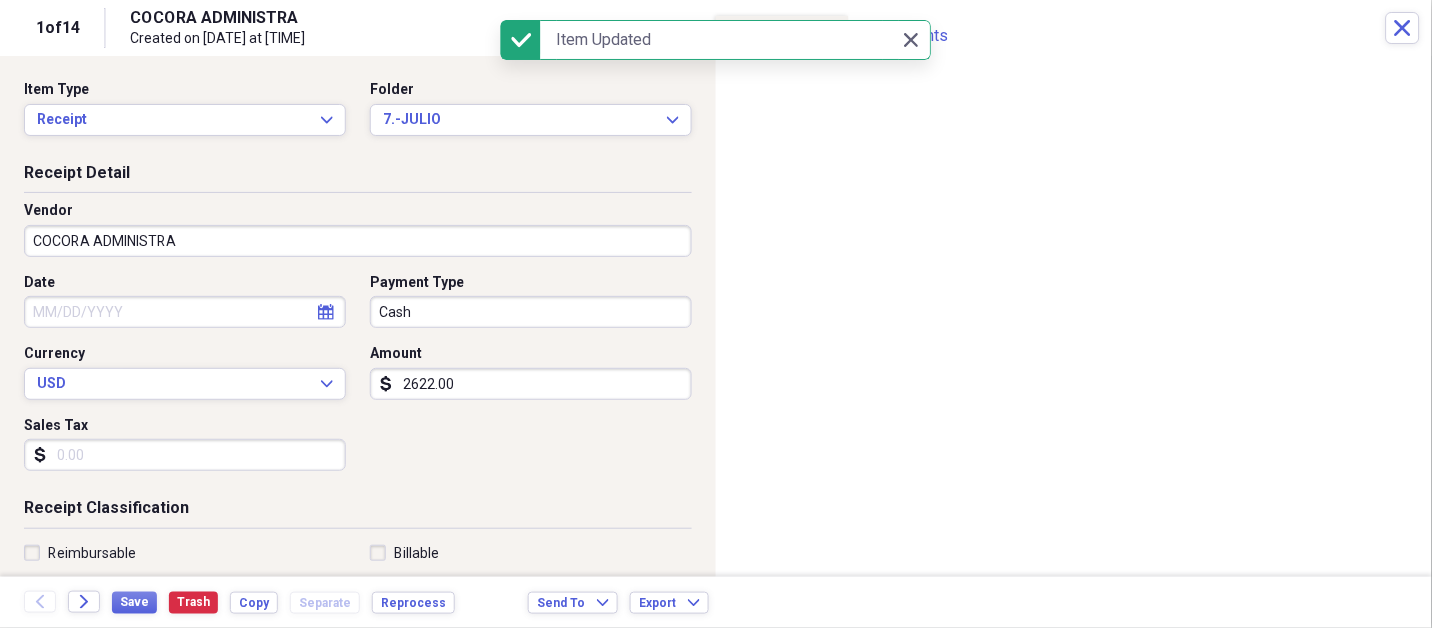 drag, startPoint x: 667, startPoint y: 287, endPoint x: 350, endPoint y: 250, distance: 319.152 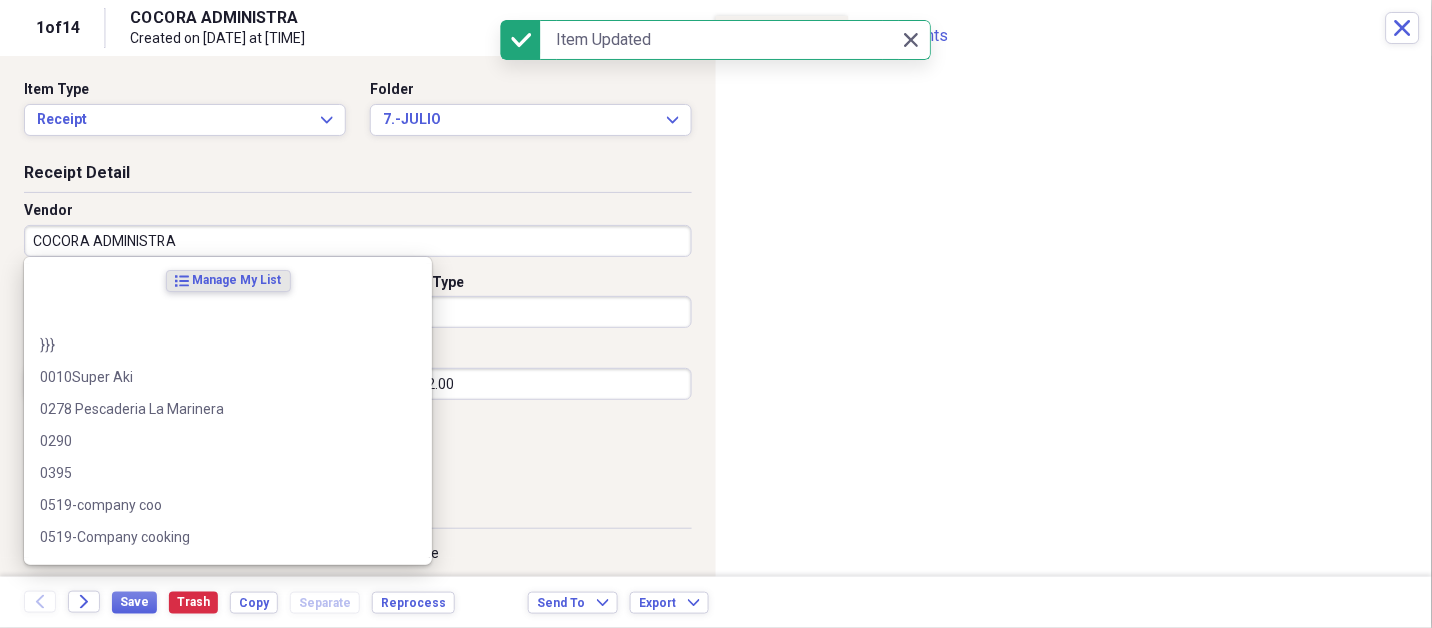 click on "COCORA ADMINISTRA" at bounding box center (358, 241) 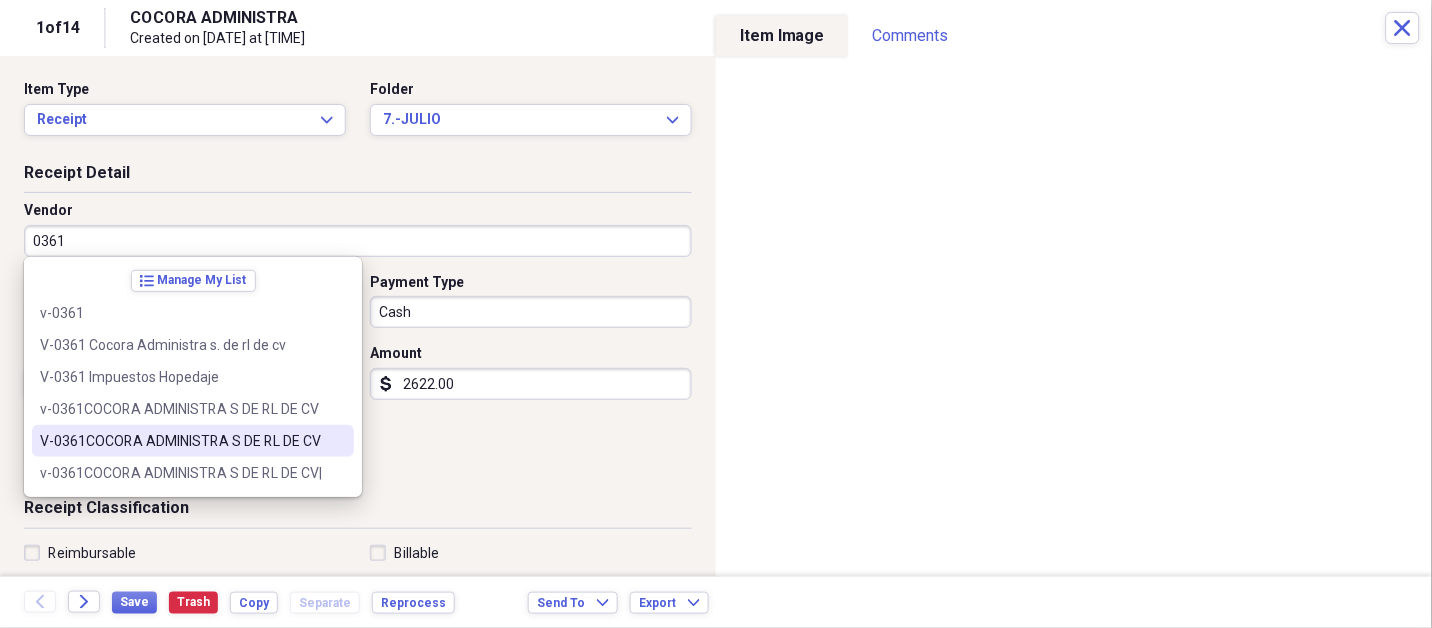 type on "V-0361COCORA ADMINISTRA S DE RL DE CV" 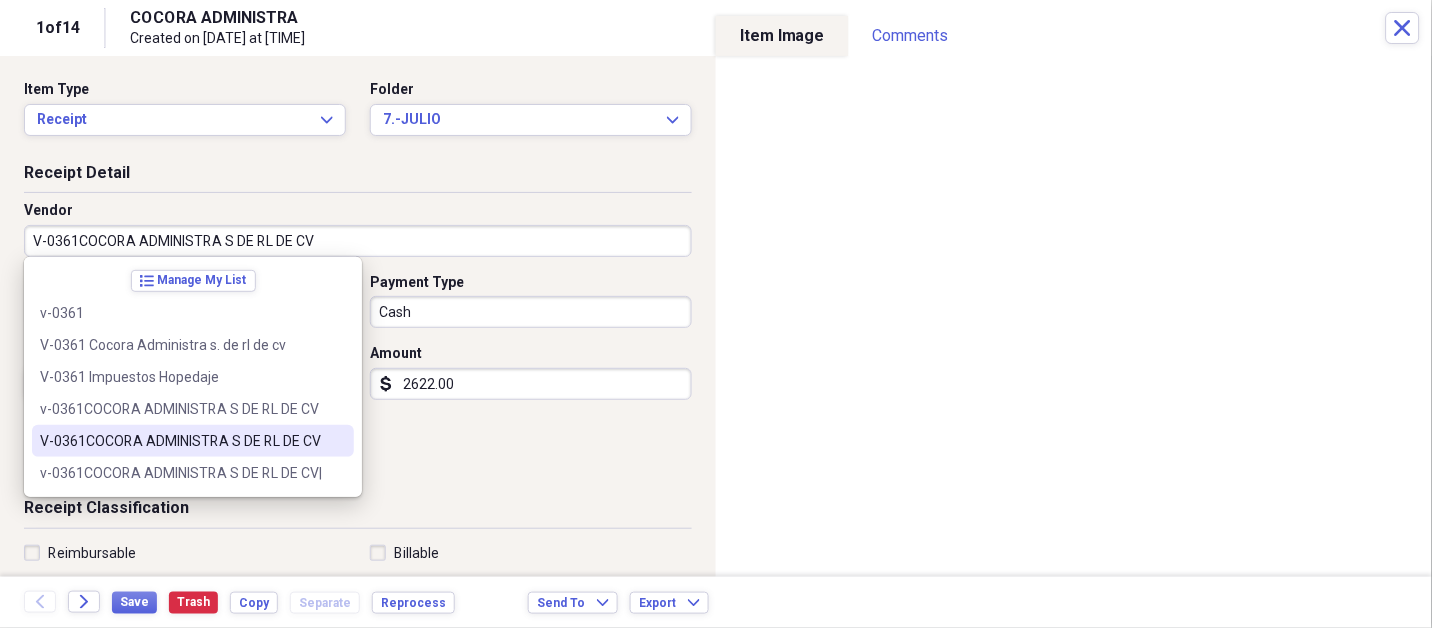 select on "7" 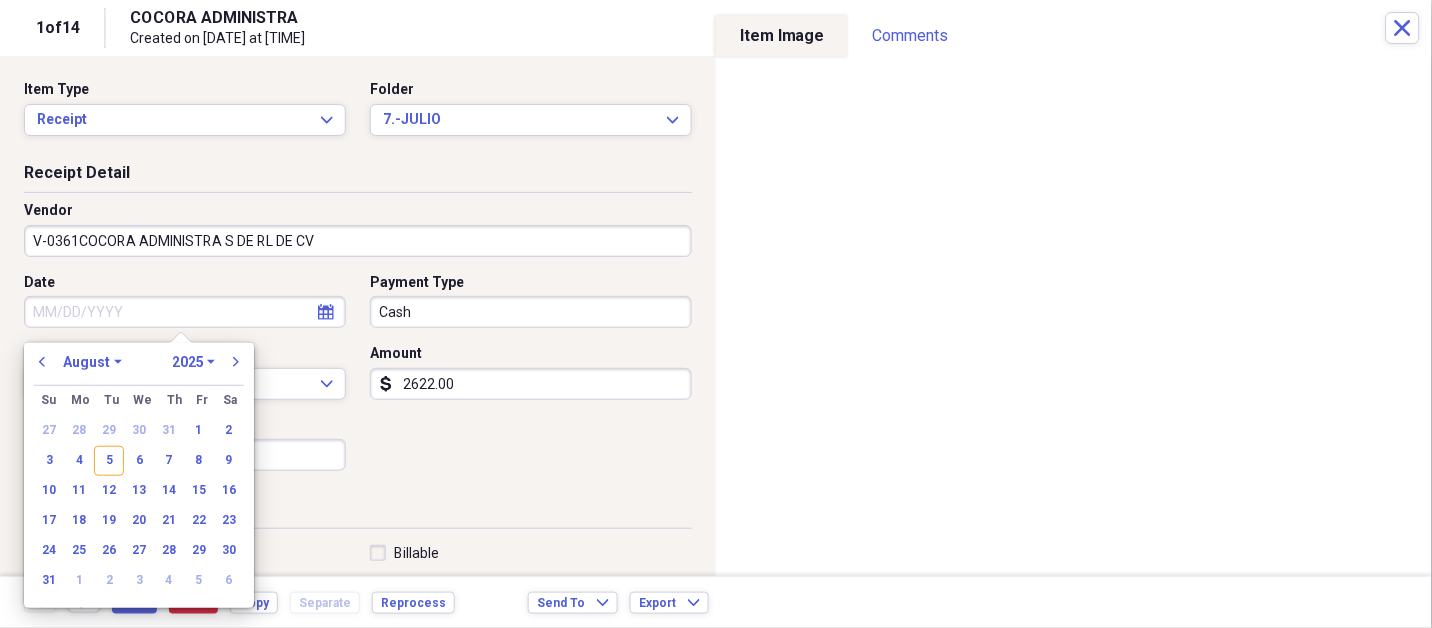 type on "FISCAL NOMINA" 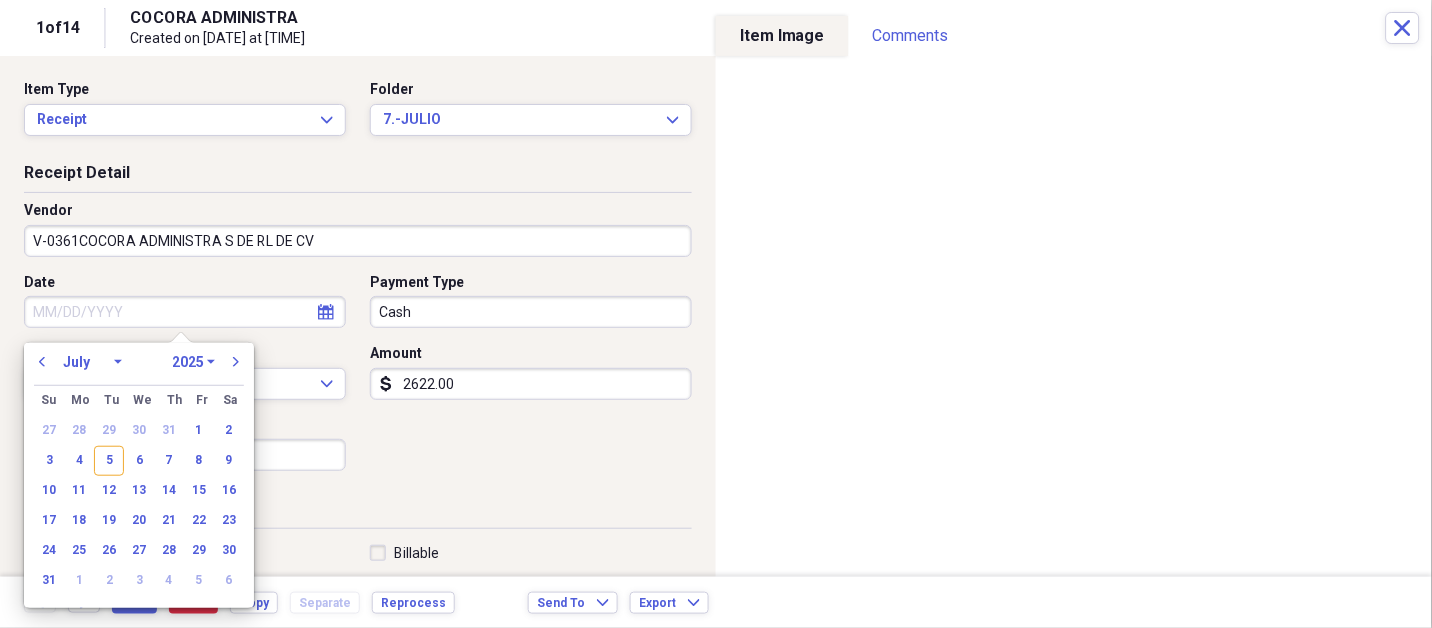 click on "January February March April May June July August September October November December" at bounding box center (92, 362) 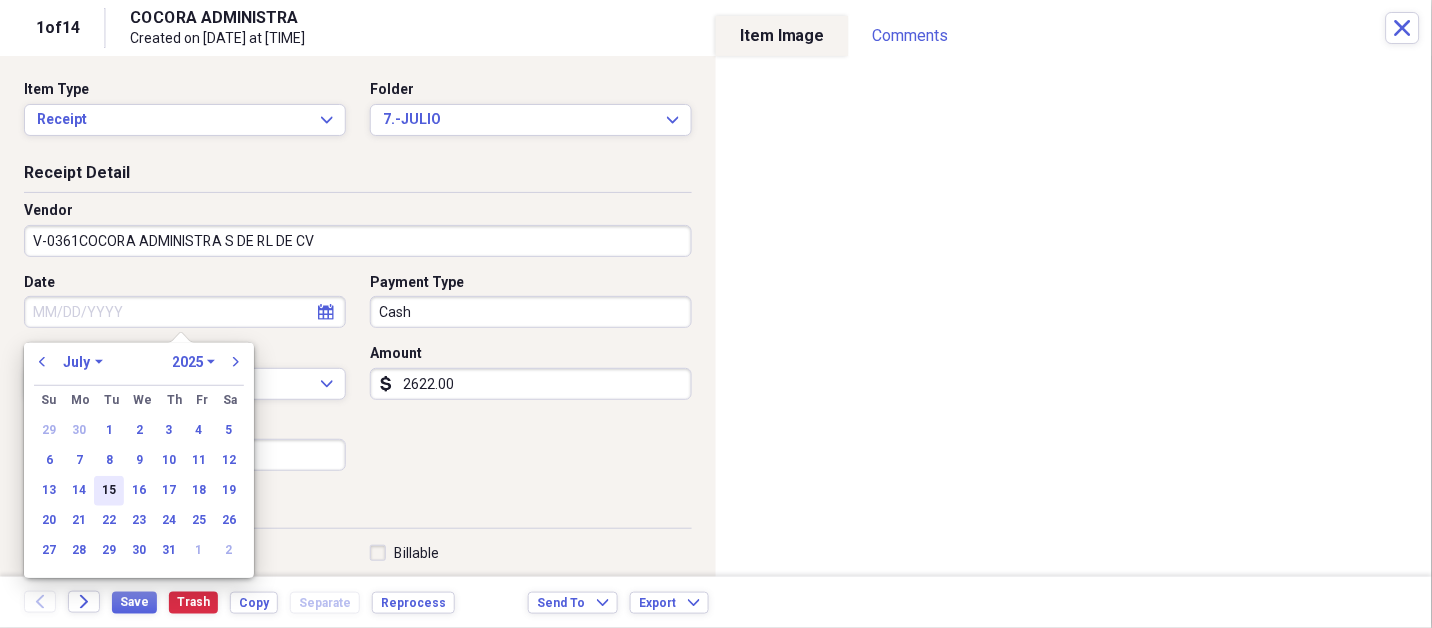 click on "15" at bounding box center [109, 491] 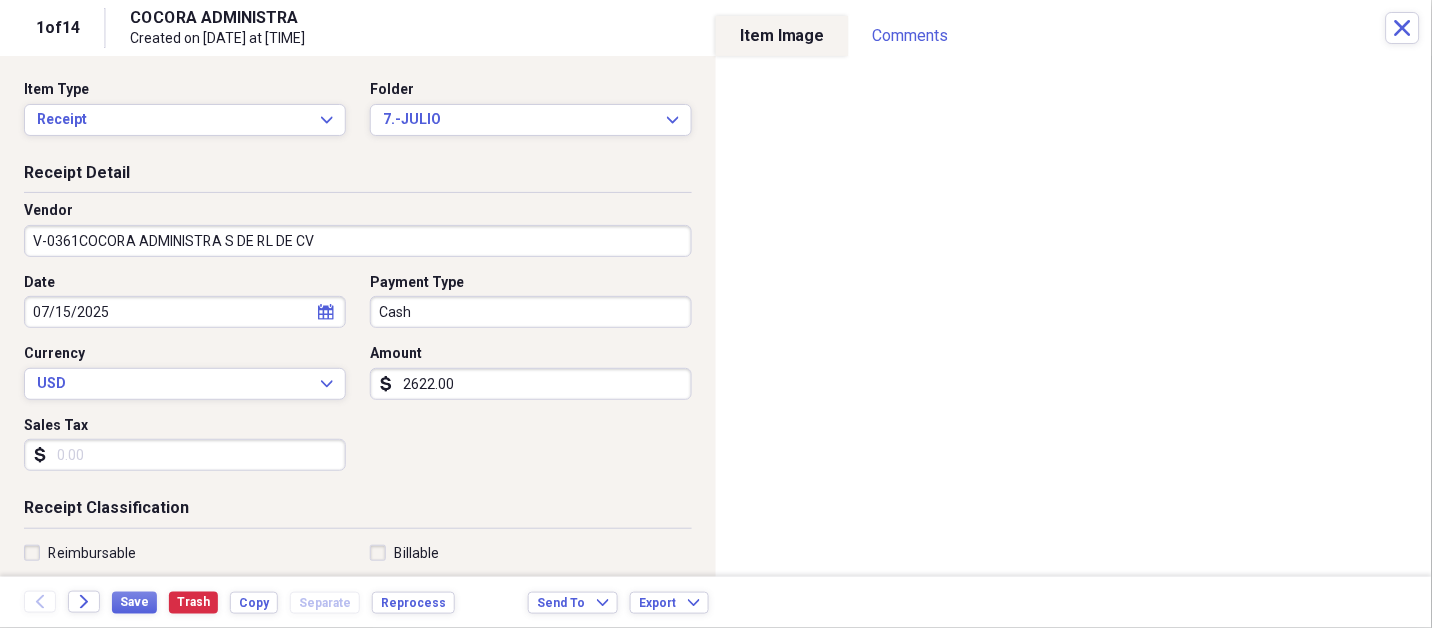 type 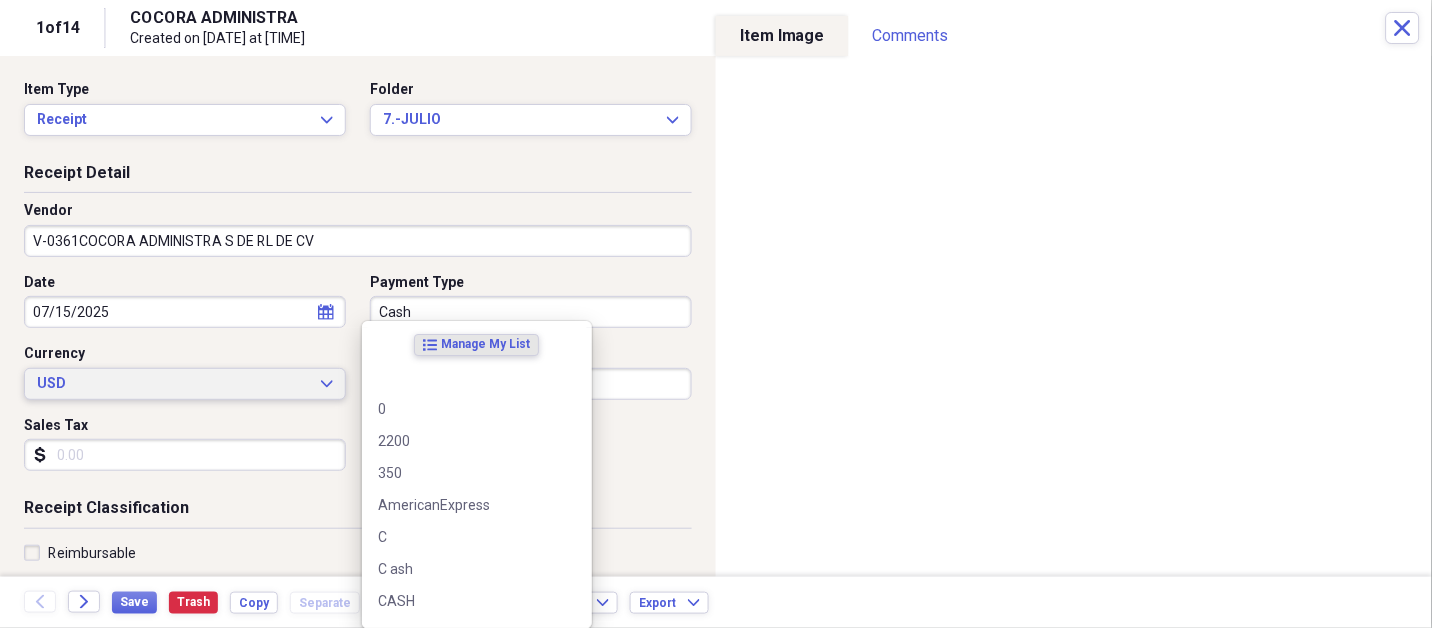type 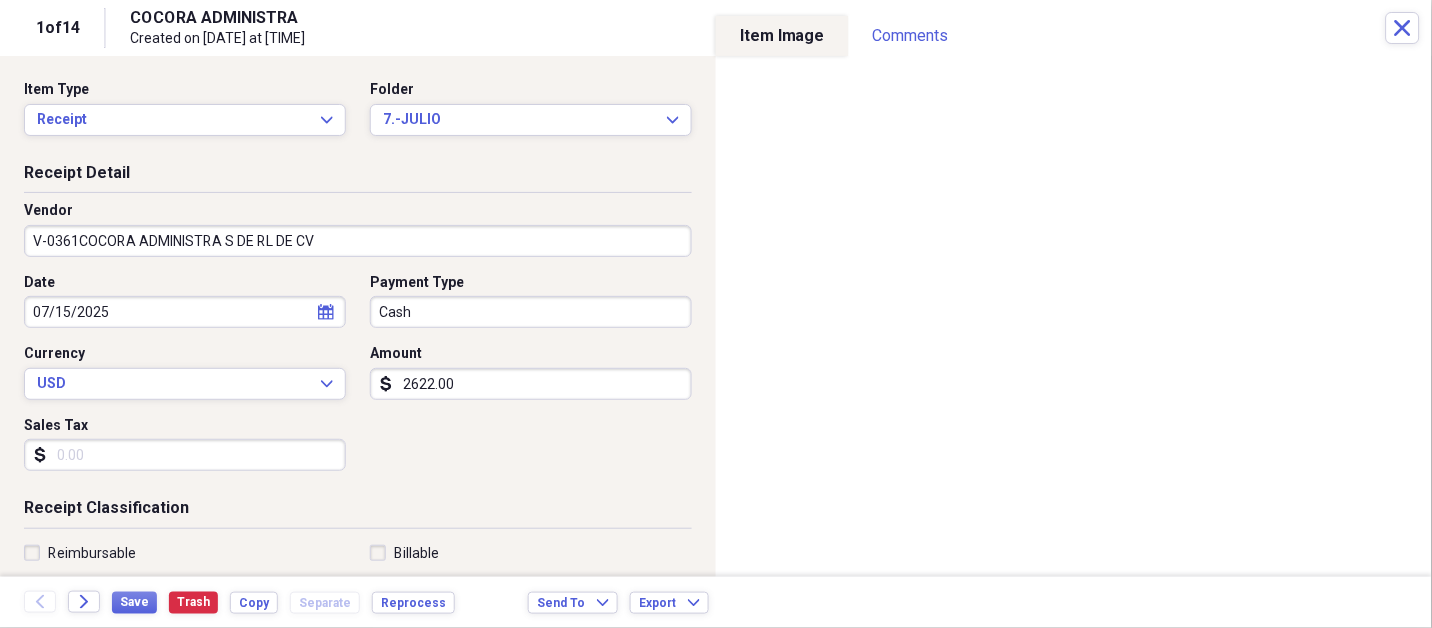 scroll, scrollTop: 307, scrollLeft: 0, axis: vertical 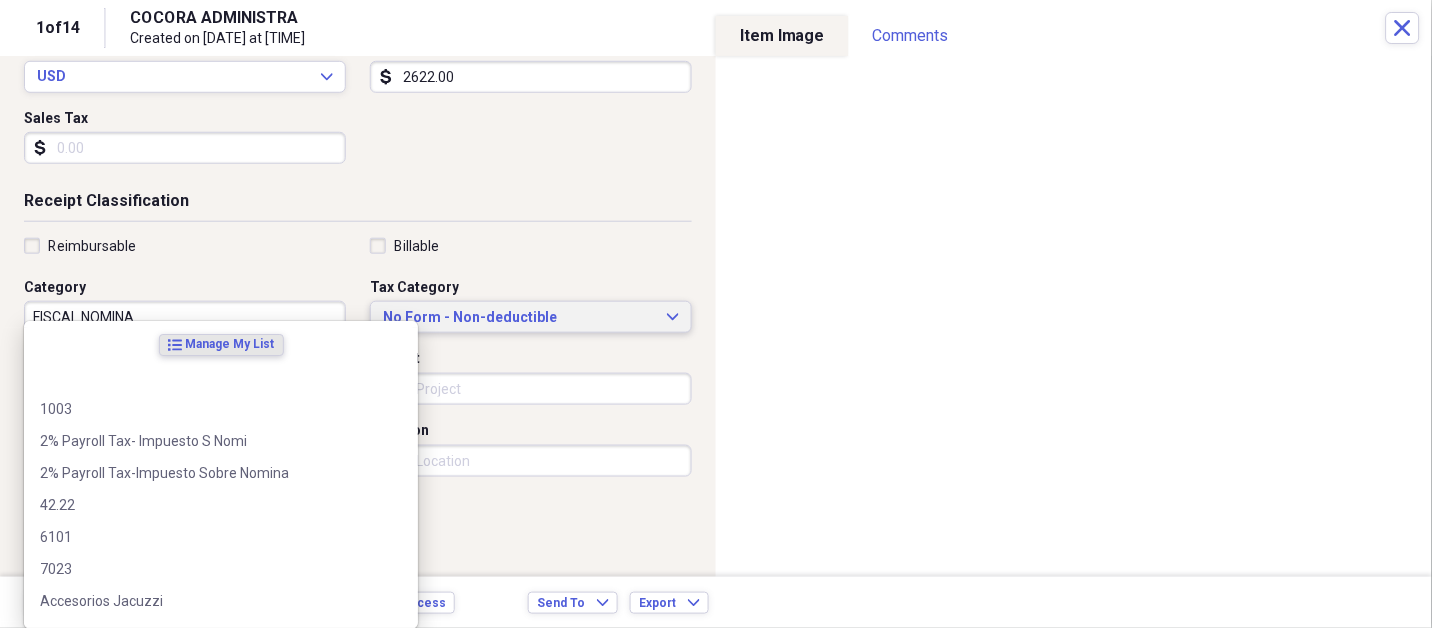type 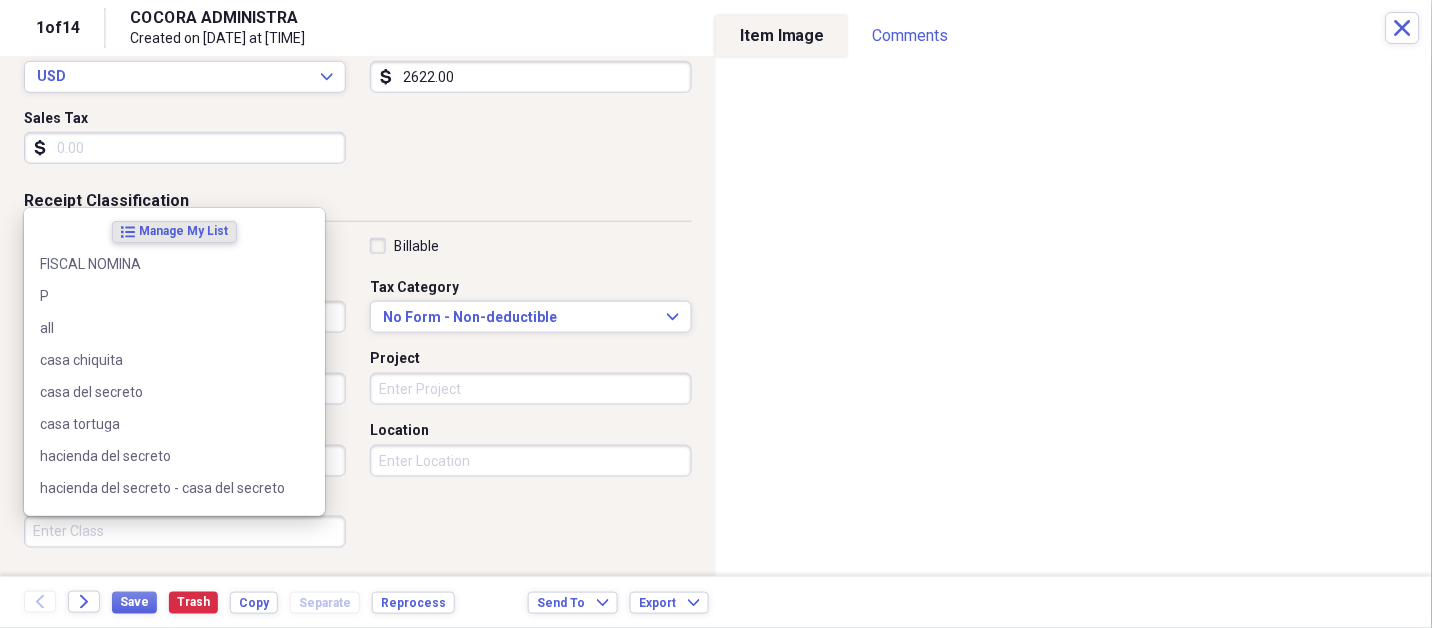 scroll, scrollTop: 497, scrollLeft: 0, axis: vertical 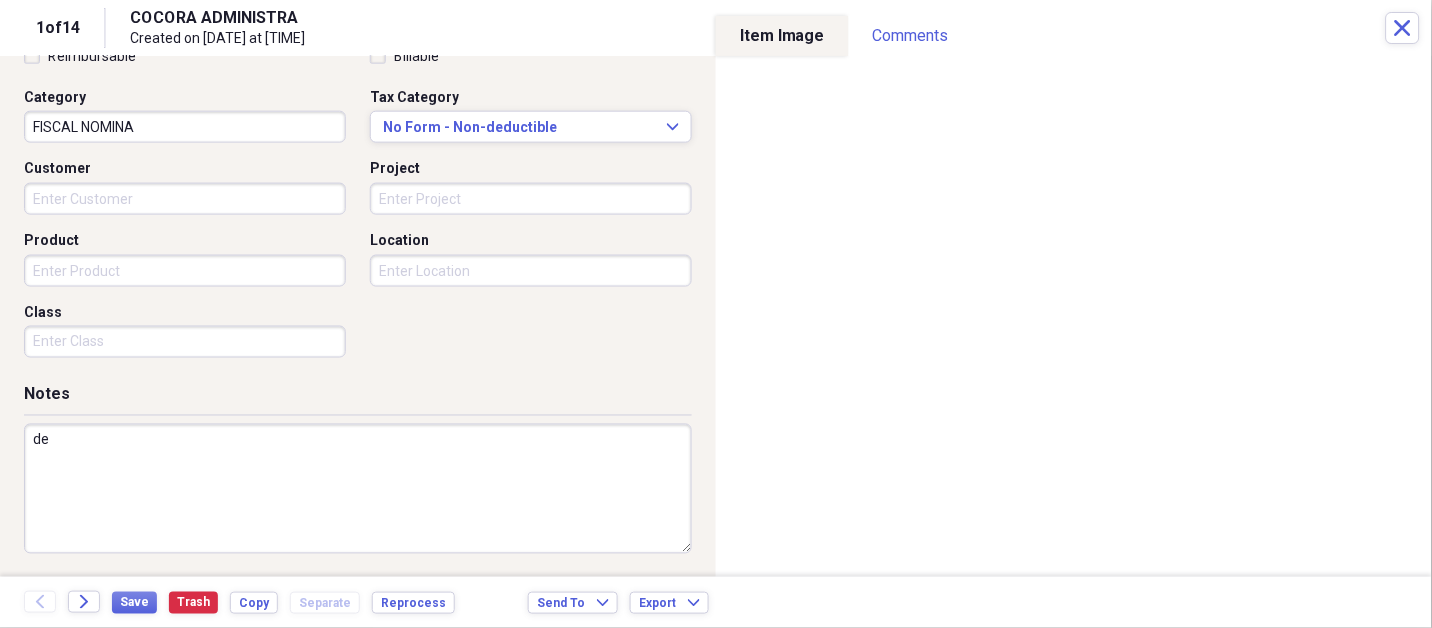 type on "d" 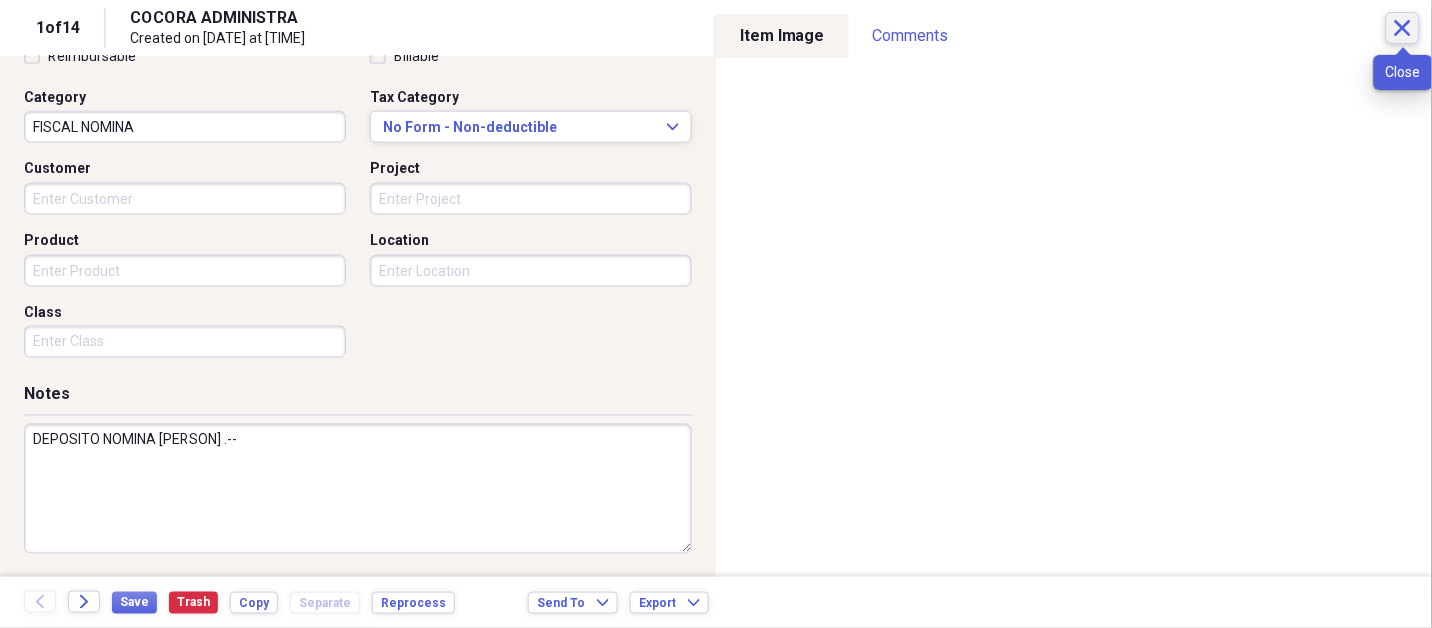 type on "DEPOSITO NOMINA [PERSON] .--" 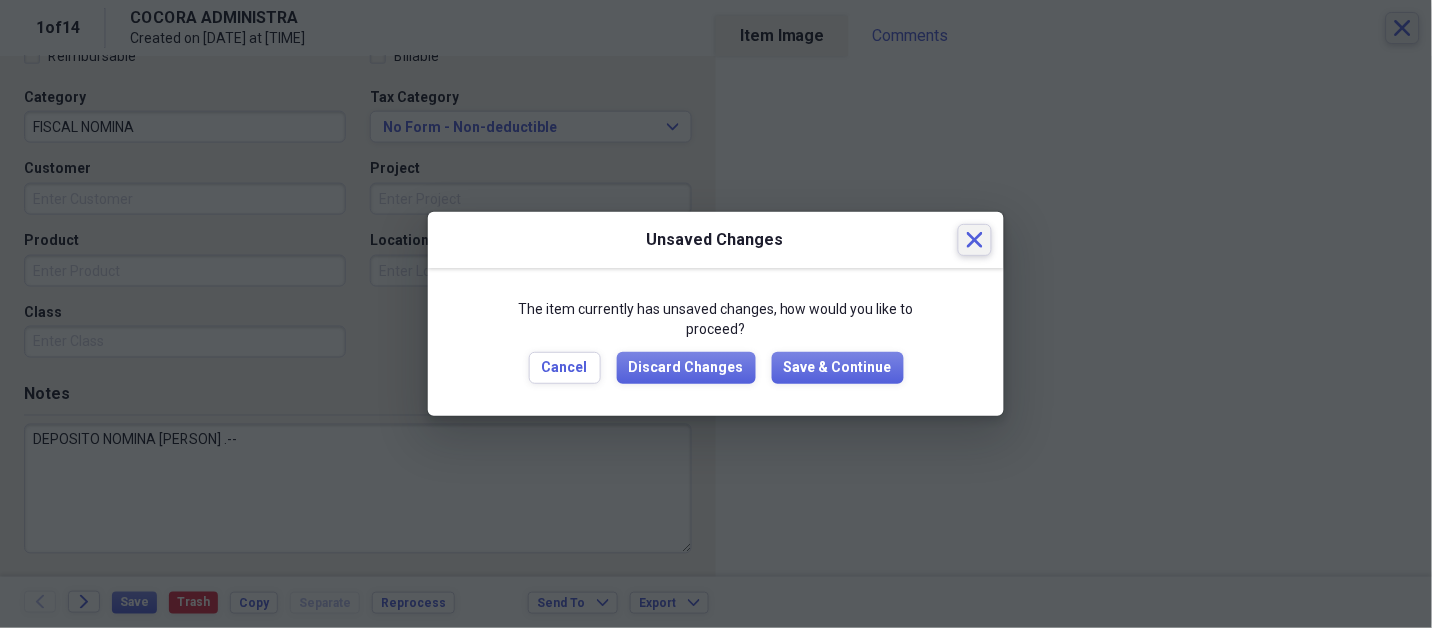 type 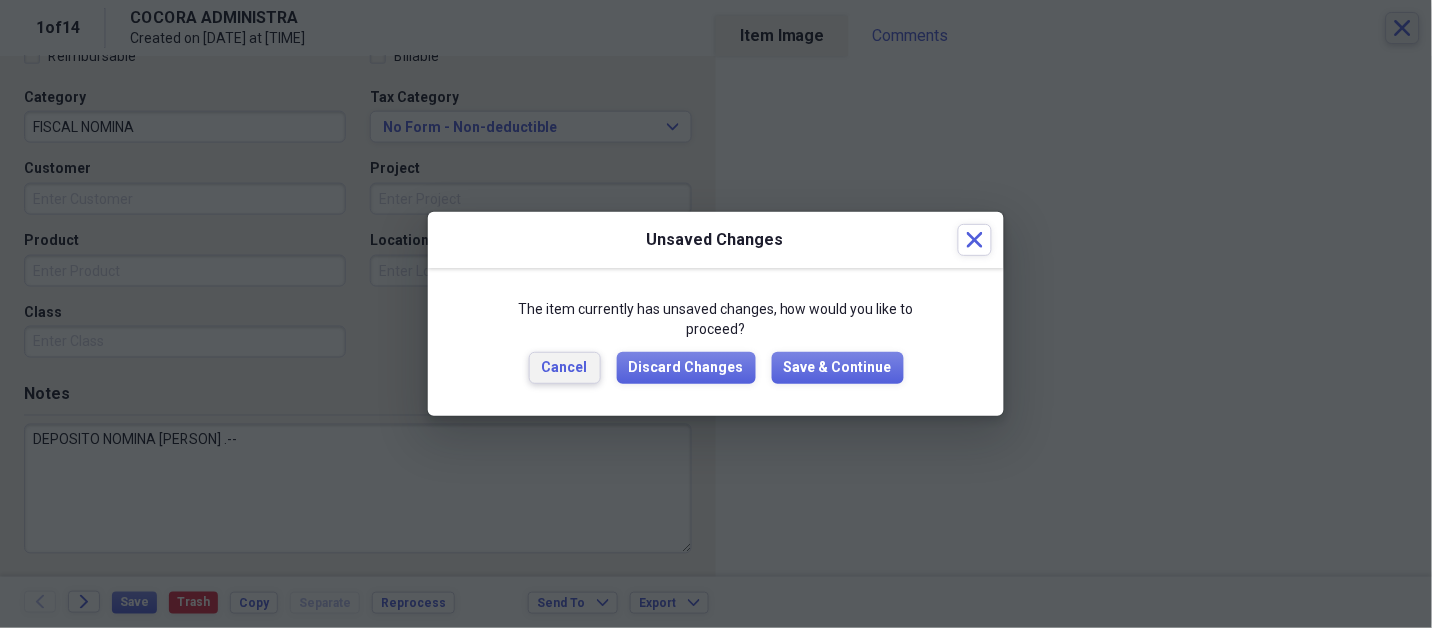 type 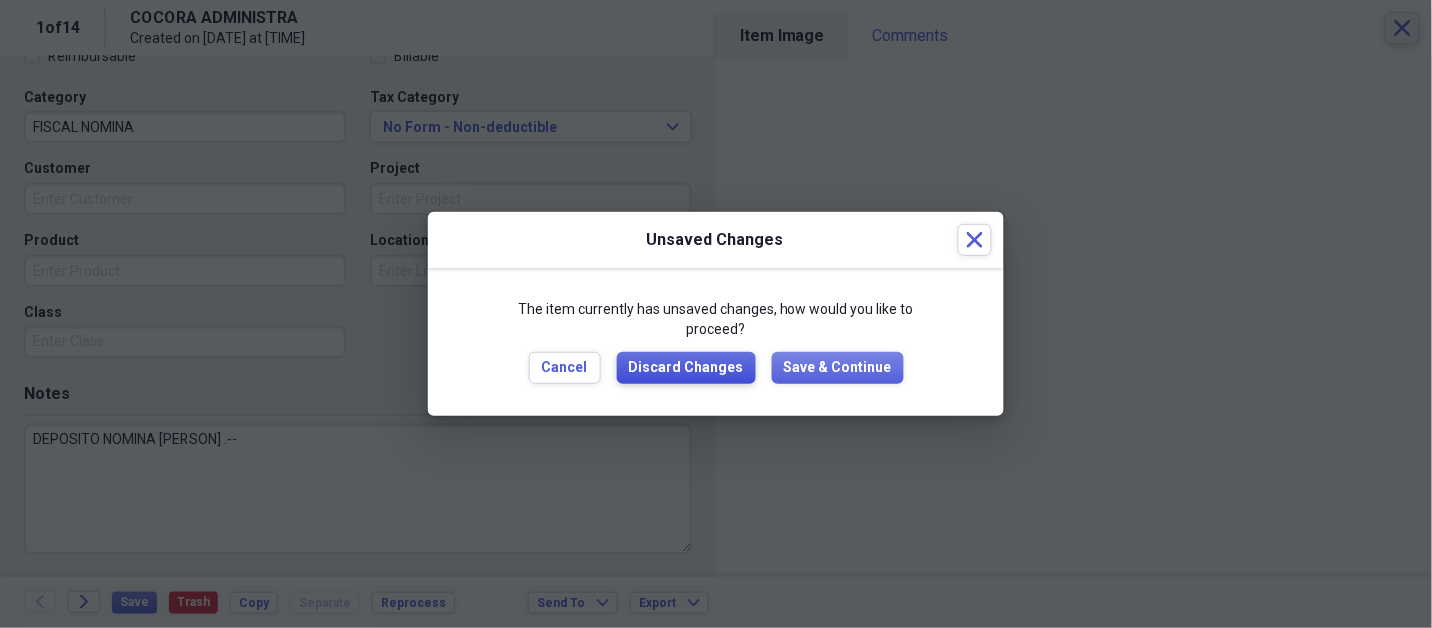 type 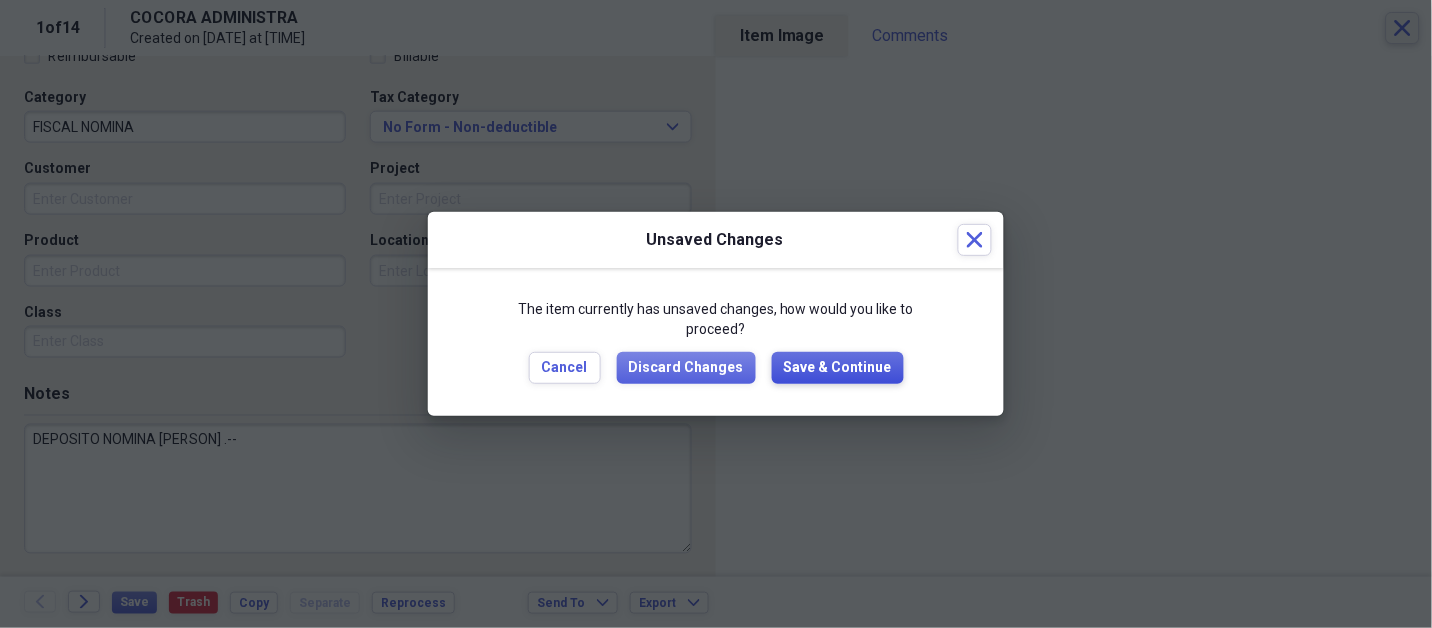type 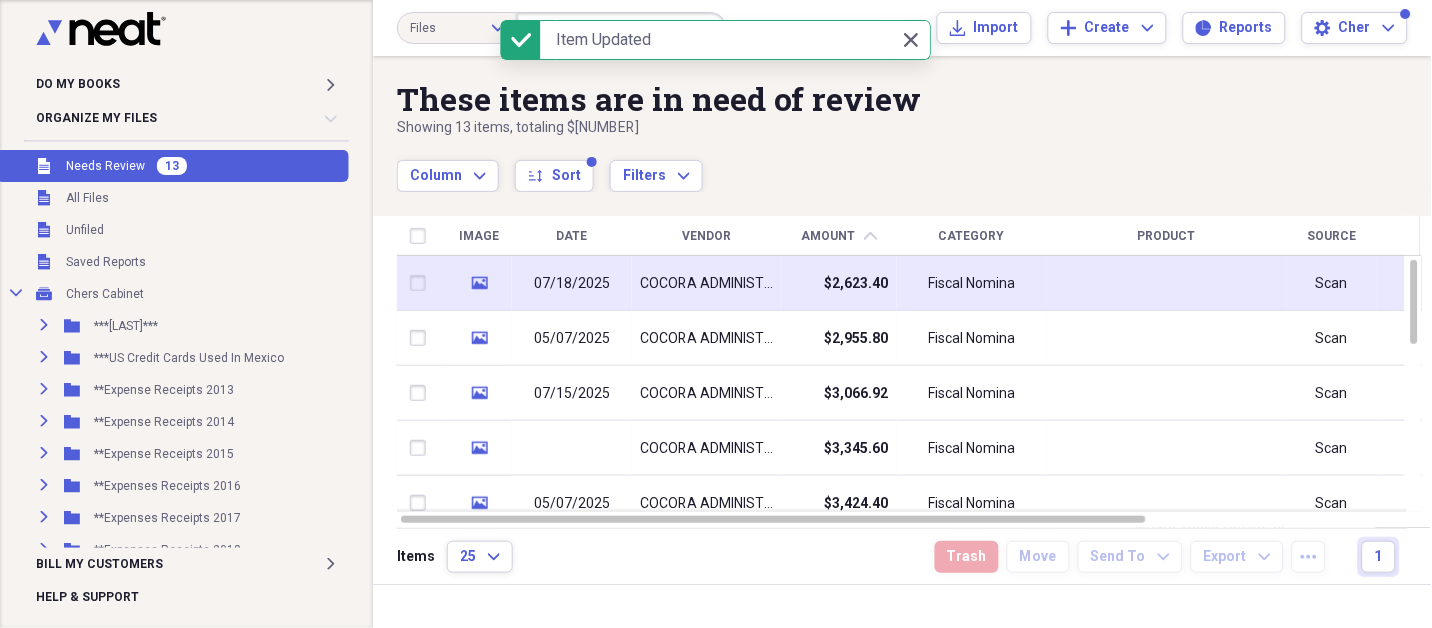 click on "COCORA ADMINISTRA" at bounding box center (707, 283) 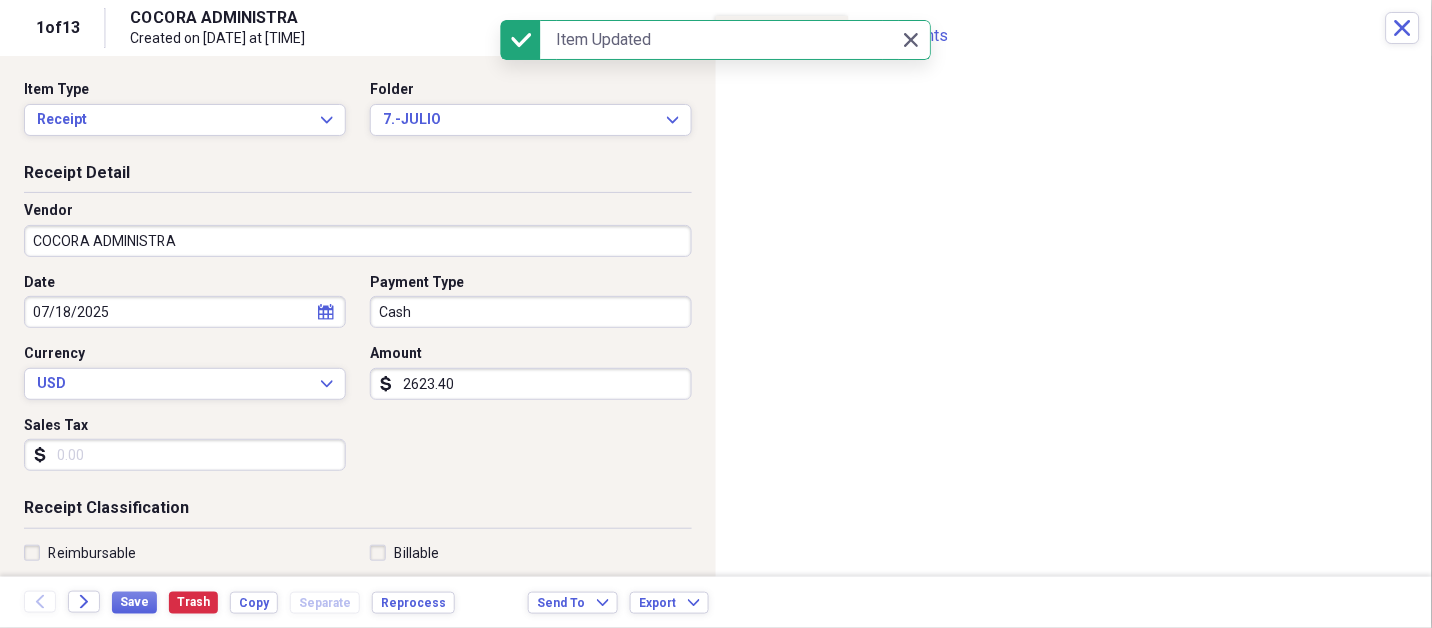 drag, startPoint x: 653, startPoint y: 271, endPoint x: 251, endPoint y: 242, distance: 403.04468 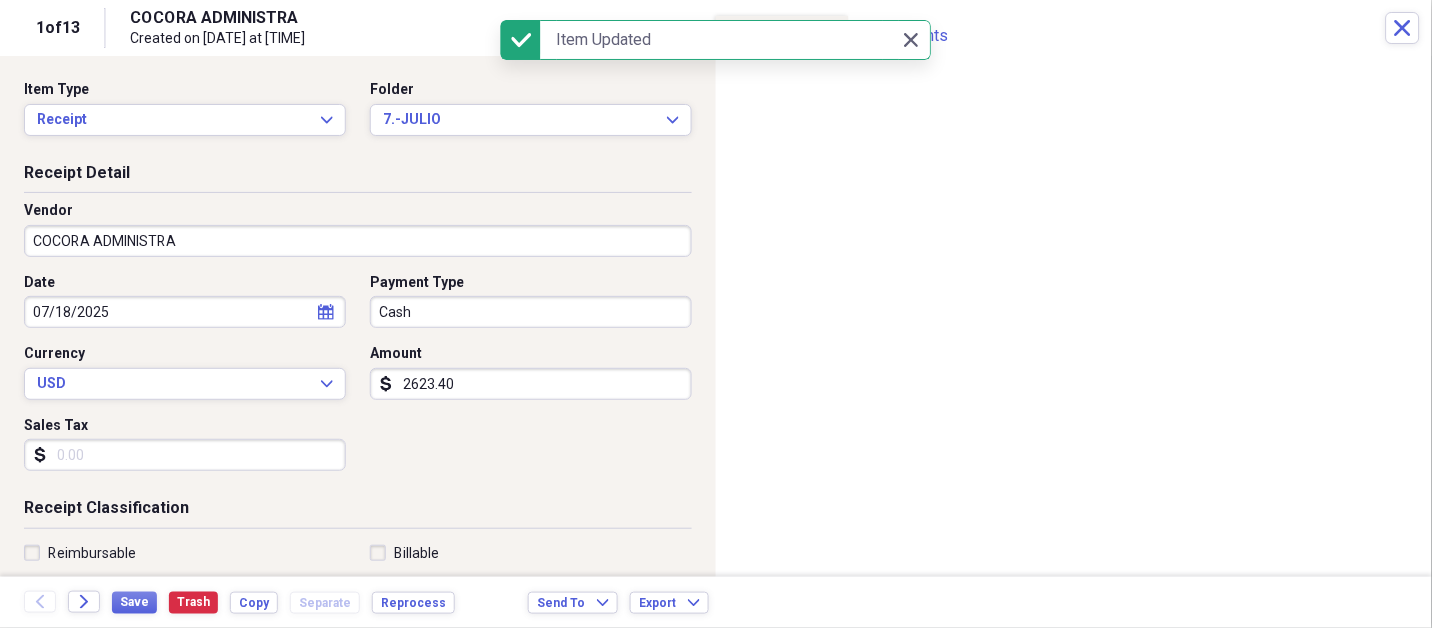 click on "Do My Books Expand Organize My Files 12 Collapse Unfiled Needs Review 12 Unfiled All Files Unfiled Unfiled Unfiled Saved Reports Collapse My Cabinet Chers Cabinet Add Folder Expand Folder ***[LAST]*** Add Folder Expand Folder ***US Credit Cards Used In Mexico Add Folder Expand Folder **Expense Receipts 2013 Add Folder Expand Folder **Expense Receipts 2014 Add Folder Expand Folder **Expense Receipts 2015 Add Folder Expand Folder **Expenses Receipts 2016 Add Folder Expand Folder **Expenses Receipts 2017 Add Folder Expand Folder **Expenses Receipts 2018 Add Folder Expand Folder **Expenses Receipts 2019 Add Folder Expand Folder **Expenses Receipts 2020 Add Folder Expand Folder **Expenses Receipts 2021 Add Folder Expand Folder **Expenses Receipts 2022 Add Folder Expand Folder **EXPENSES RECEIPTS 2023** Add Folder Expand Folder **EXPENSES RECEIPTS 2024** Add Folder Collapse Open Folder **EXPENSES RECEIPTS 2025** Add Folder Folder 1.-ENERO Add Folder Folder 2.-FEBRERO Add Folder Folder 3.-MARZO Add Folder Folder 25" at bounding box center (716, 314) 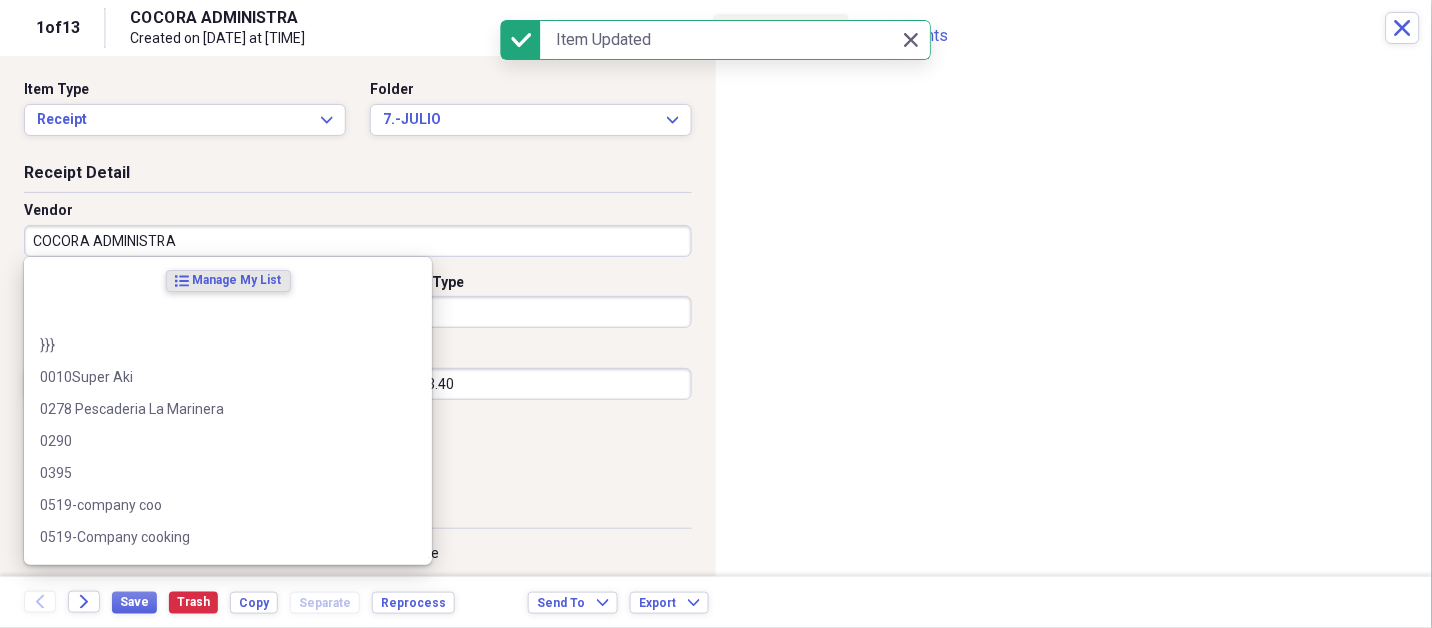 click on "COCORA ADMINISTRA" at bounding box center [358, 241] 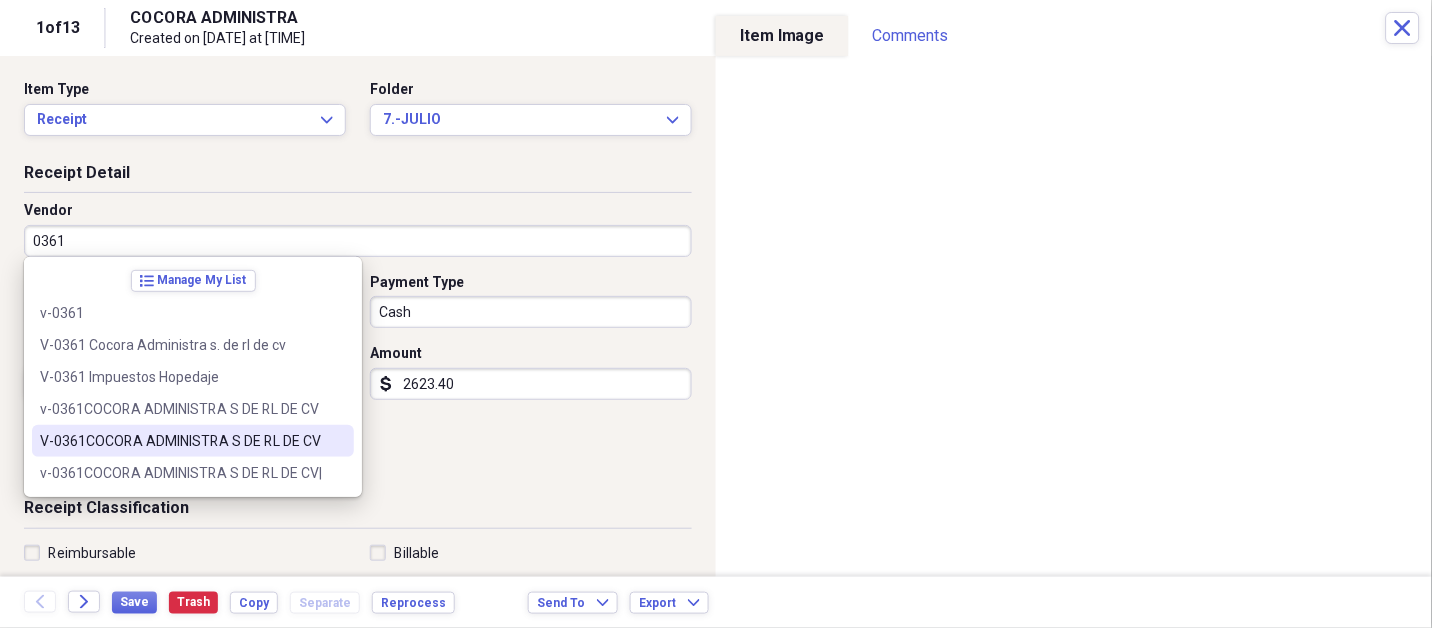 type on "V-0361COCORA ADMINISTRA S DE RL DE CV" 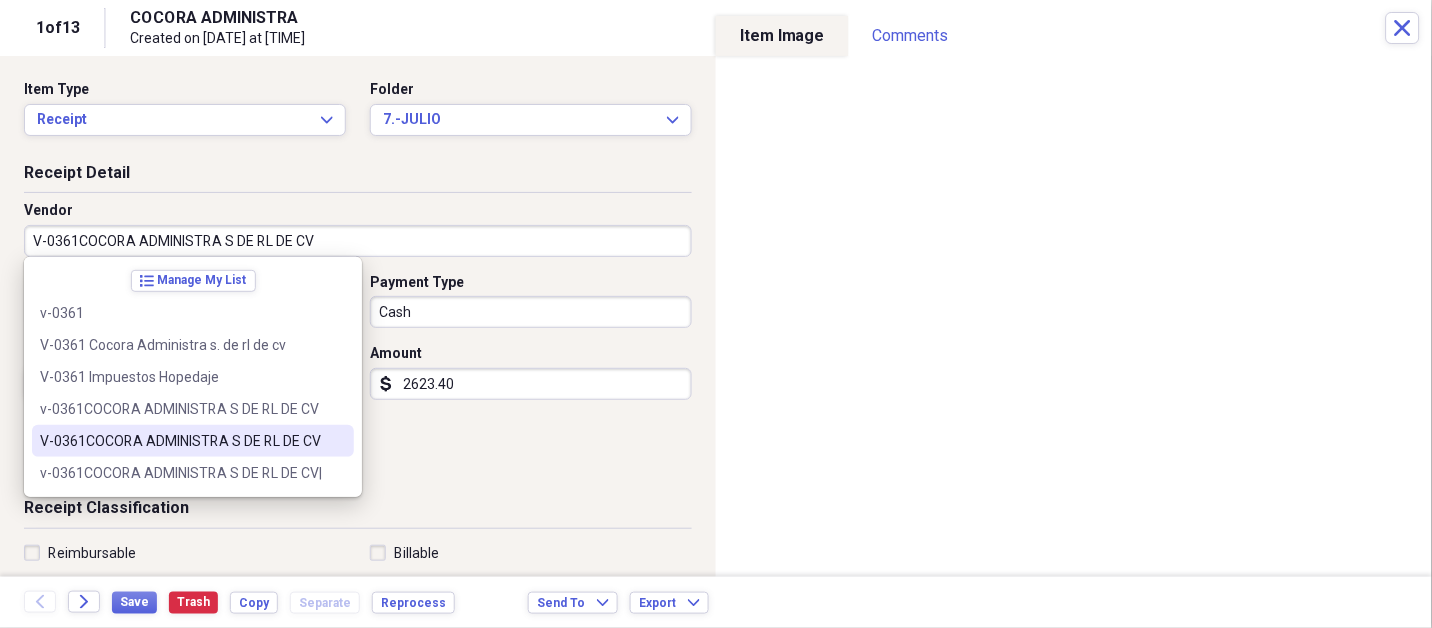 select on "6" 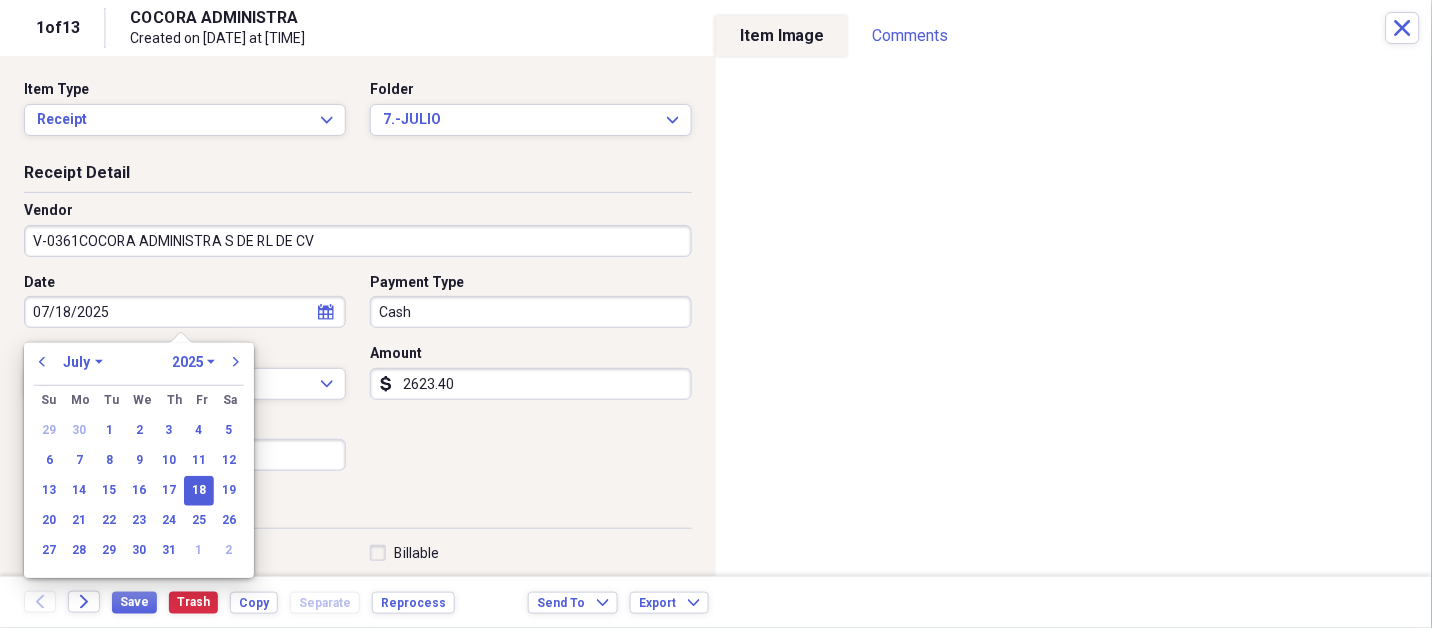 type on "FISCAL NOMINA" 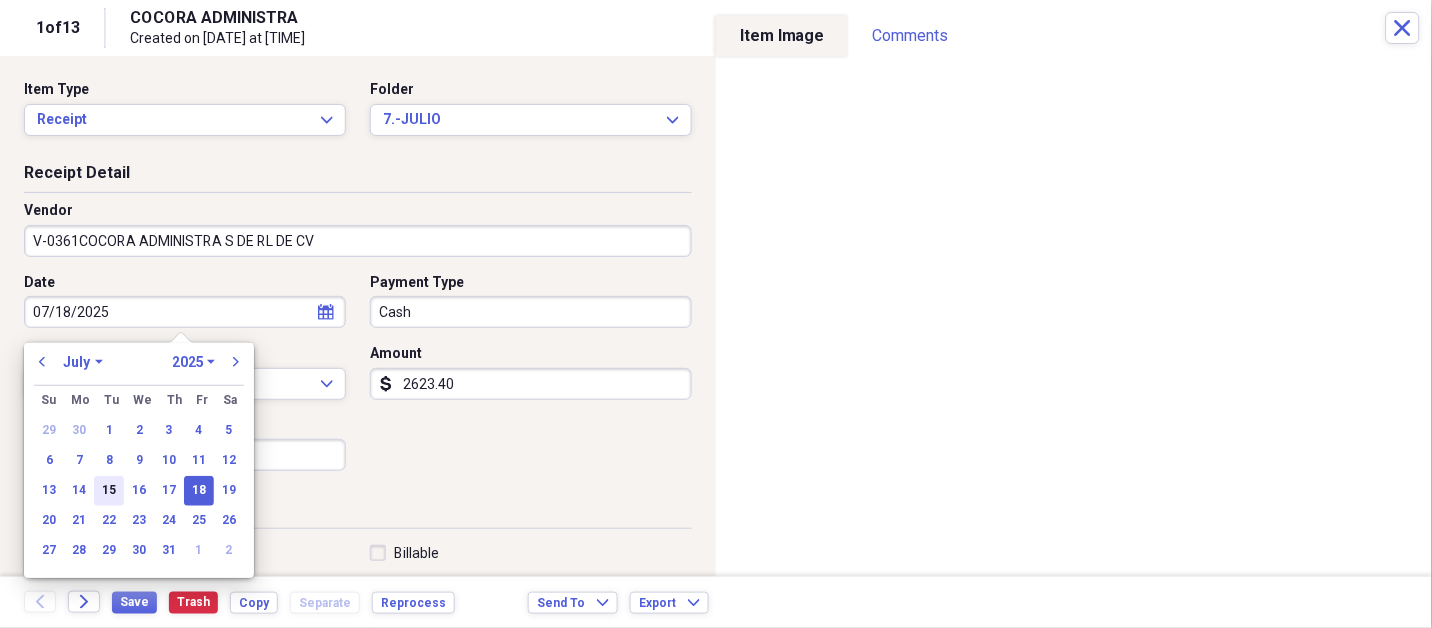 click on "15" at bounding box center (109, 491) 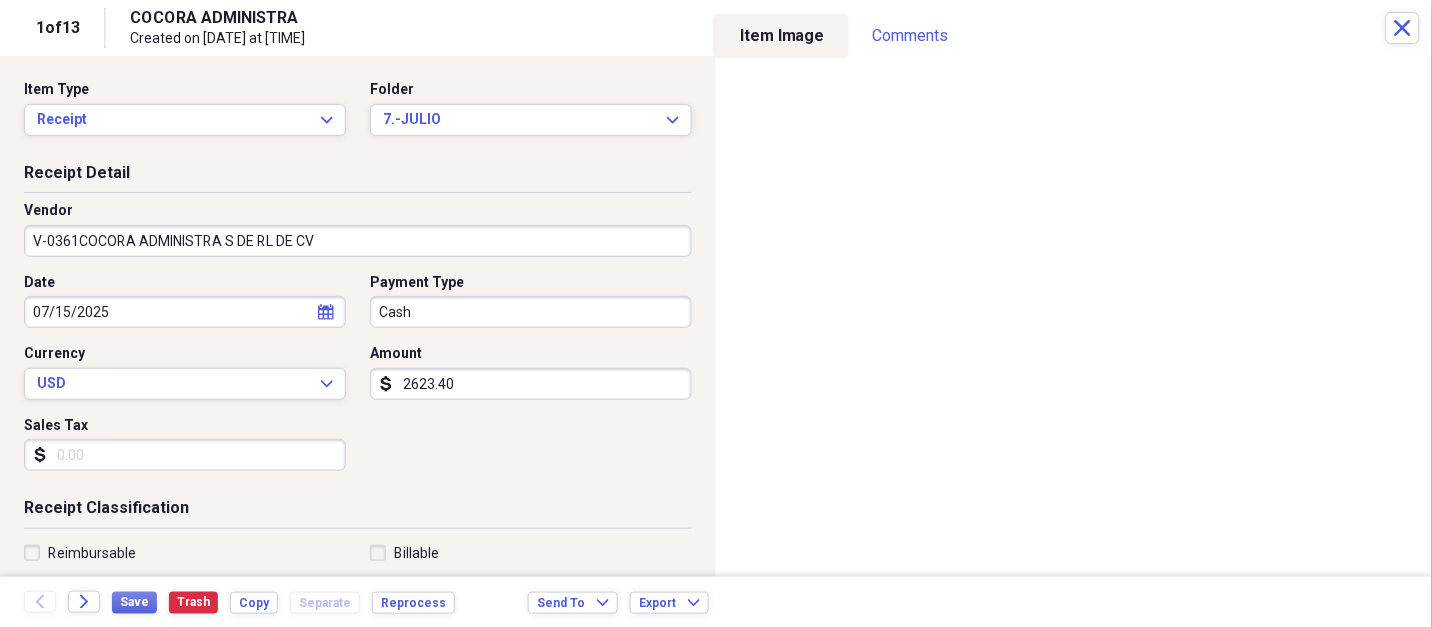 type 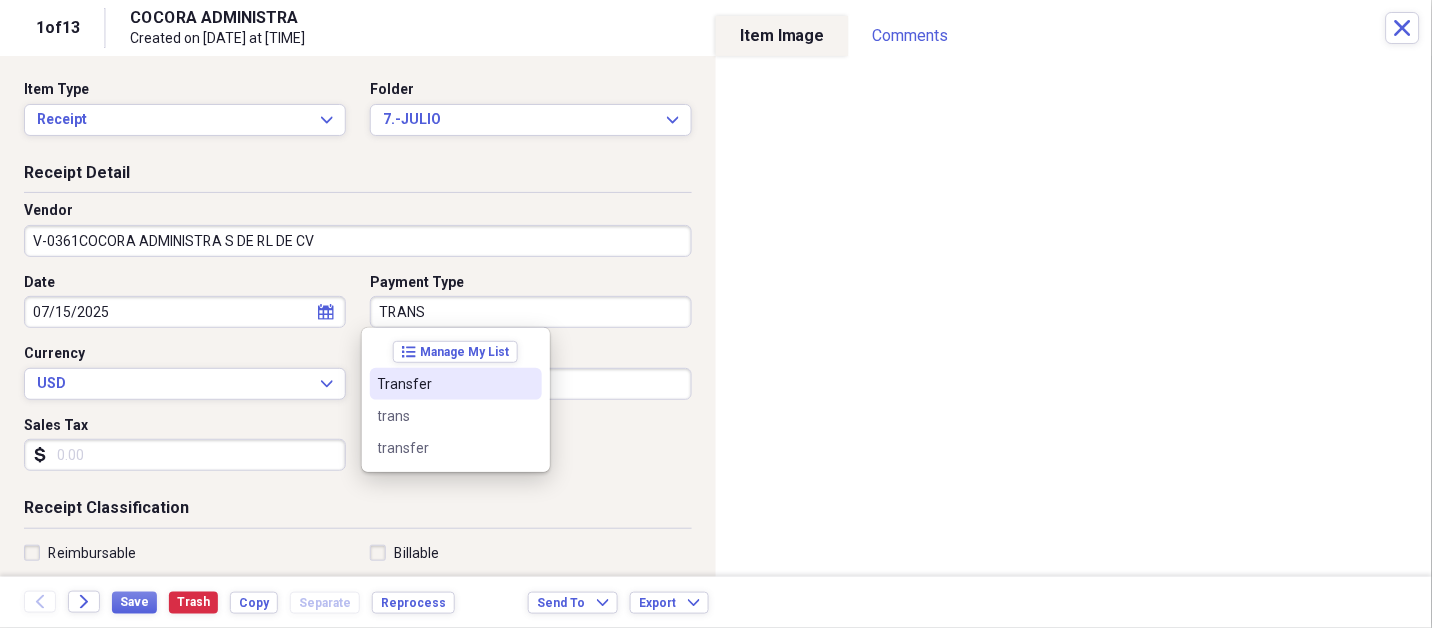 type on "Transfer" 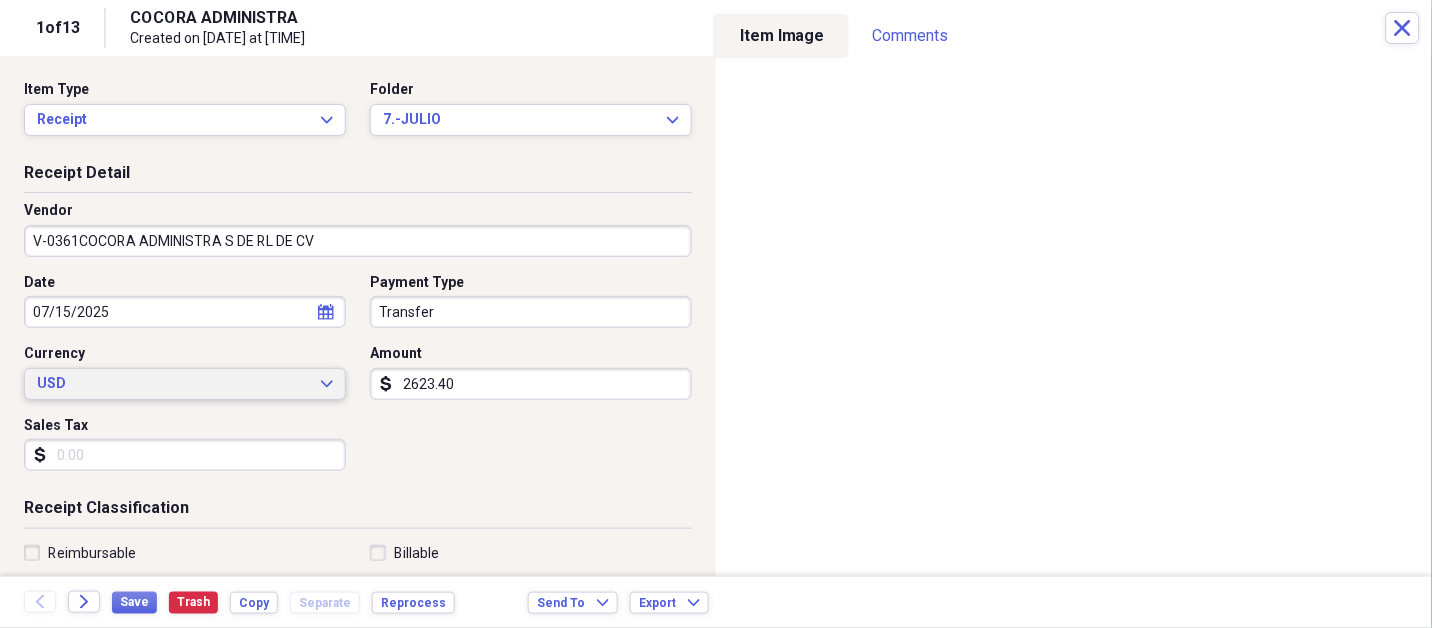 type 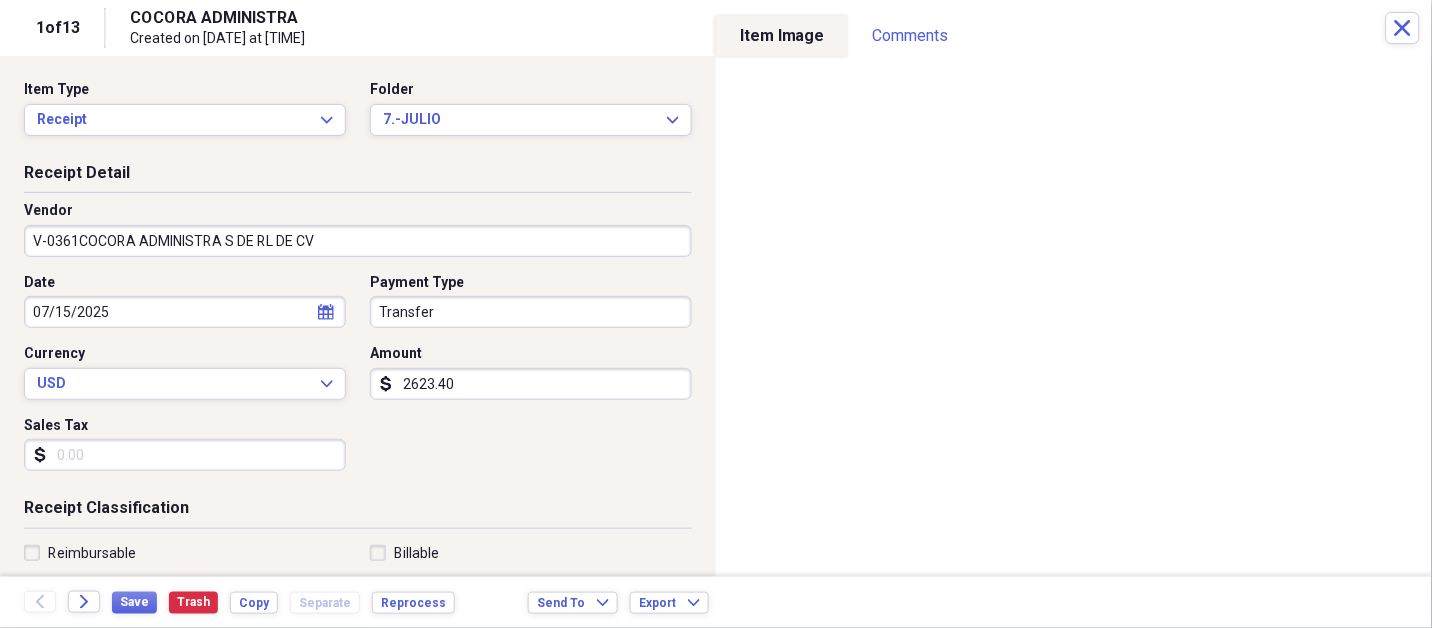 scroll, scrollTop: 307, scrollLeft: 0, axis: vertical 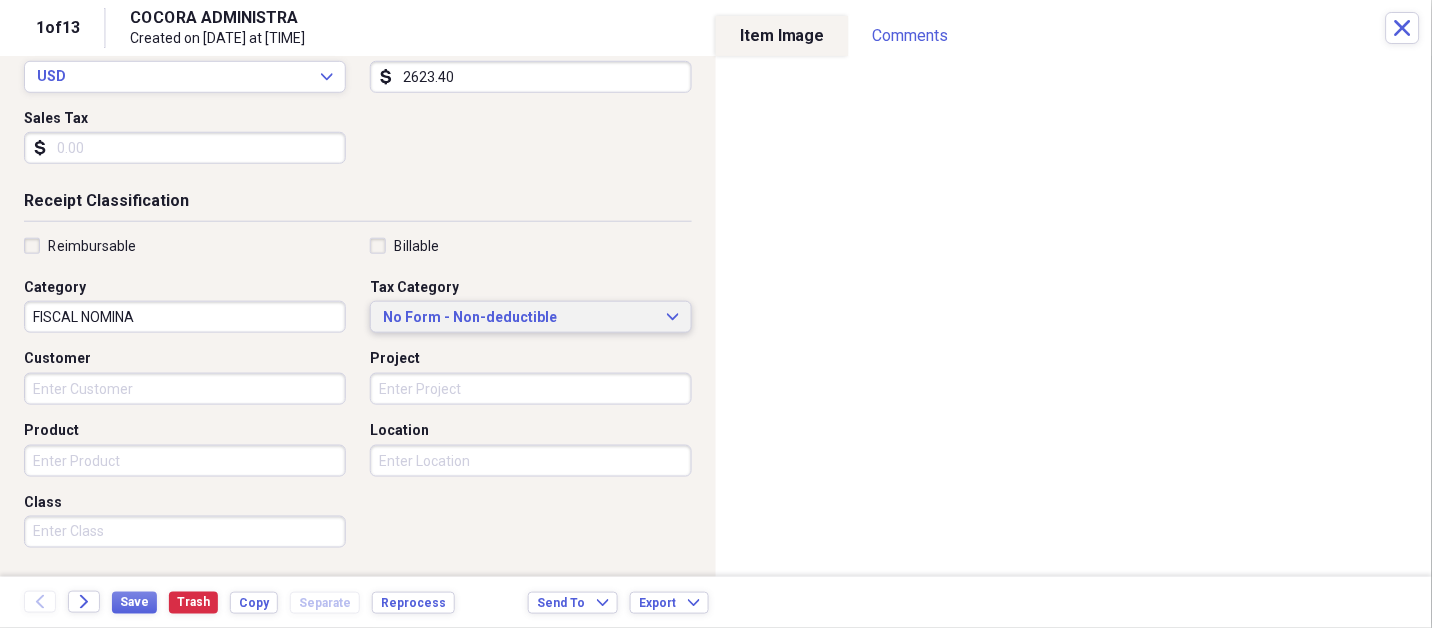 type 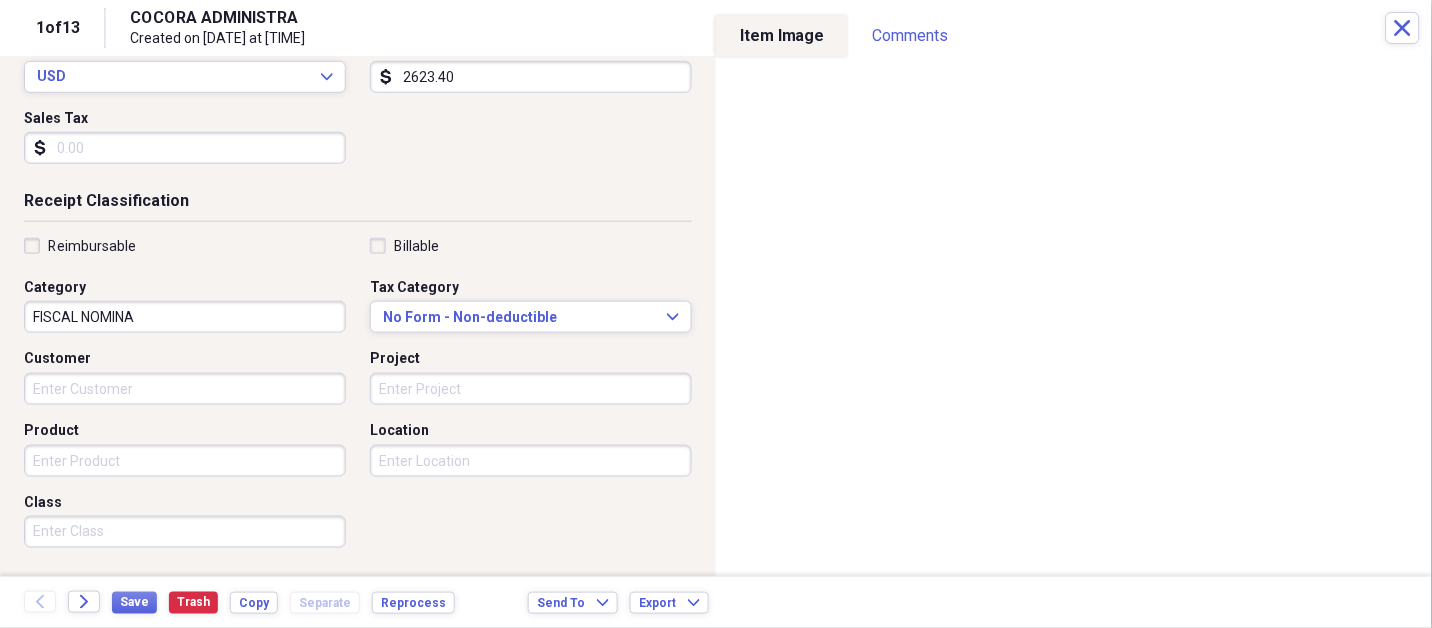scroll, scrollTop: 497, scrollLeft: 0, axis: vertical 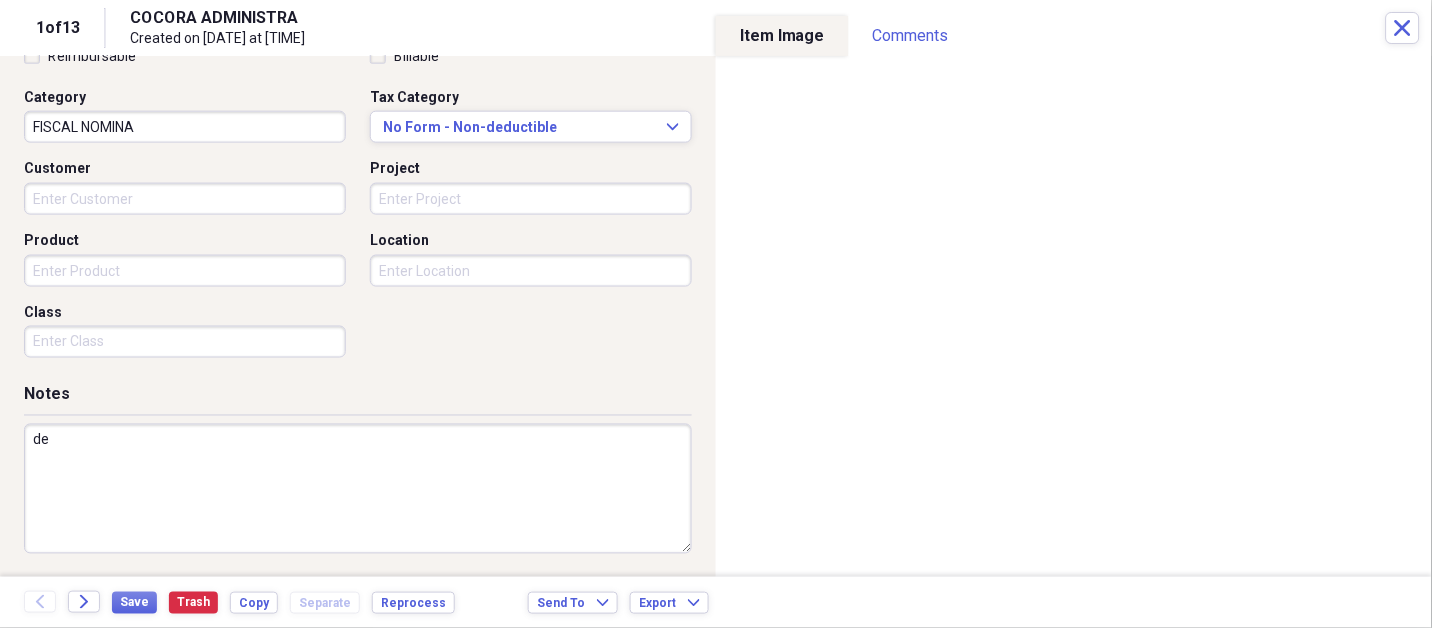 type on "d" 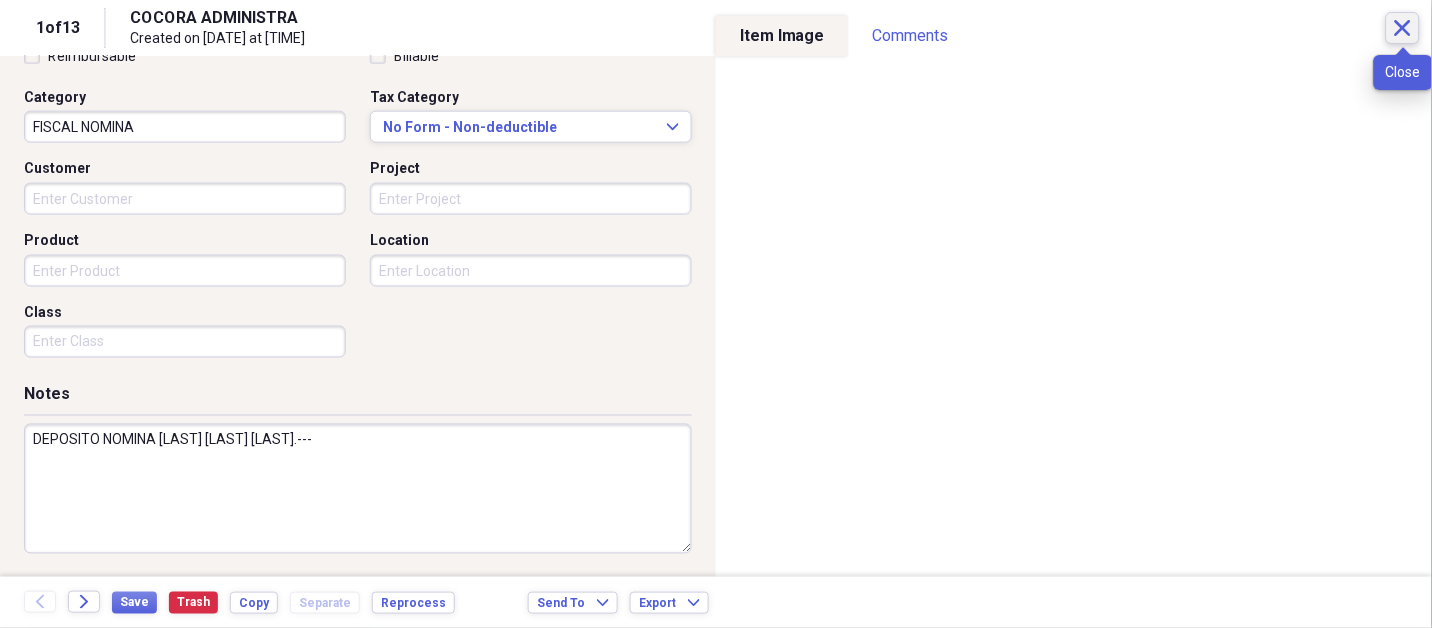 type on "DEPOSITO NOMINA [LAST] [LAST] [LAST].---" 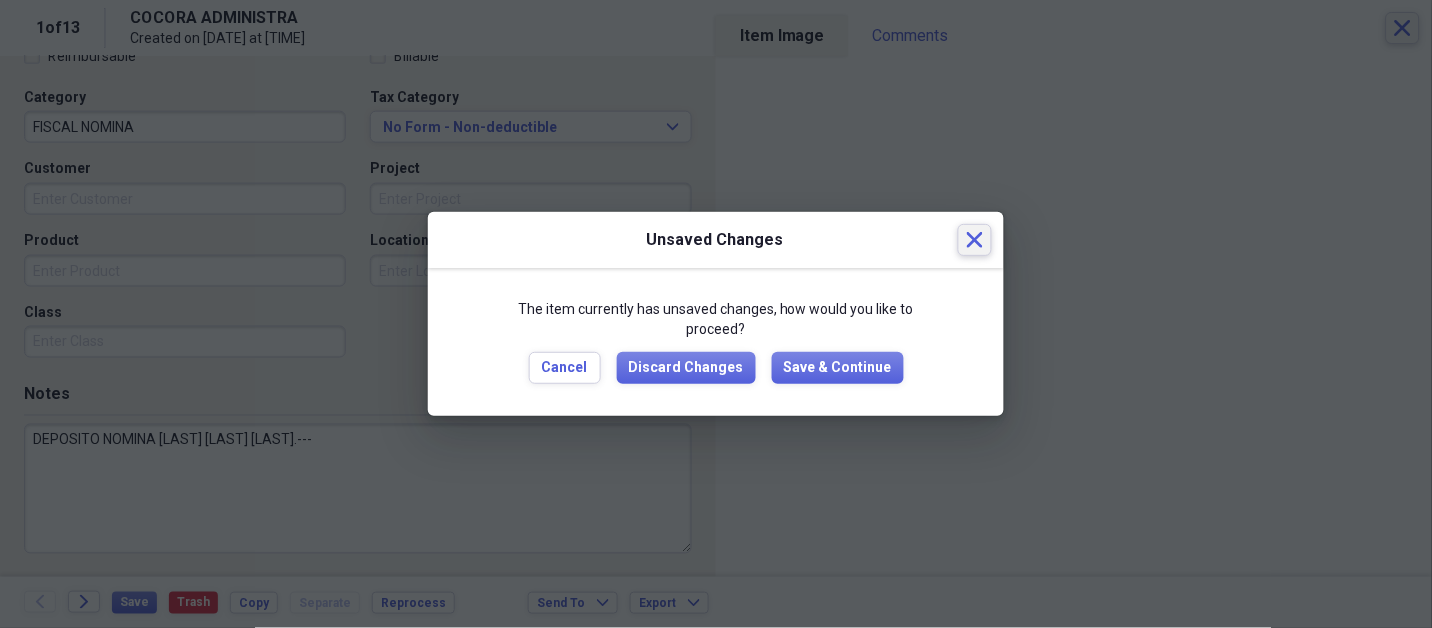 type 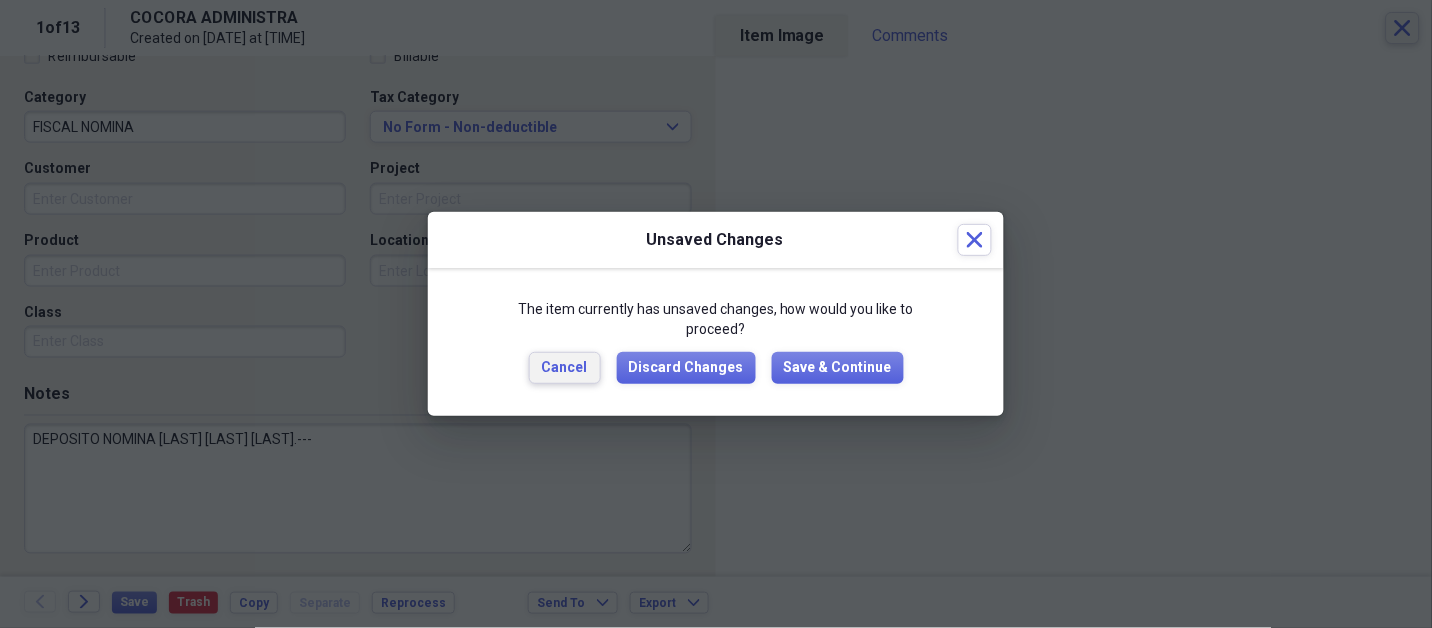type 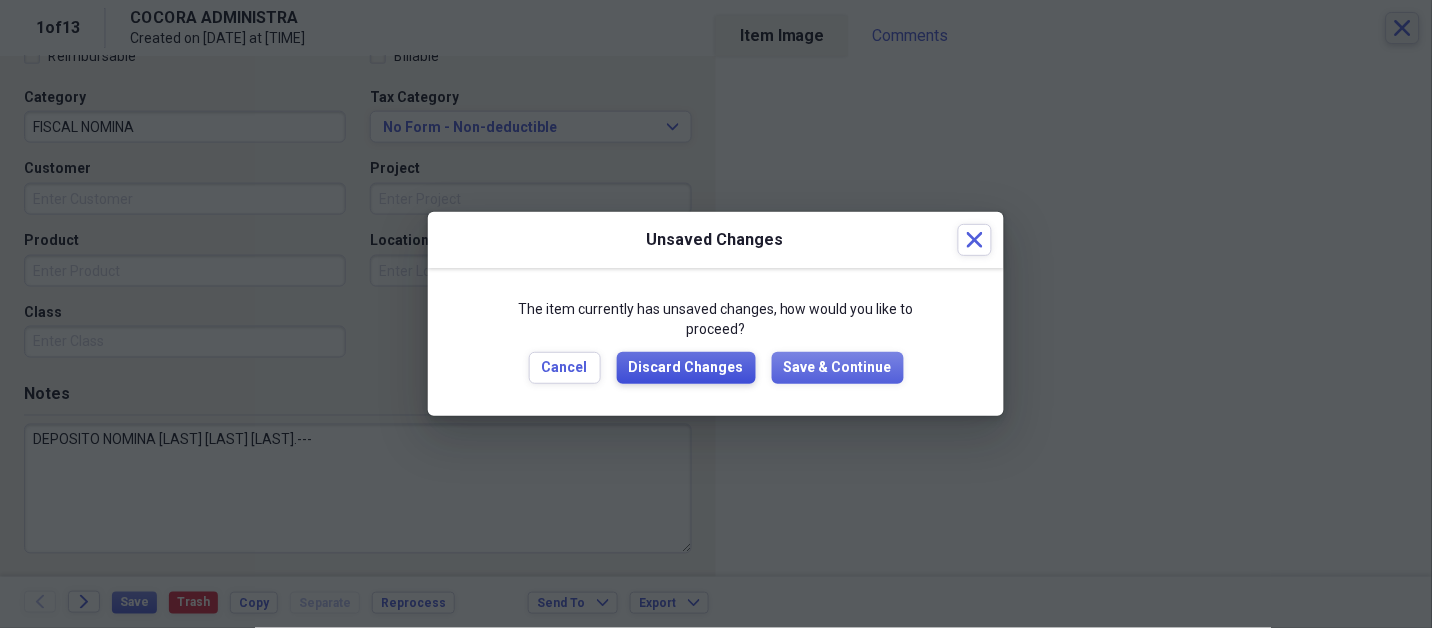 type 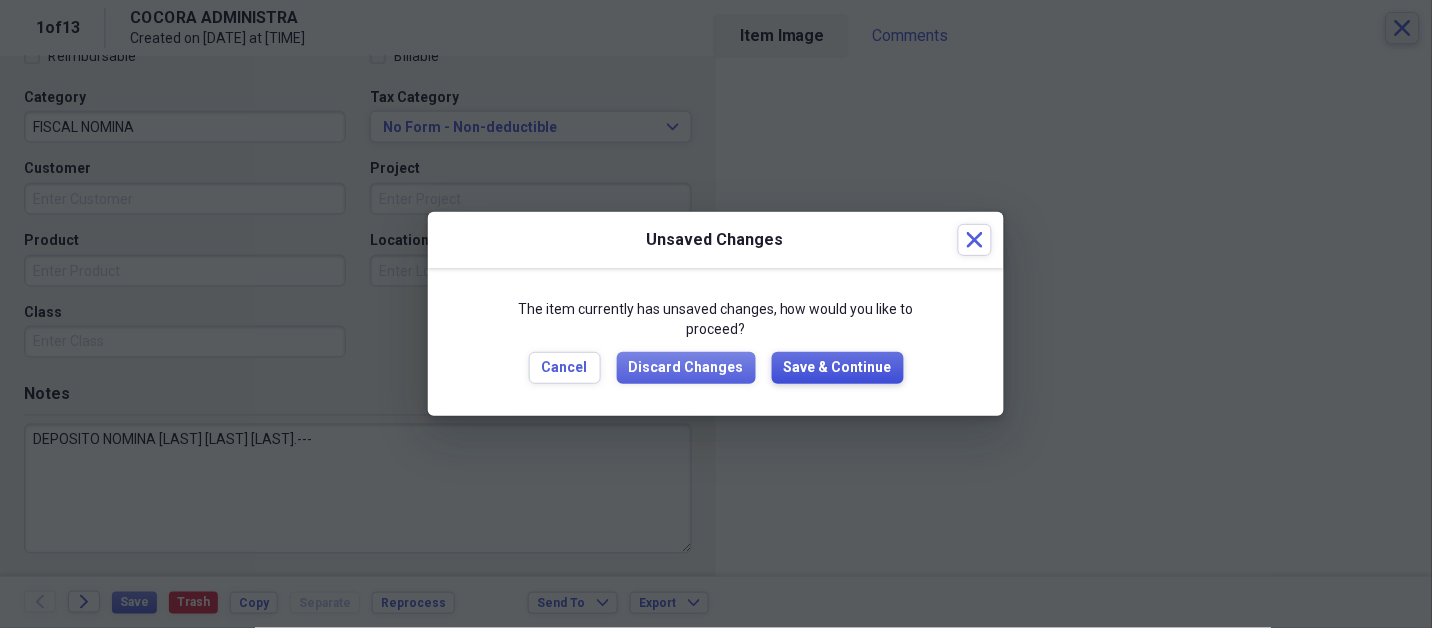 type 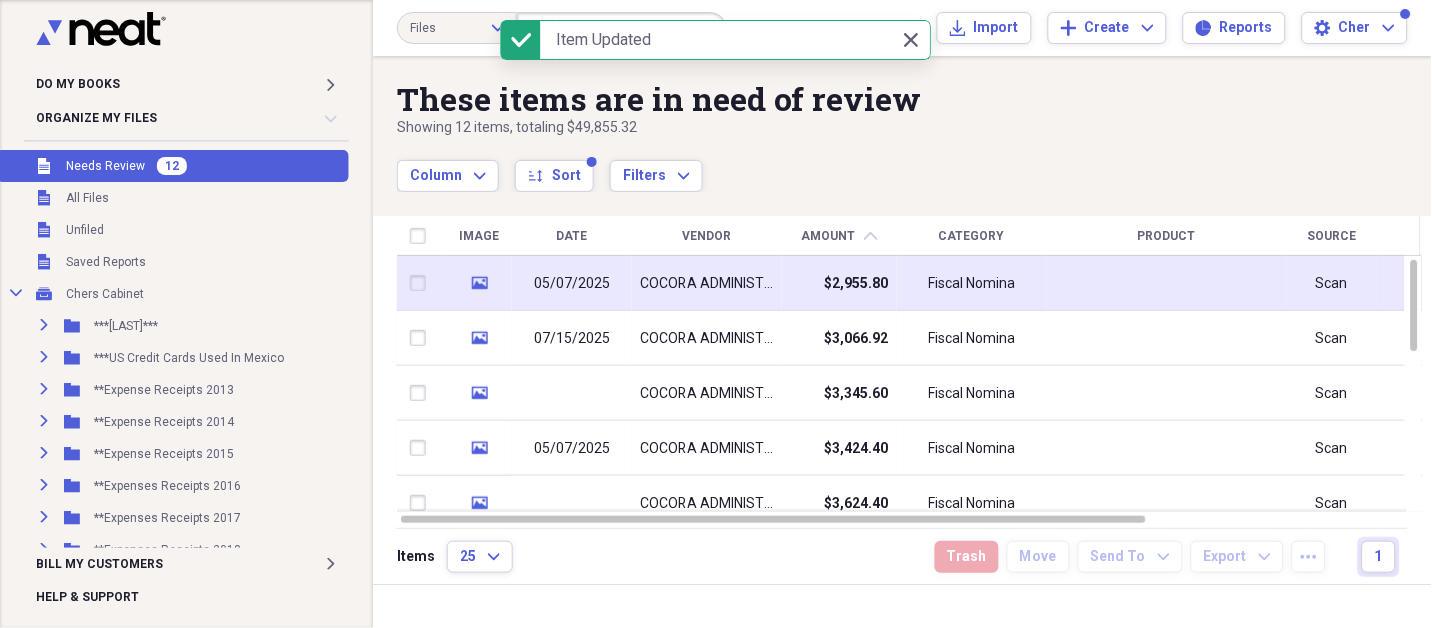click on "$2,955.80" at bounding box center (839, 283) 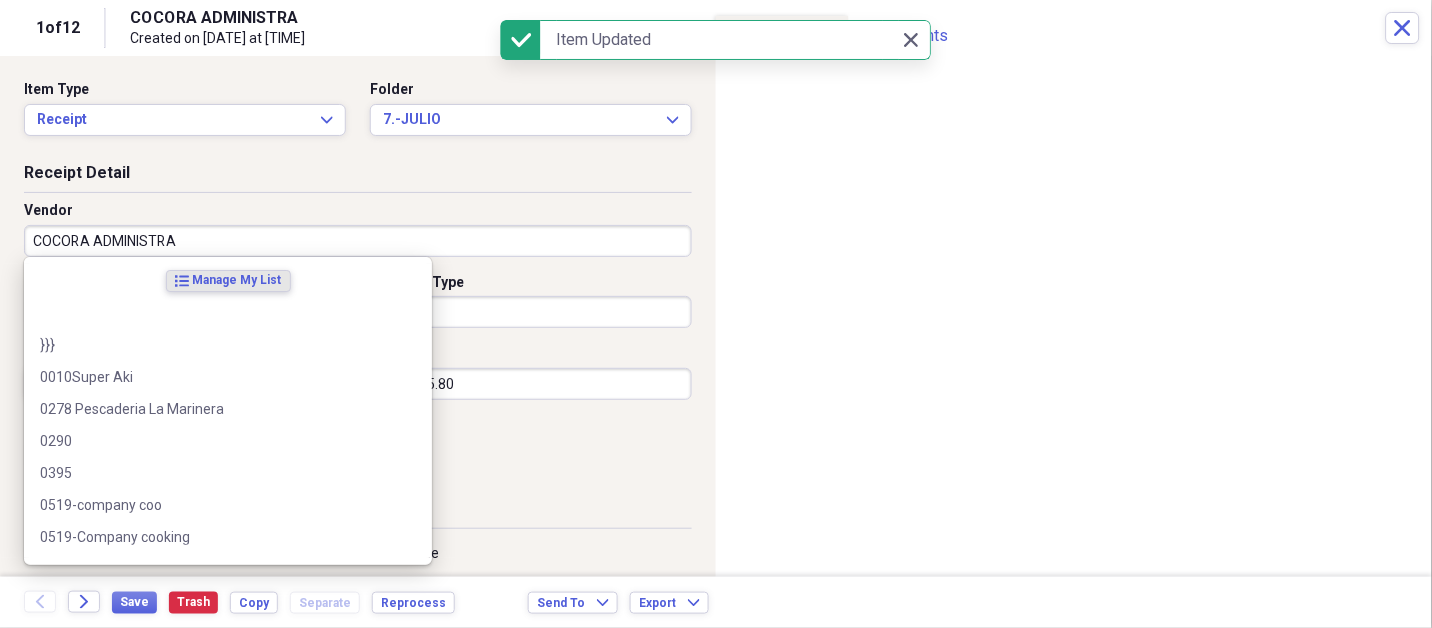 click on "COCORA ADMINISTRA" at bounding box center [358, 241] 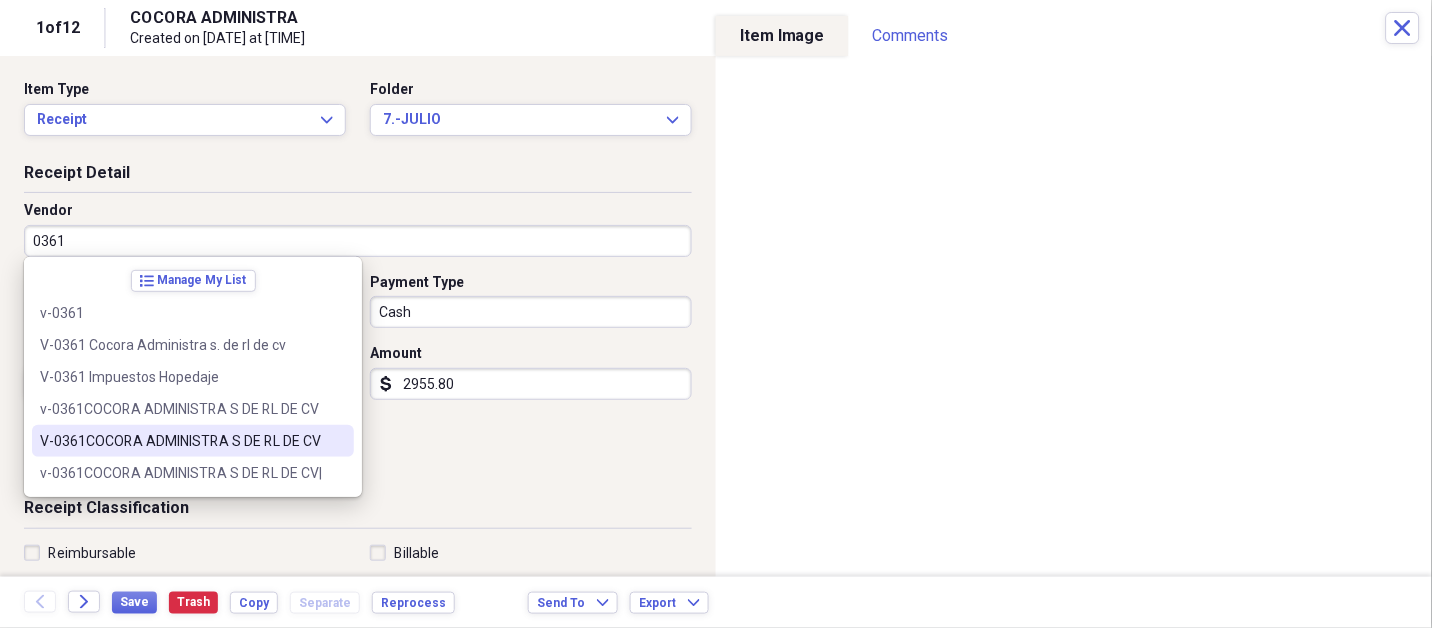 type on "V-0361COCORA ADMINISTRA S DE RL DE CV" 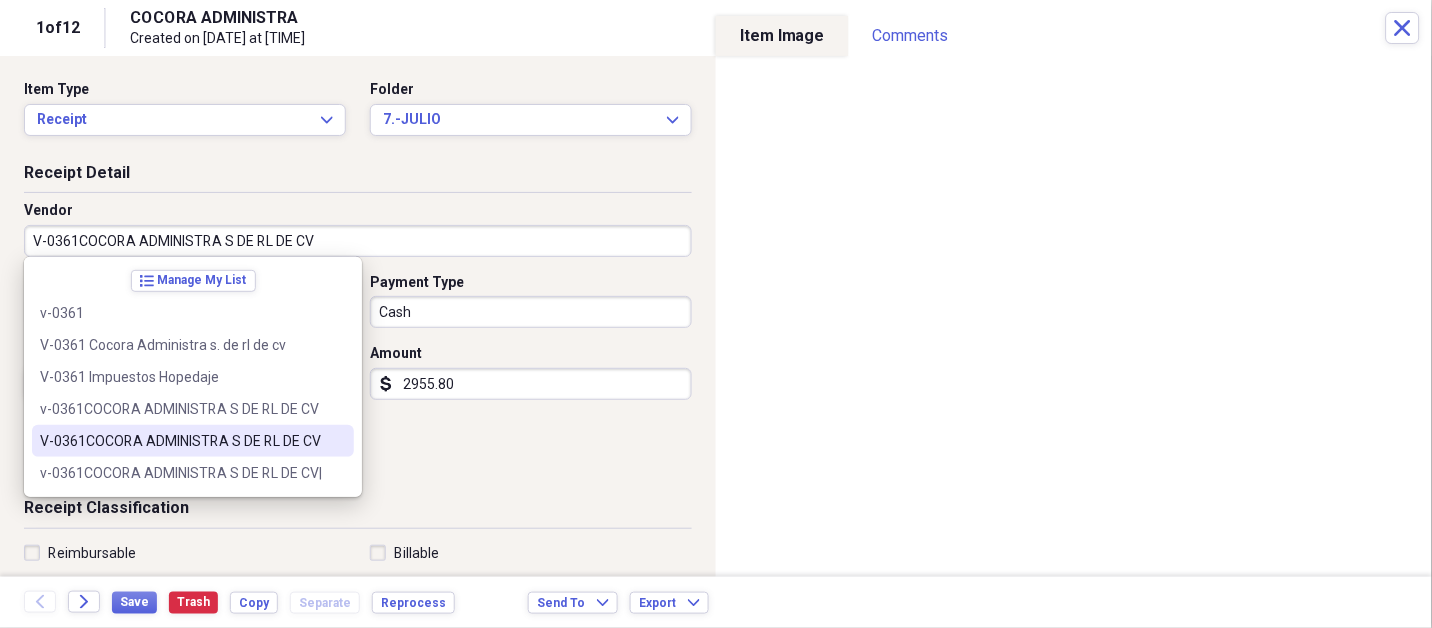 select on "4" 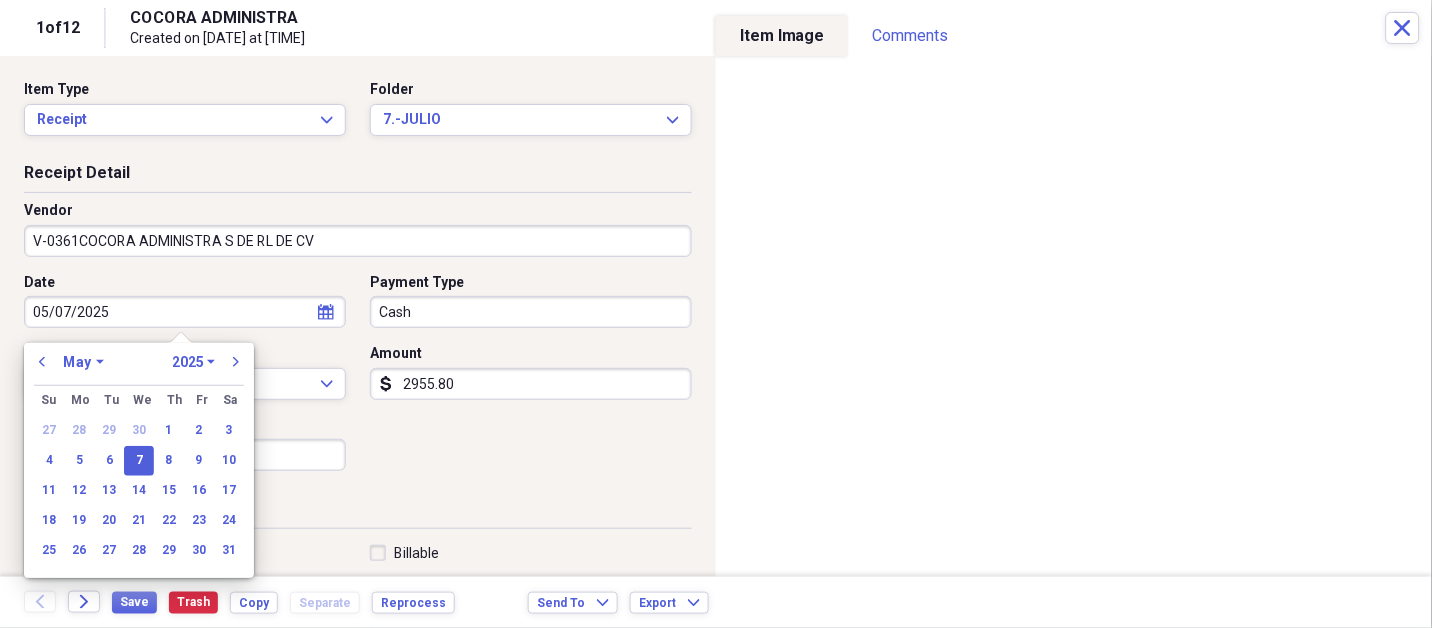 type on "FISCAL NOMINA" 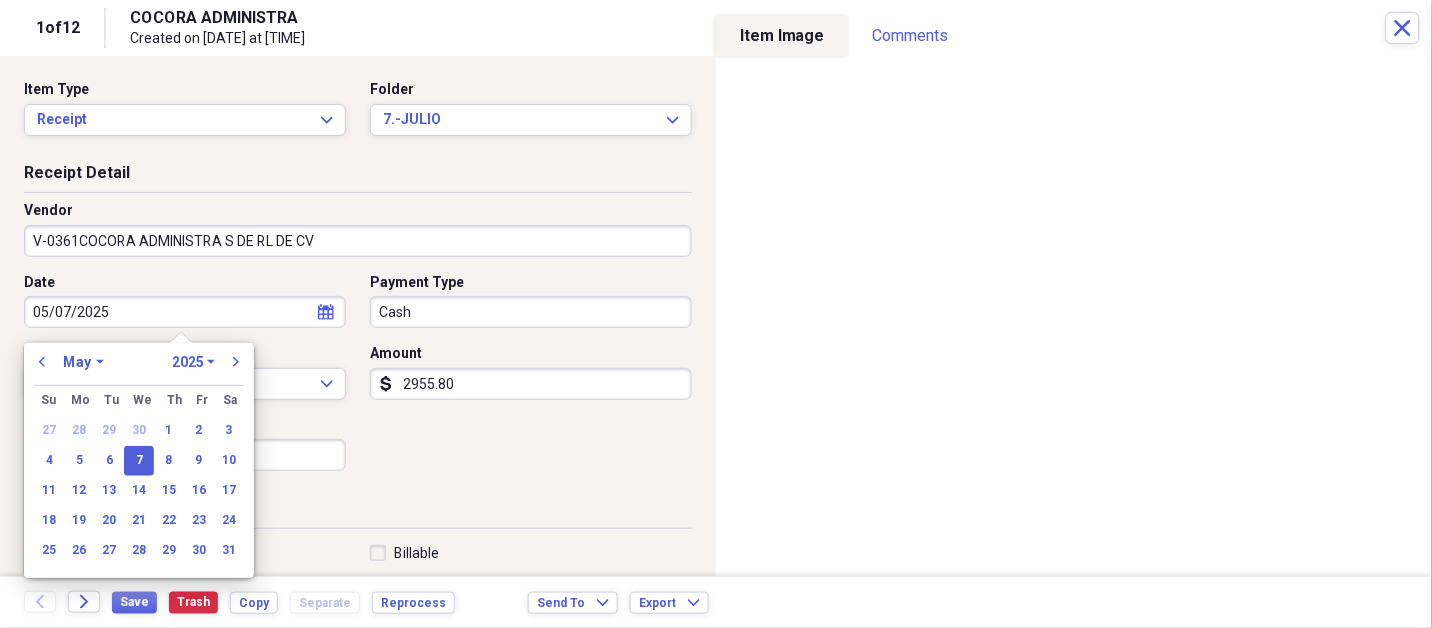 click on "January February March April May June July August September October November December" at bounding box center (83, 362) 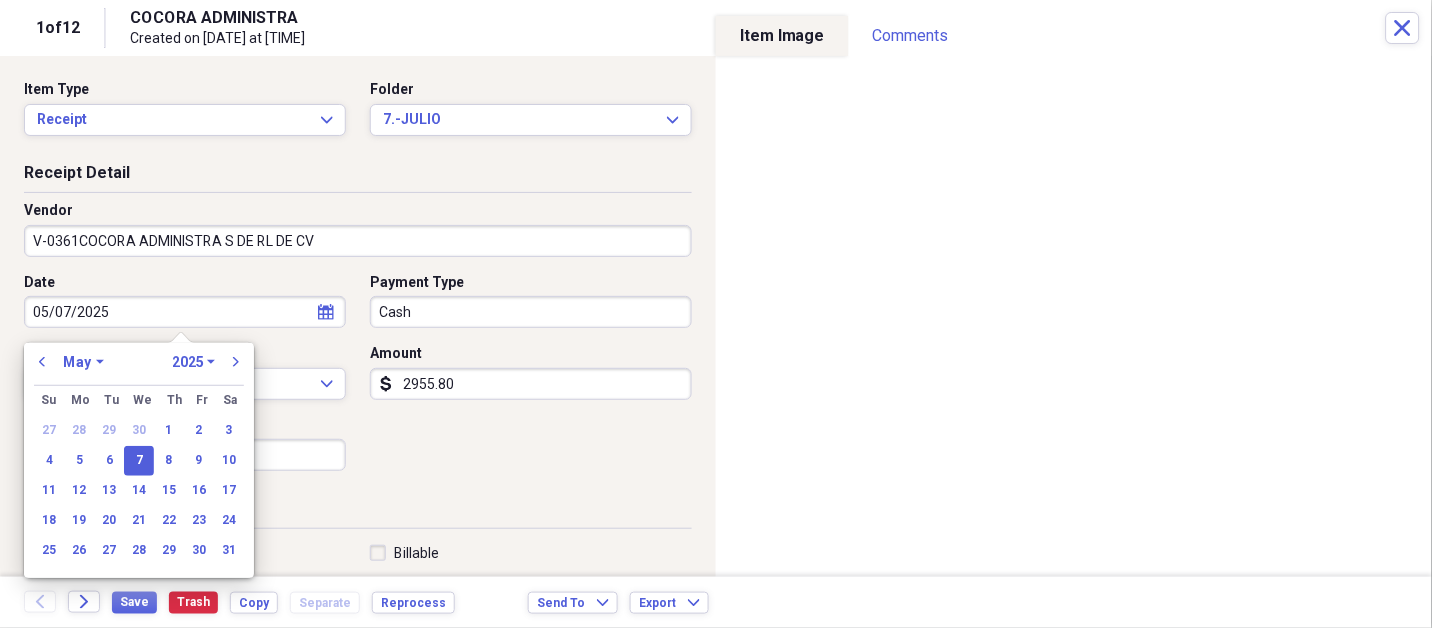 select on "6" 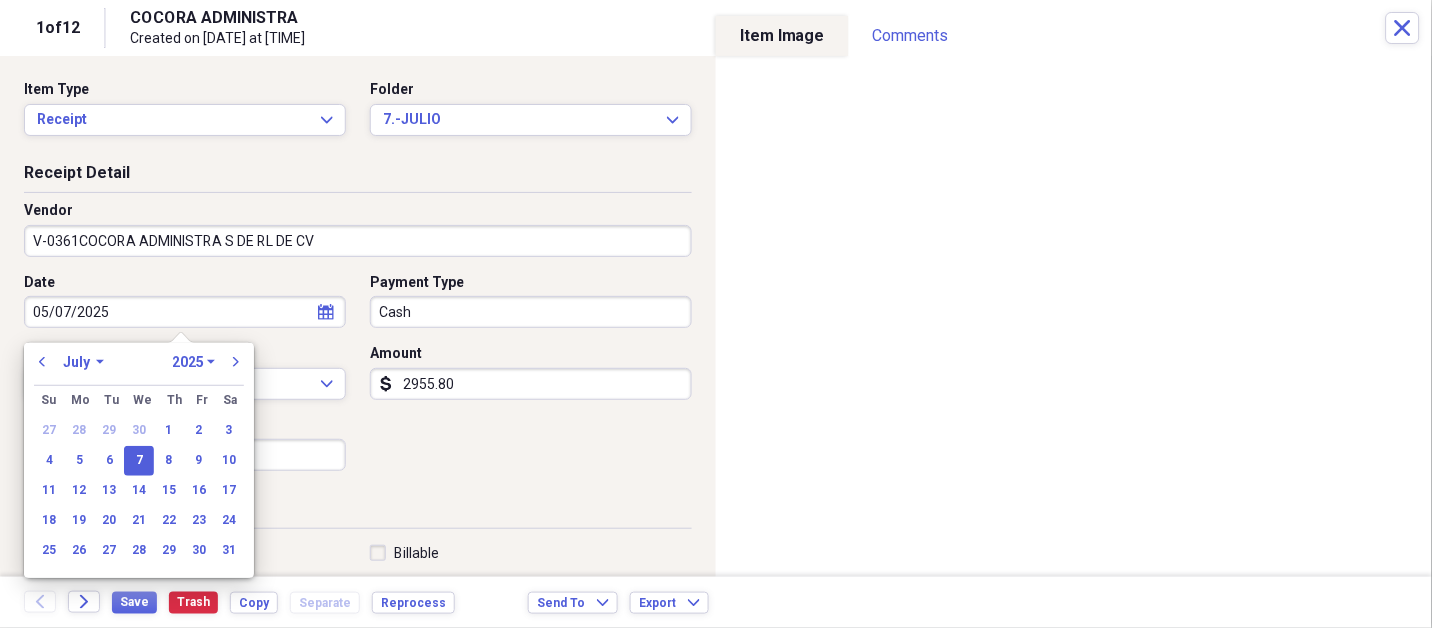 click on "January February March April May June July August September October November December" at bounding box center (83, 362) 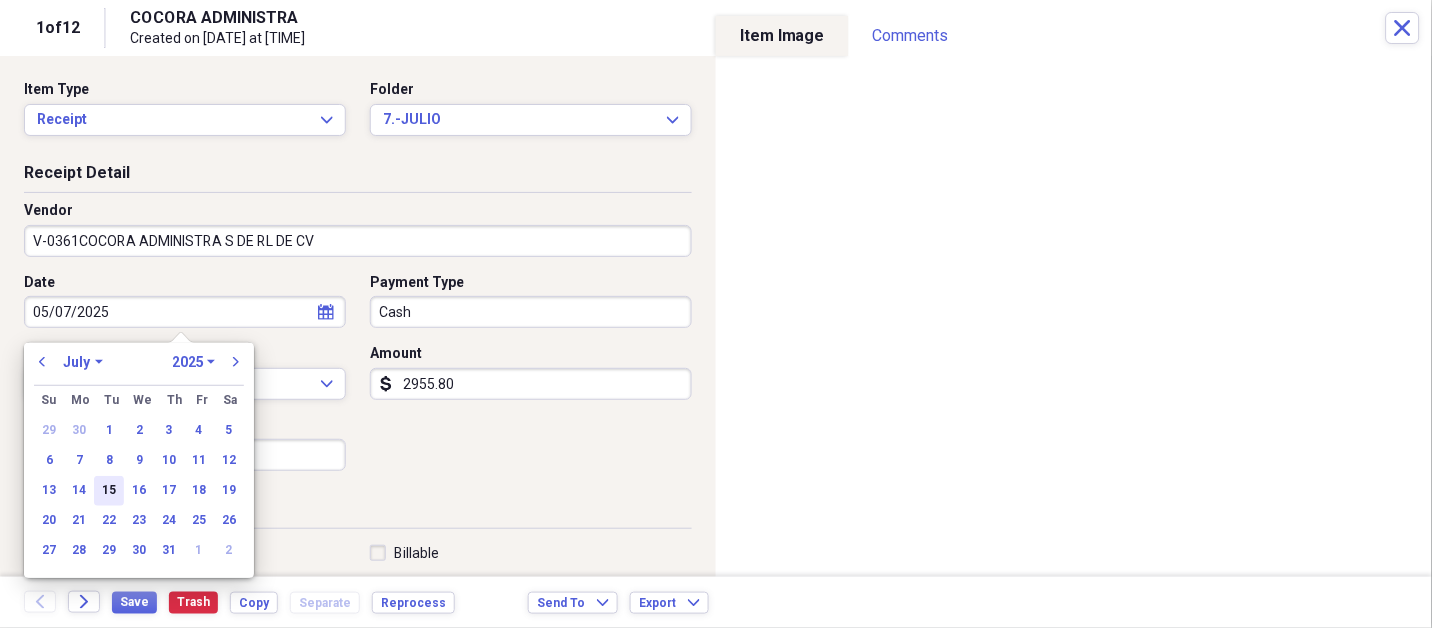 click on "15" at bounding box center [109, 491] 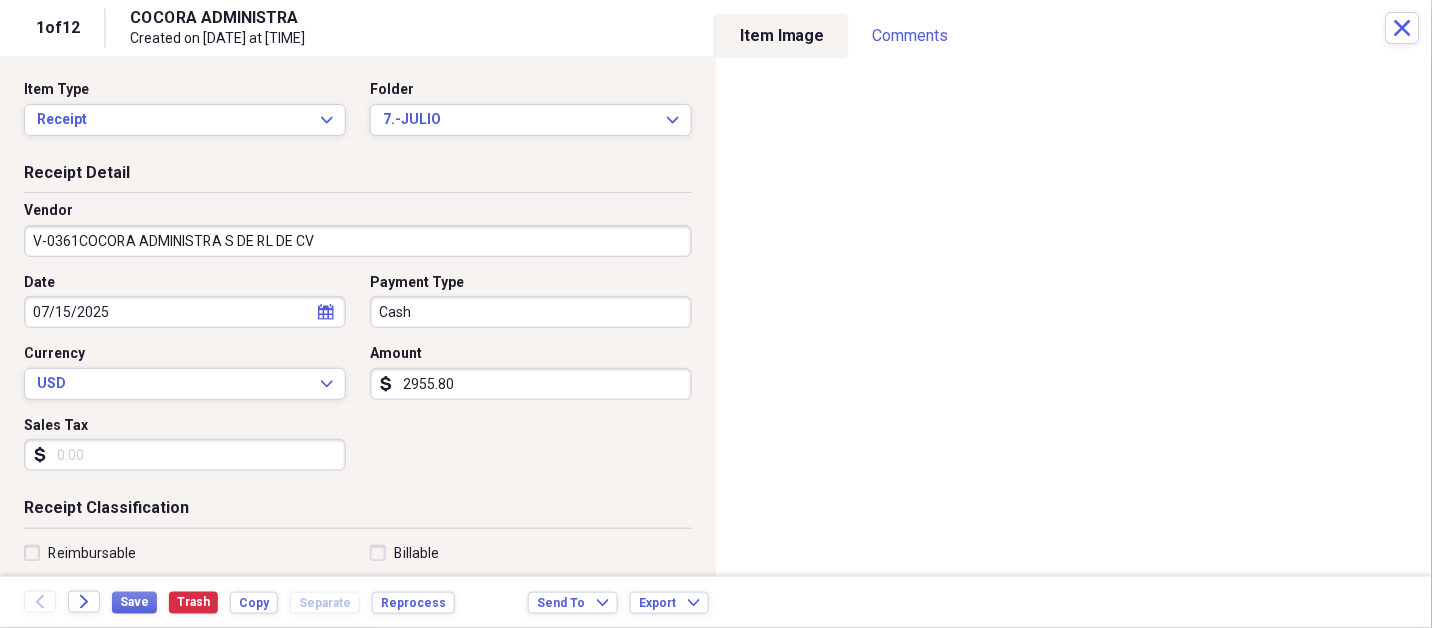 type 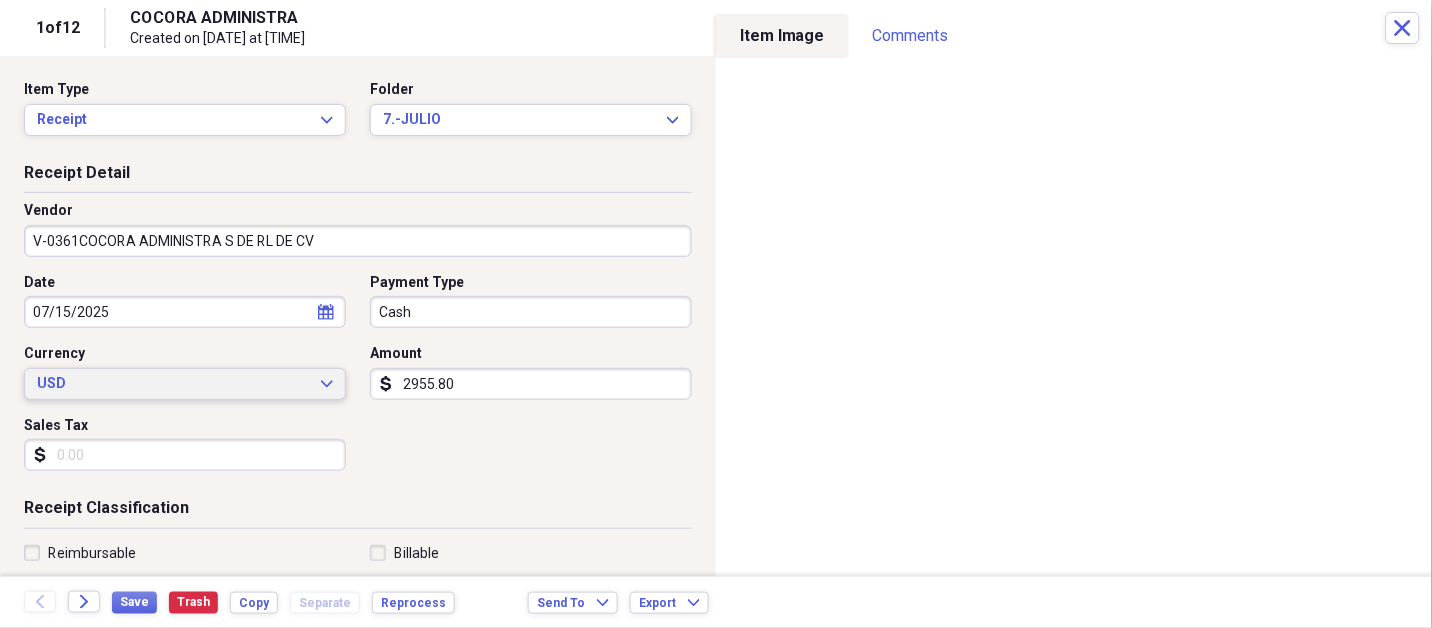 type 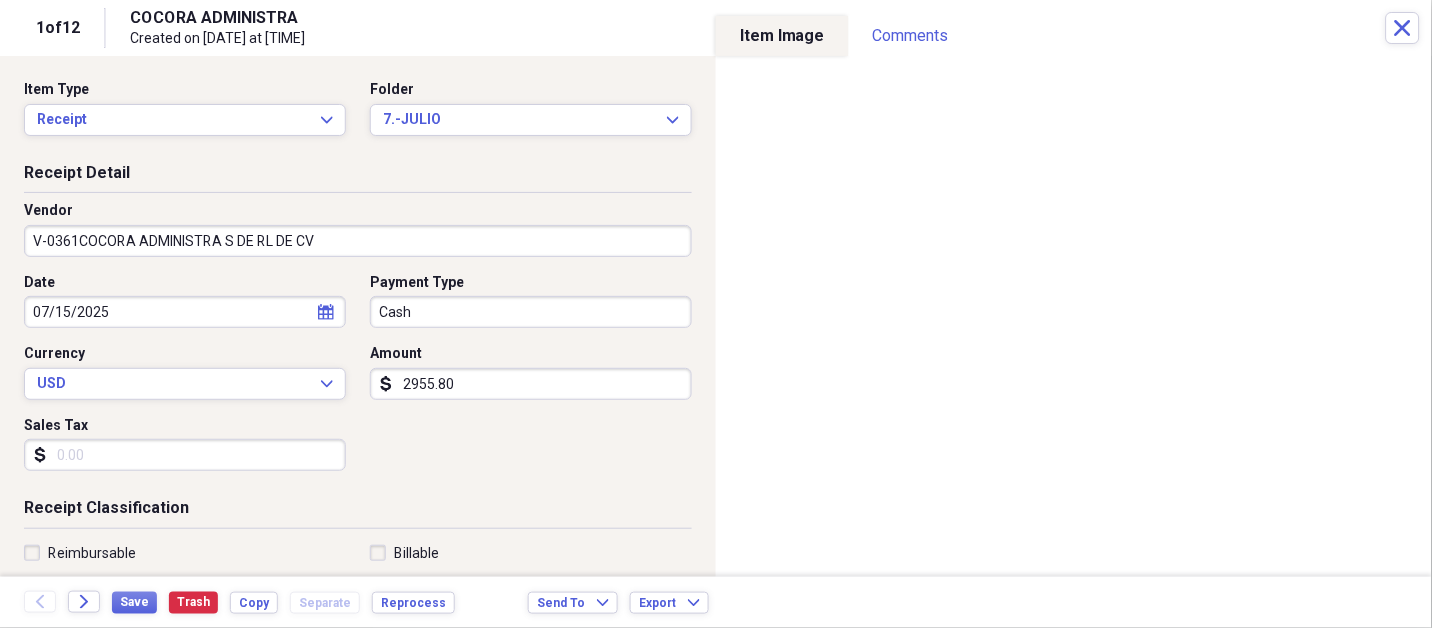 scroll, scrollTop: 307, scrollLeft: 0, axis: vertical 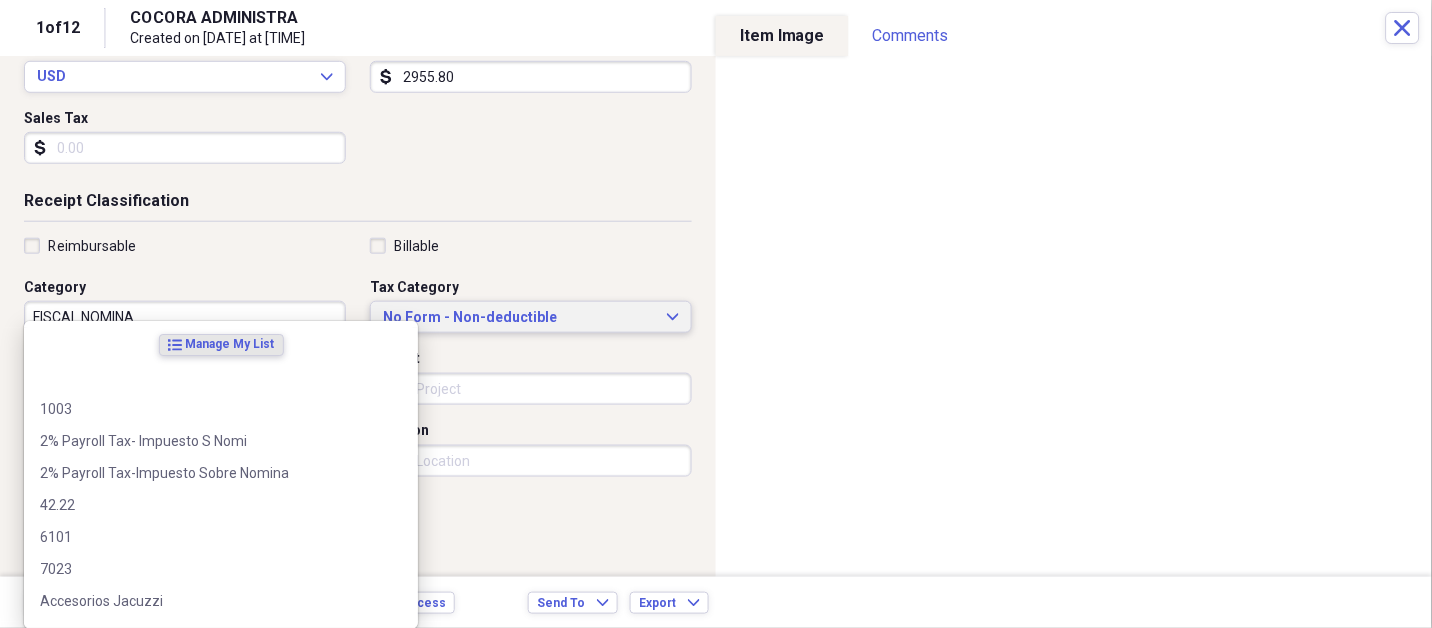 type 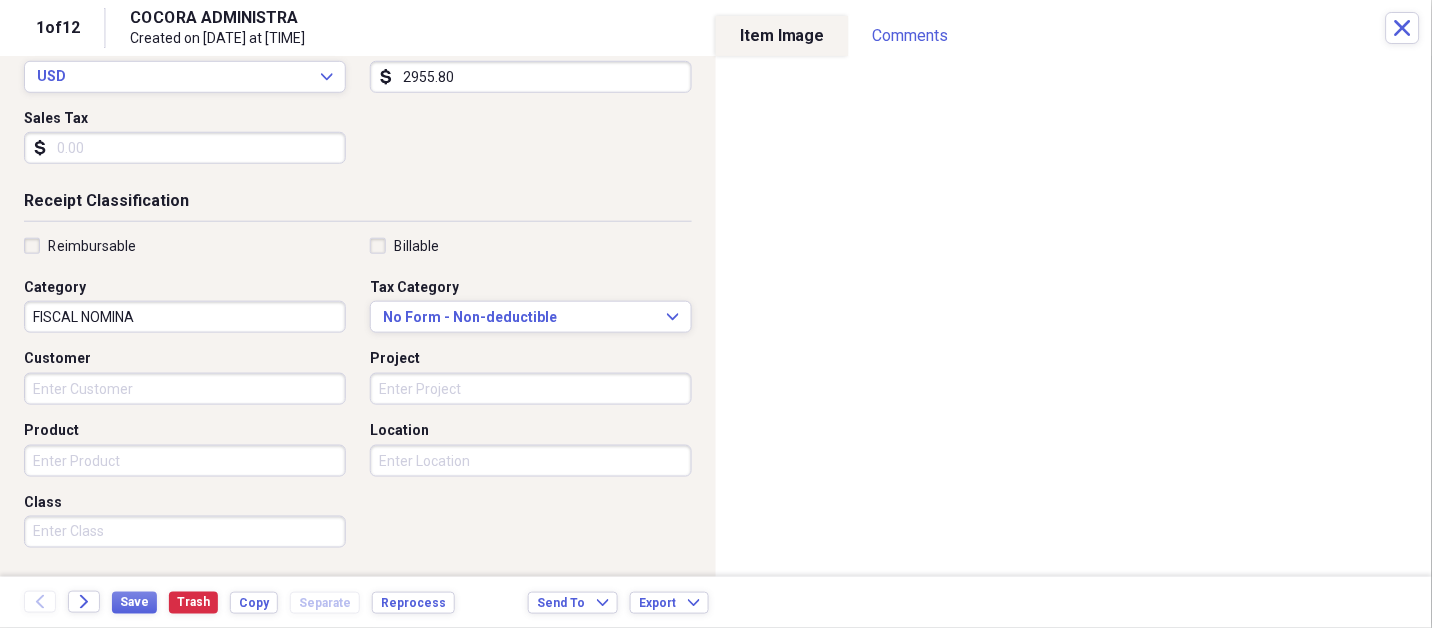 scroll, scrollTop: 497, scrollLeft: 0, axis: vertical 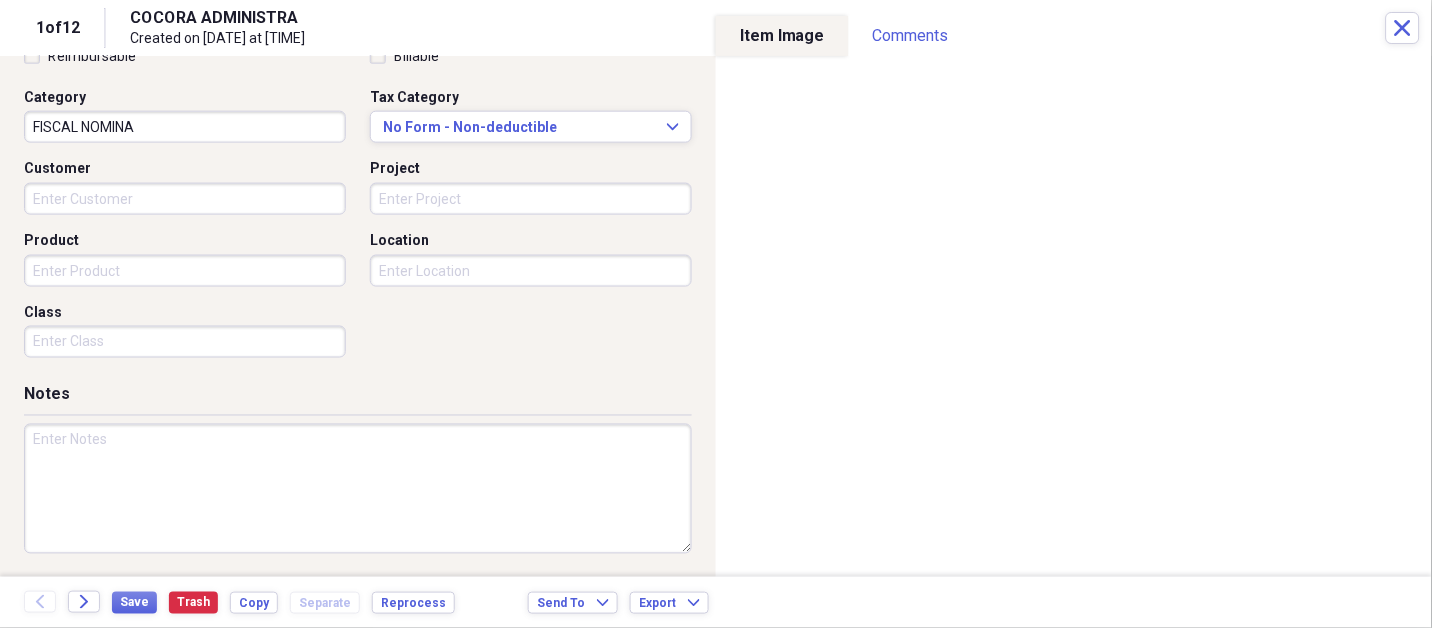click at bounding box center (358, 489) 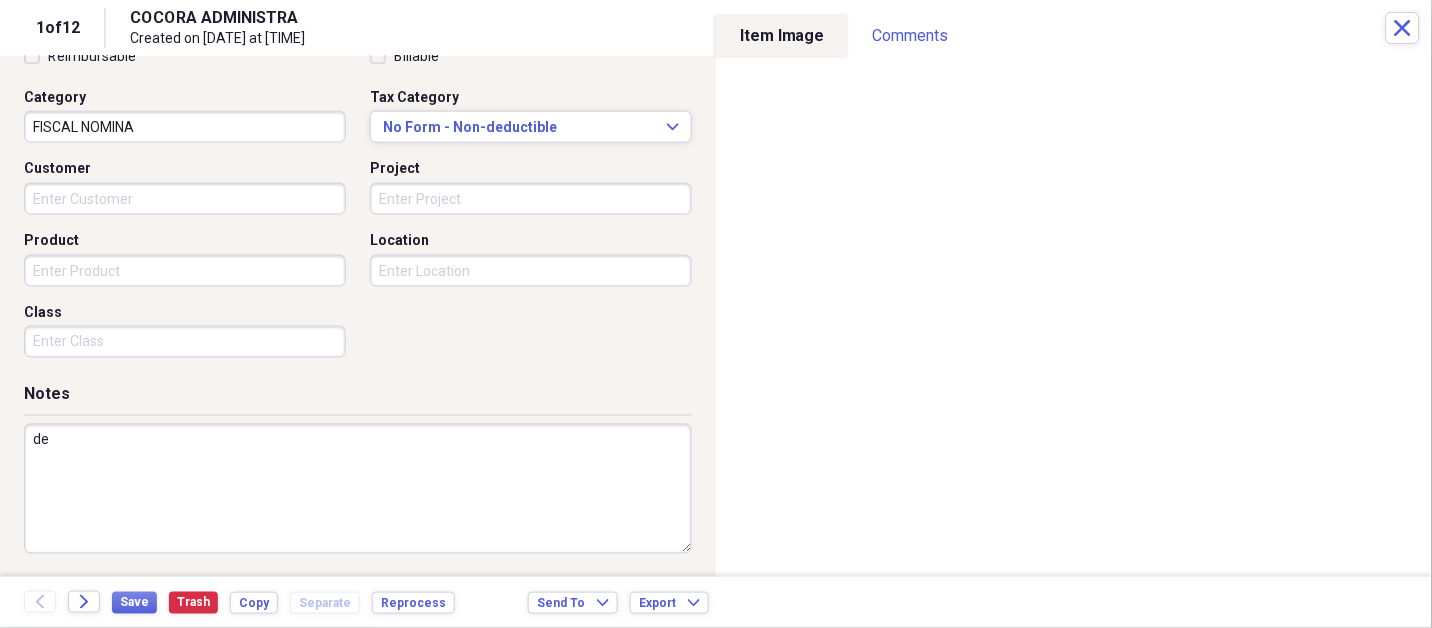 type on "d" 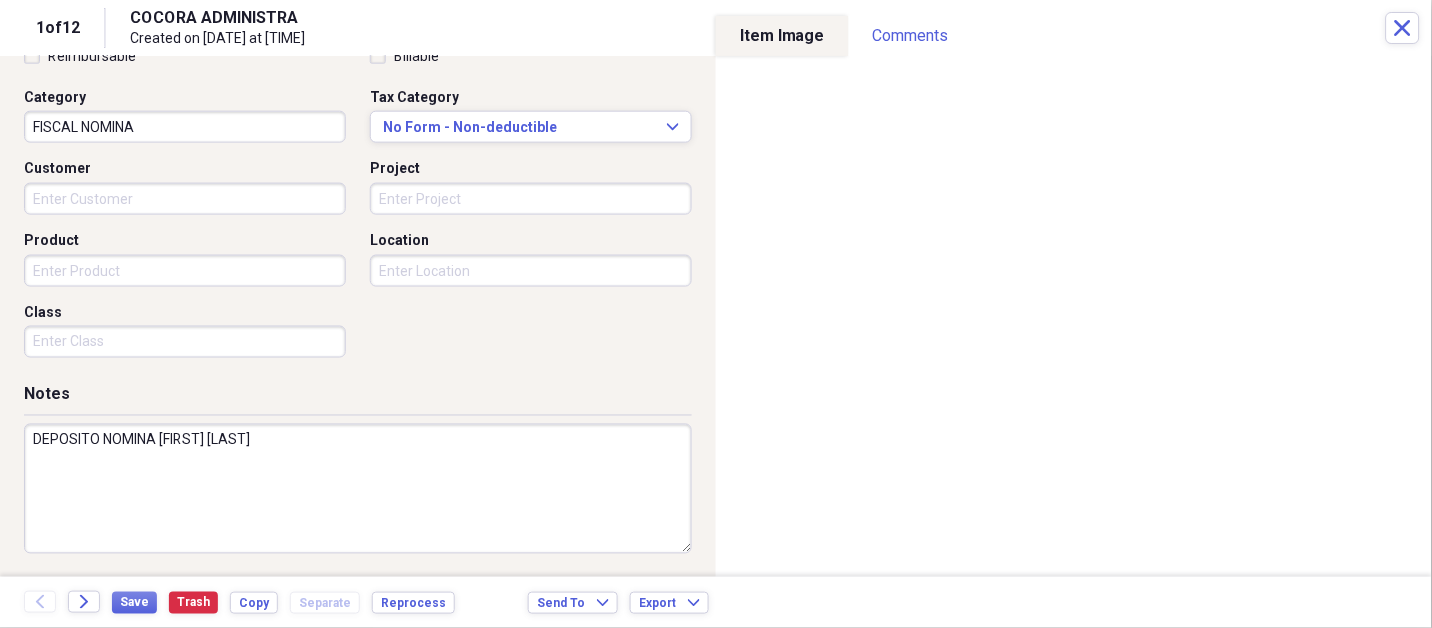 click on "DEPOSITO NOMINA [FIRST] [LAST]" at bounding box center [358, 489] 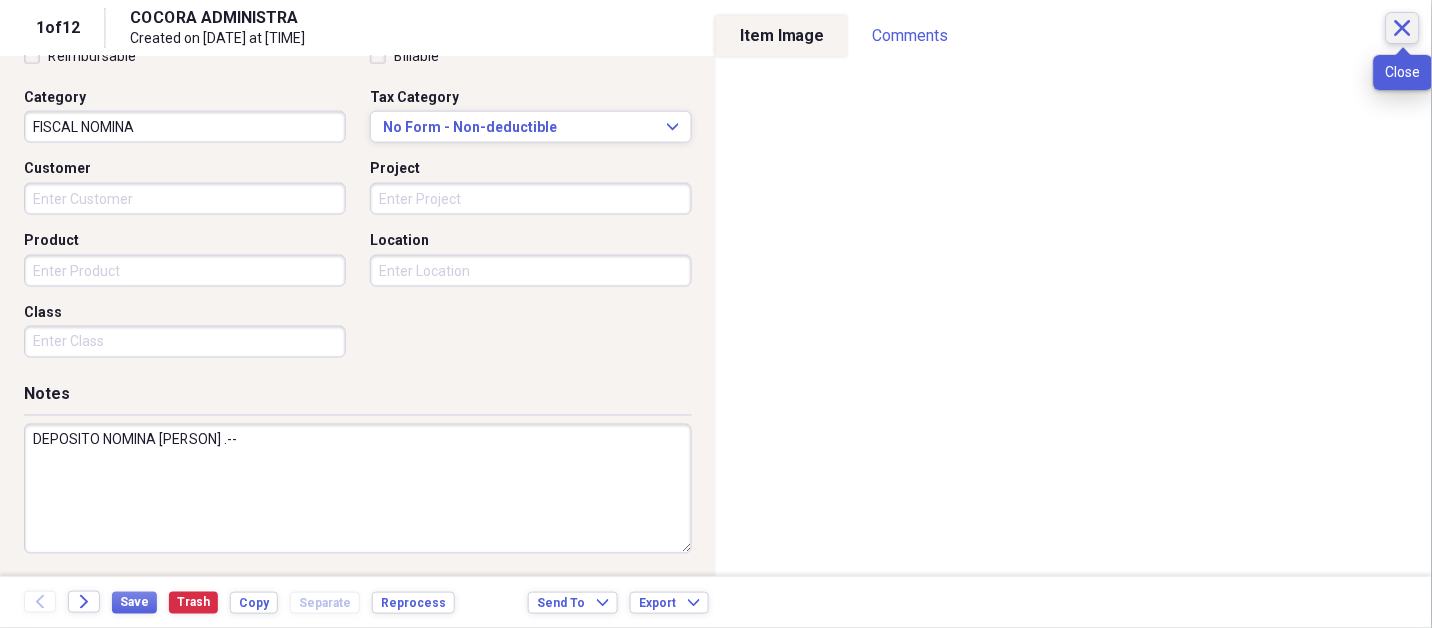 type on "DEPOSITO NOMINA [PERSON] .--" 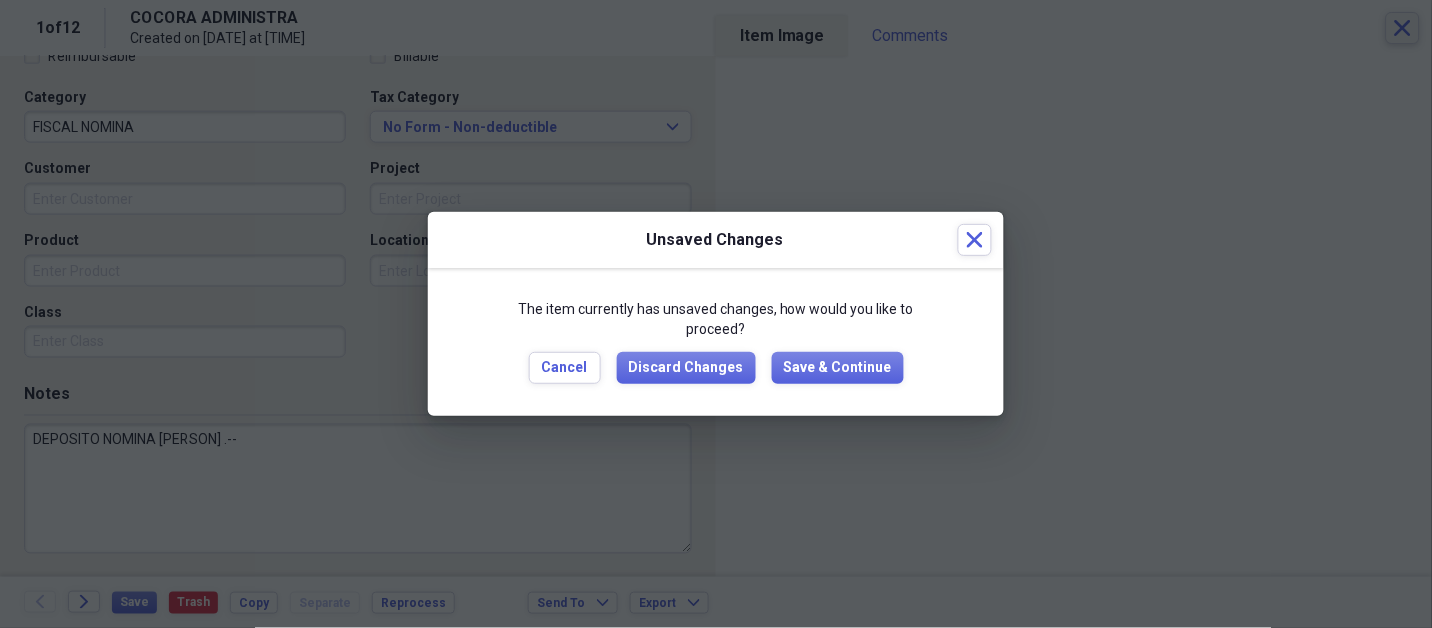 type 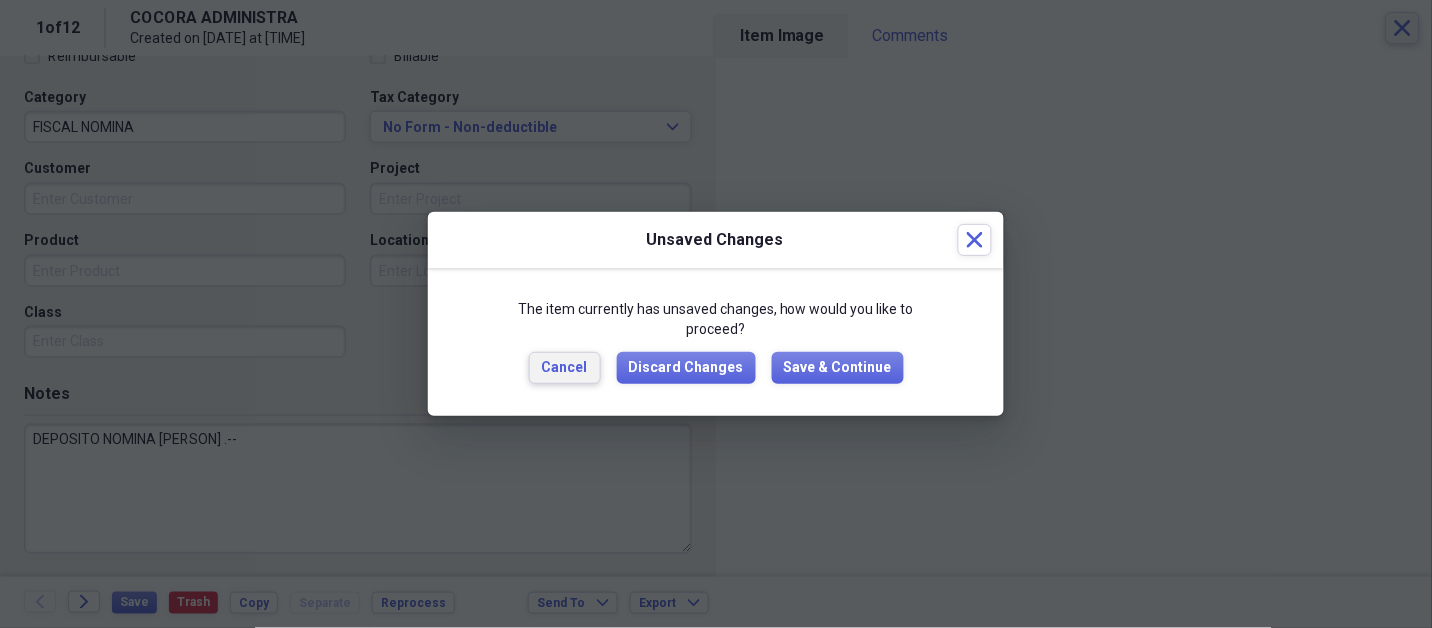 type 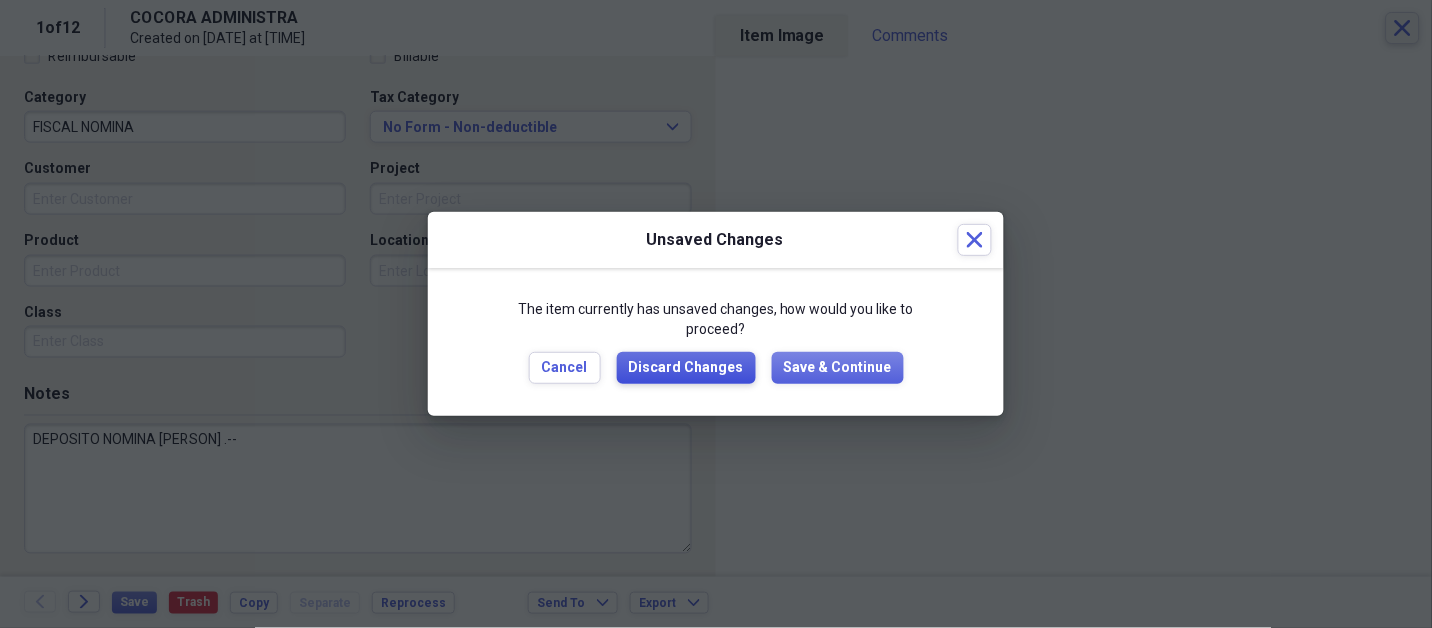 type 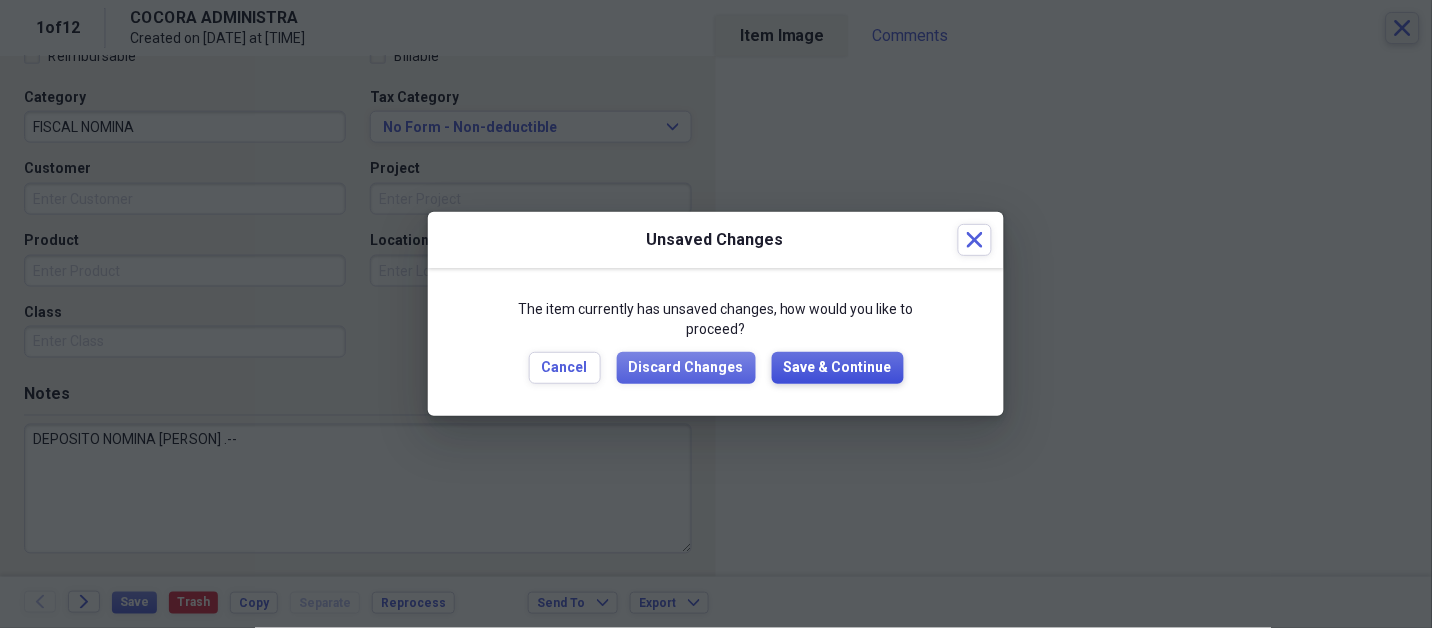 type 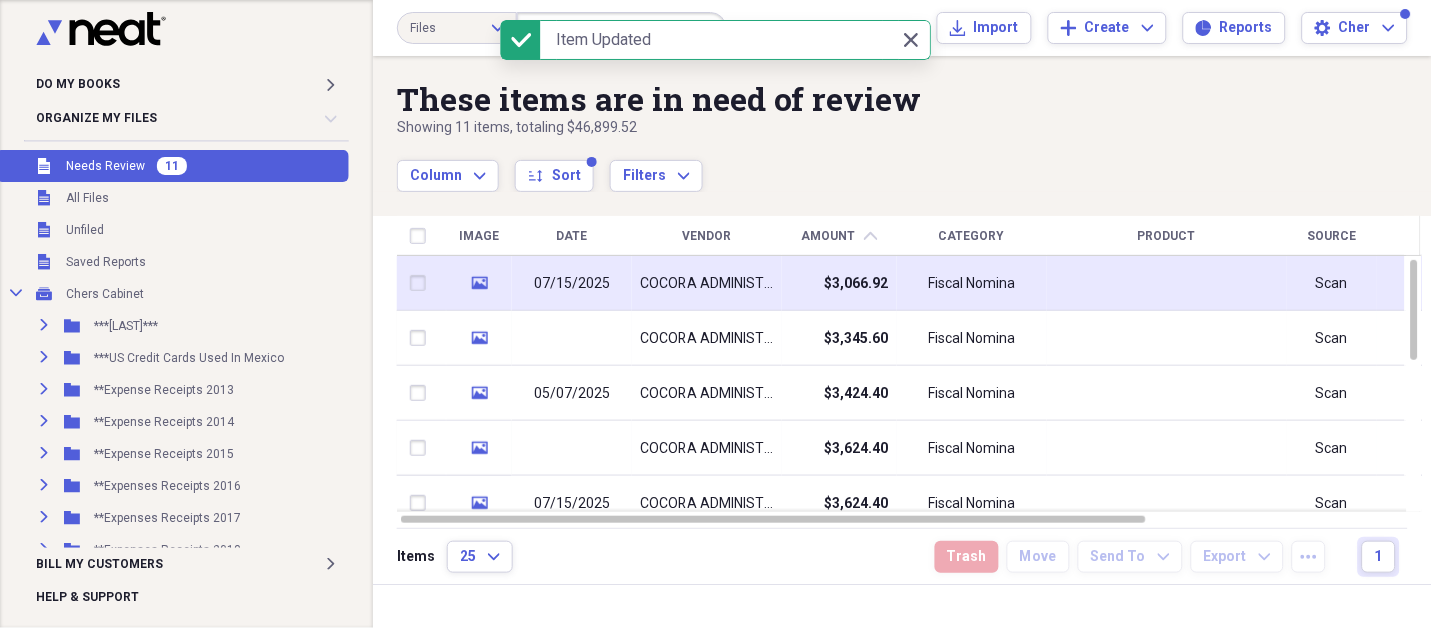 click on "COCORA ADMINISTRA" at bounding box center (707, 284) 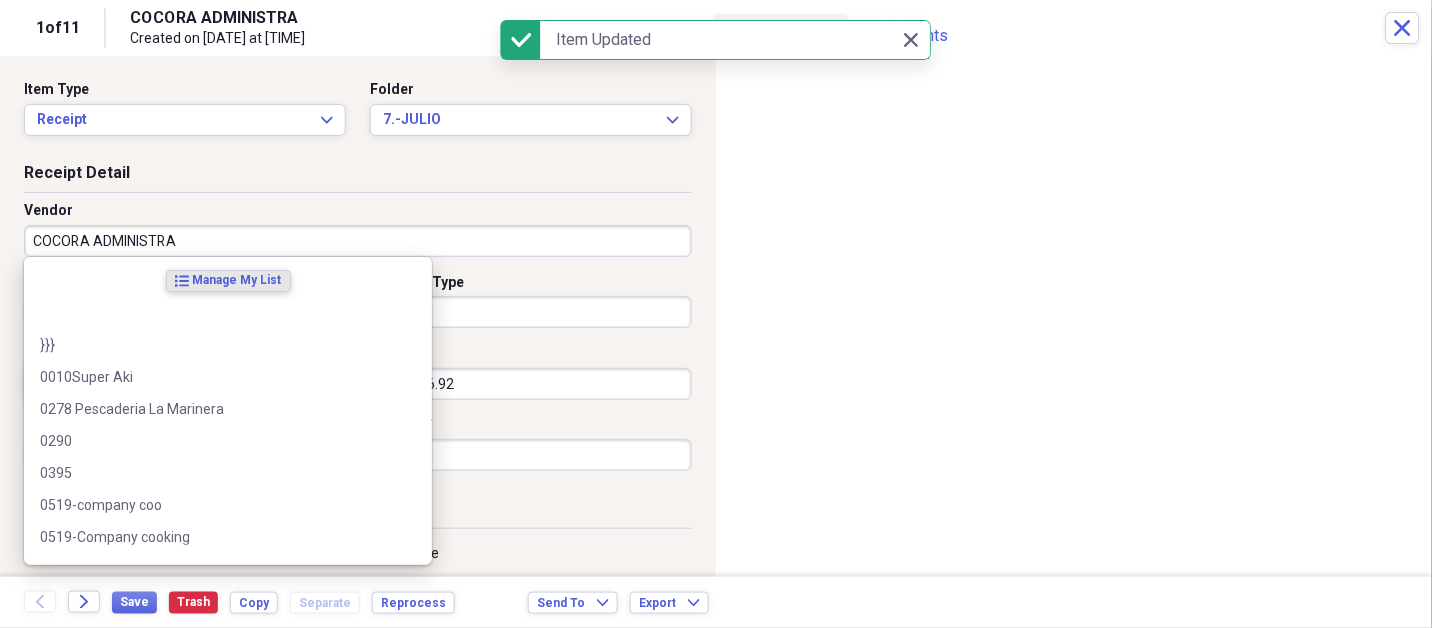 click on "COCORA ADMINISTRA" at bounding box center [358, 241] 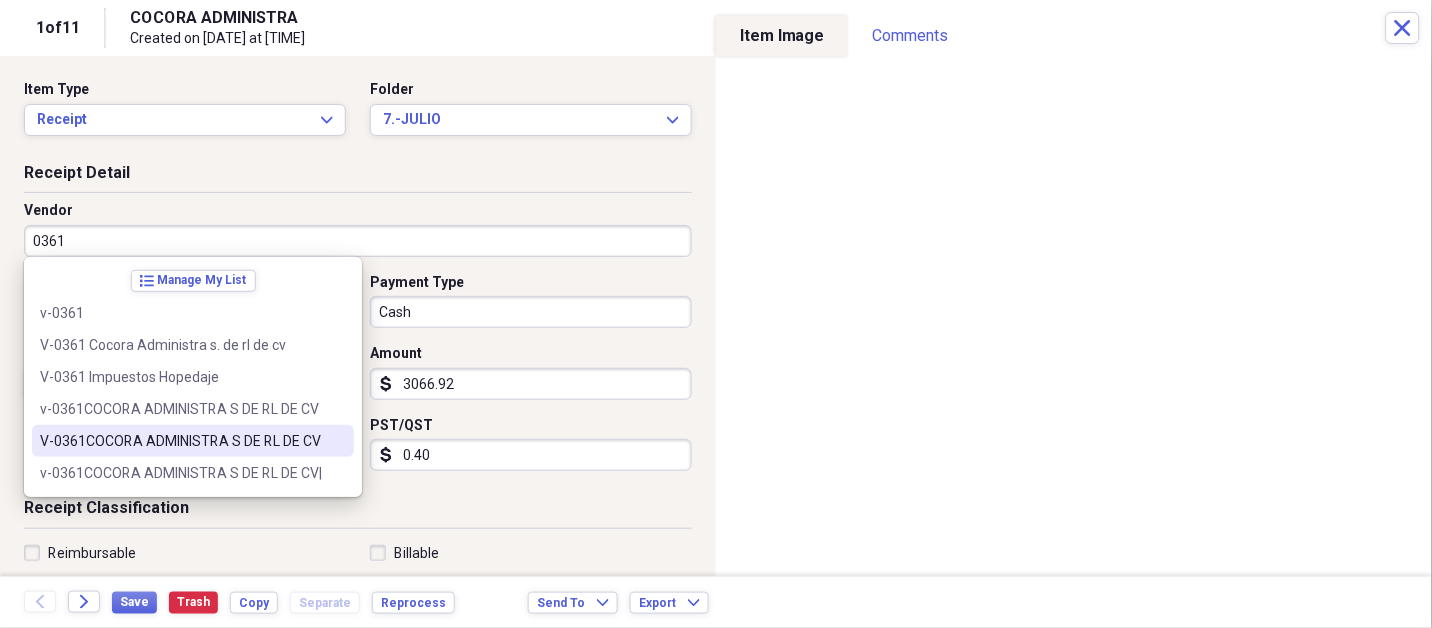 type on "V-0361COCORA ADMINISTRA S DE RL DE CV" 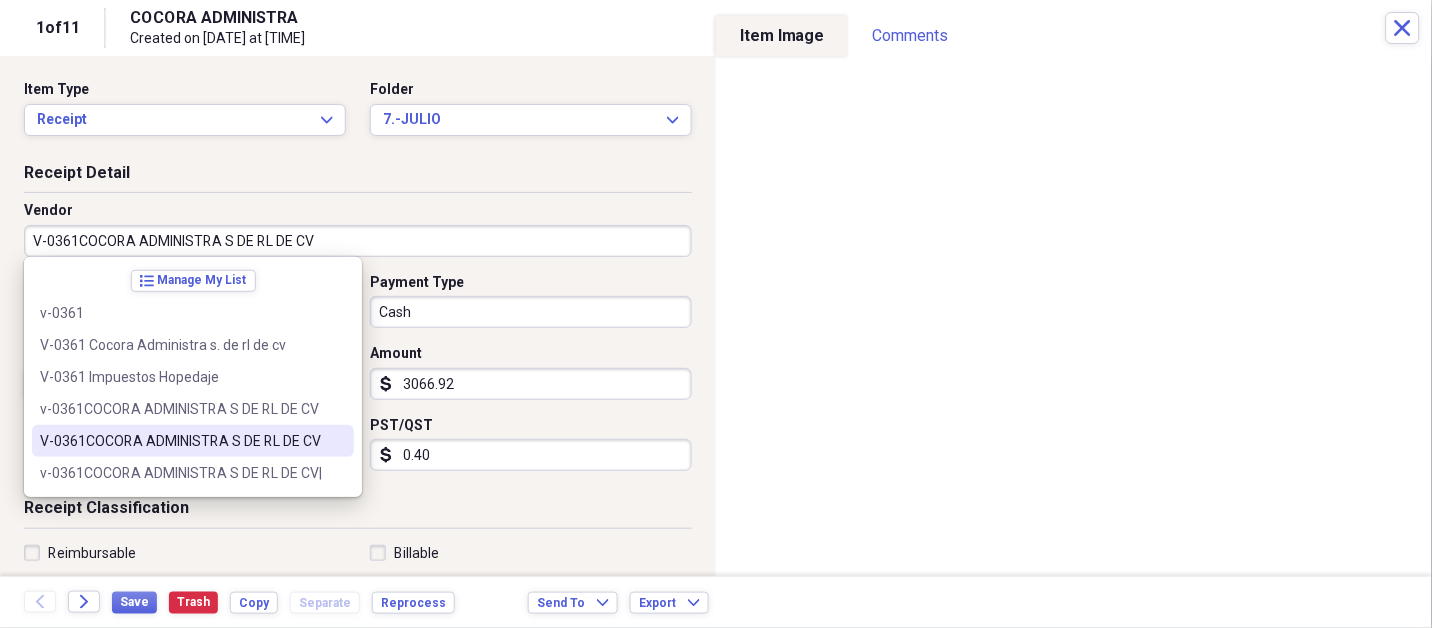 select on "6" 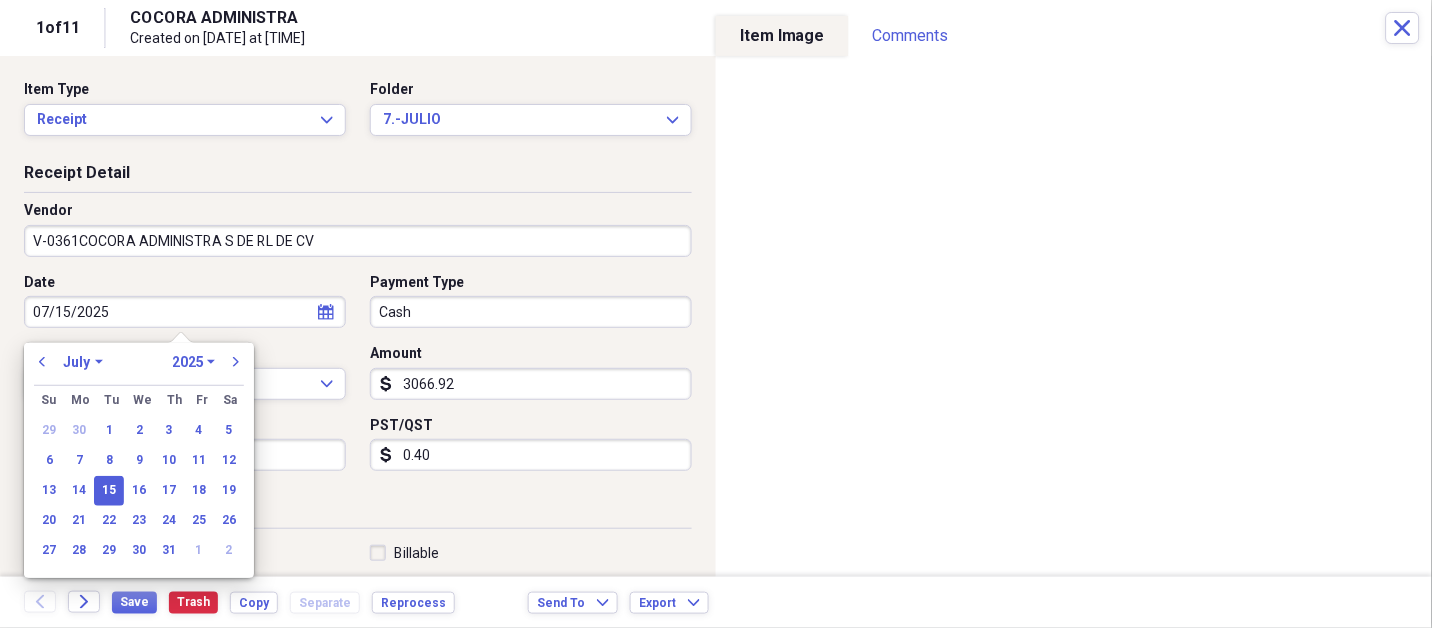 type on "FISCAL NOMINA" 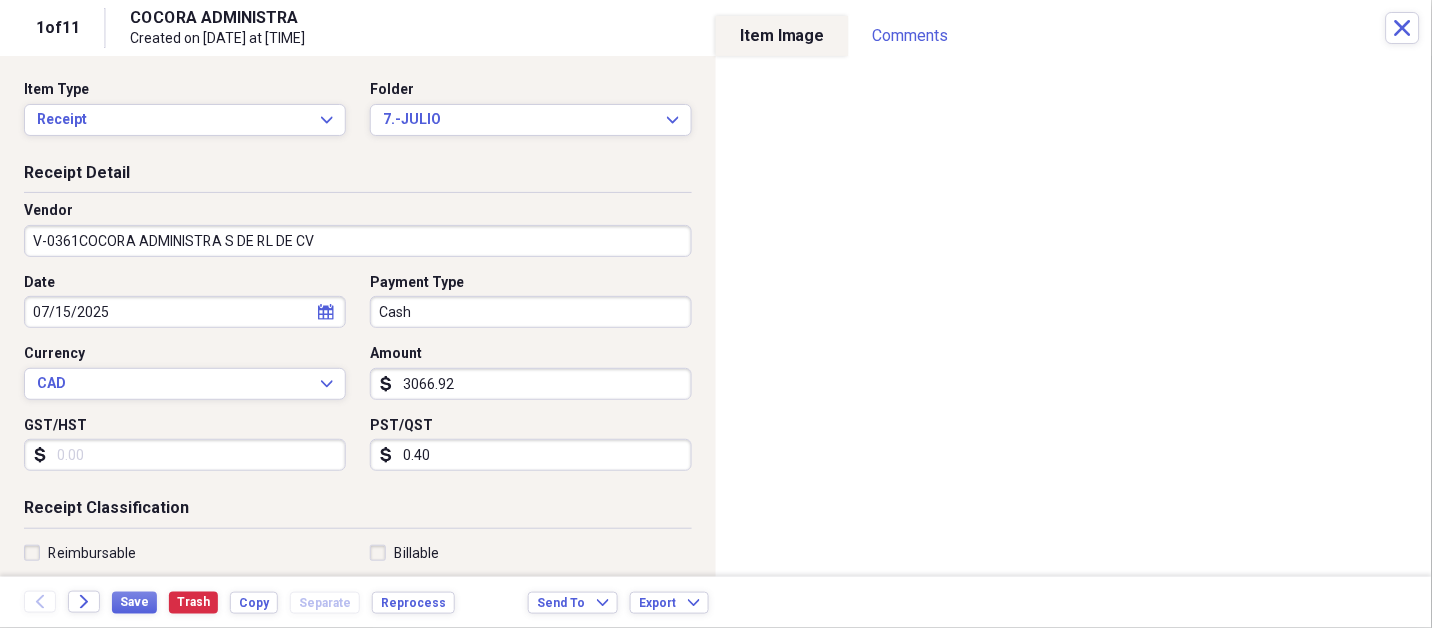 type 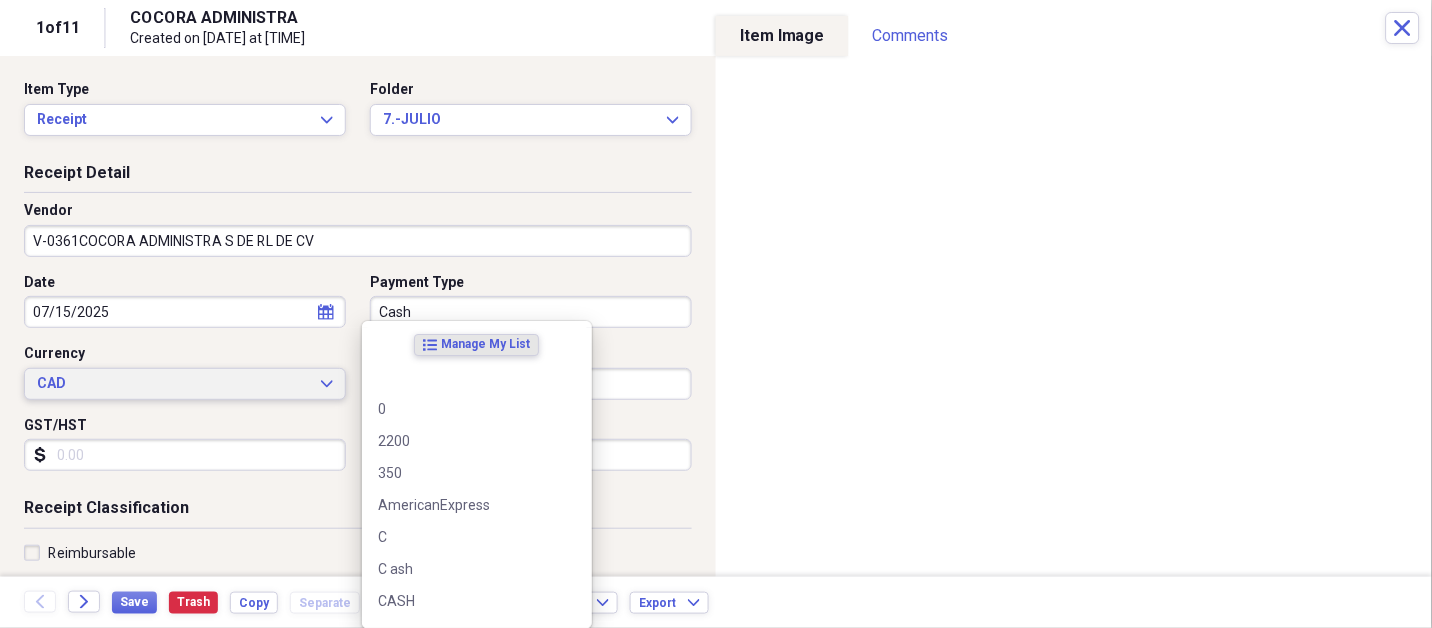 type 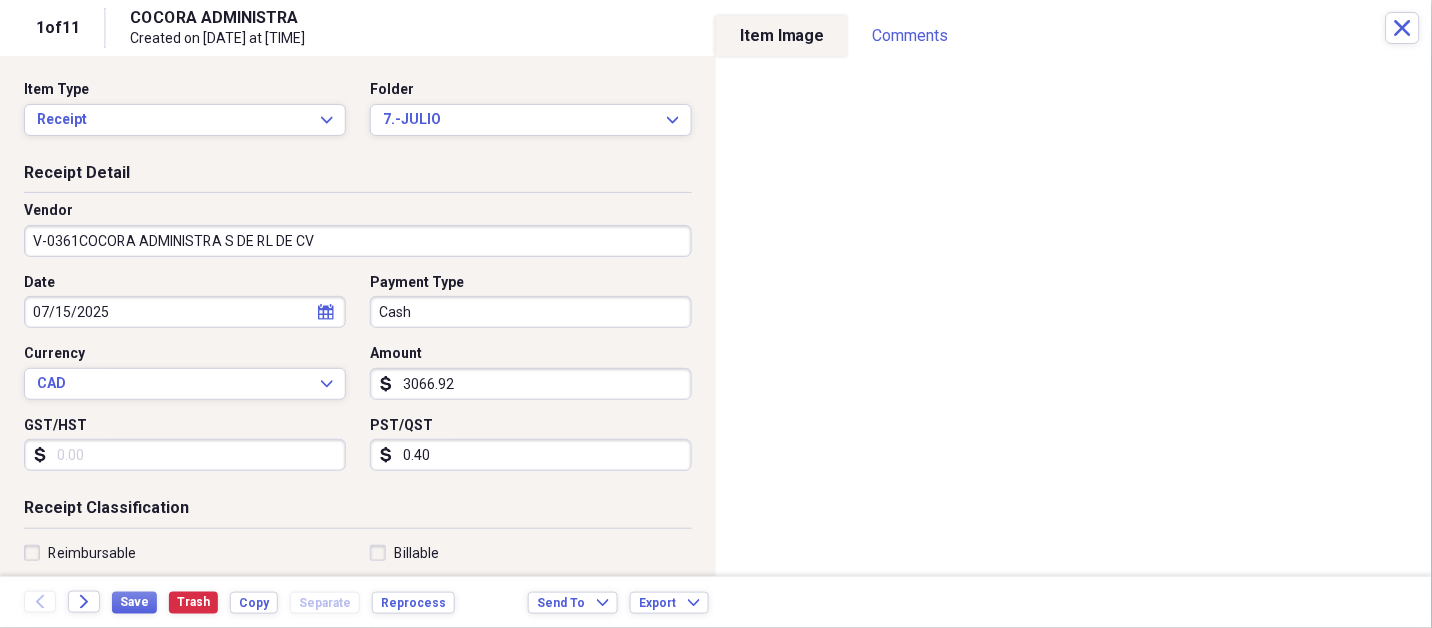 click on "3066.92" at bounding box center [531, 384] 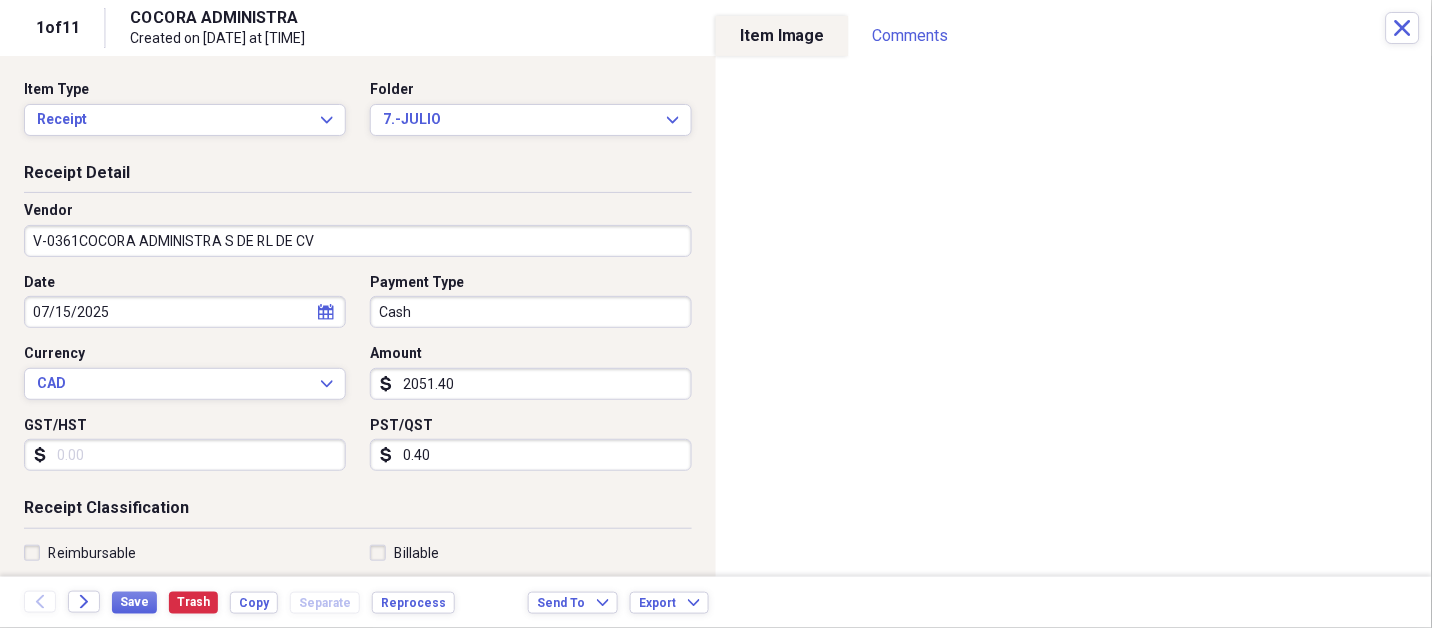 type on "2051.40" 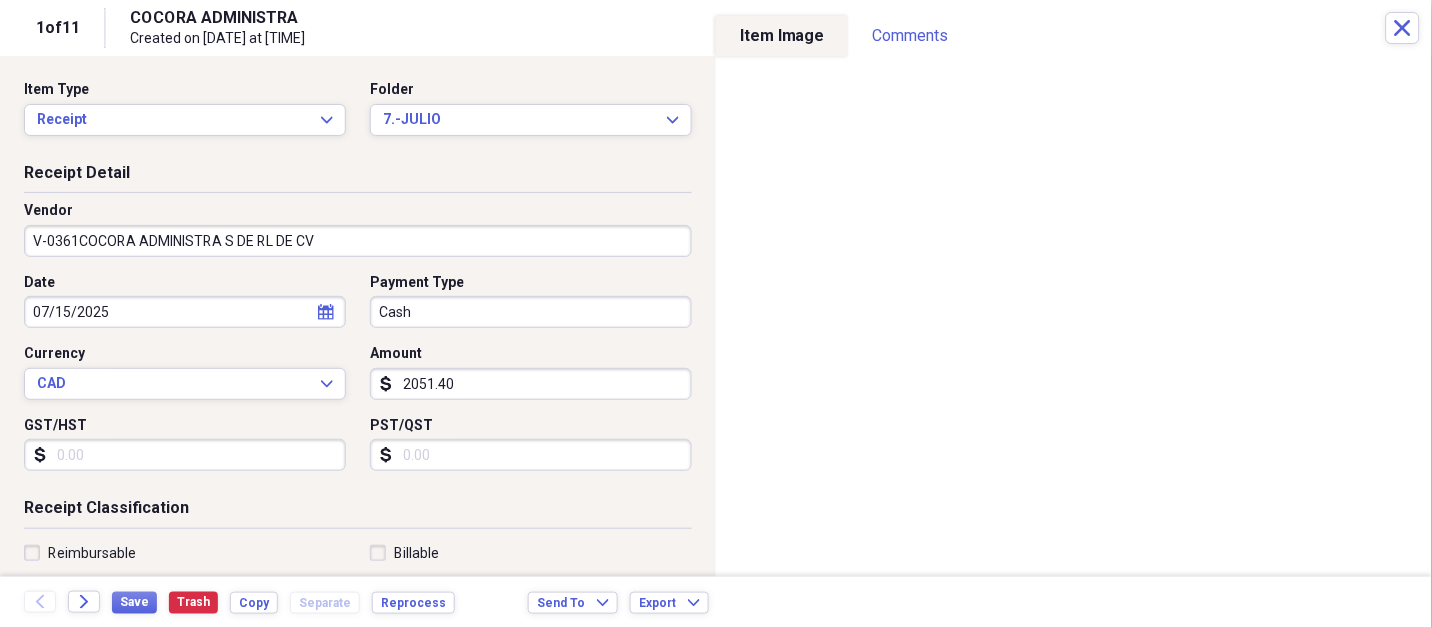 type 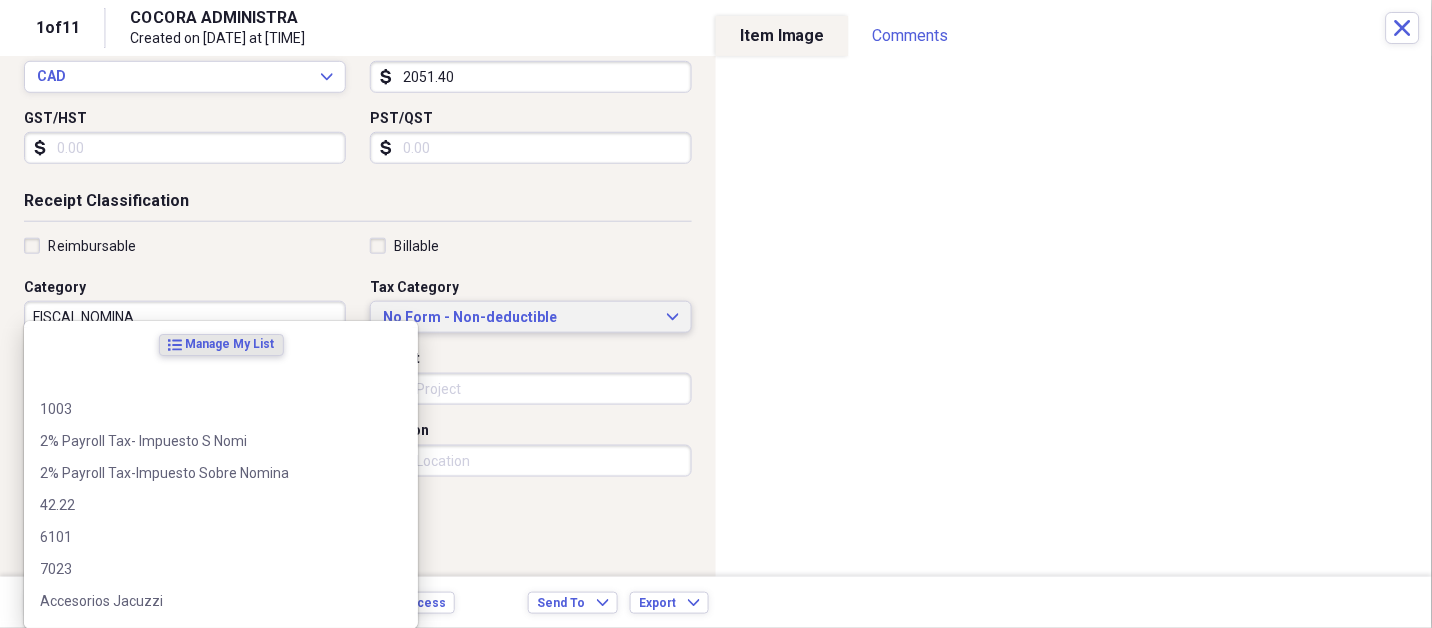 type 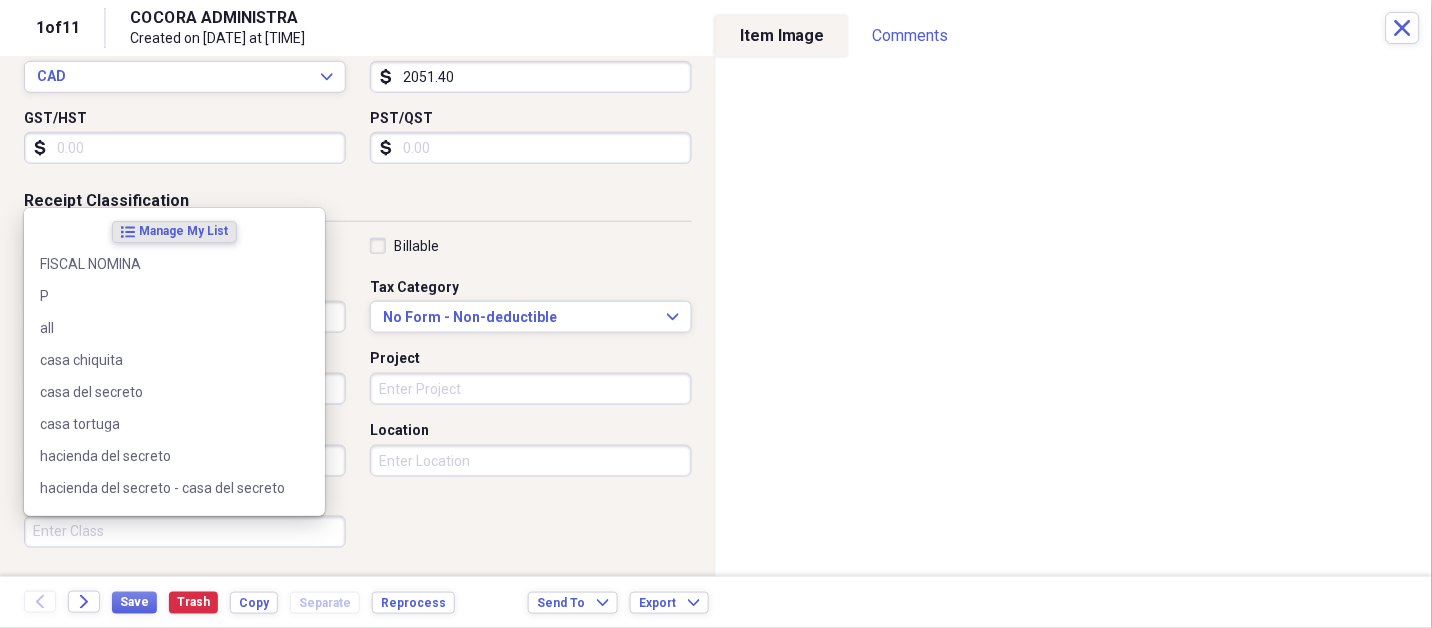 scroll, scrollTop: 497, scrollLeft: 0, axis: vertical 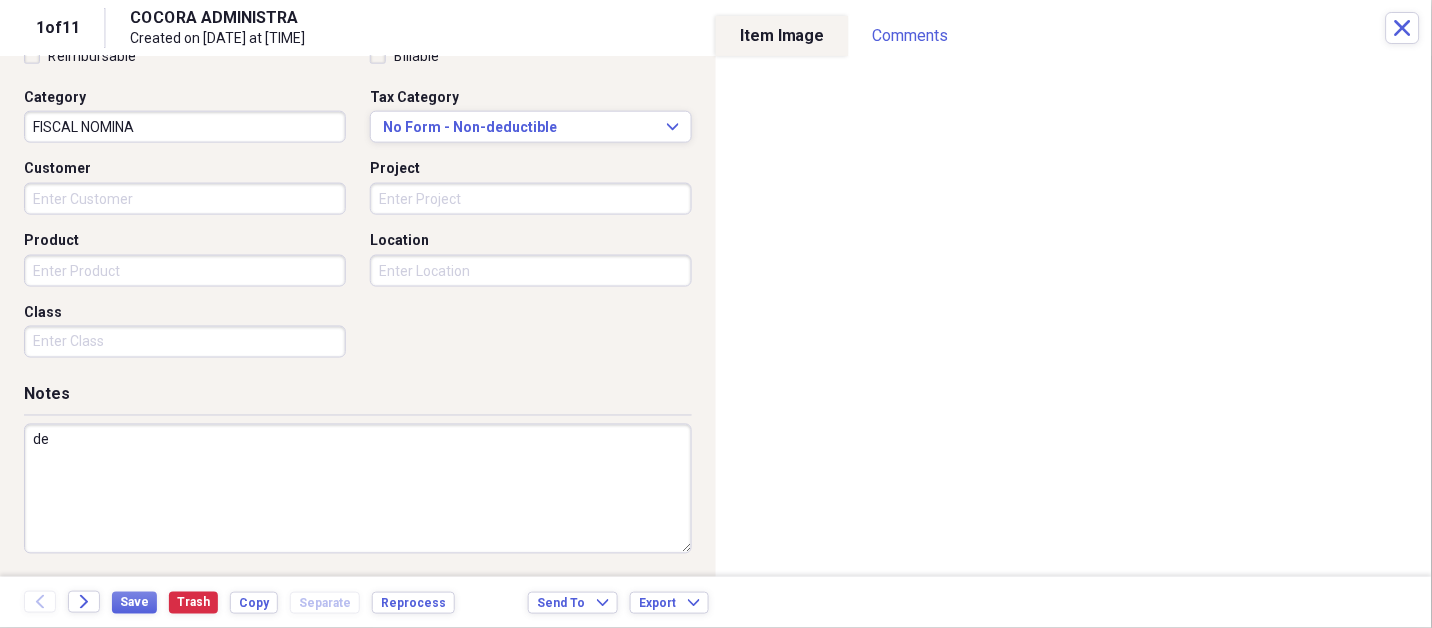 type on "d" 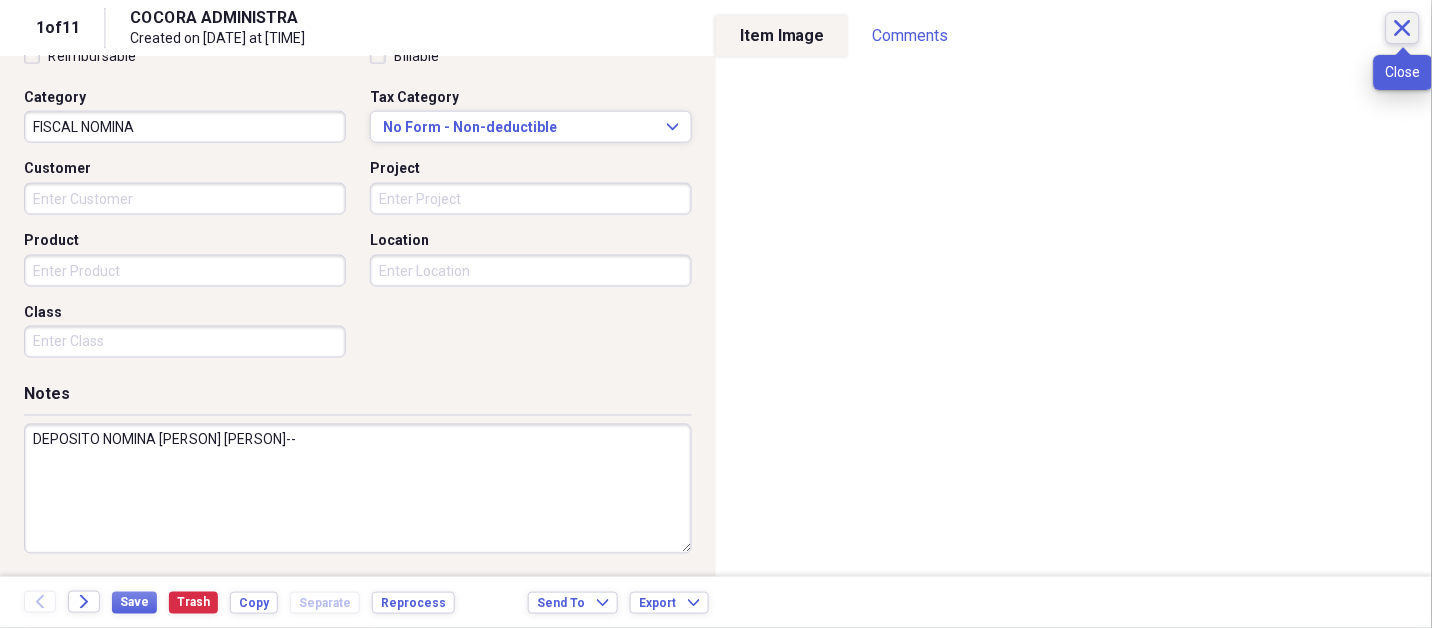 type on "DEPOSITO NOMINA [PERSON] [PERSON]--" 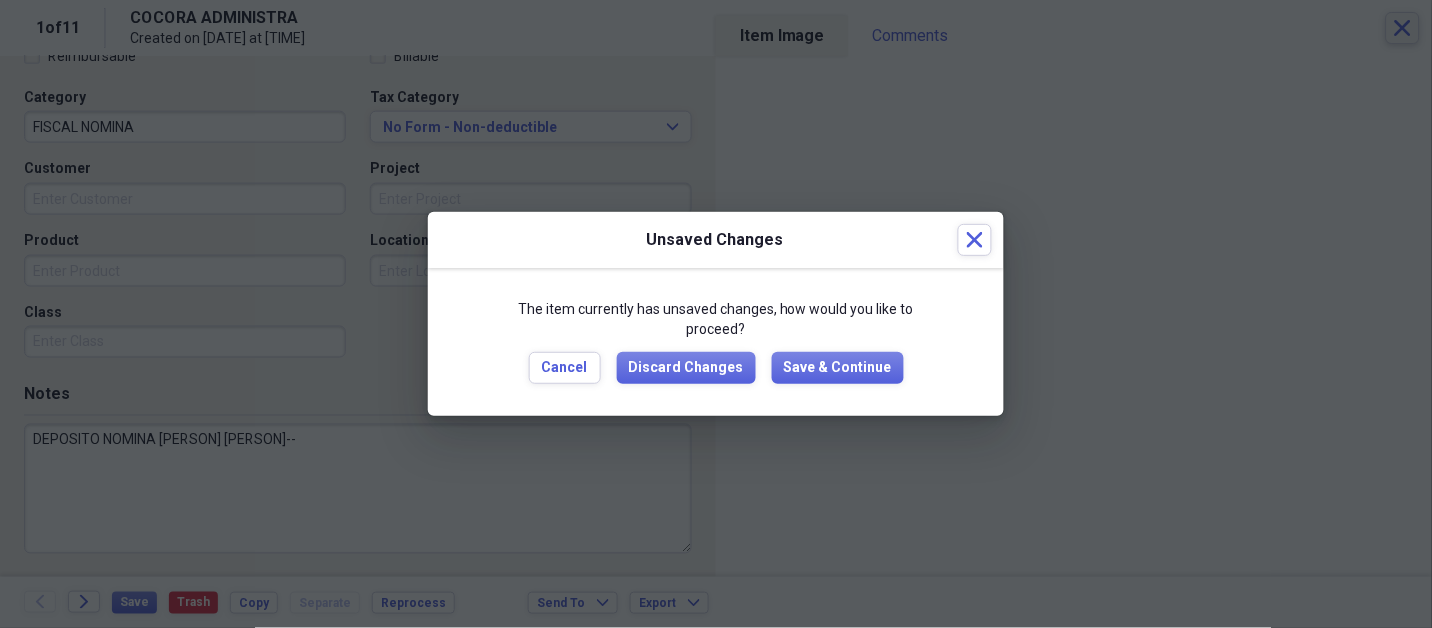 type 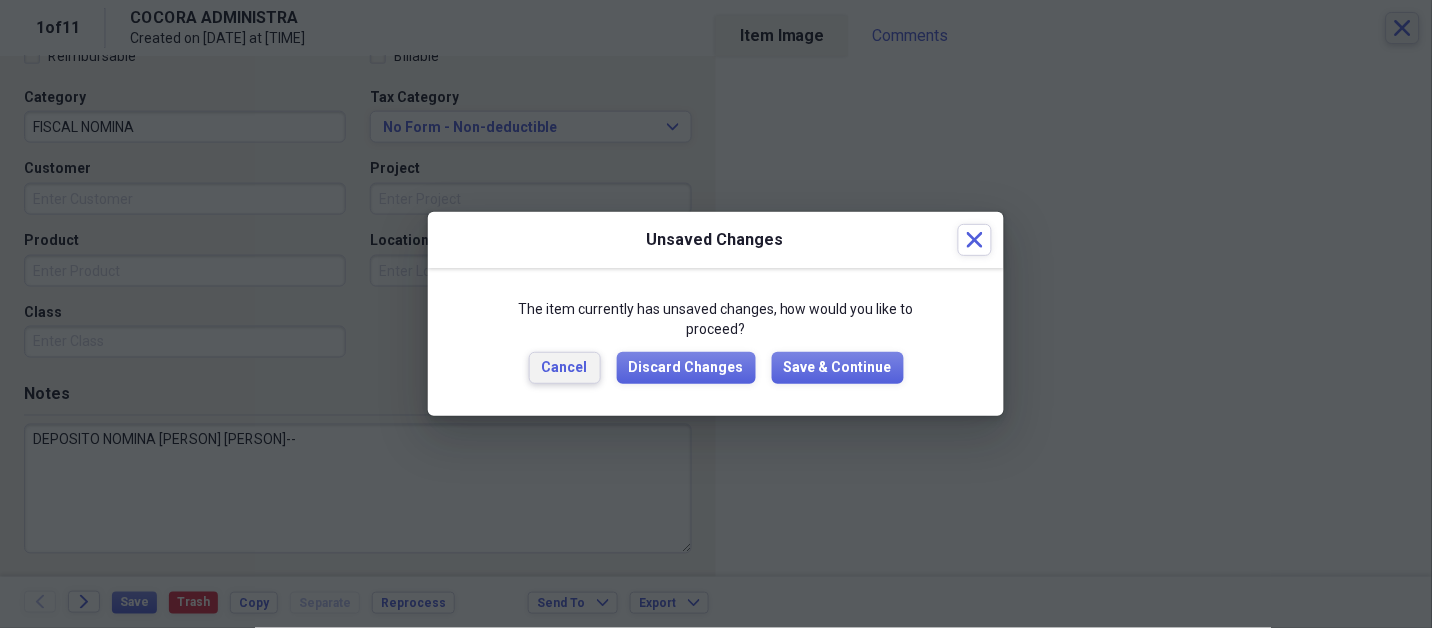 type 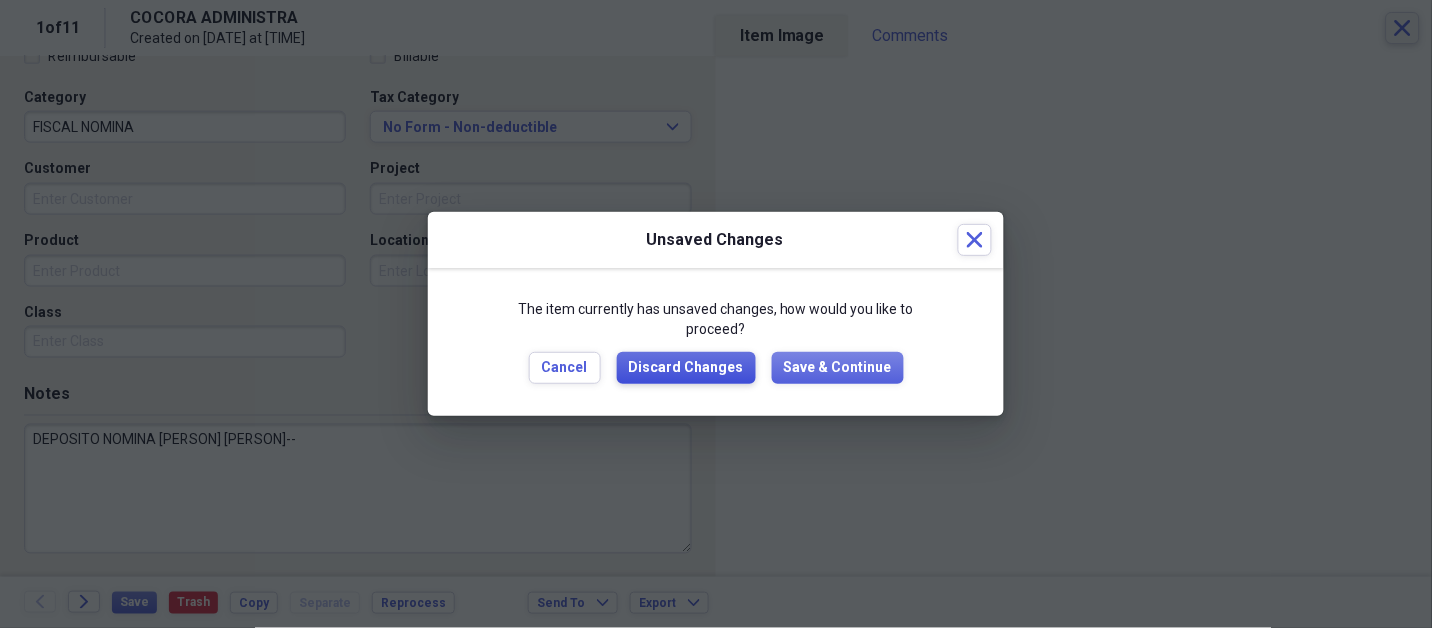 type 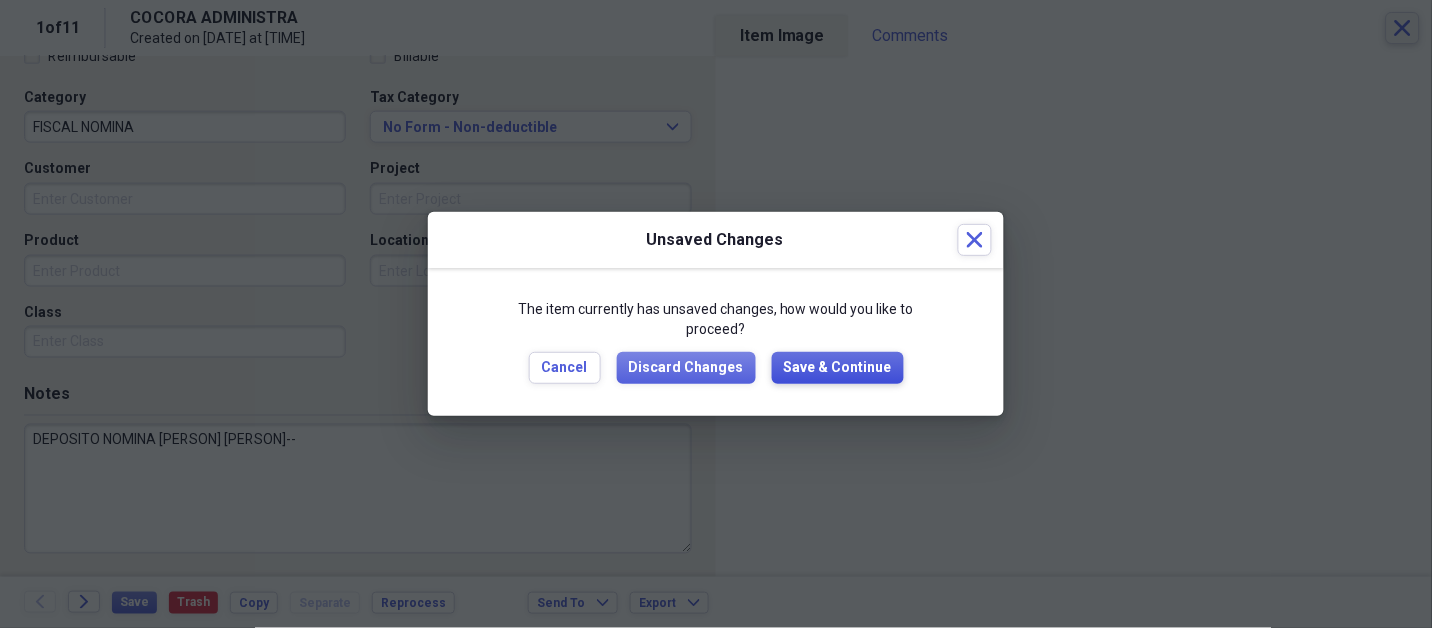 type 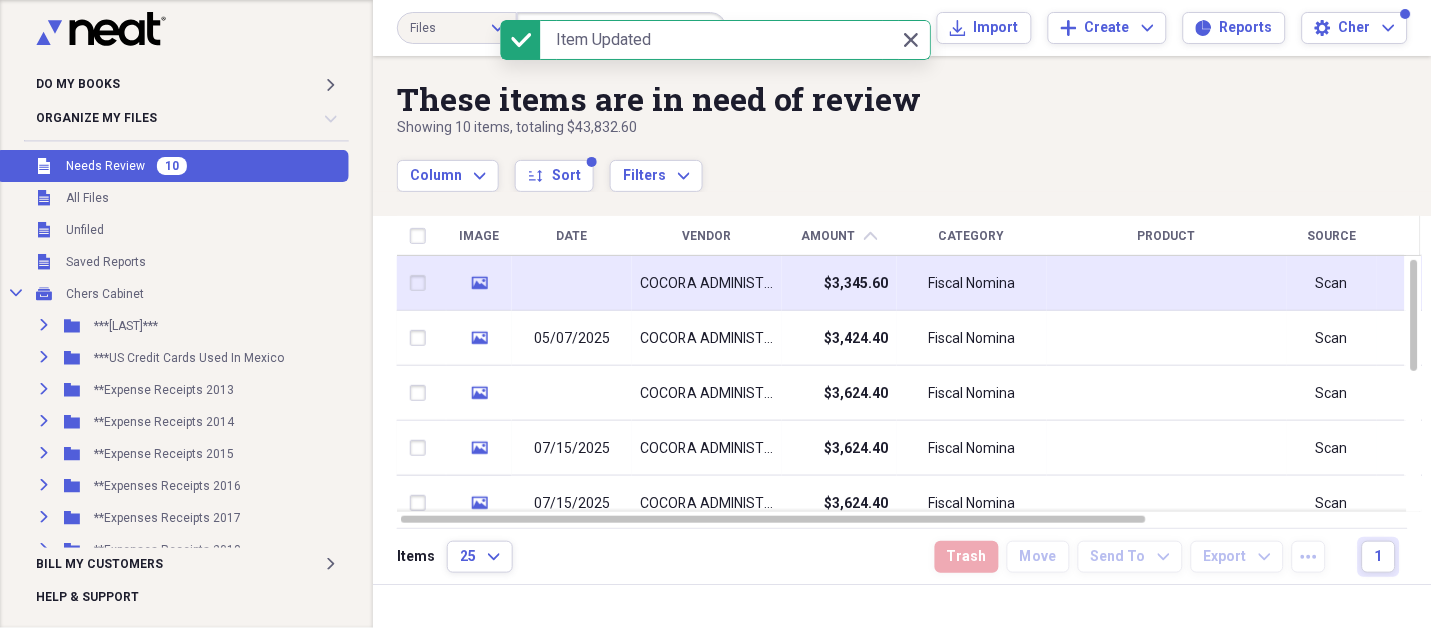 click on "COCORA ADMINISTRA" at bounding box center [707, 284] 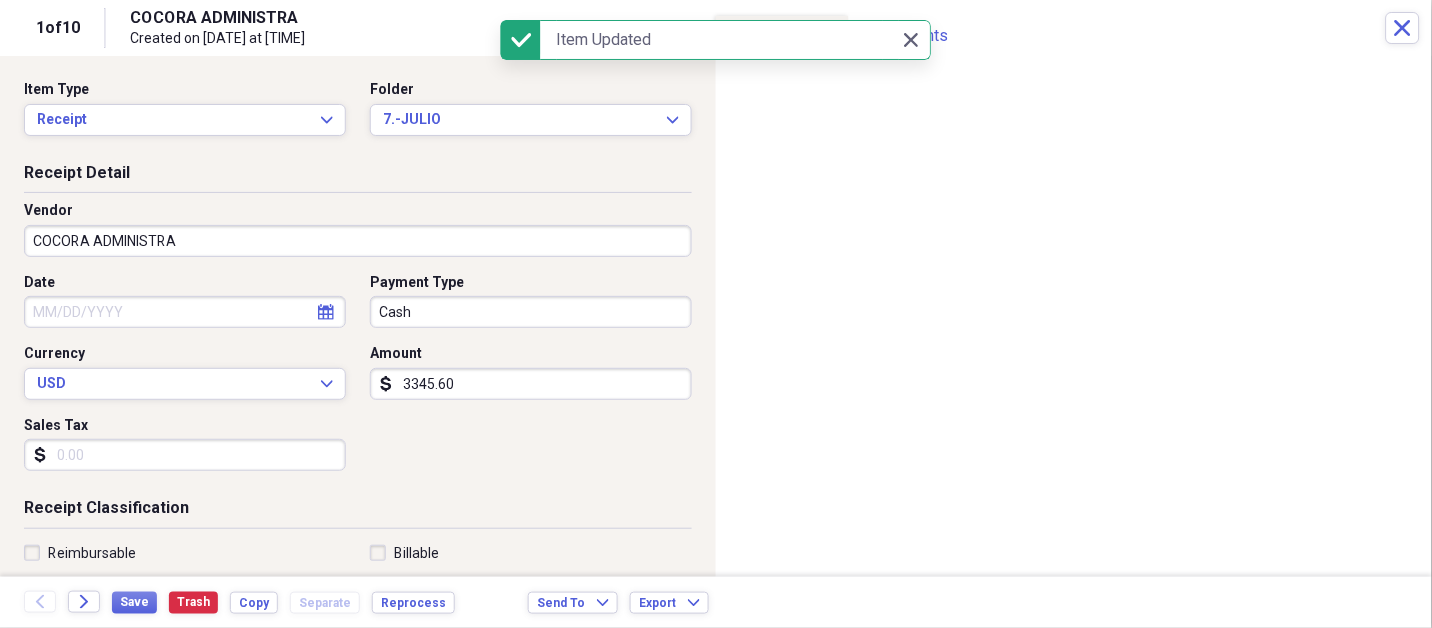 drag, startPoint x: 703, startPoint y: 280, endPoint x: 303, endPoint y: 235, distance: 402.5233 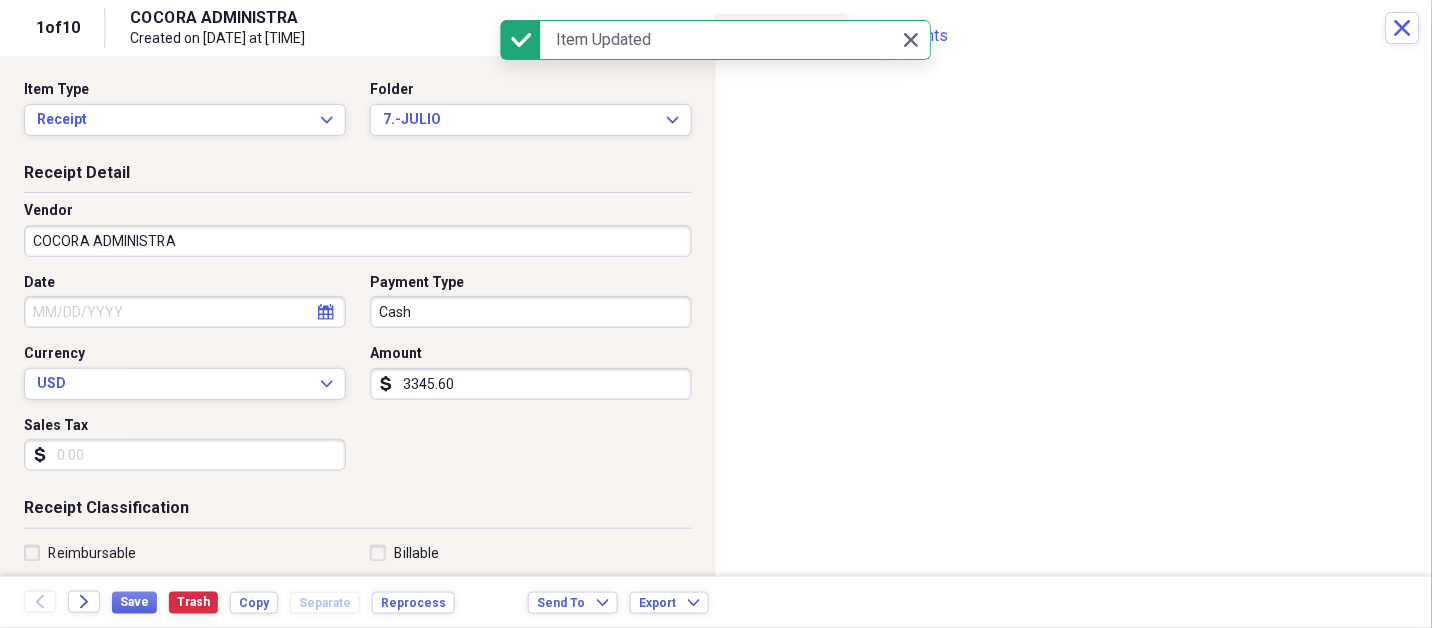 click on "Do My Books Expand Organize My Files 9 Collapse Unfiled Needs Review 9 Unfiled All Files Unfiled Unfiled Unfiled Saved Reports Collapse My Cabinet Chers Cabinet Add Folder Expand Folder ***STEVENS*** Add Folder Expand Folder ***US Credit Cards Used In Mexico Add Folder Expand Folder **Expense Receipts 2013 Add Folder Expand Folder **Expense Receipts 2014 Add Folder Expand Folder **Expense Receipts 2015 Add Folder Expand Folder **Expenses Receipts 2016 Add Folder Expand Folder **Expenses Receipts 2017 Add Folder Expand Folder **Expenses Receipts 2018 Add Folder Expand Folder **Expenses Receipts 2019 Add Folder Expand Folder **Expenses Receipts 2020 Add Folder Expand Folder **Expenses Receipts 2021 Add Folder Expand Folder **Expenses Receipts 2022 Add Folder Expand Folder **EXPENSES RECEIPTS 2023** Add Folder Expand Folder **EXPENSES RECEIPTS 2024** Add Folder Collapse Open Folder **EXPENSES RECEIPTS 2025** Add Folder Folder 1.-ENERO Add Folder Folder 2.-FEBRERO Add Folder Folder 3.-MARZO Add Folder Folder Add" at bounding box center [716, 314] 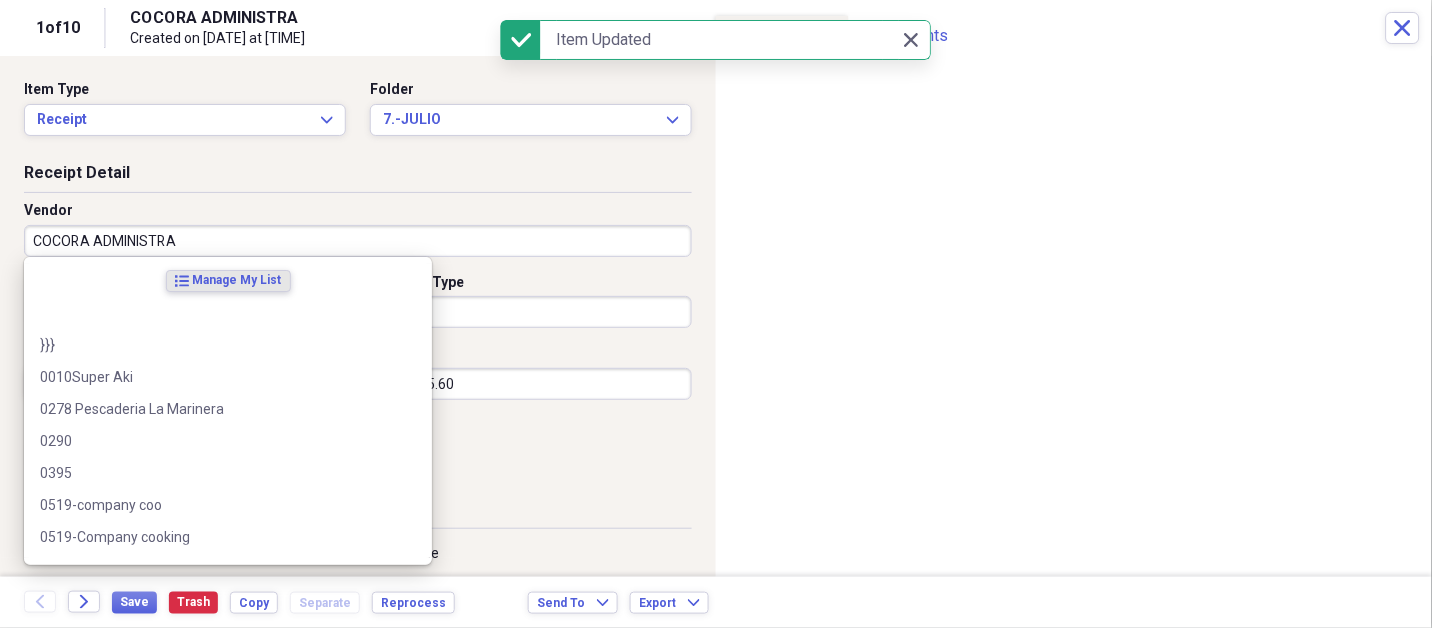 click on "COCORA ADMINISTRA" at bounding box center [358, 241] 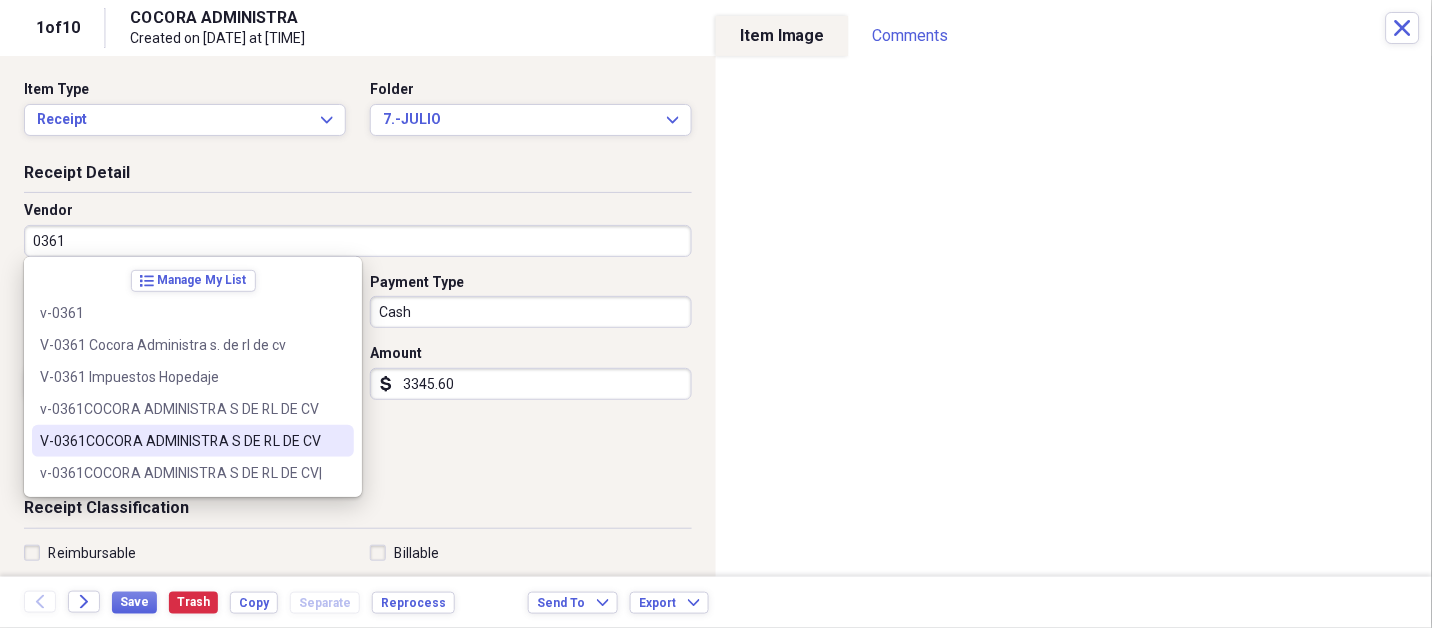 type on "V-0361COCORA ADMINISTRA S DE RL DE CV" 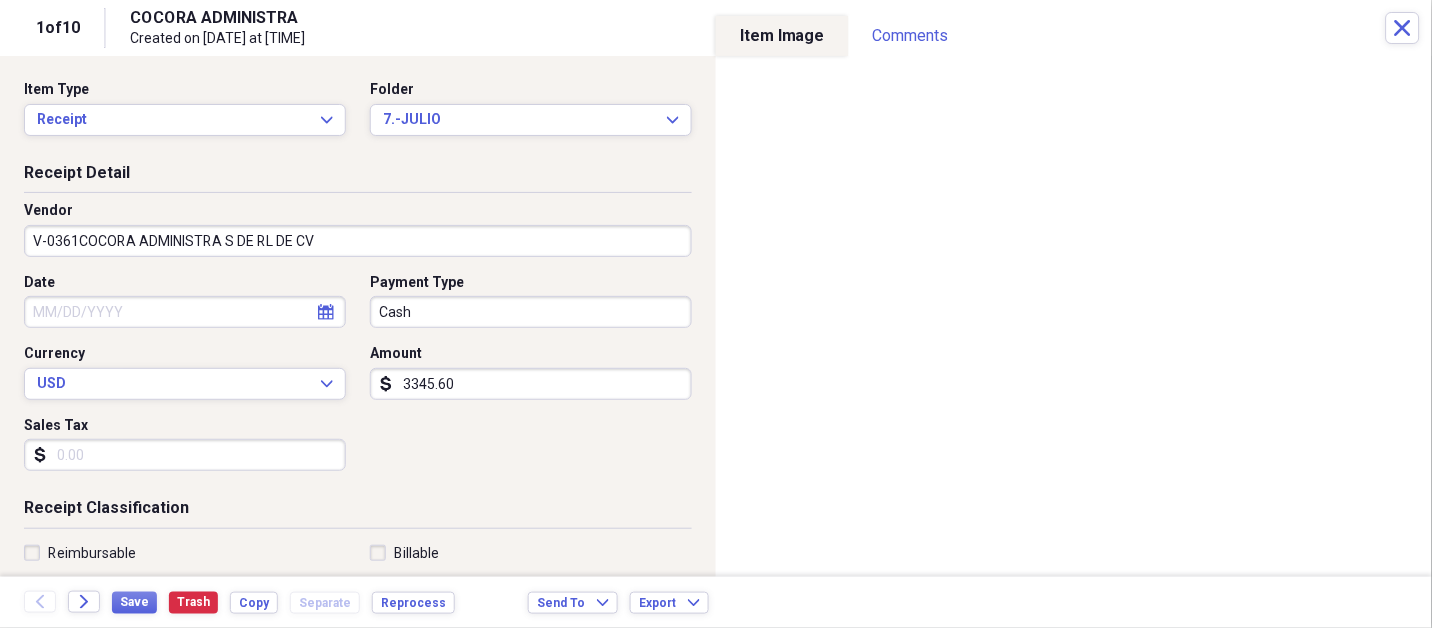 type on "FISCAL NOMINA" 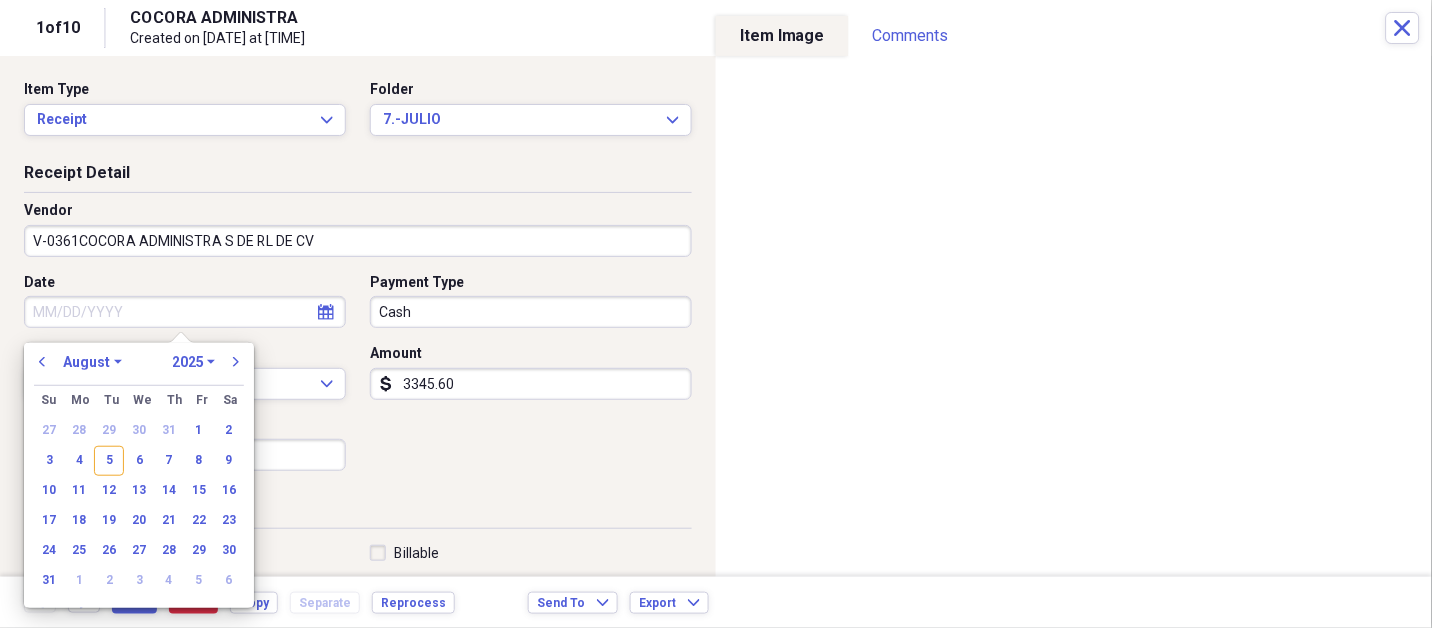 click on "January February March April May June July August September October November December" at bounding box center [92, 362] 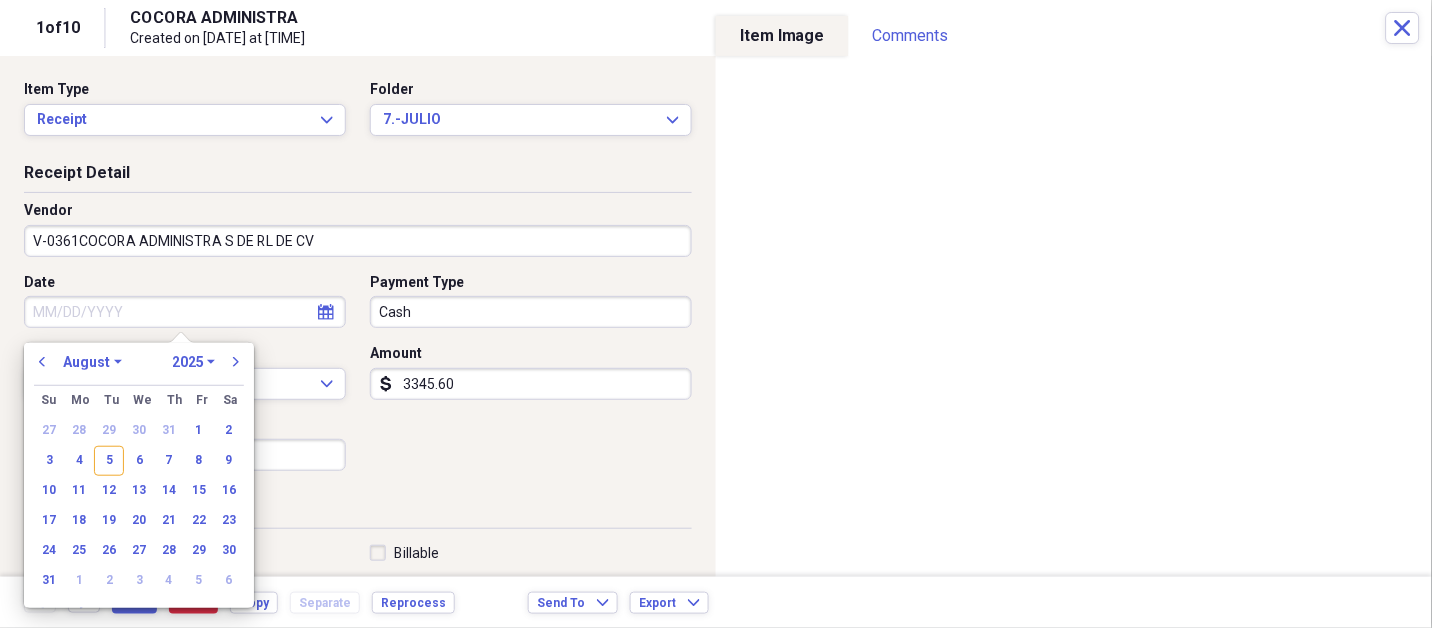 select on "6" 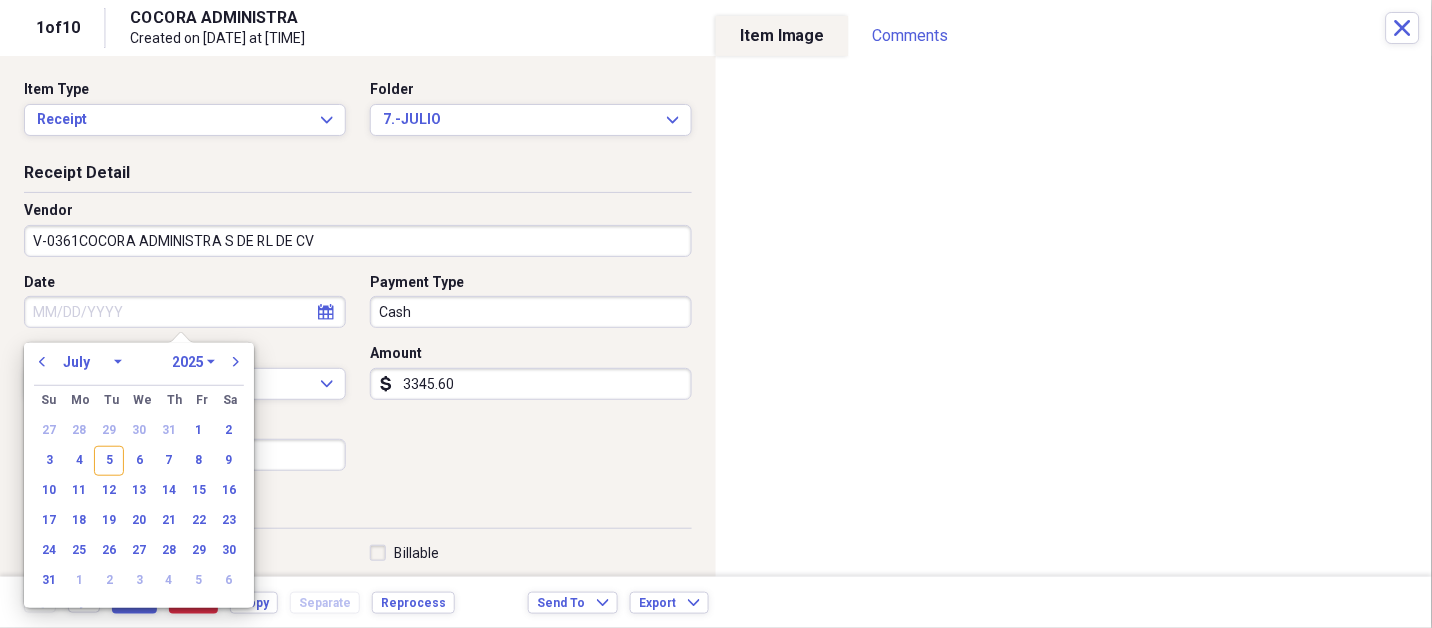 click on "January February March April May June July August September October November December" at bounding box center (92, 362) 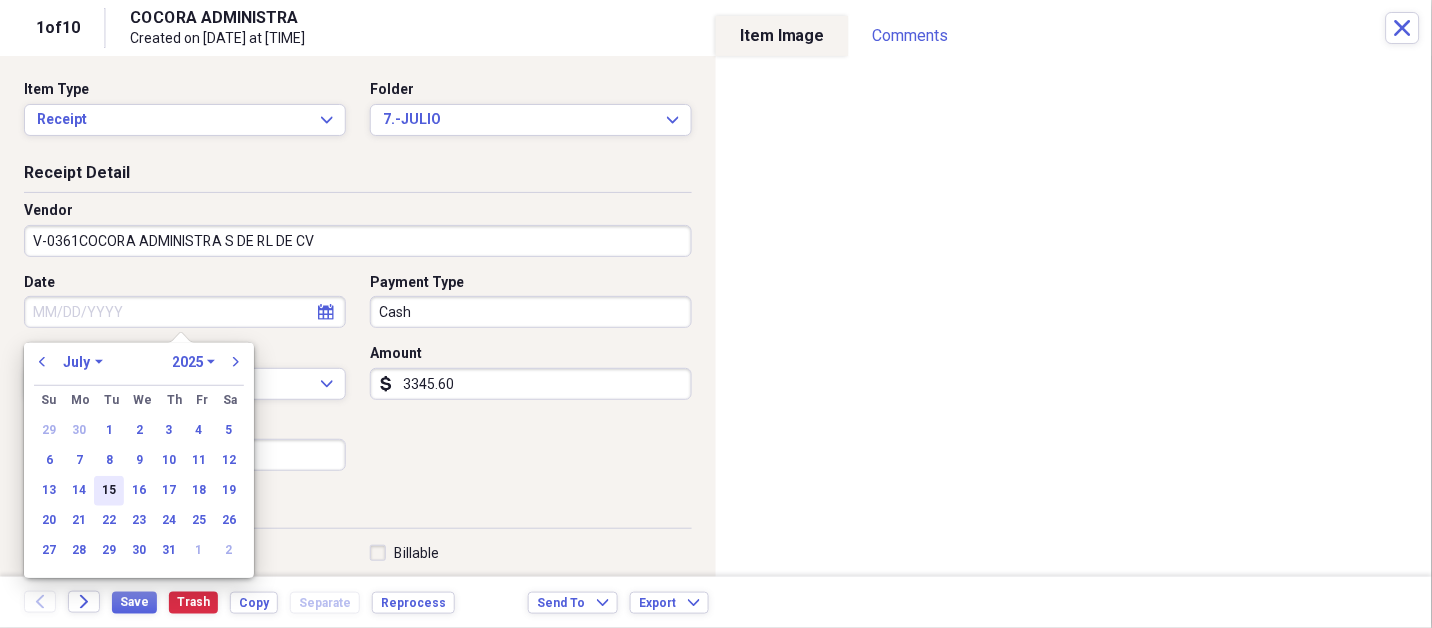 click on "15" at bounding box center [109, 491] 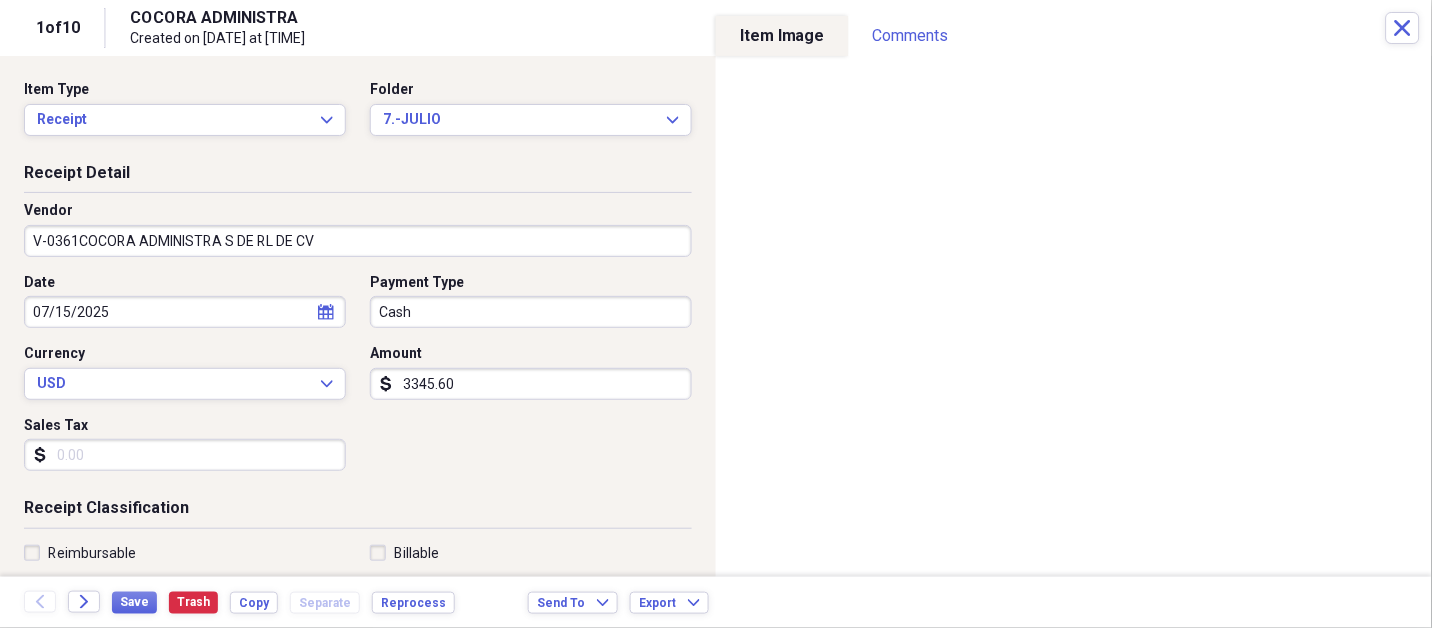 type 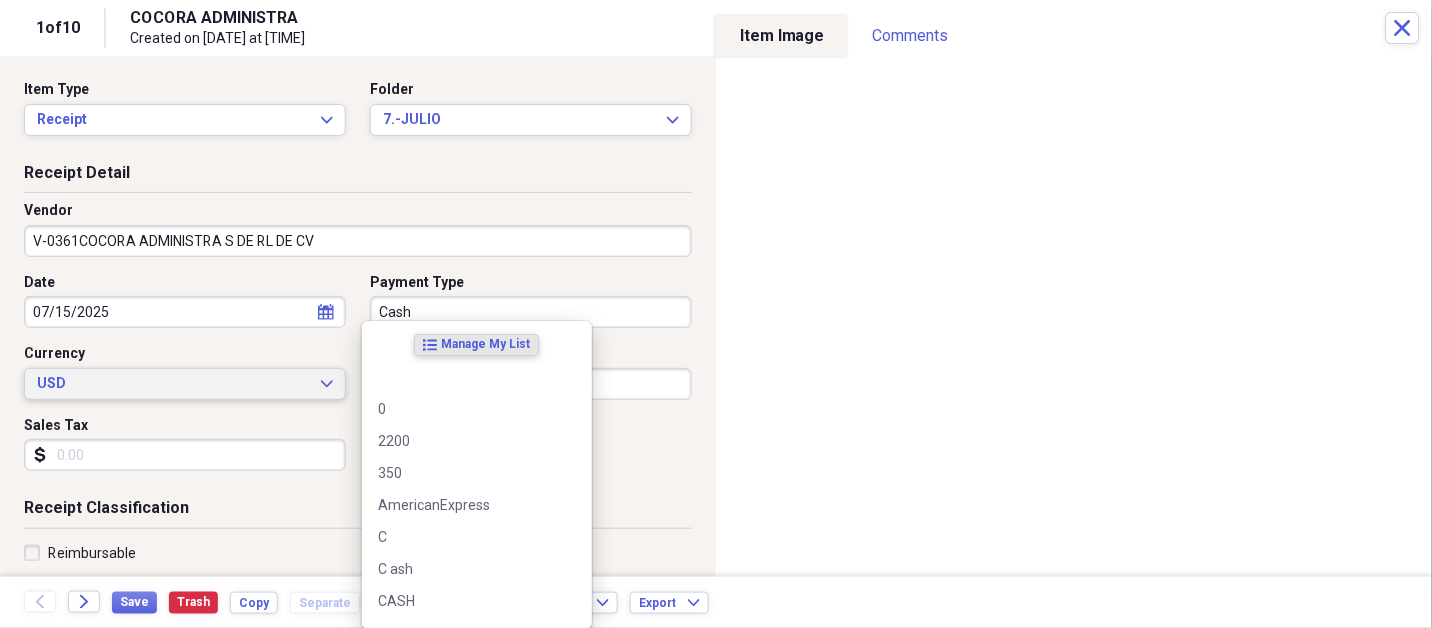 type 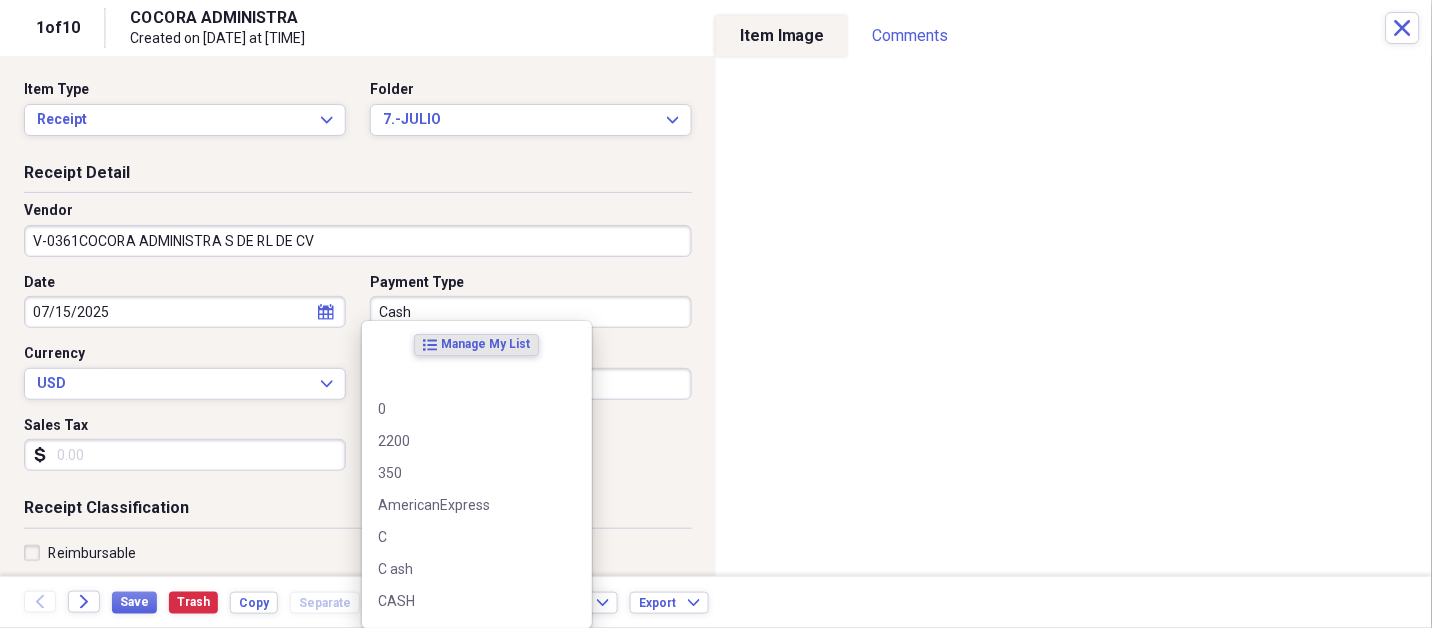 click on "Cash" at bounding box center [531, 312] 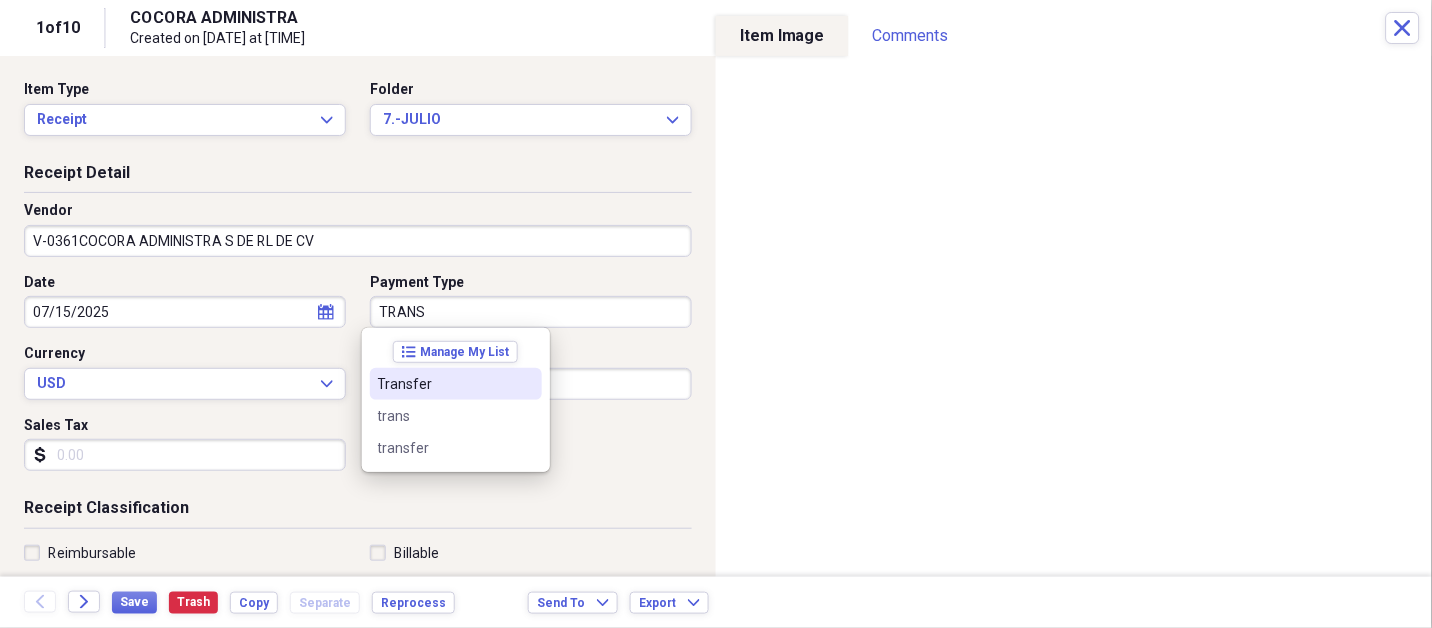 type on "Transfer" 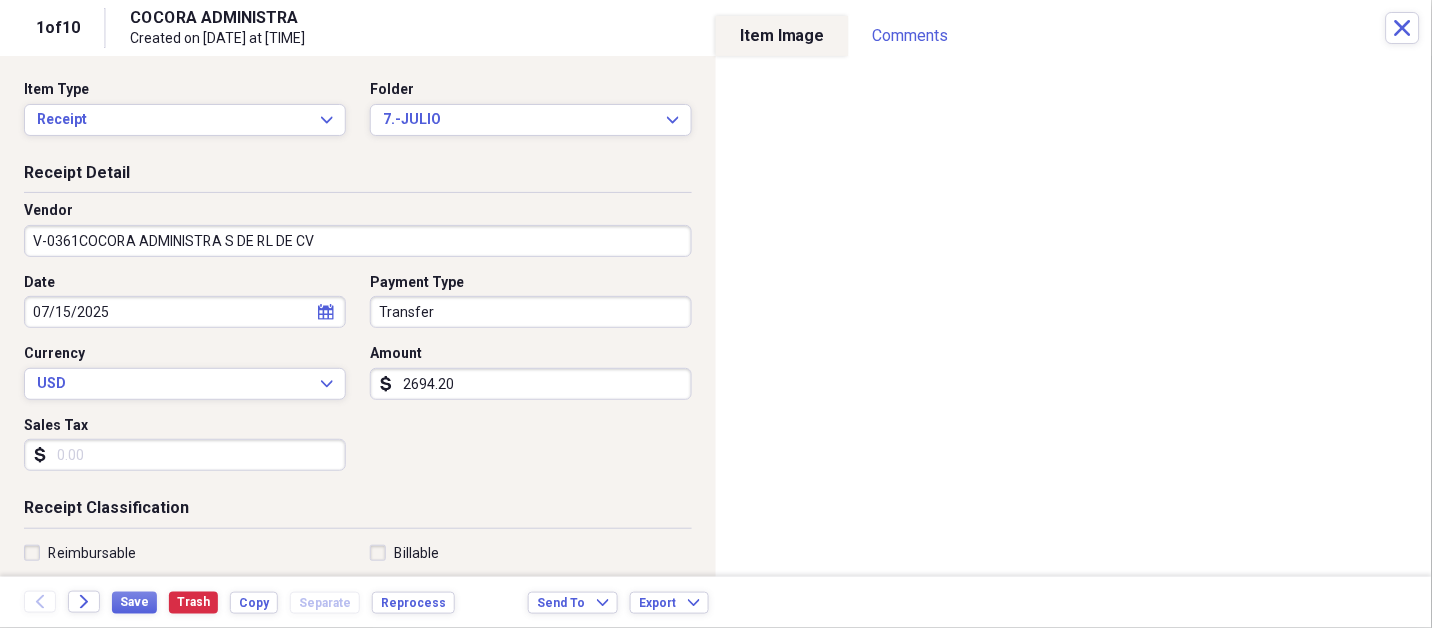 type on "2694.20" 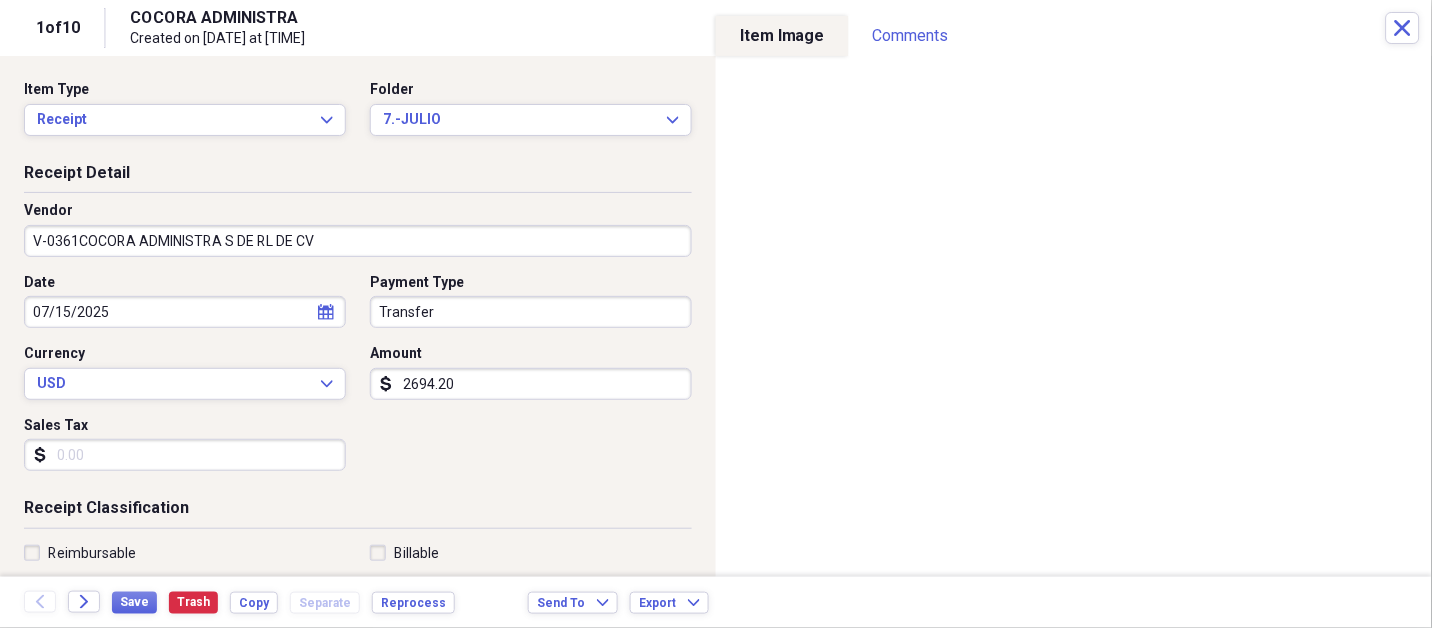 scroll, scrollTop: 307, scrollLeft: 0, axis: vertical 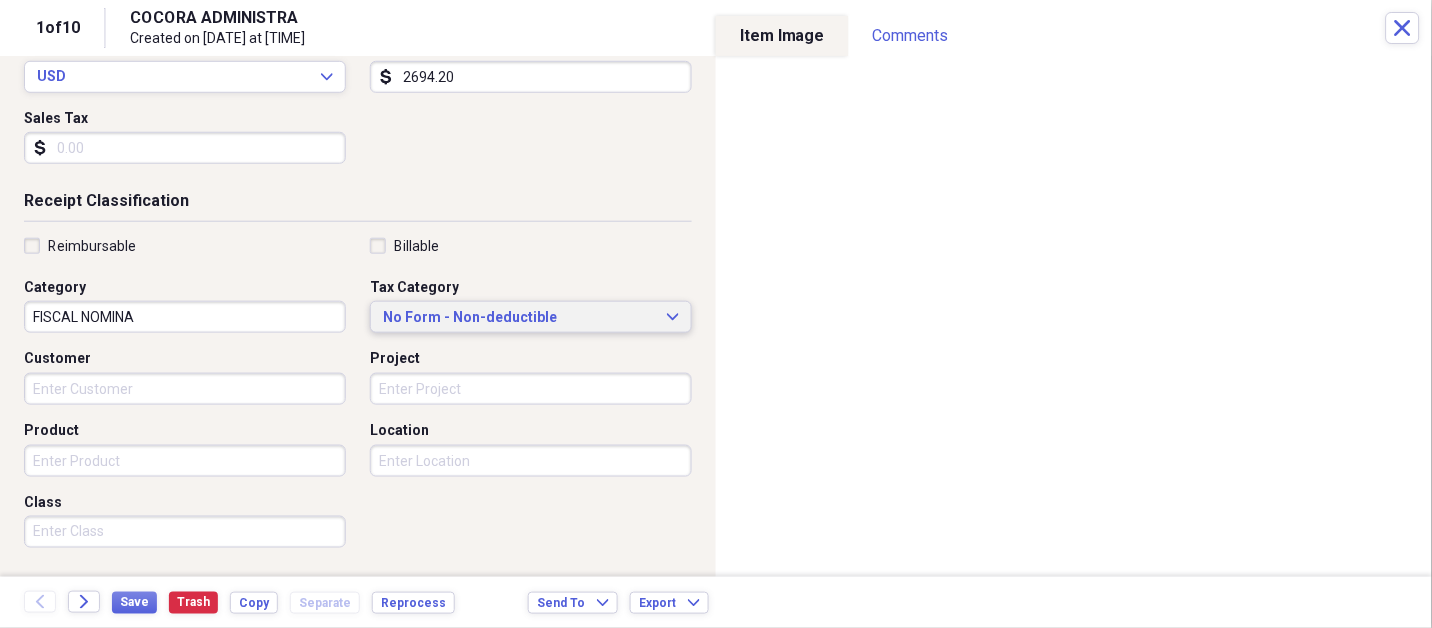 type 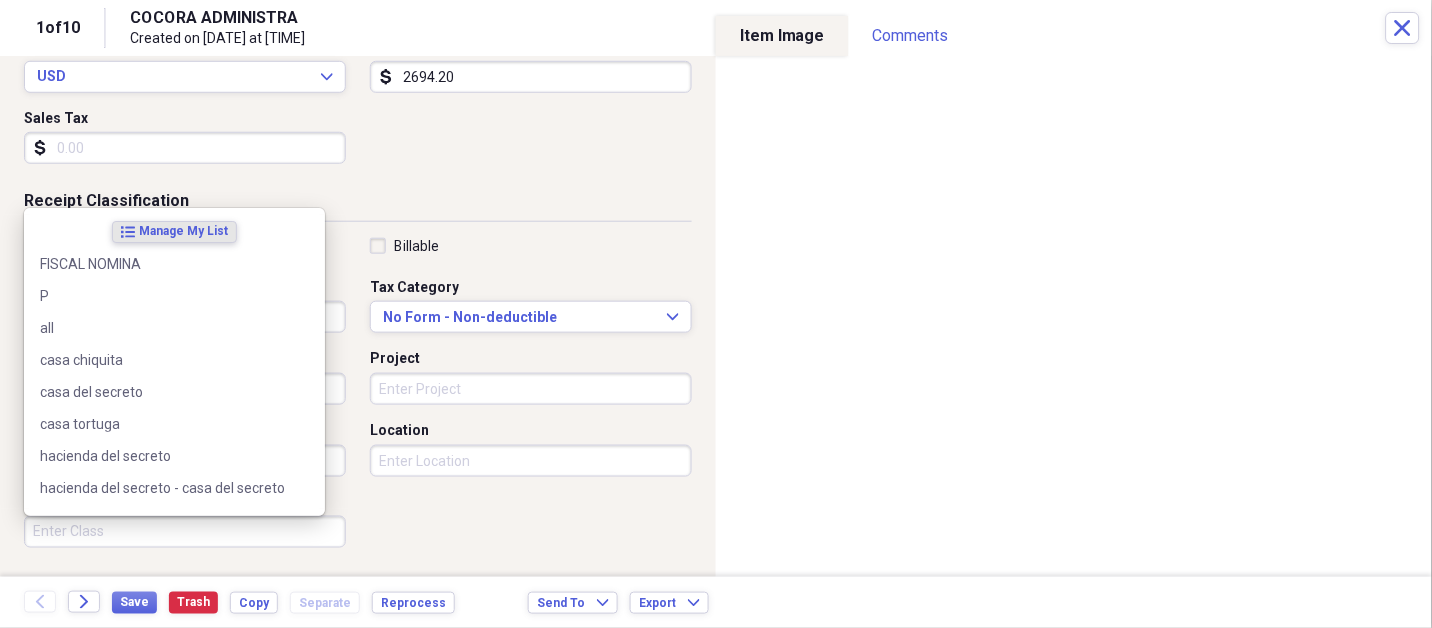scroll, scrollTop: 497, scrollLeft: 0, axis: vertical 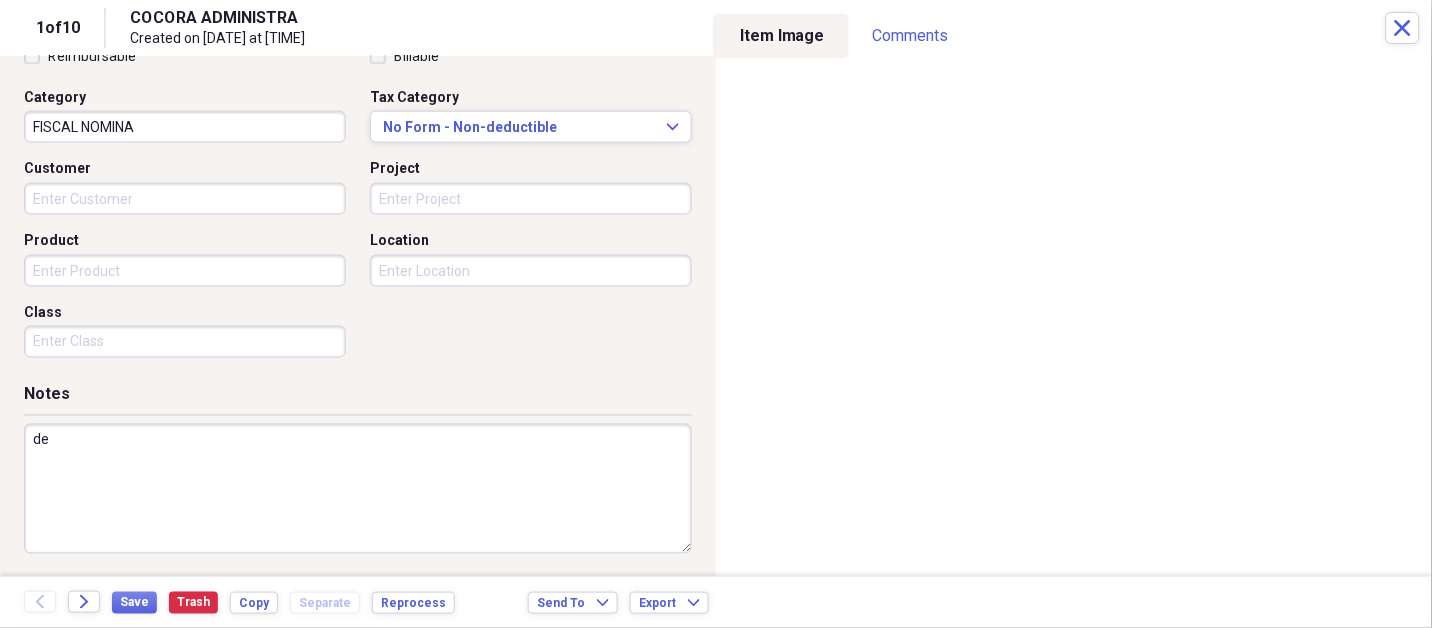 type on "d" 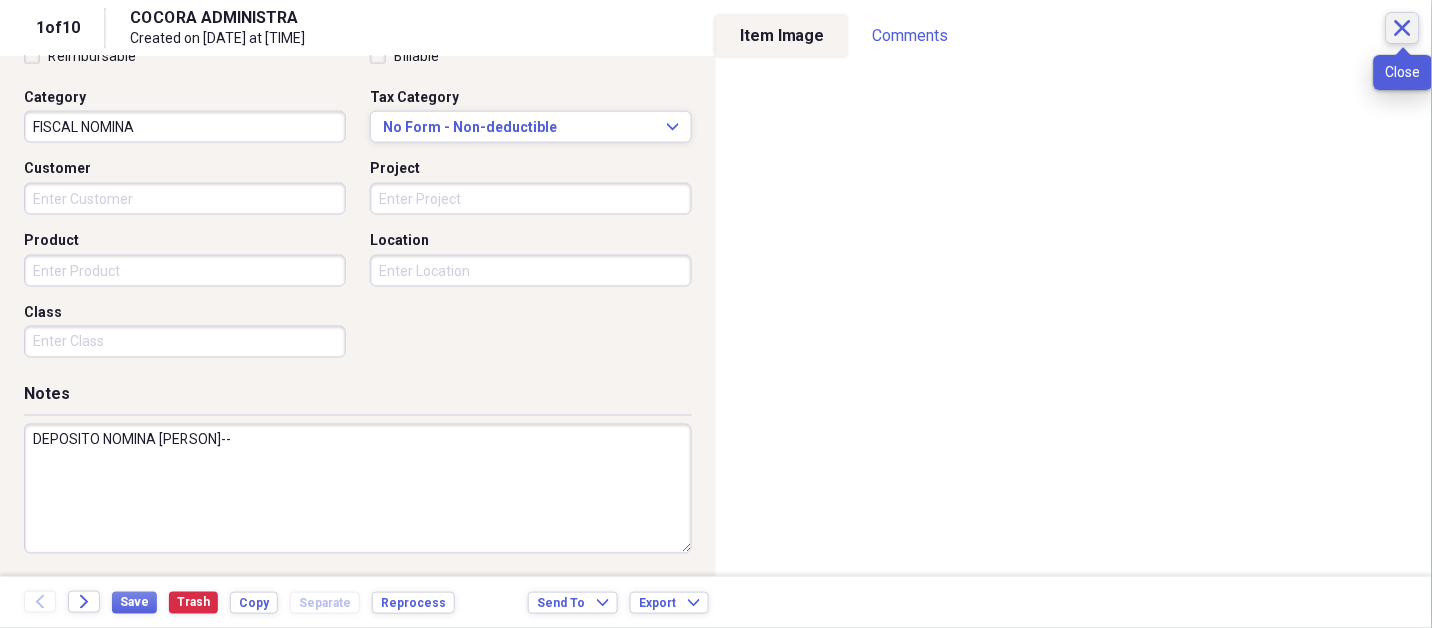 type on "DEPOSITO NOMINA [PERSON]--" 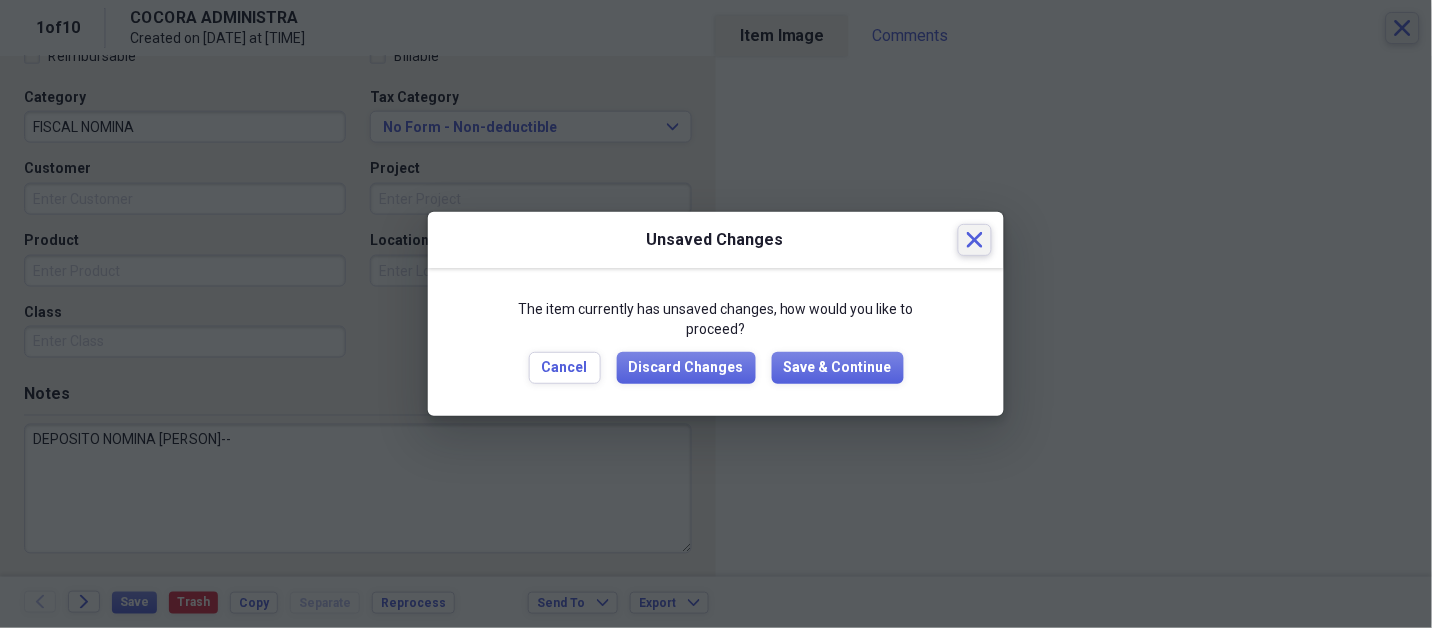 type 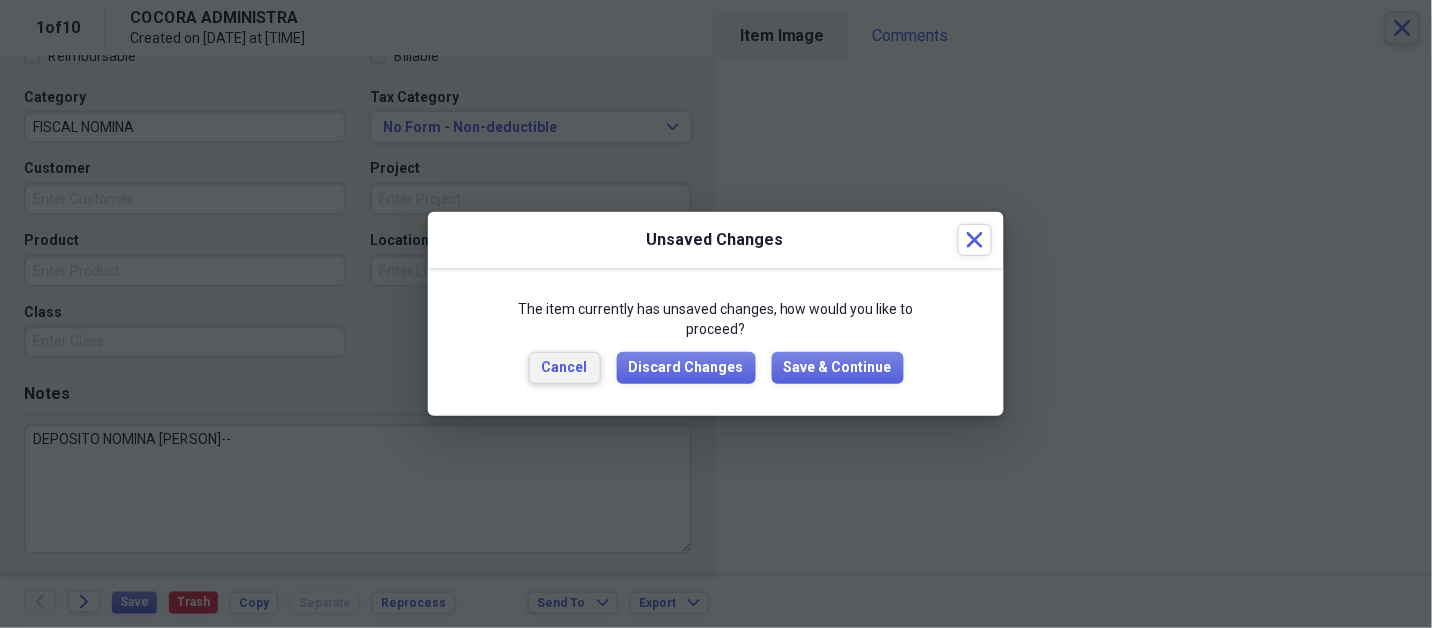 type 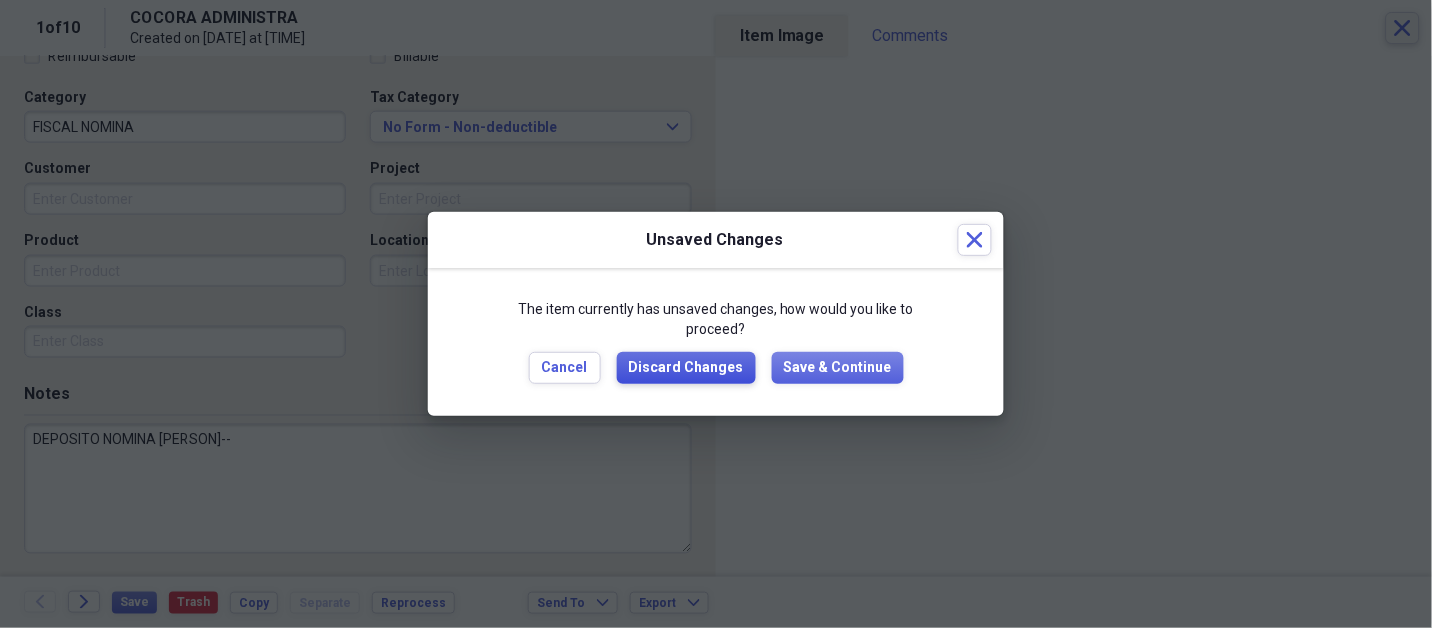 type 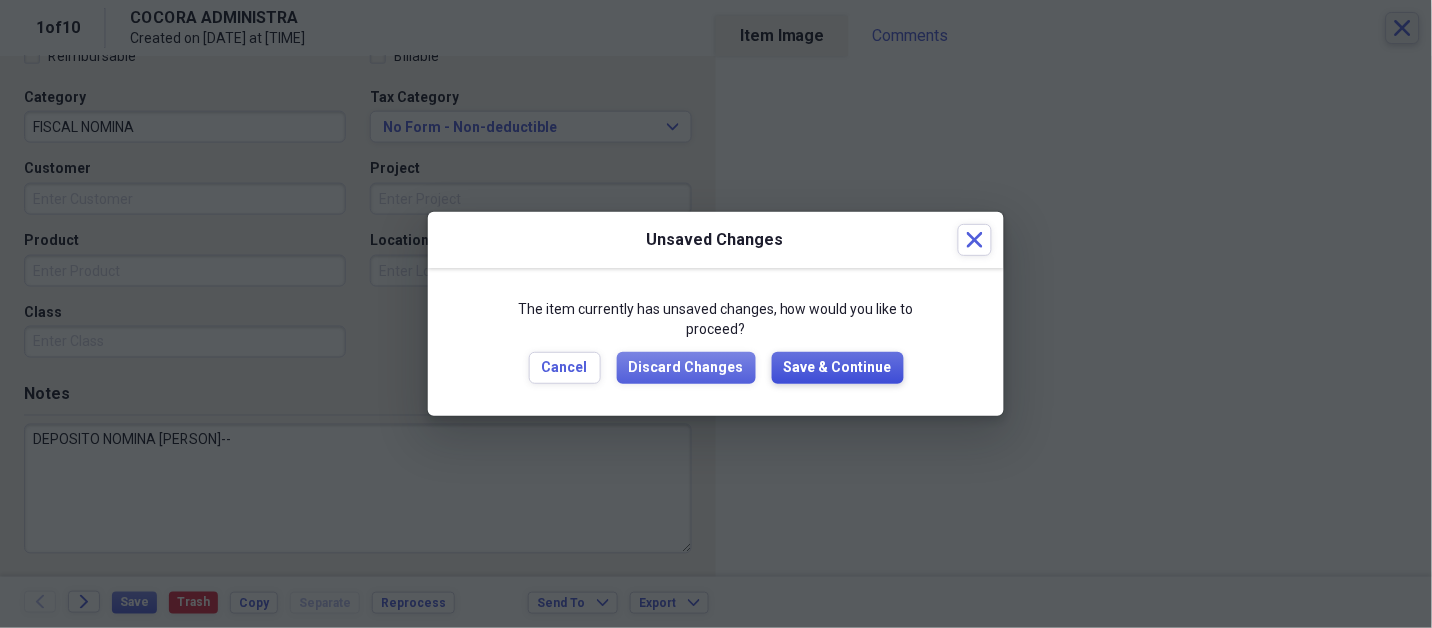 type 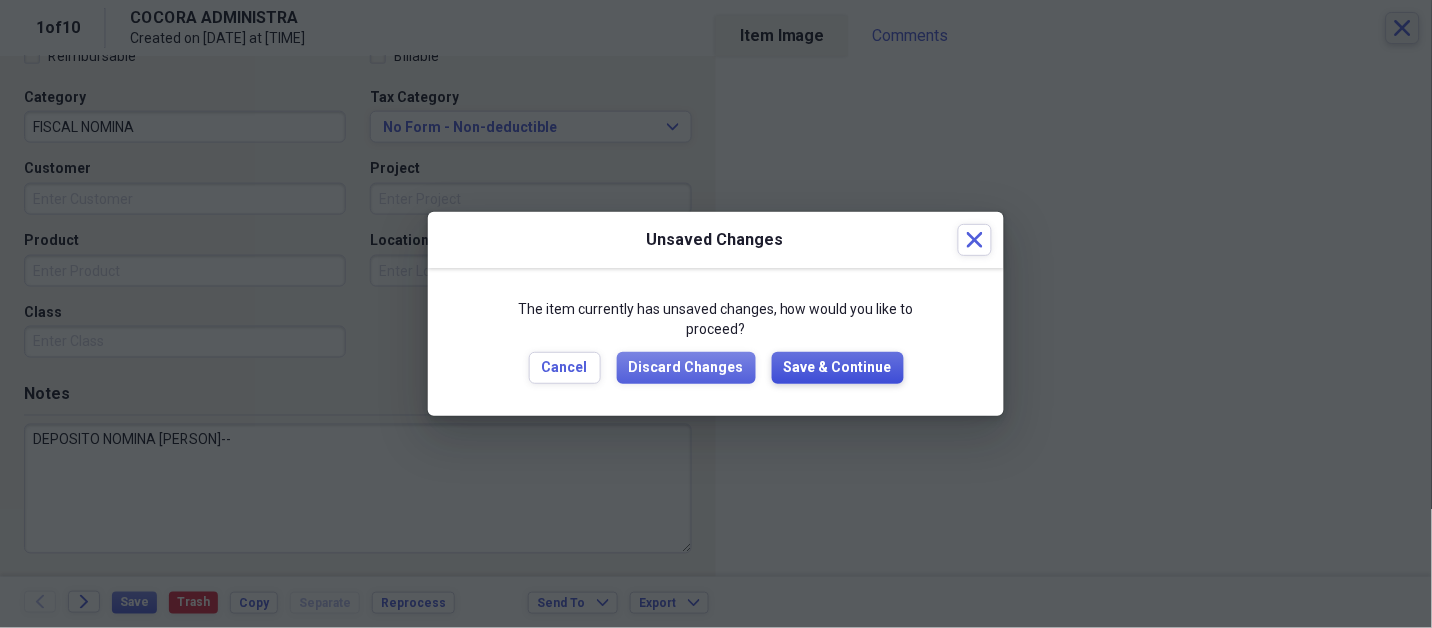 click on "Save & Continue" at bounding box center (838, 368) 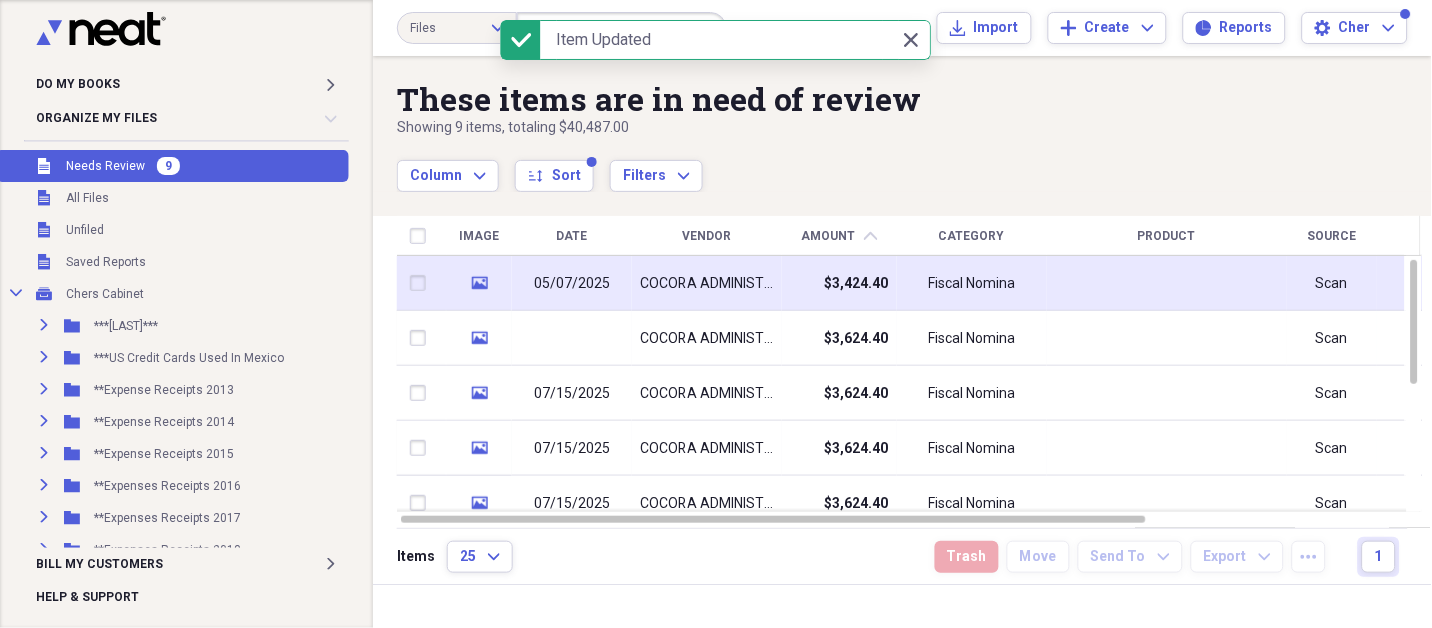click on "COCORA ADMINISTRA" at bounding box center [707, 284] 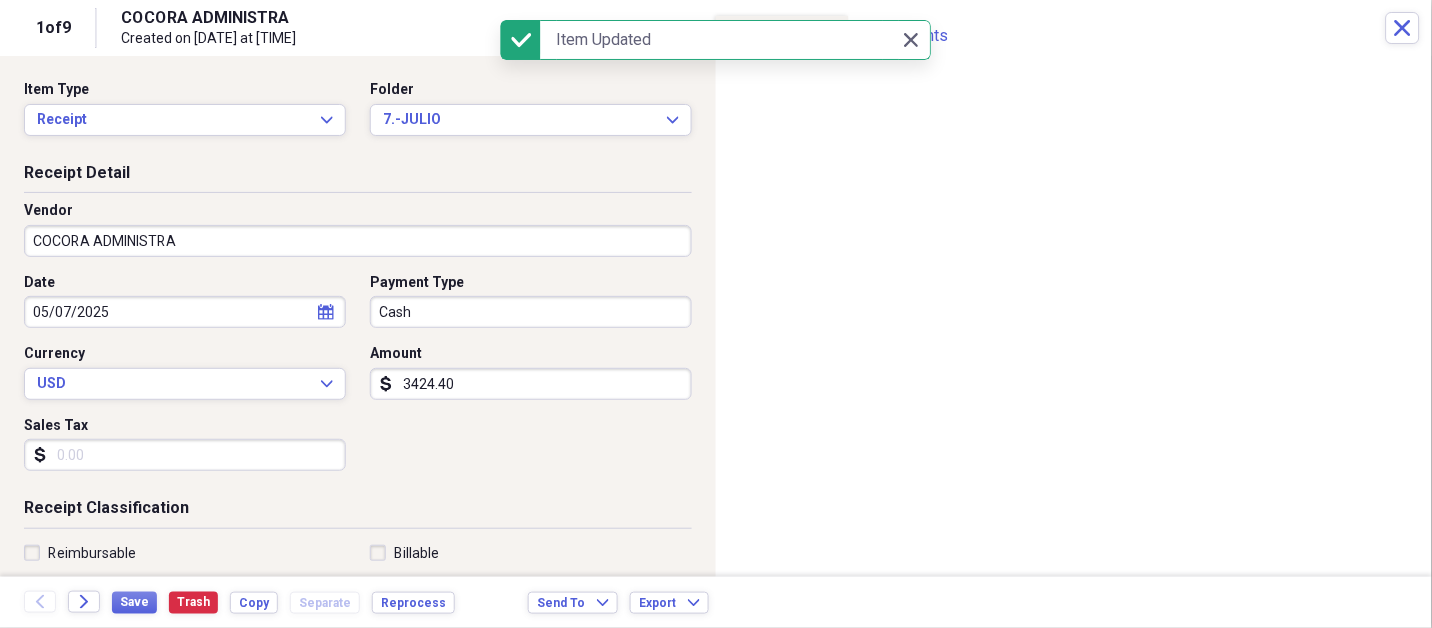 click on "COCORA ADMINISTRA" at bounding box center [358, 241] 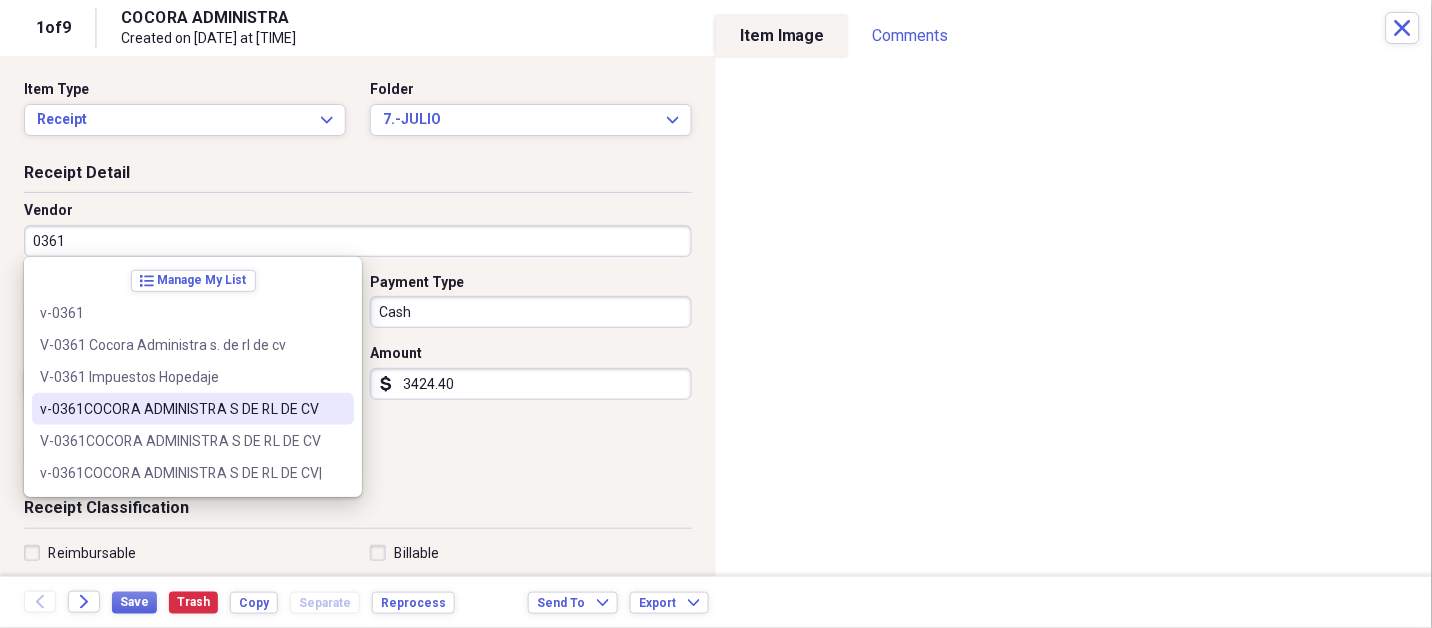 type 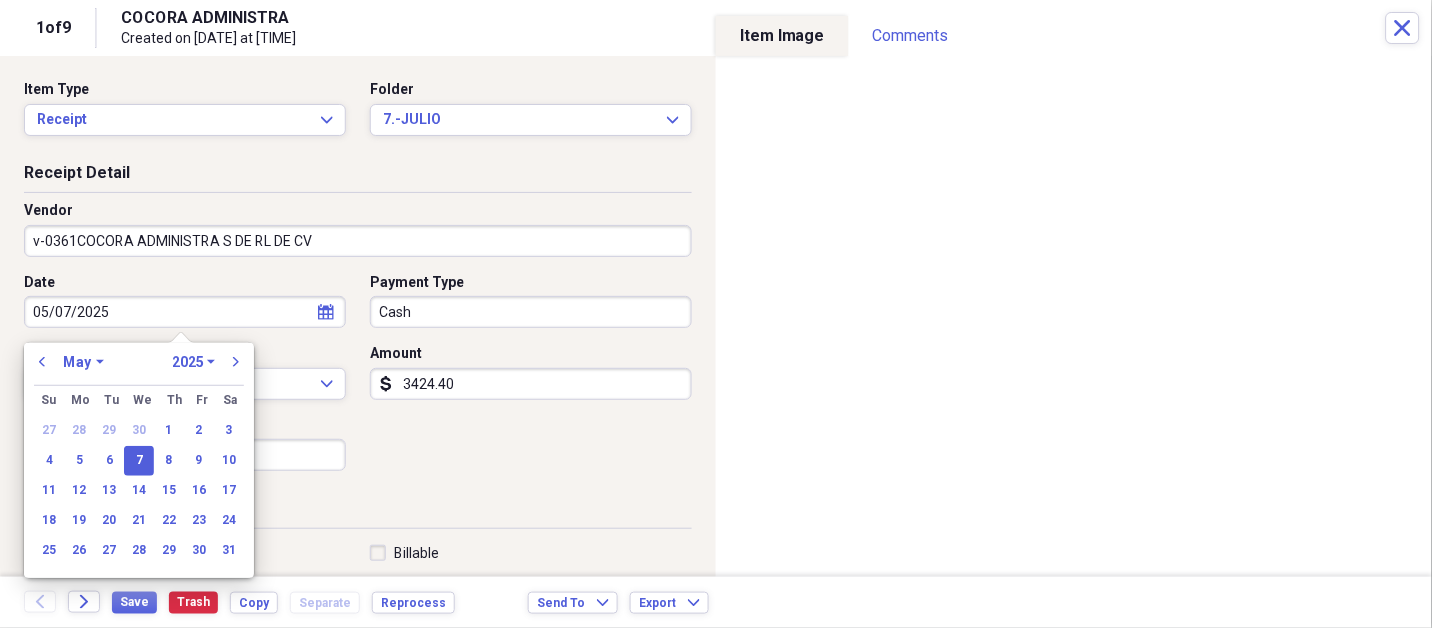 click on "v-0361COCORA ADMINISTRA S DE RL DE CV" at bounding box center (358, 241) 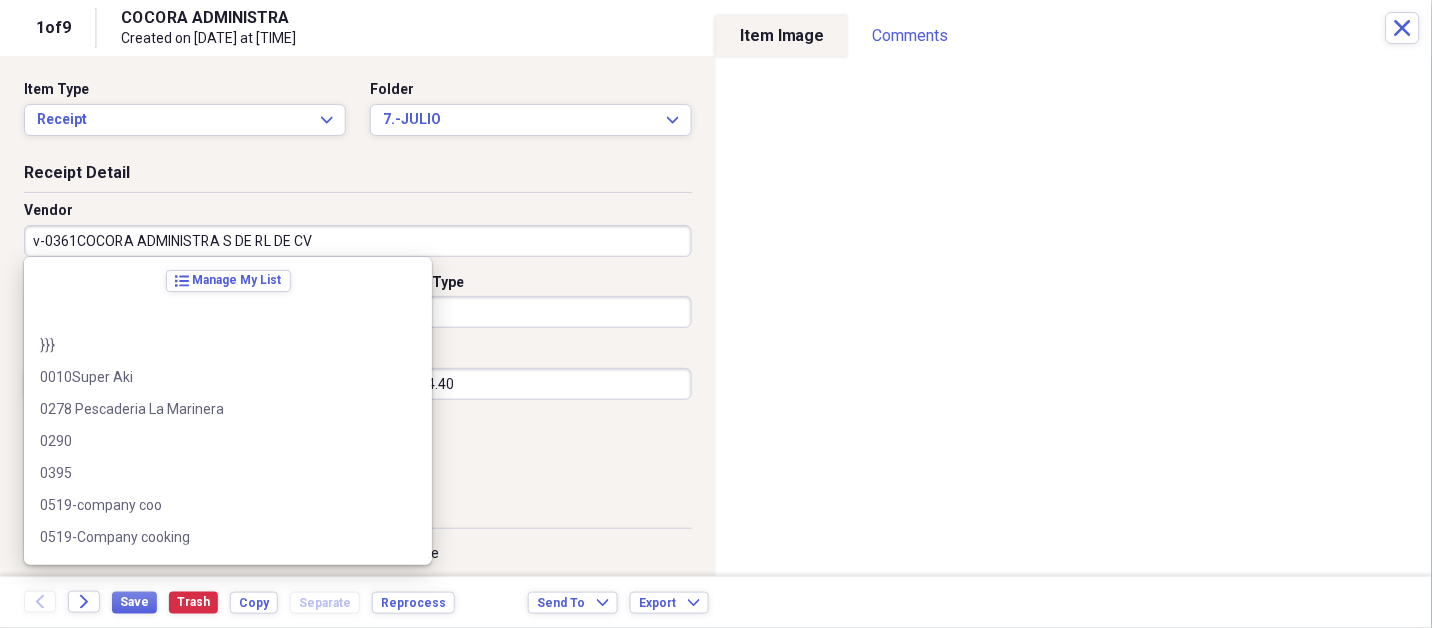 scroll, scrollTop: 41322, scrollLeft: 0, axis: vertical 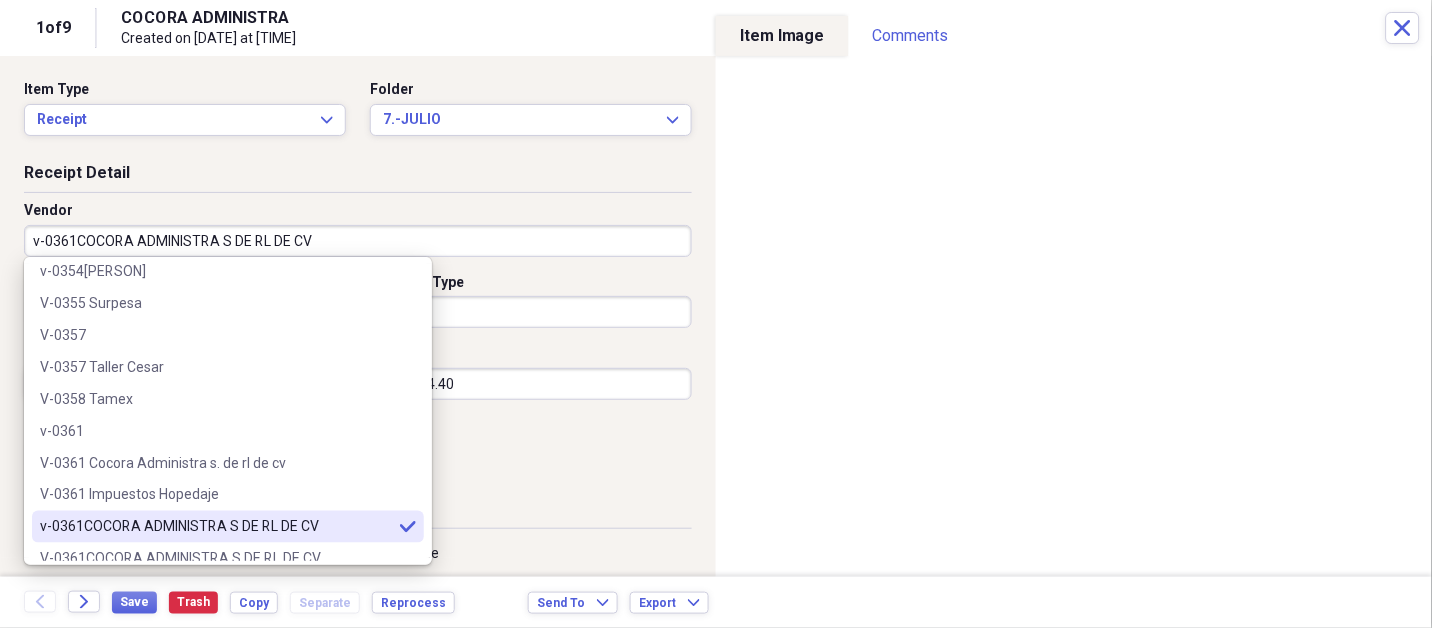 click on "v-0361COCORA ADMINISTRA S DE RL DE CV" at bounding box center (358, 241) 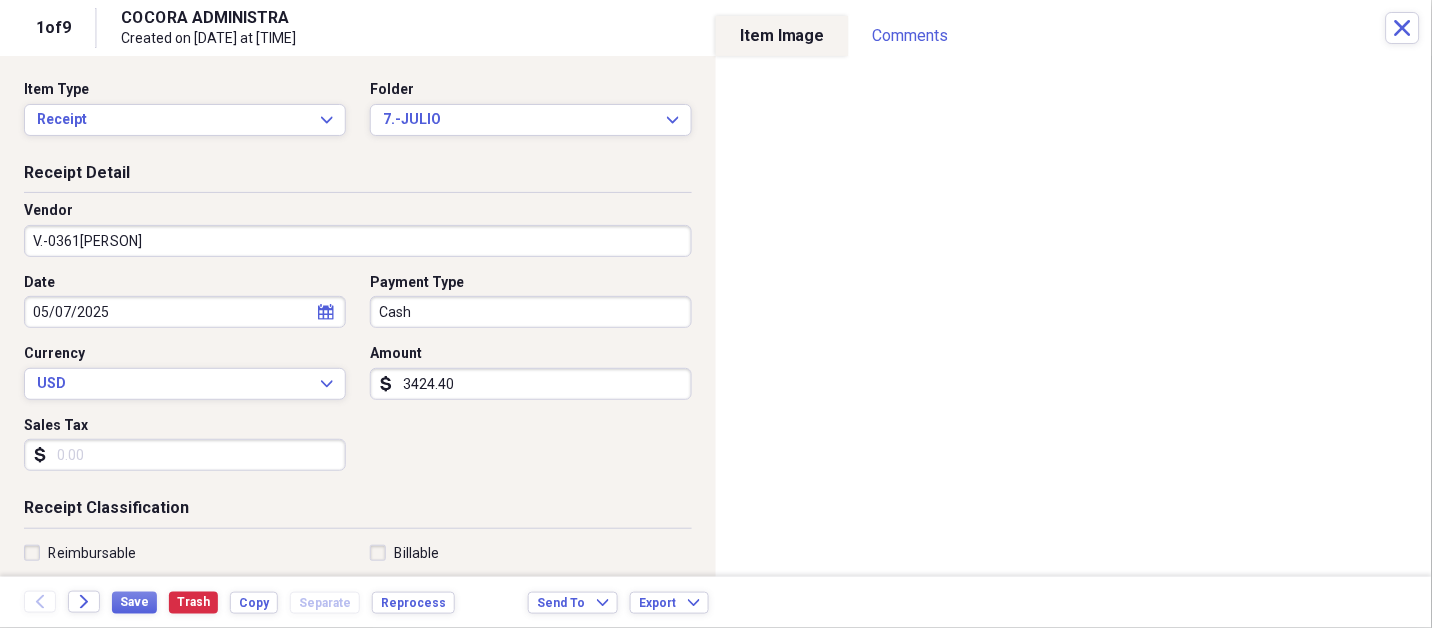 click 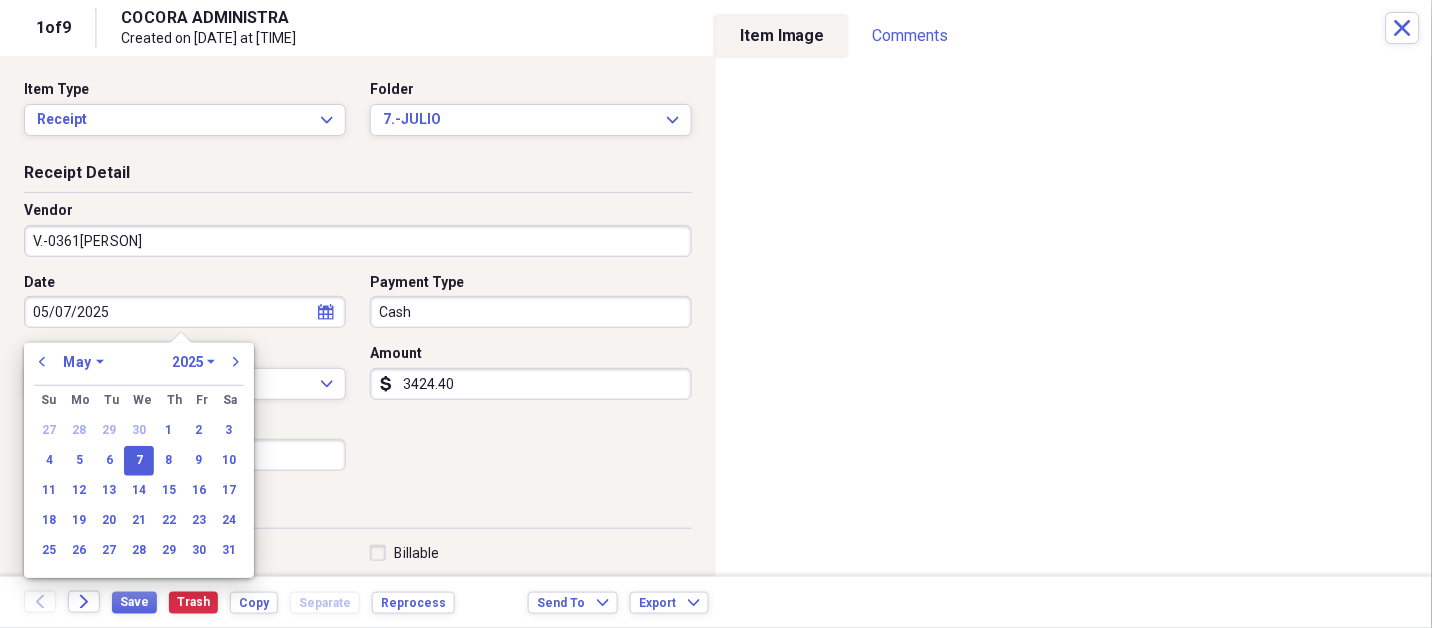 drag, startPoint x: 89, startPoint y: 355, endPoint x: 89, endPoint y: 208, distance: 147 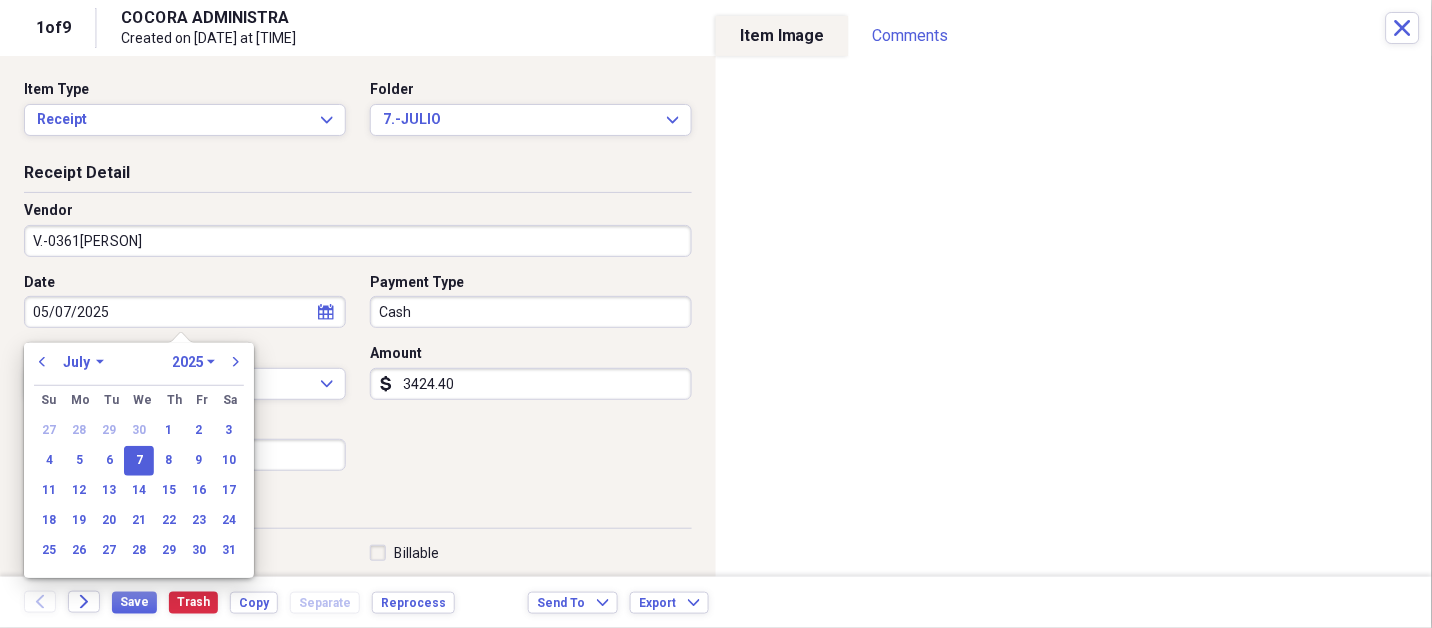 click on "January February March April May June July August September October November December" at bounding box center [83, 362] 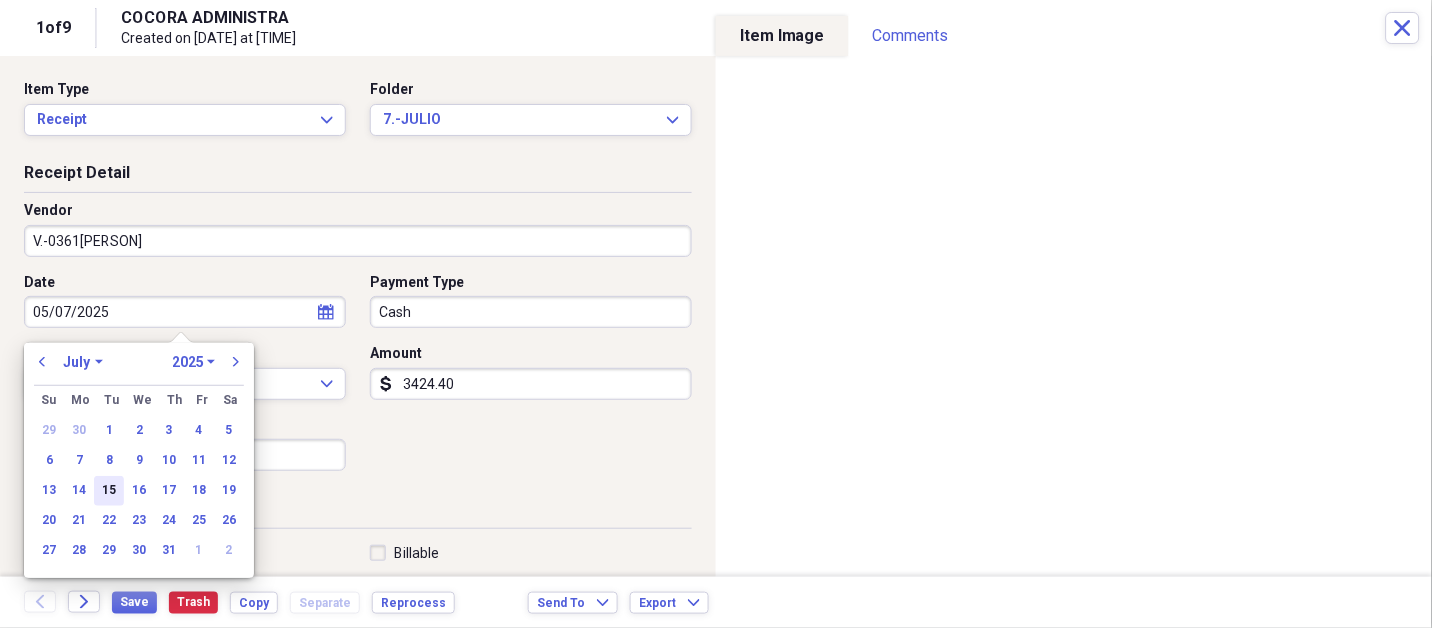 click on "15" at bounding box center (109, 491) 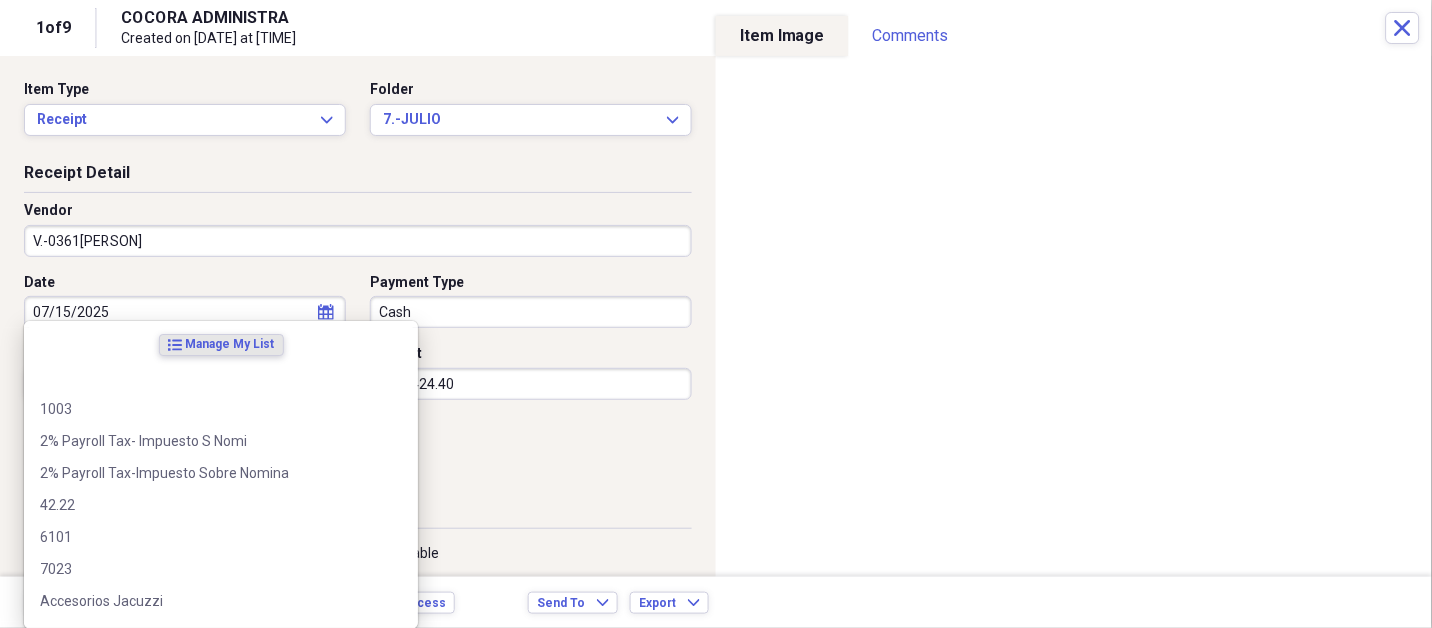 scroll, scrollTop: 307, scrollLeft: 0, axis: vertical 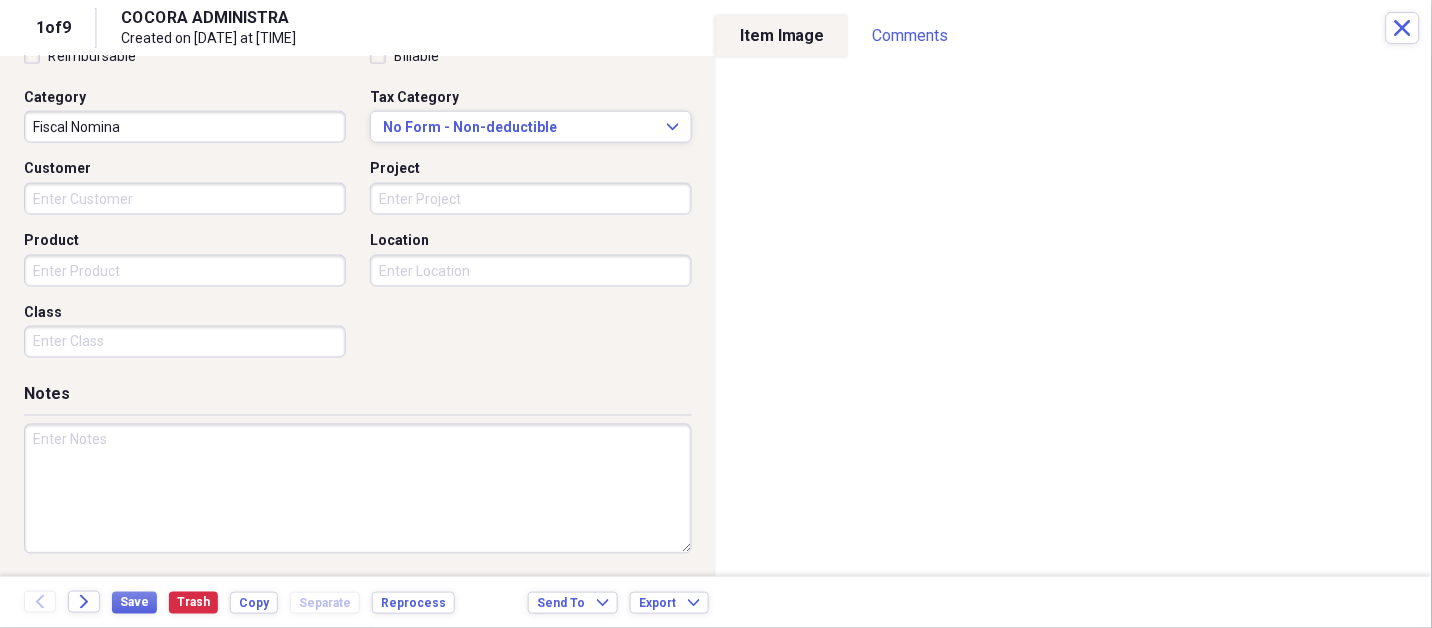 click at bounding box center (358, 489) 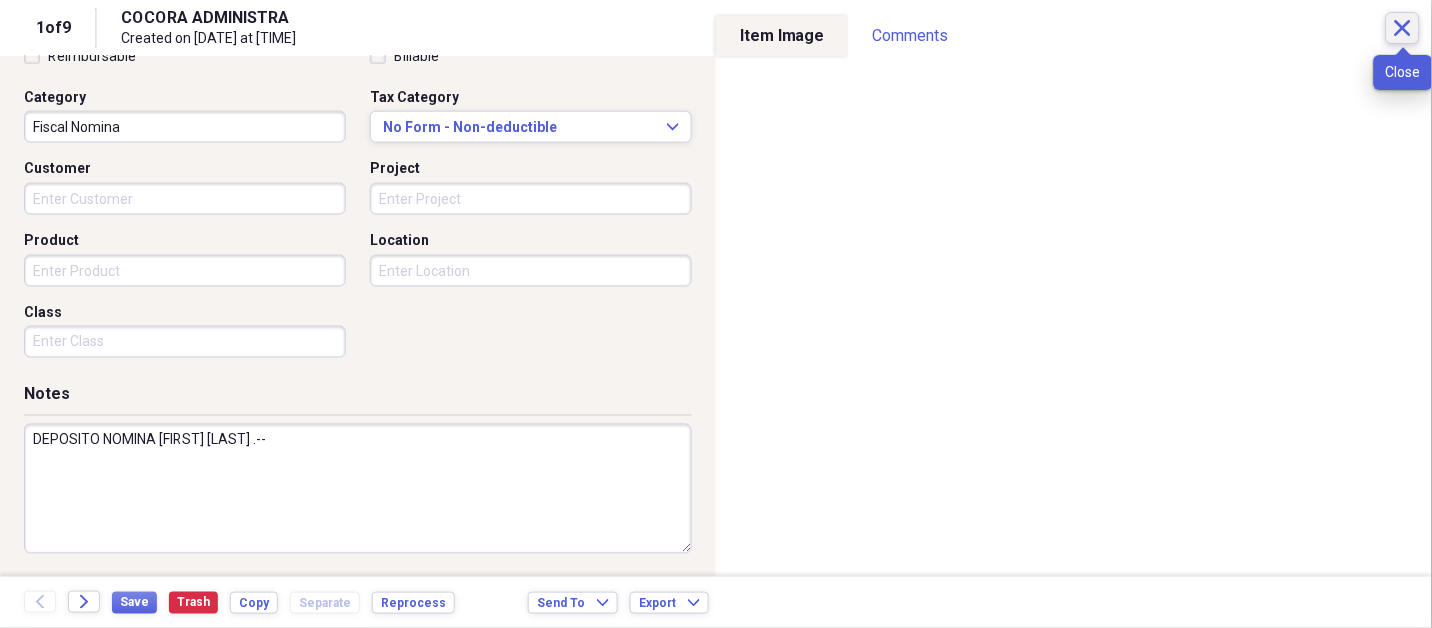 click on "Close" at bounding box center (1403, 28) 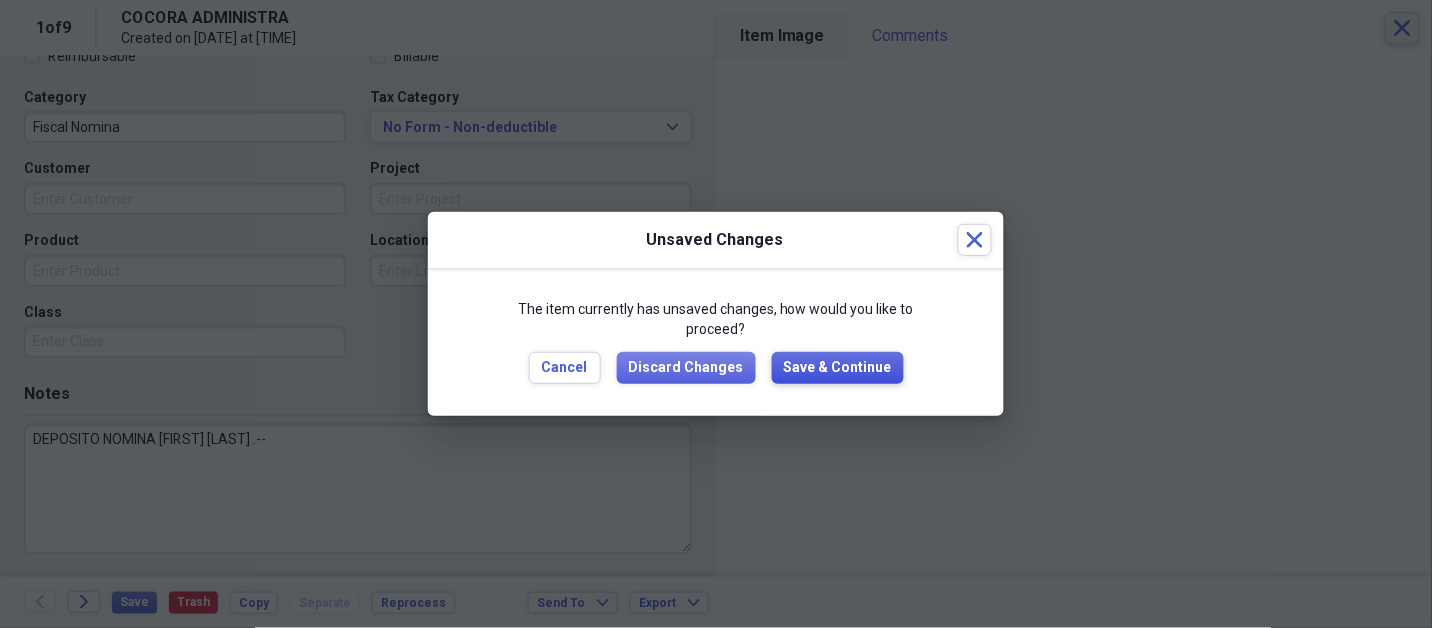 click on "Save & Continue" at bounding box center (838, 368) 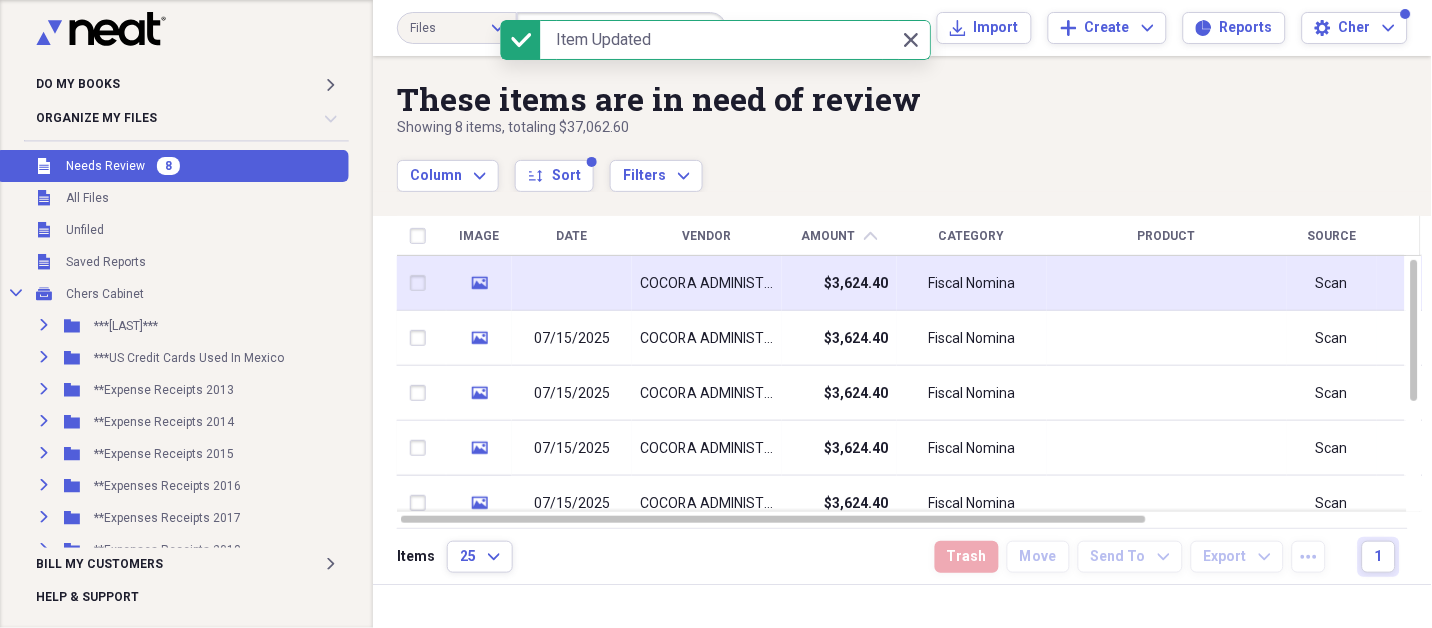 click on "COCORA ADMINISTRA" at bounding box center [707, 284] 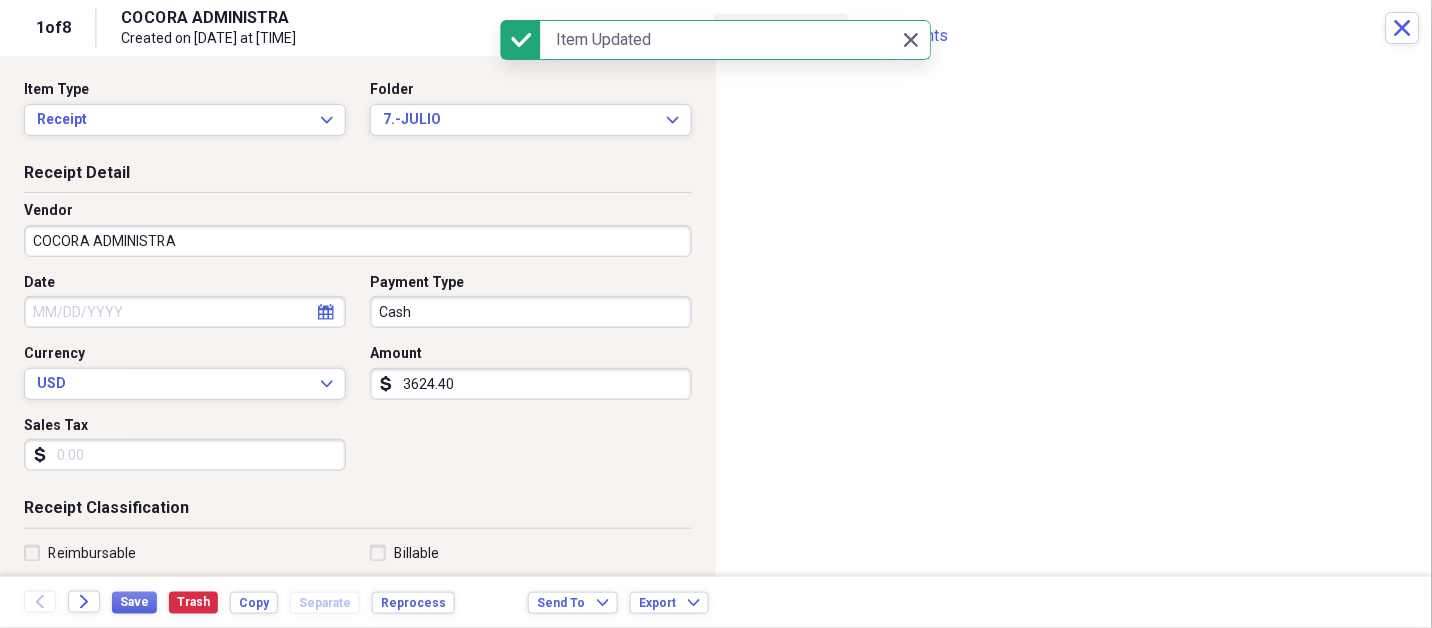 click on "Do My Books Expand Organize My Files 8 Collapse Unfiled Needs Review 8 Unfiled All Files Unfiled Unfiled Unfiled Saved Reports Collapse My Cabinet Chers Cabinet Add Folder Expand Folder ***[LAST]*** Add Folder Expand Folder ***US Credit Cards Used In Mexico Add Folder Expand Folder **Expense Receipts 2013 Add Folder Expand Folder **Expense Receipts 2014 Add Folder Expand Folder **Expense Receipts 2015 Add Folder Expand Folder **Expenses Receipts 2016 Add Folder Expand Folder **Expenses Receipts 2017 Add Folder Expand Folder **Expenses Receipts 2018 Add Folder Expand Folder **Expenses Receipts 2019 Add Folder Expand Folder **Expenses Receipts 2020 Add Folder Expand Folder **Expenses Receipts 2021 Add Folder Expand Folder **Expenses Receipts 2022 Add Folder Expand Folder **EXPENSES RECEIPTS 2023** Add Folder Expand Folder **EXPENSES RECEIPTS 2024** Add Folder Collapse Open Folder **EXPENSES RECEIPTS 2025** Add Folder Folder 1.-ENERO Add Folder Folder 2.-FEBRERO Add Folder Folder 3.-MARZO Add Folder Folder Add" at bounding box center [716, 314] 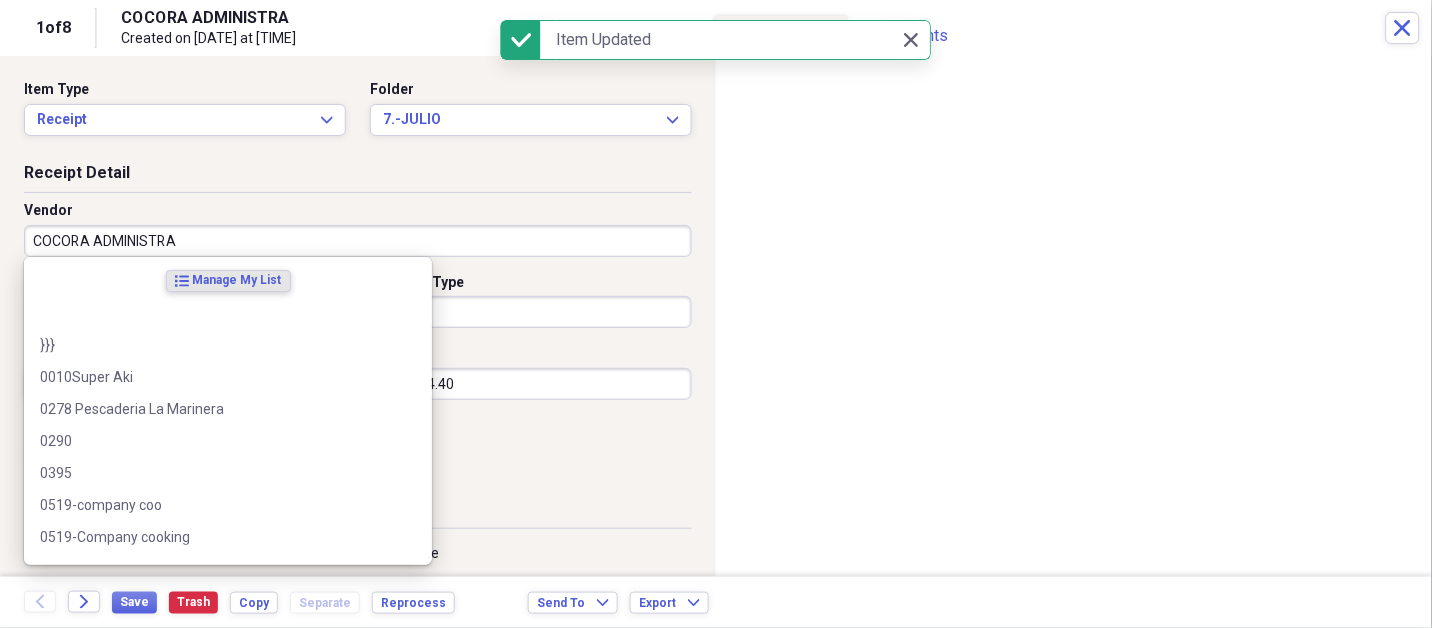 click on "COCORA ADMINISTRA" at bounding box center (358, 241) 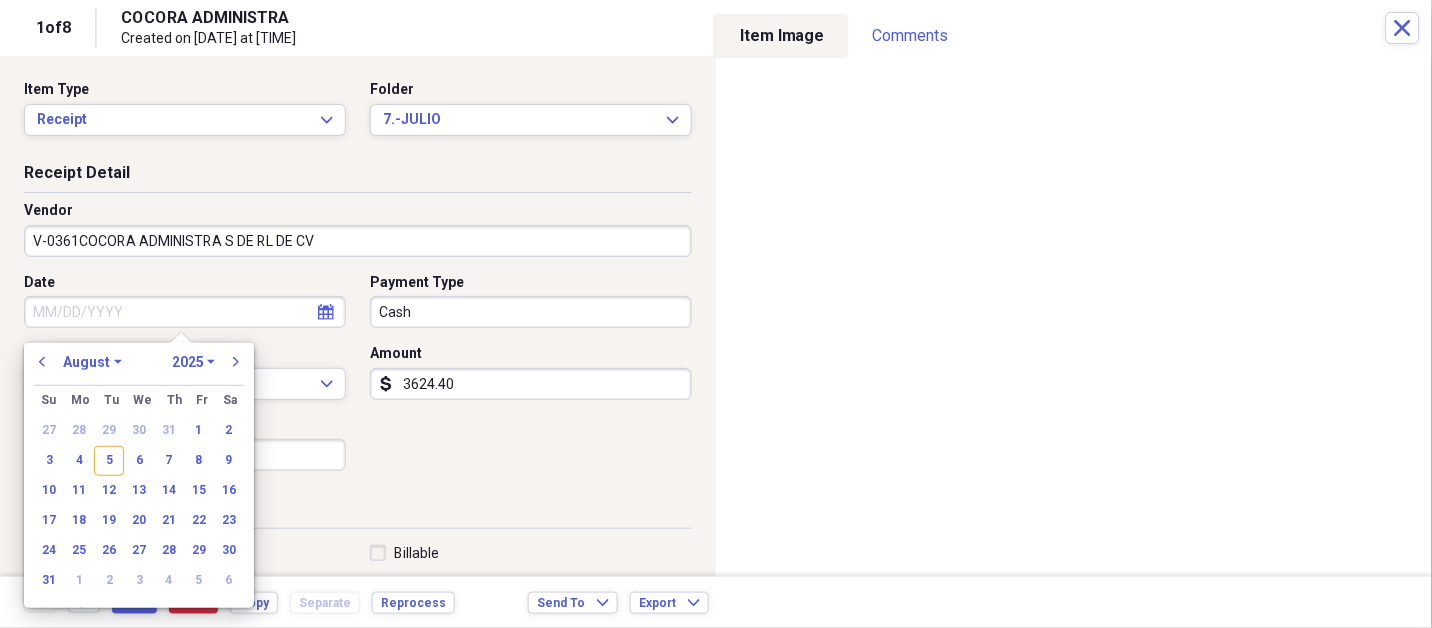 click on "January February March April May June July August September October November December" at bounding box center (92, 362) 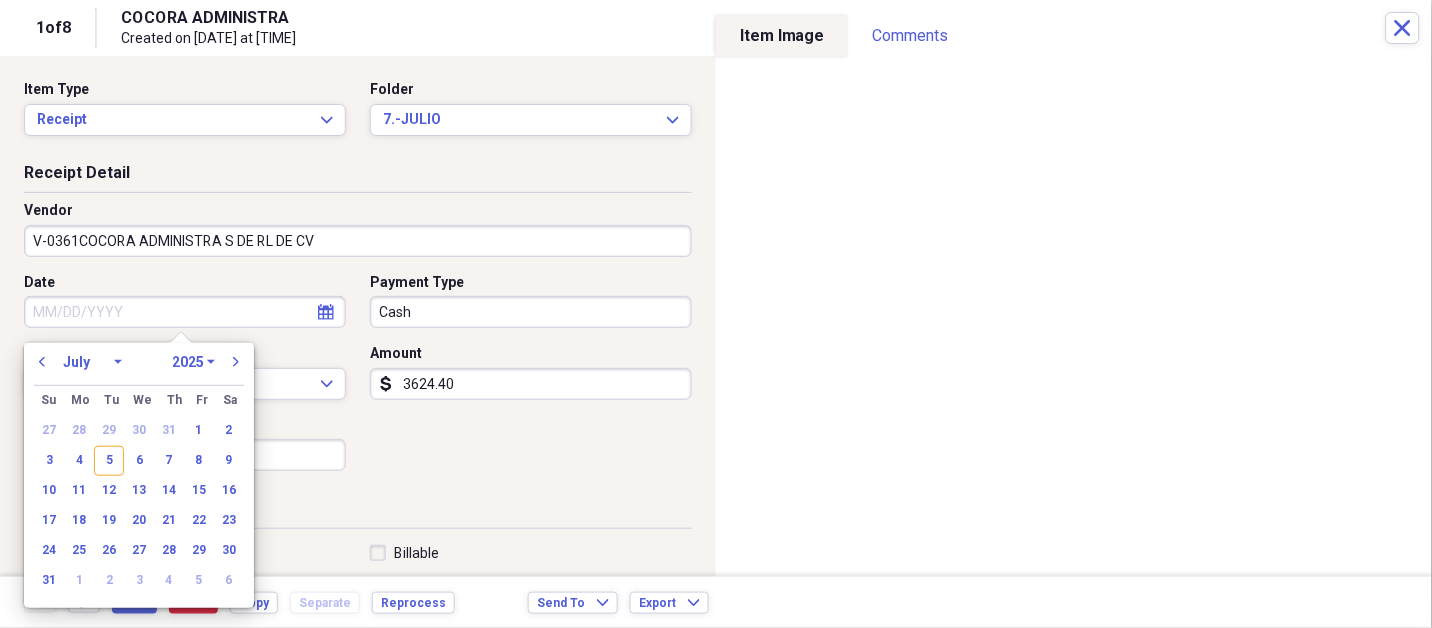 click on "January February March April May June July August September October November December" at bounding box center (92, 362) 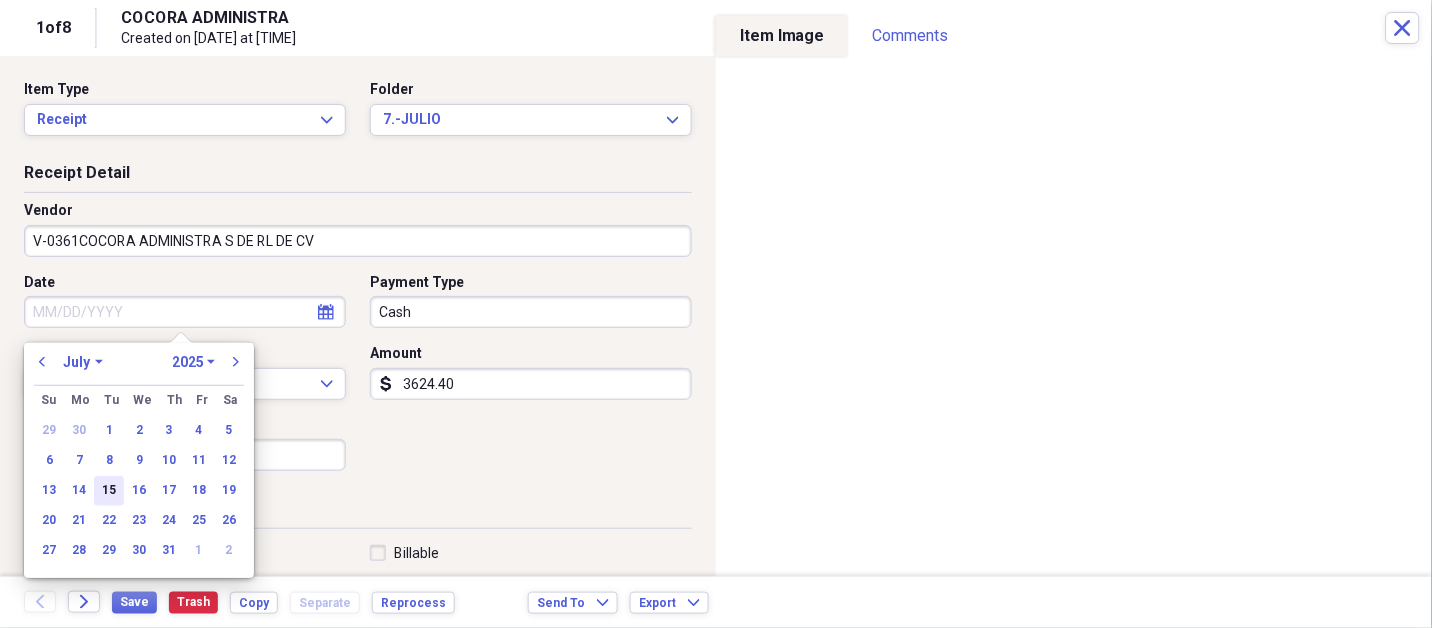 click on "15" at bounding box center (109, 491) 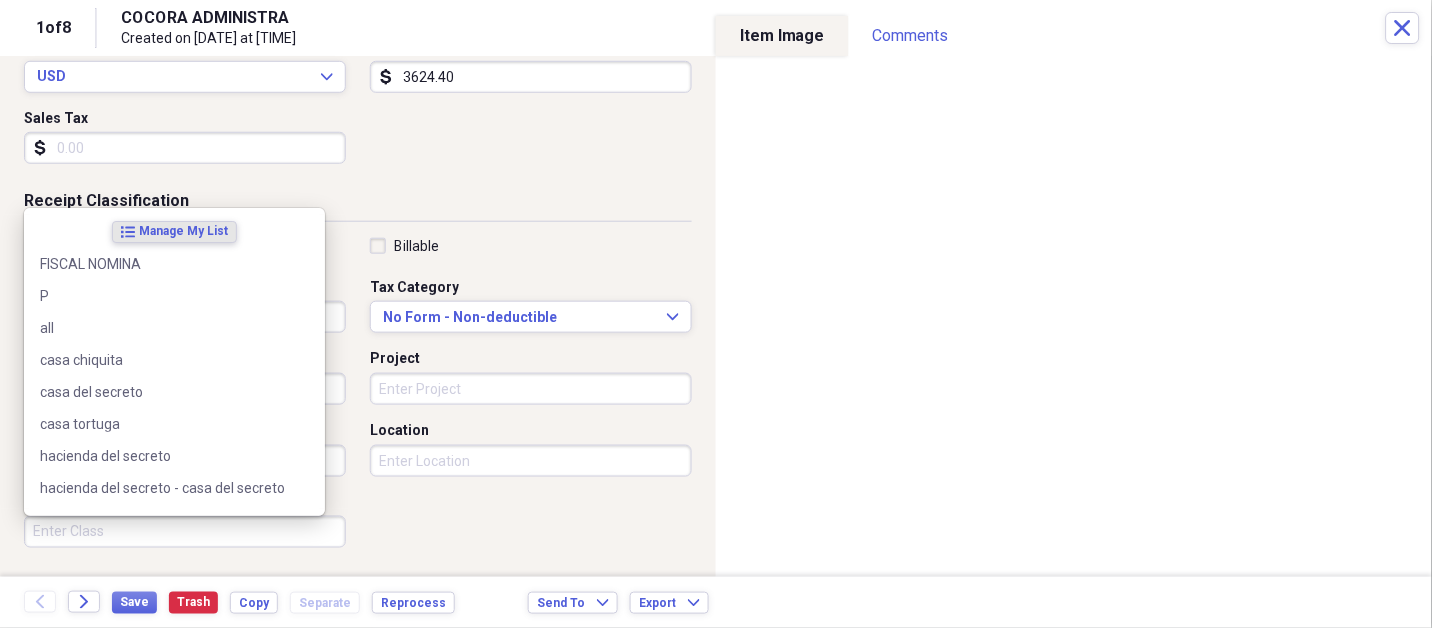 scroll, scrollTop: 497, scrollLeft: 0, axis: vertical 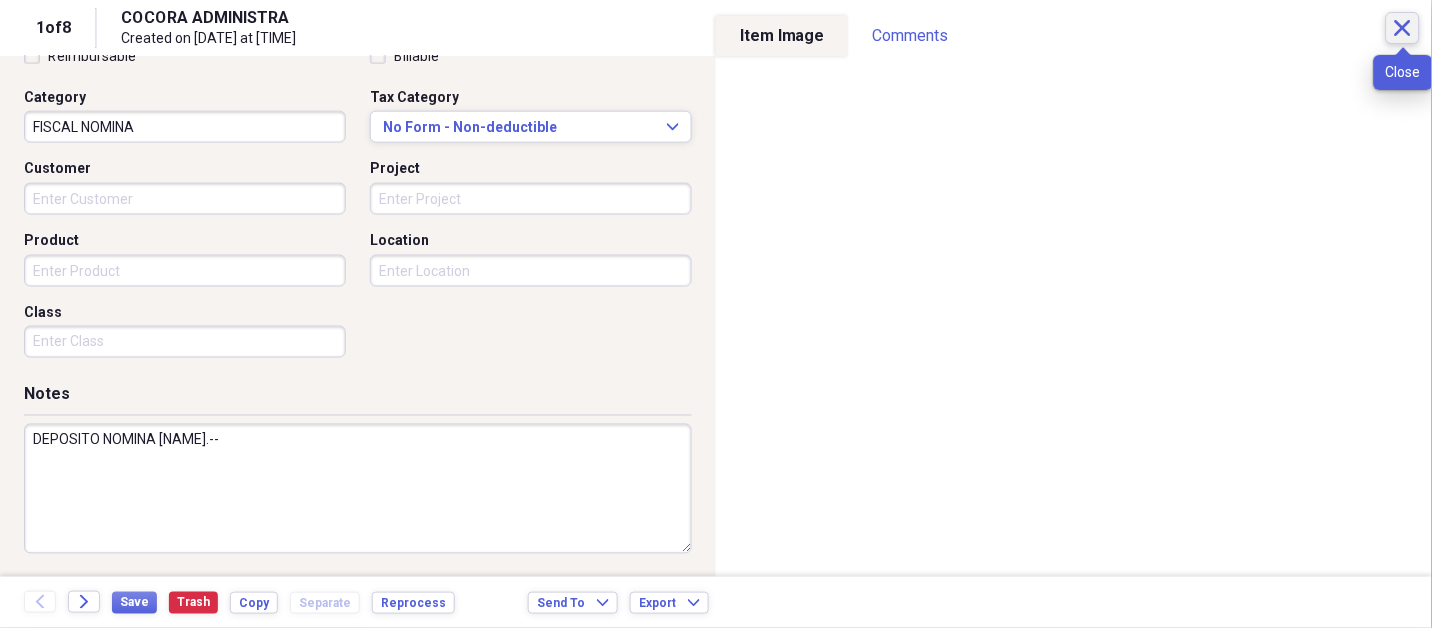 click 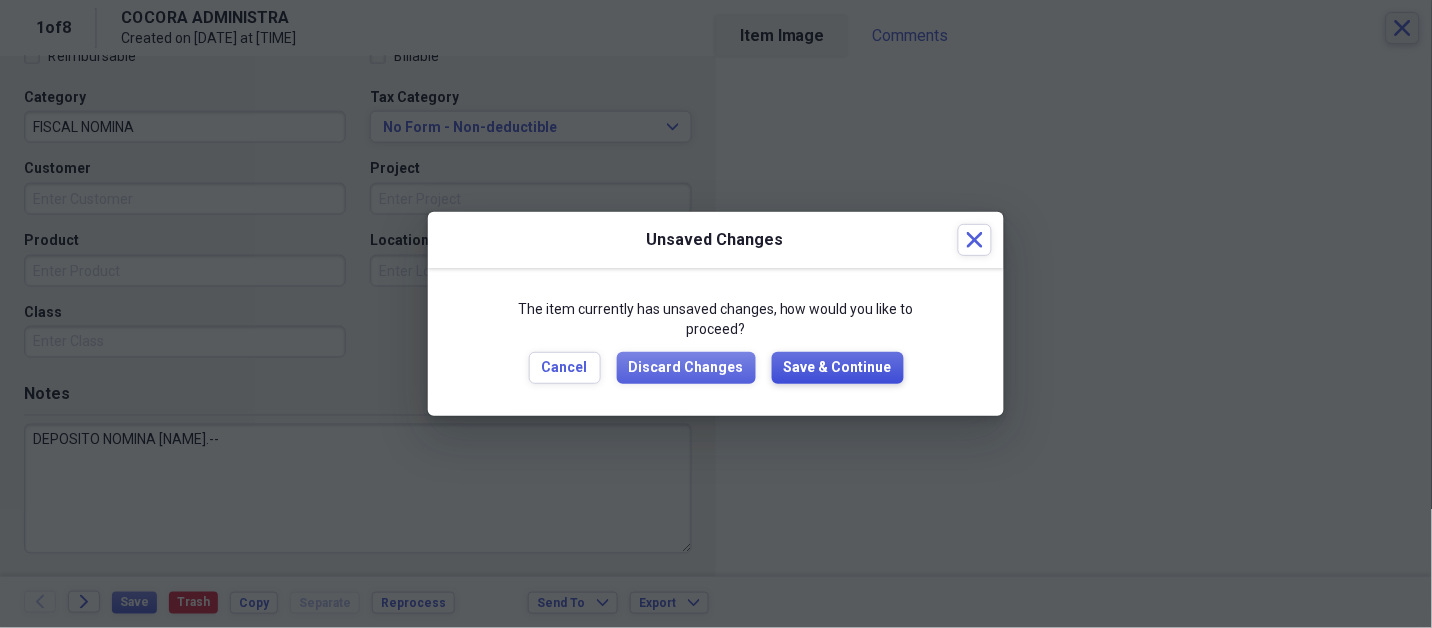 click on "Save & Continue" at bounding box center (838, 368) 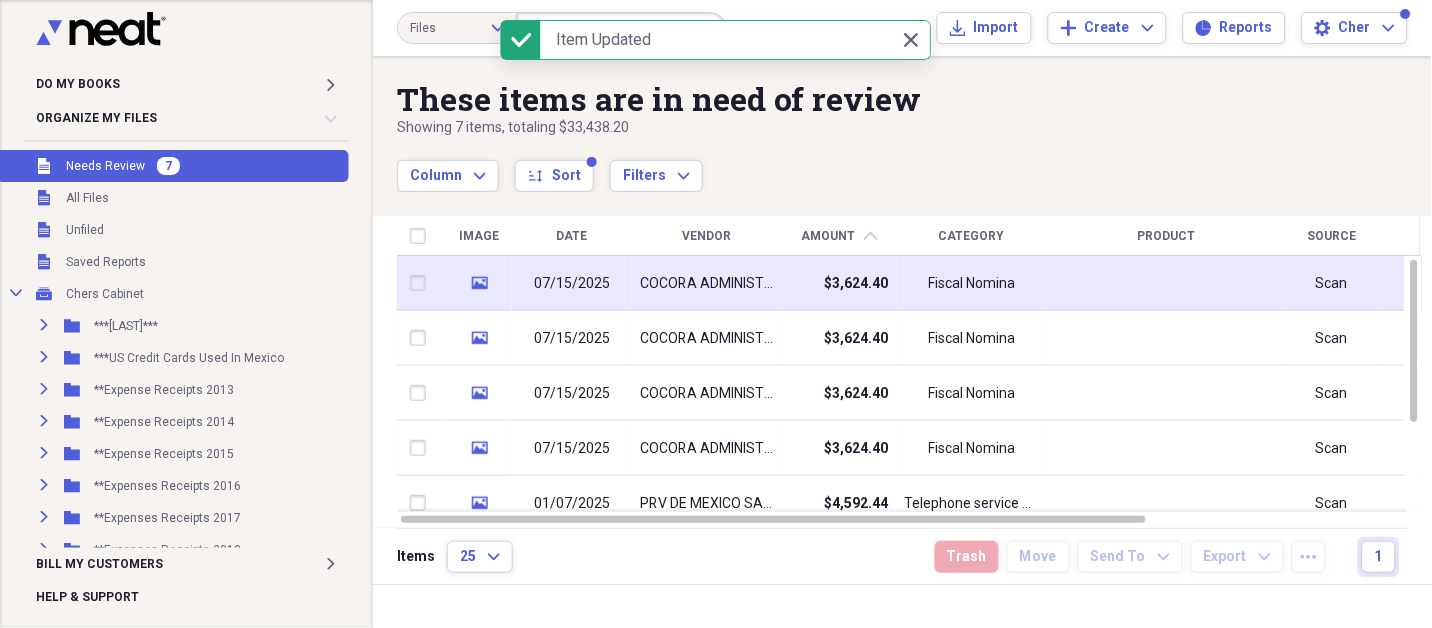 click on "COCORA ADMINISTRA" at bounding box center [707, 284] 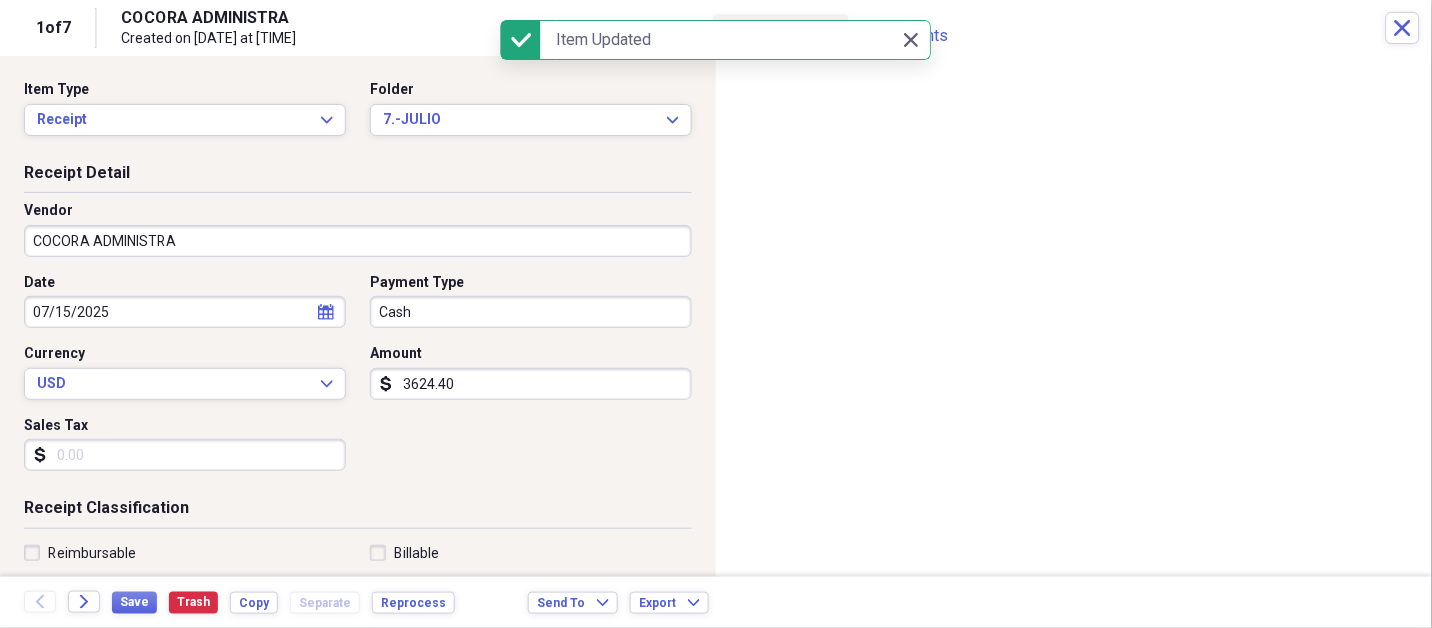 click on "COCORA ADMINISTRA" at bounding box center [358, 241] 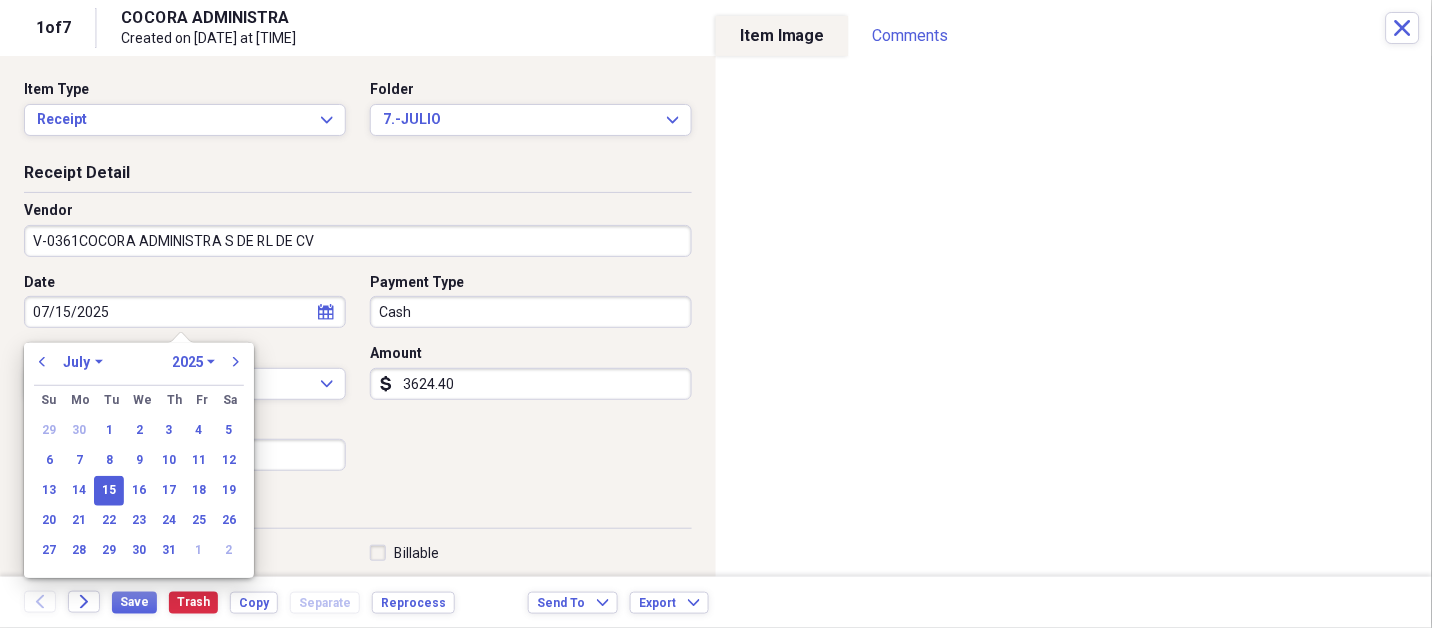 click on "January February March April May June July August September October November December" at bounding box center (83, 362) 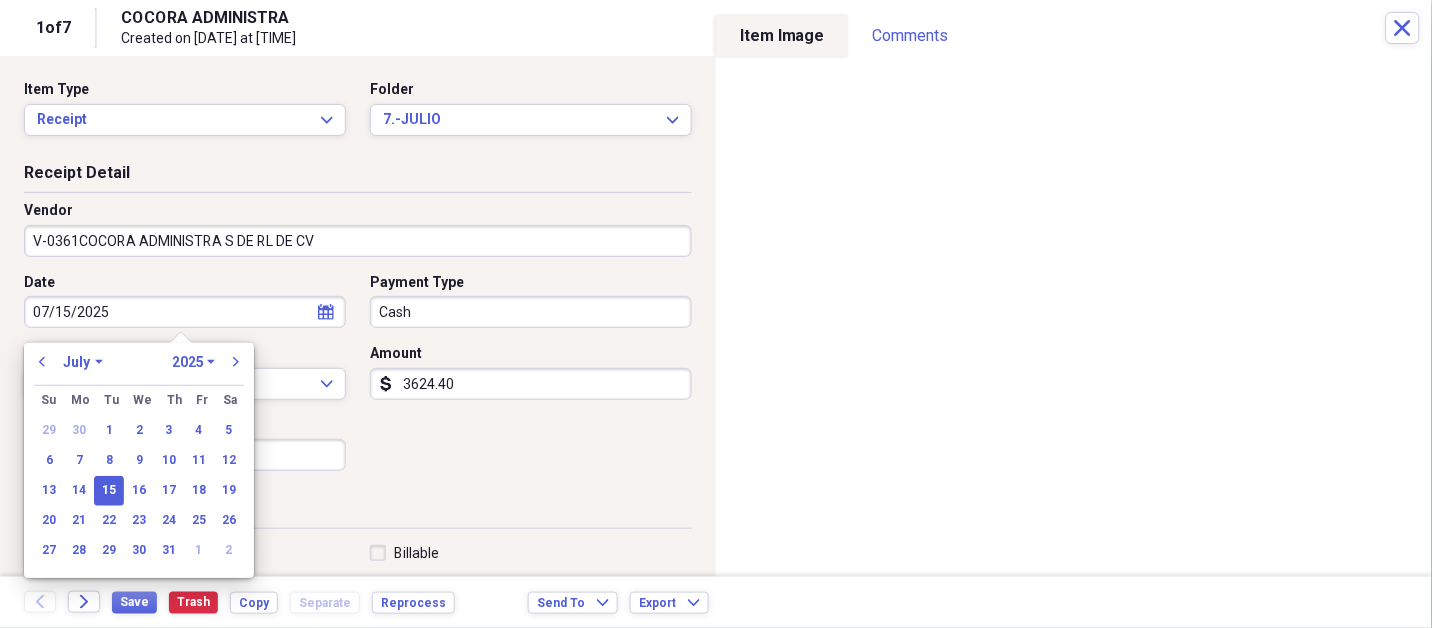 click on "January February March April May June July August September October November December" at bounding box center [83, 362] 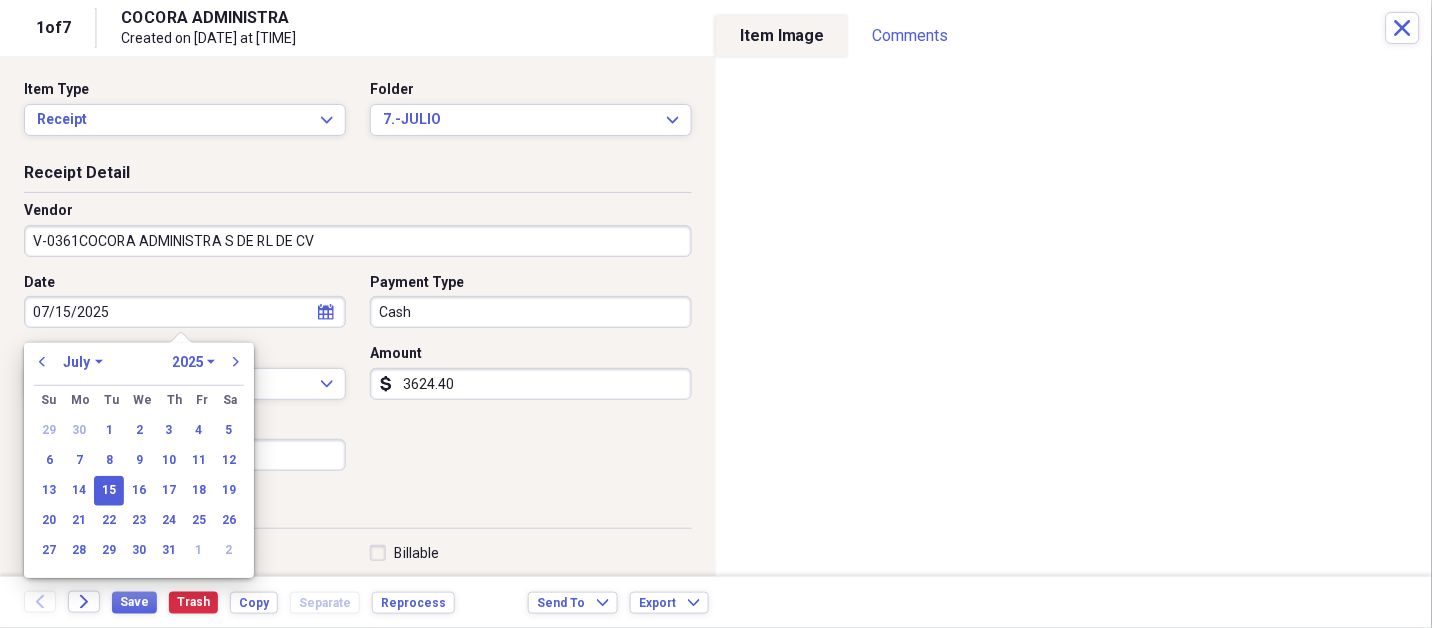 click on "15" at bounding box center [109, 491] 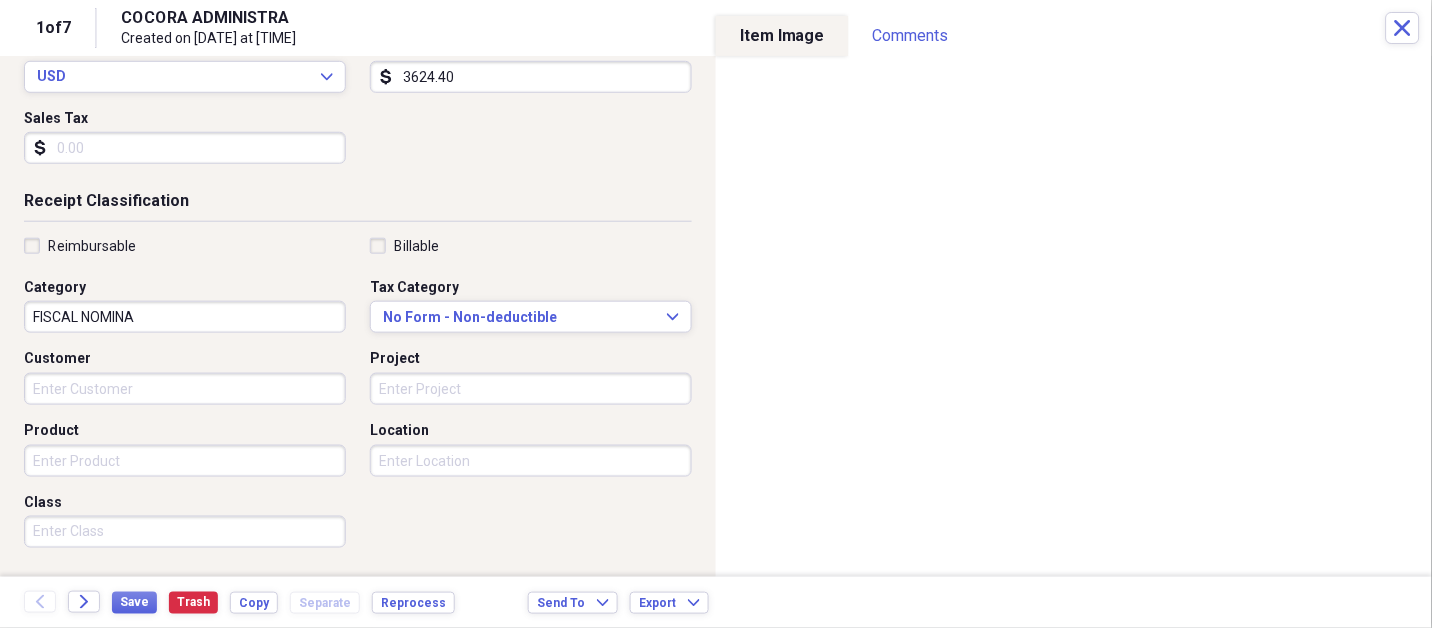 scroll, scrollTop: 497, scrollLeft: 0, axis: vertical 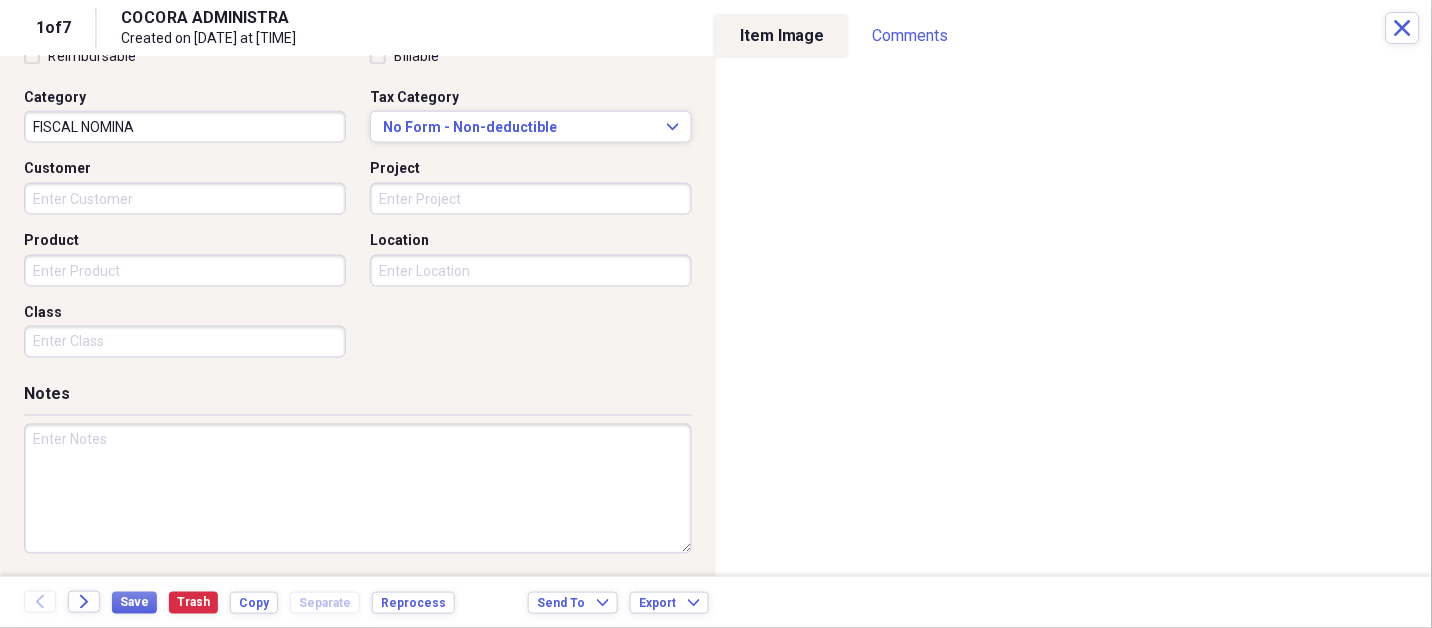 click at bounding box center (358, 489) 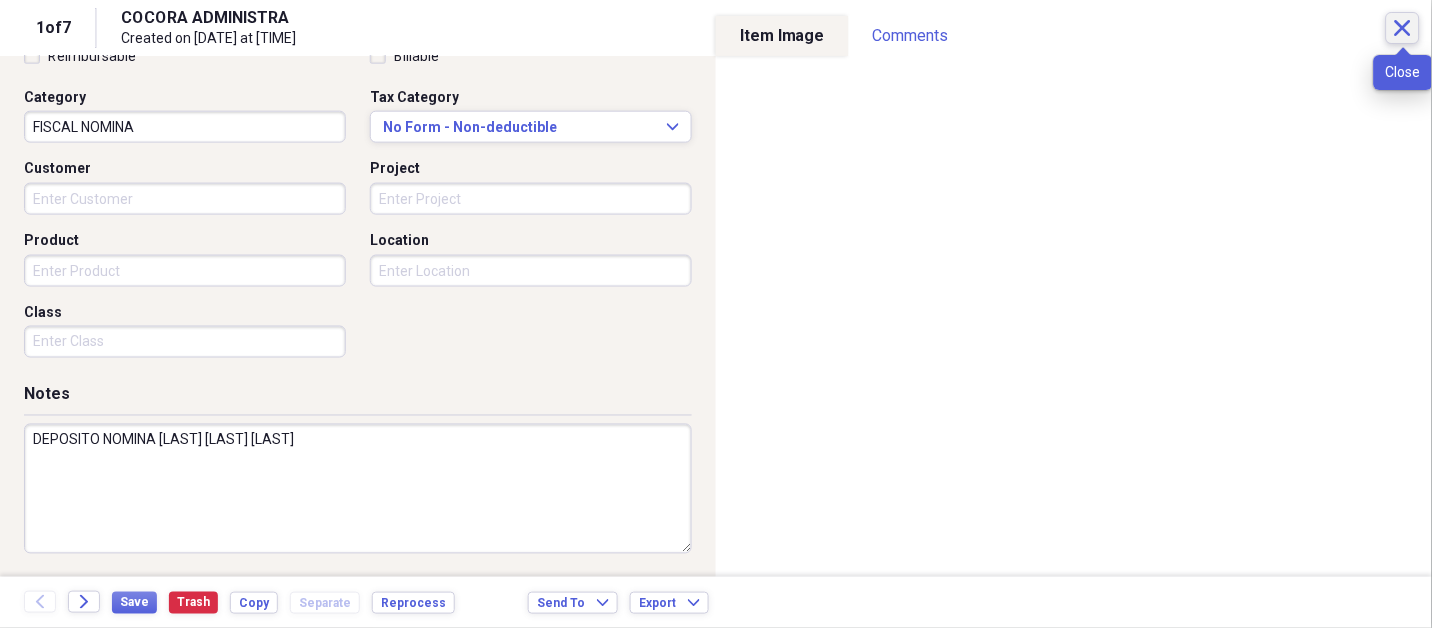 click on "Close" at bounding box center (1403, 28) 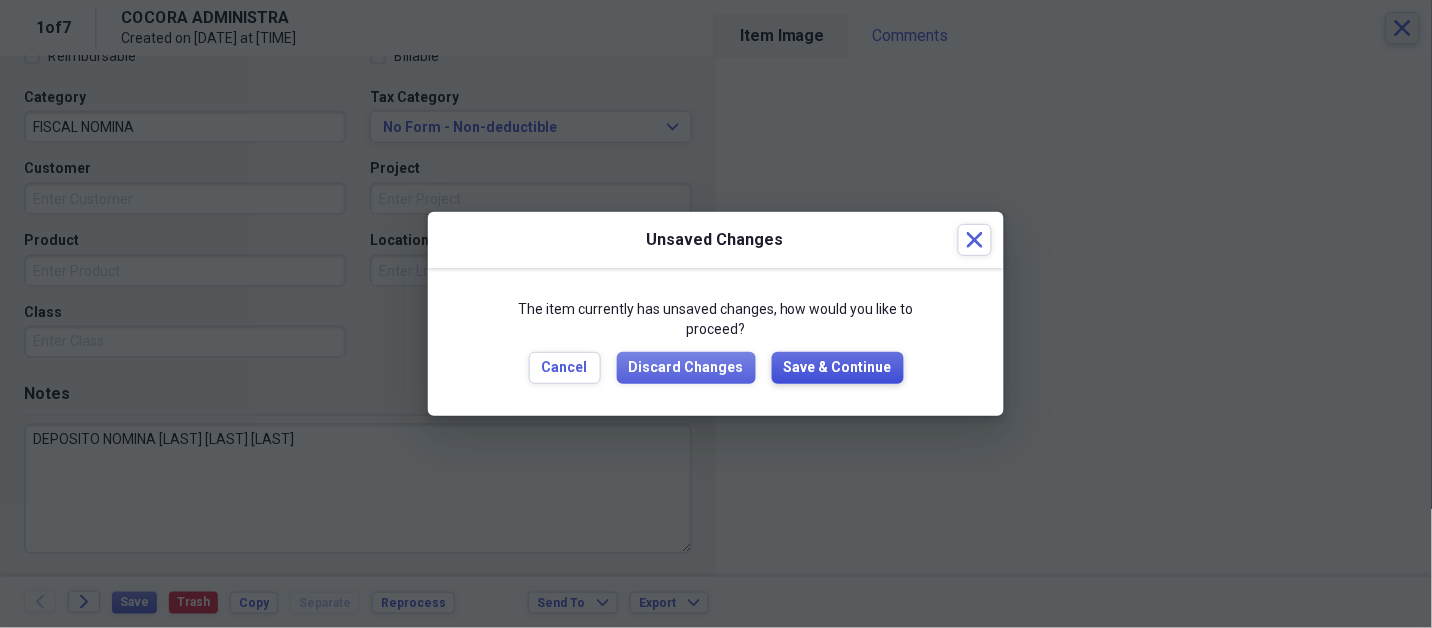 click on "Save & Continue" at bounding box center [838, 368] 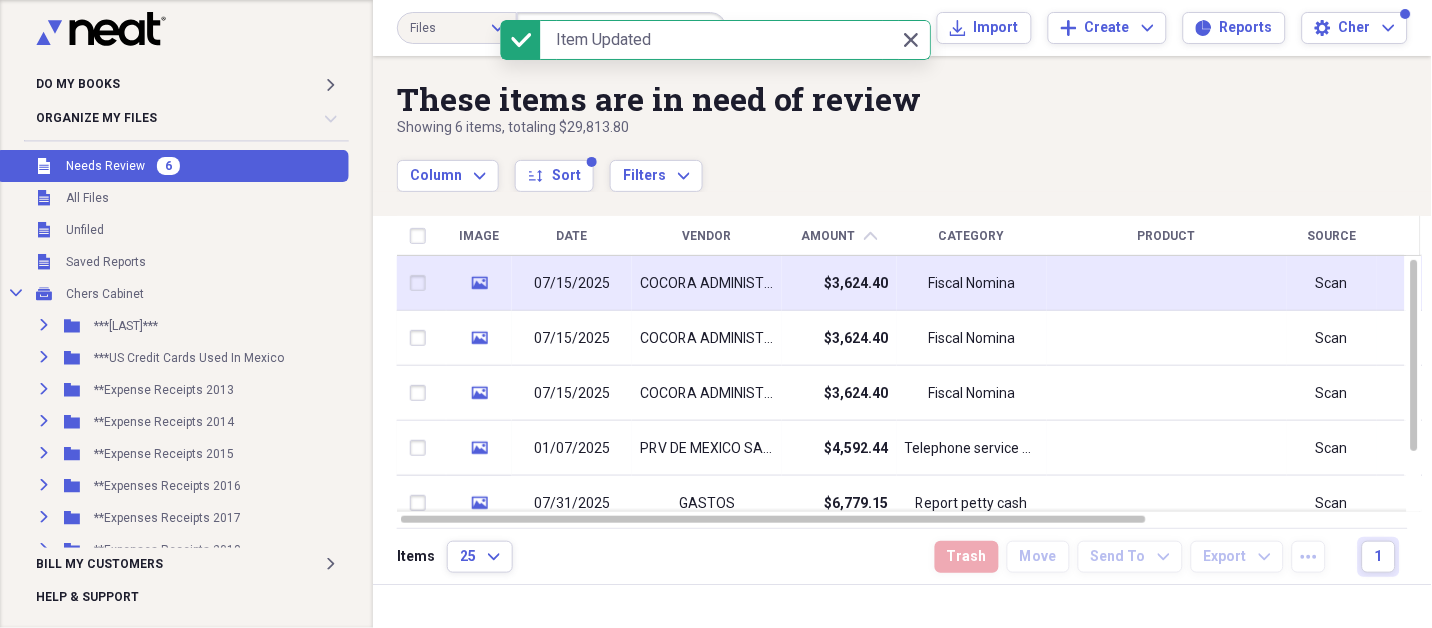 click on "$3,624.40" at bounding box center [839, 283] 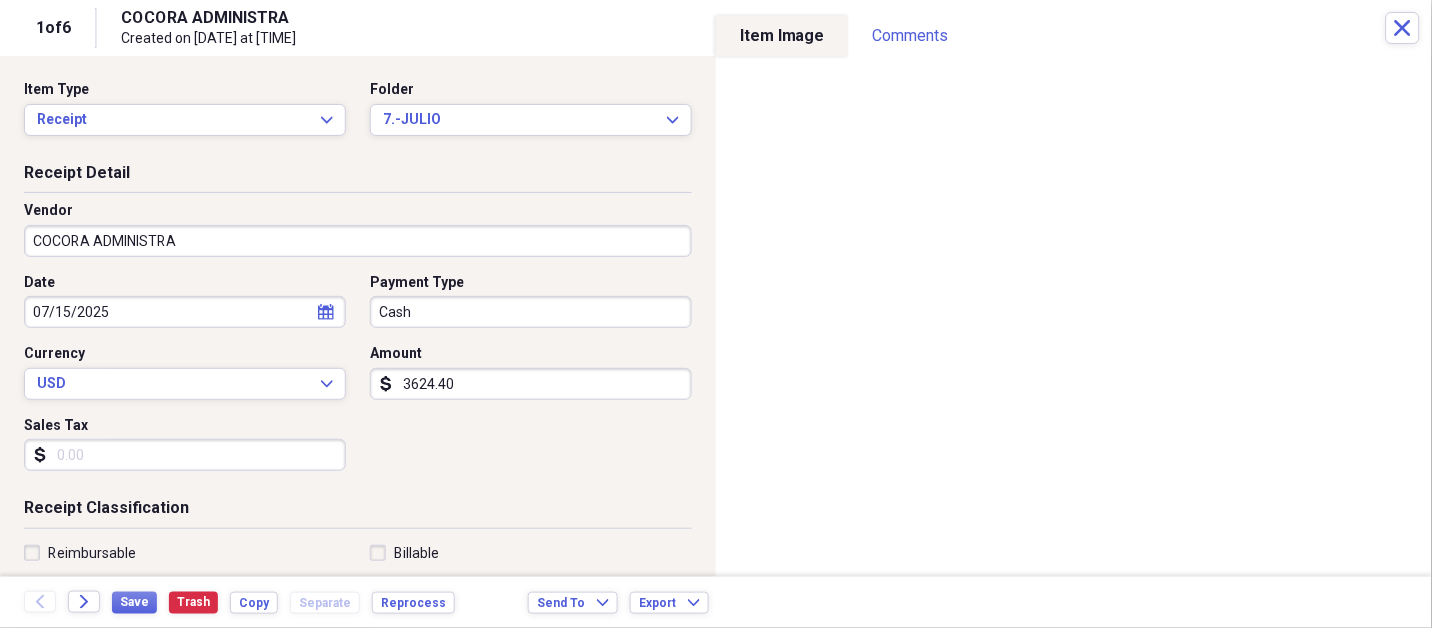 click on "COCORA ADMINISTRA" at bounding box center [358, 241] 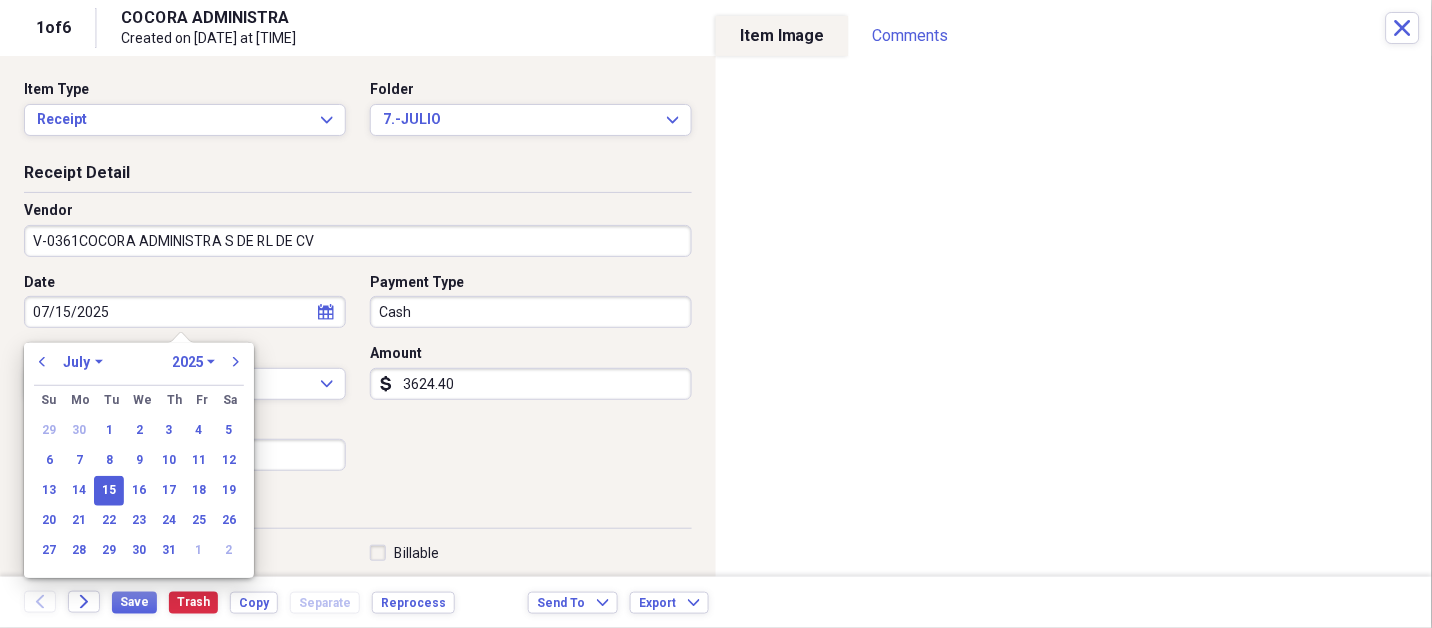 click on "previous January February March April May June July August September October November December 1970 1971 1972 1973 1974 1975 1976 1977 1978 1979 1980 1981 1982 1983 1984 1985 1986 1987 1988 1989 1990 1991 1992 1993 1994 1995 1996 1997 1998 1999 2000 2001 2002 2003 2004 2005 2006 2007 2008 2009 2010 2011 2012 2013 2014 2015 2016 2017 2018 2019 2020 2021 2022 2023 2024 2025 2026 2027 2028 2029 2030 2031 2032 2033 2034 2035 next" at bounding box center [139, 368] 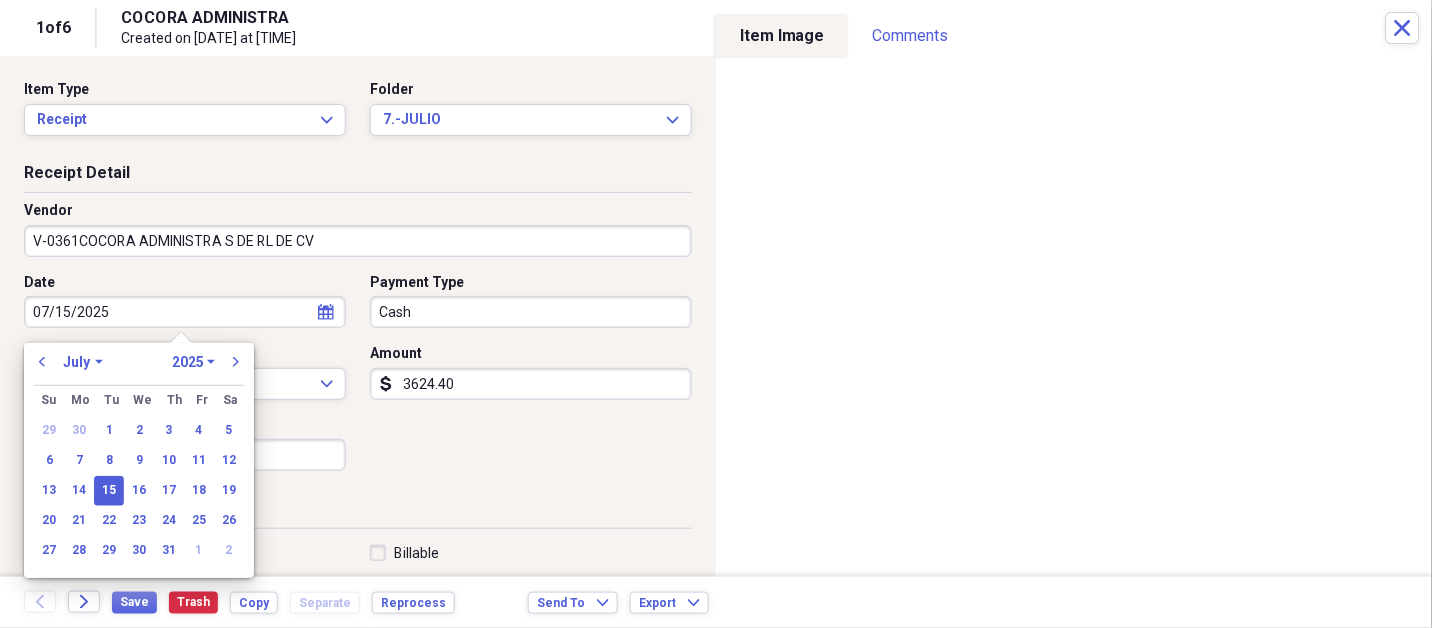 click on "January February March April May June July August September October November December" at bounding box center (83, 362) 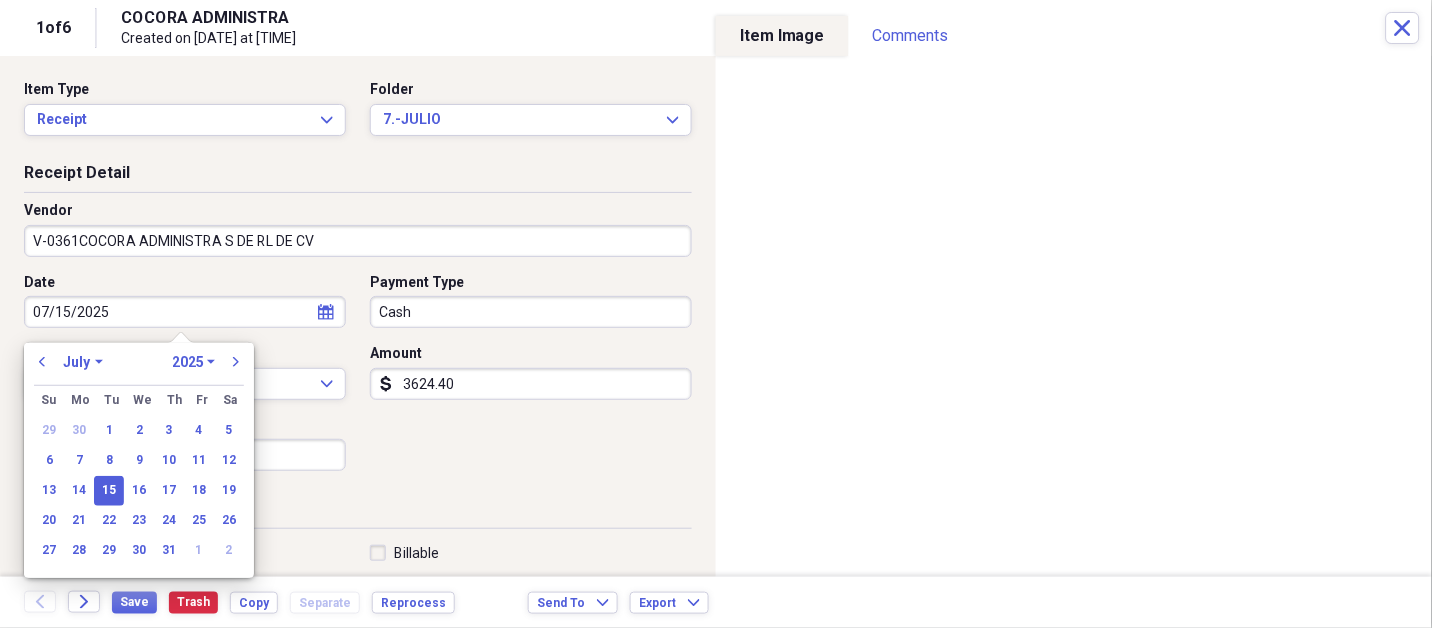 click on "15" at bounding box center [109, 491] 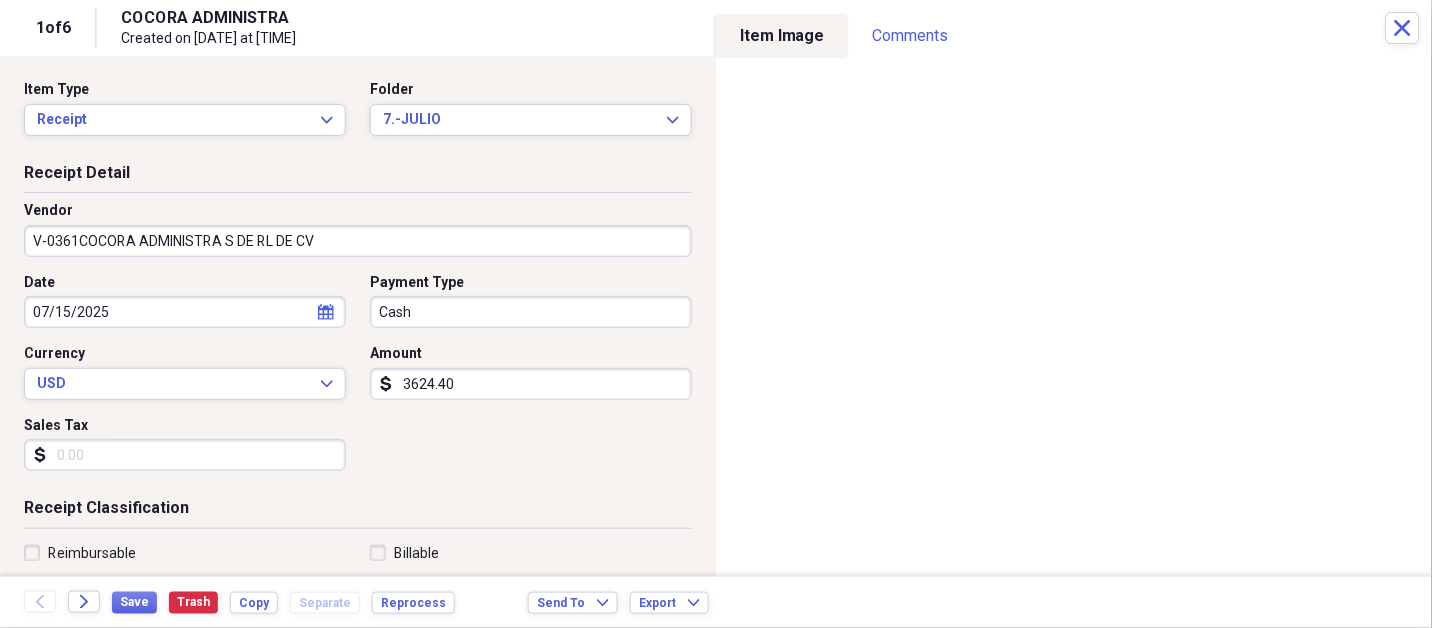 click on "Date [DATE] calendar Calendar Payment Type Cash Currency USD Expand Amount dollar-sign [NUMBER] Sales Tax dollar-sign" at bounding box center [358, 380] 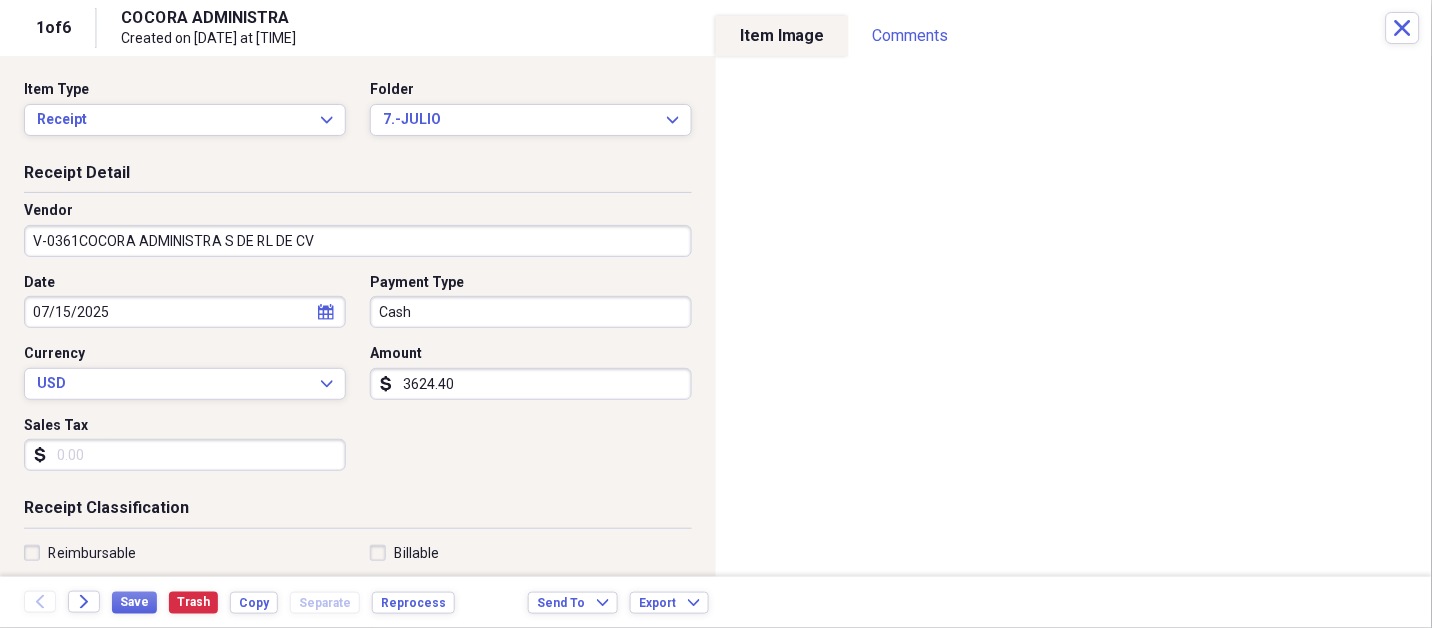 click on "3624.40" at bounding box center [531, 384] 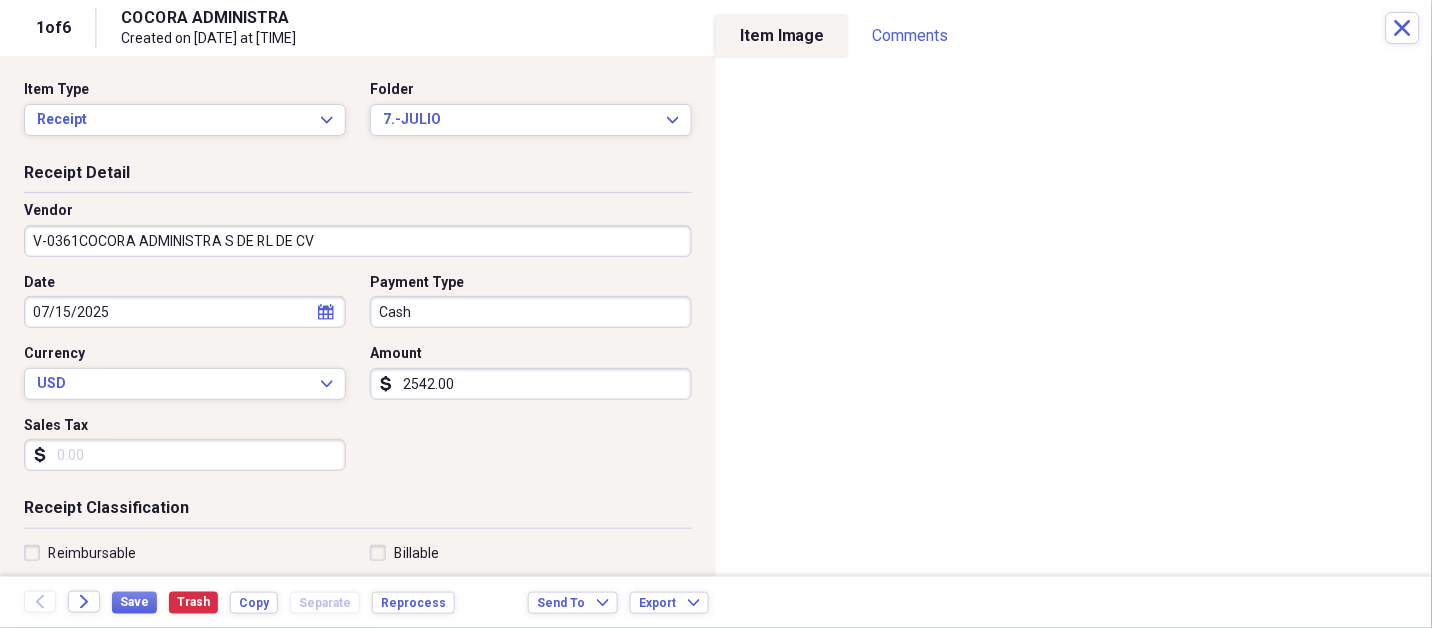 scroll, scrollTop: 307, scrollLeft: 0, axis: vertical 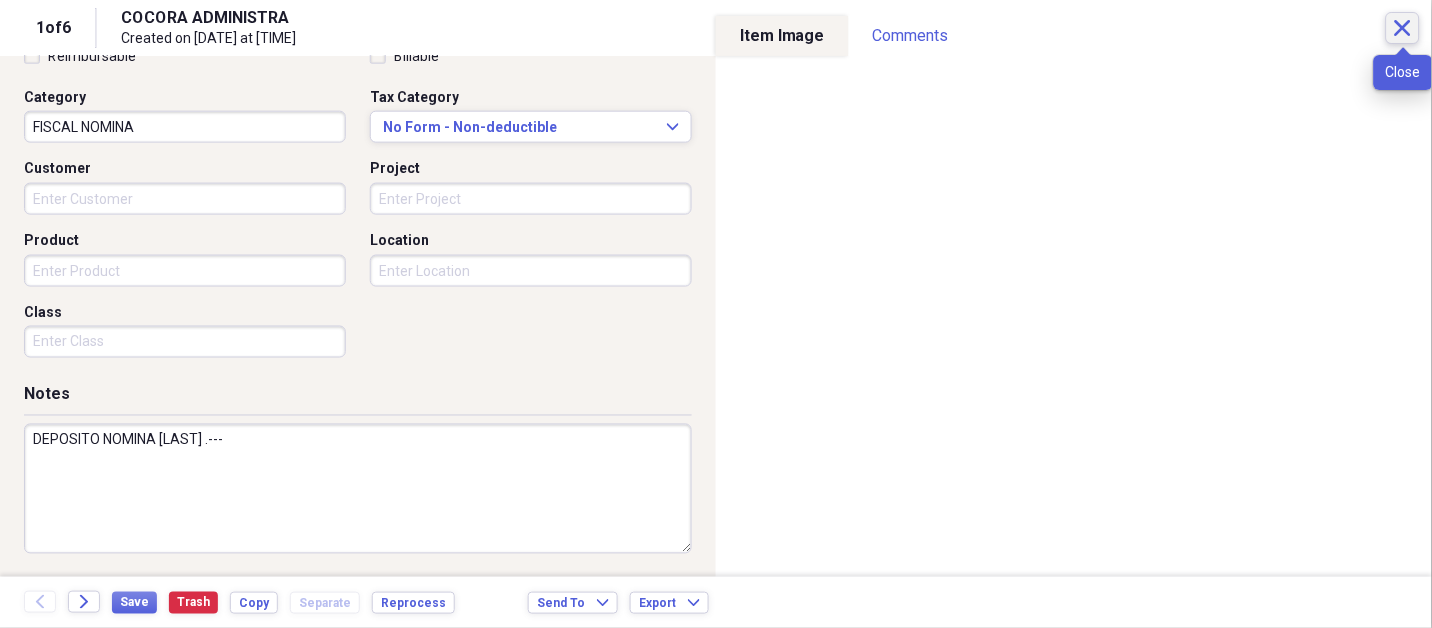 click 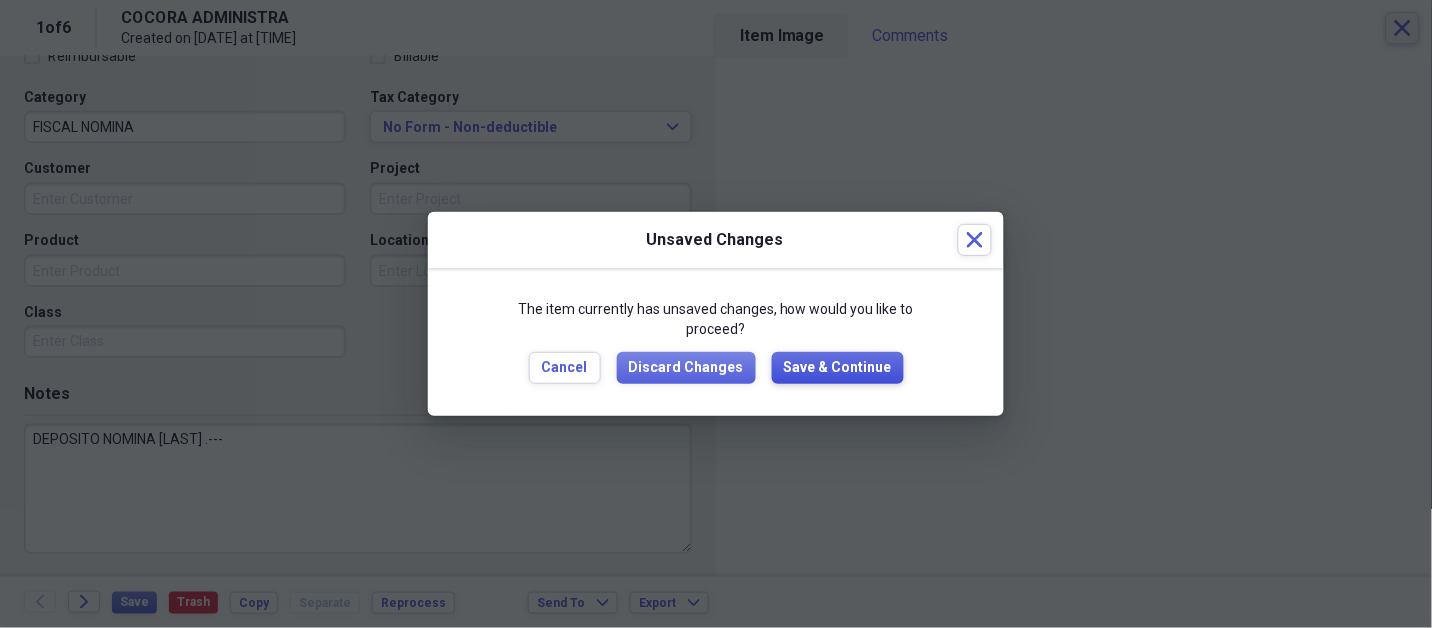 click on "Save & Continue" at bounding box center (838, 368) 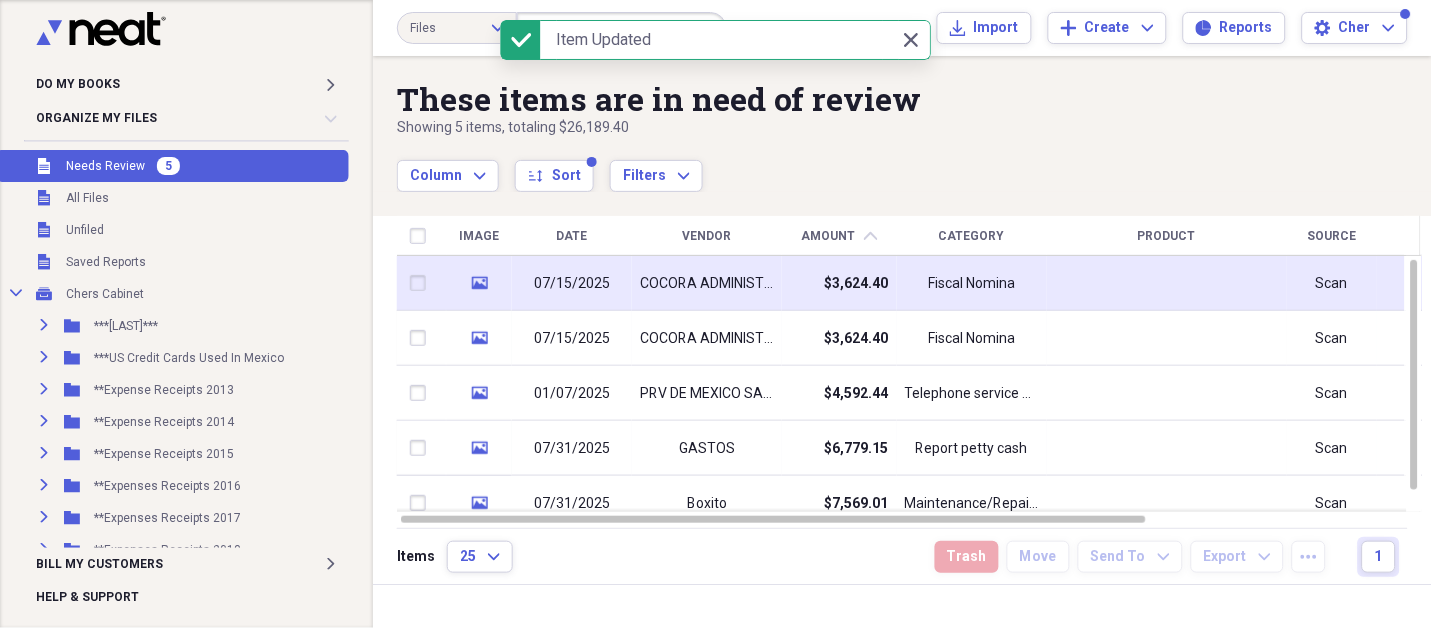 click on "COCORA ADMINISTRA" at bounding box center [707, 283] 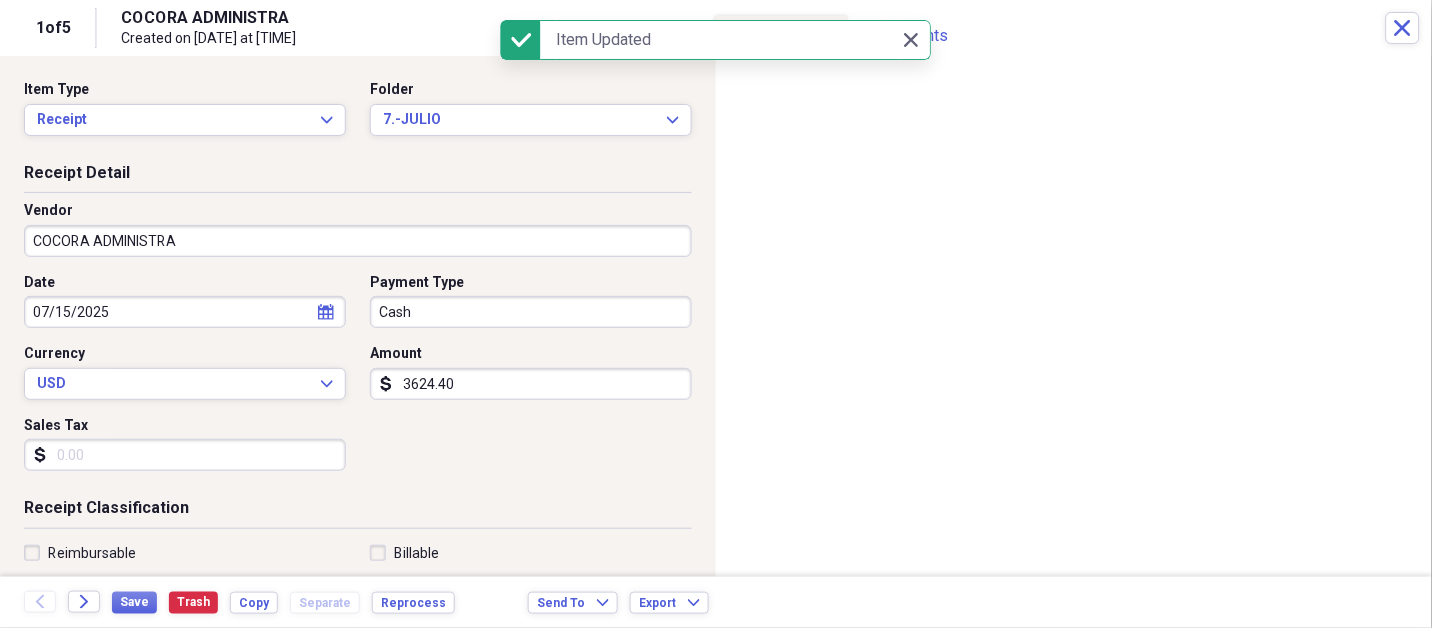 drag, startPoint x: 643, startPoint y: 287, endPoint x: 351, endPoint y: 239, distance: 295.9189 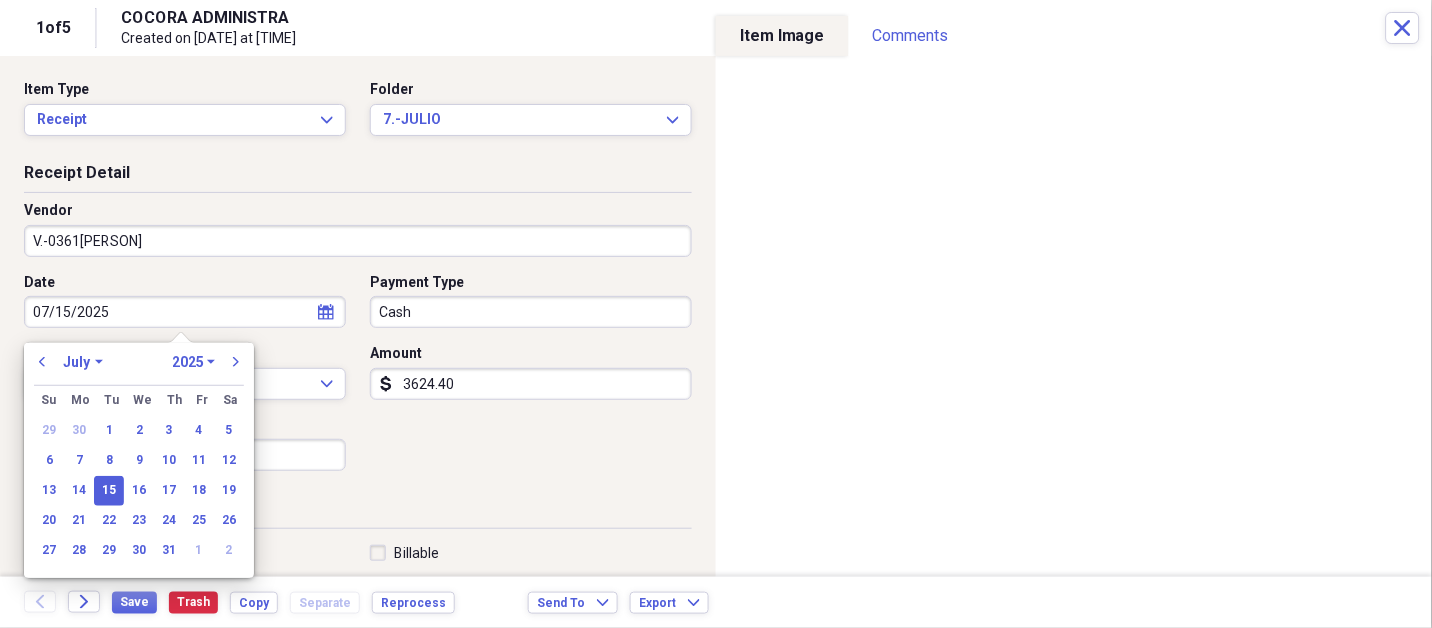 click on "15" at bounding box center (109, 491) 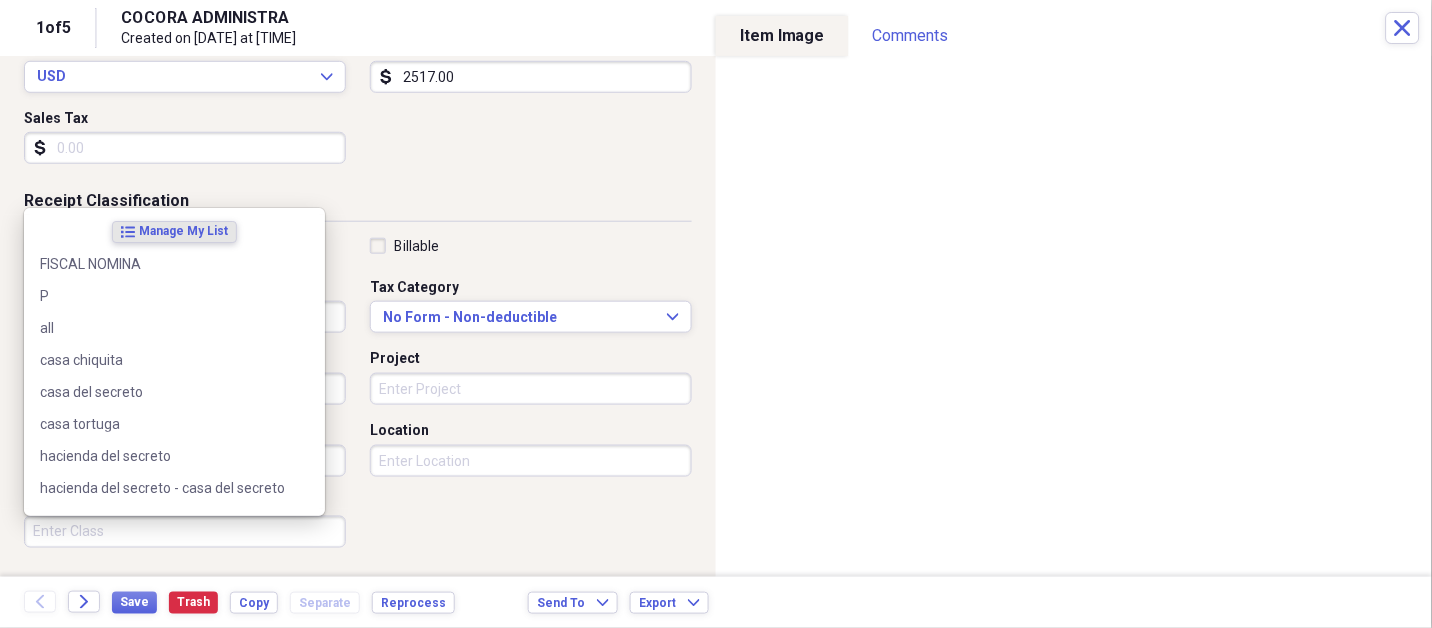 scroll, scrollTop: 497, scrollLeft: 0, axis: vertical 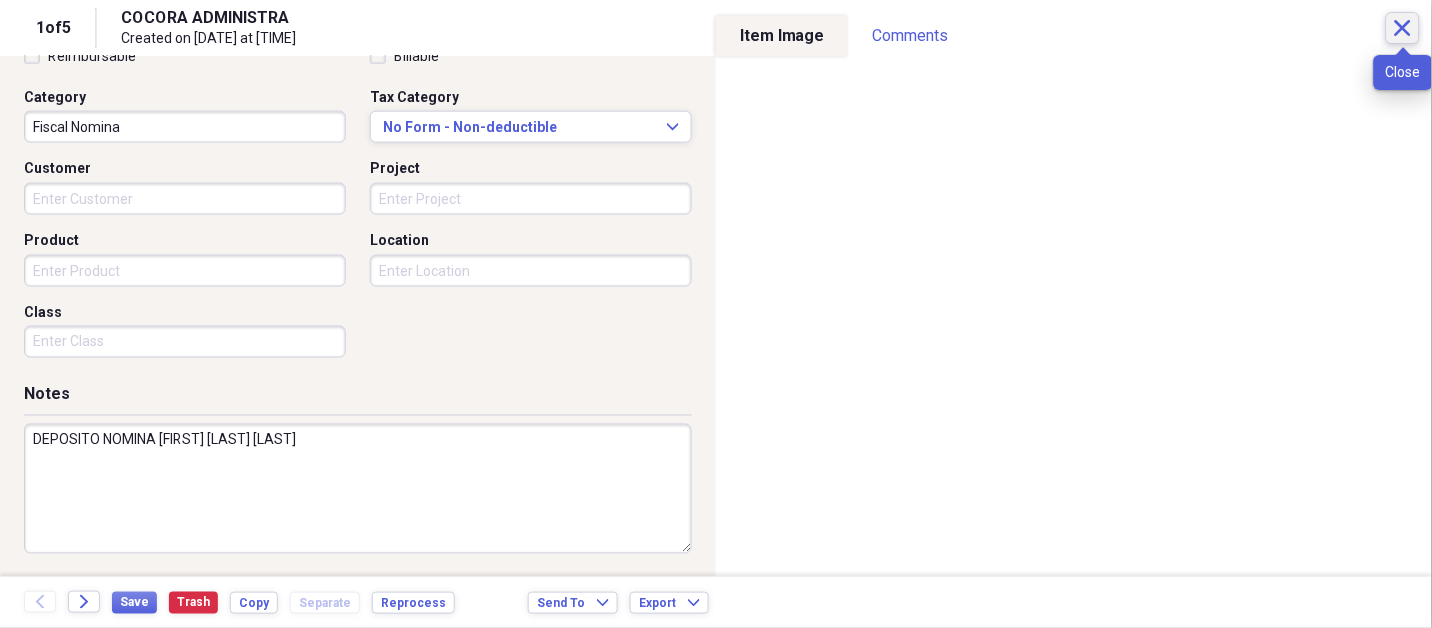 click on "Close" 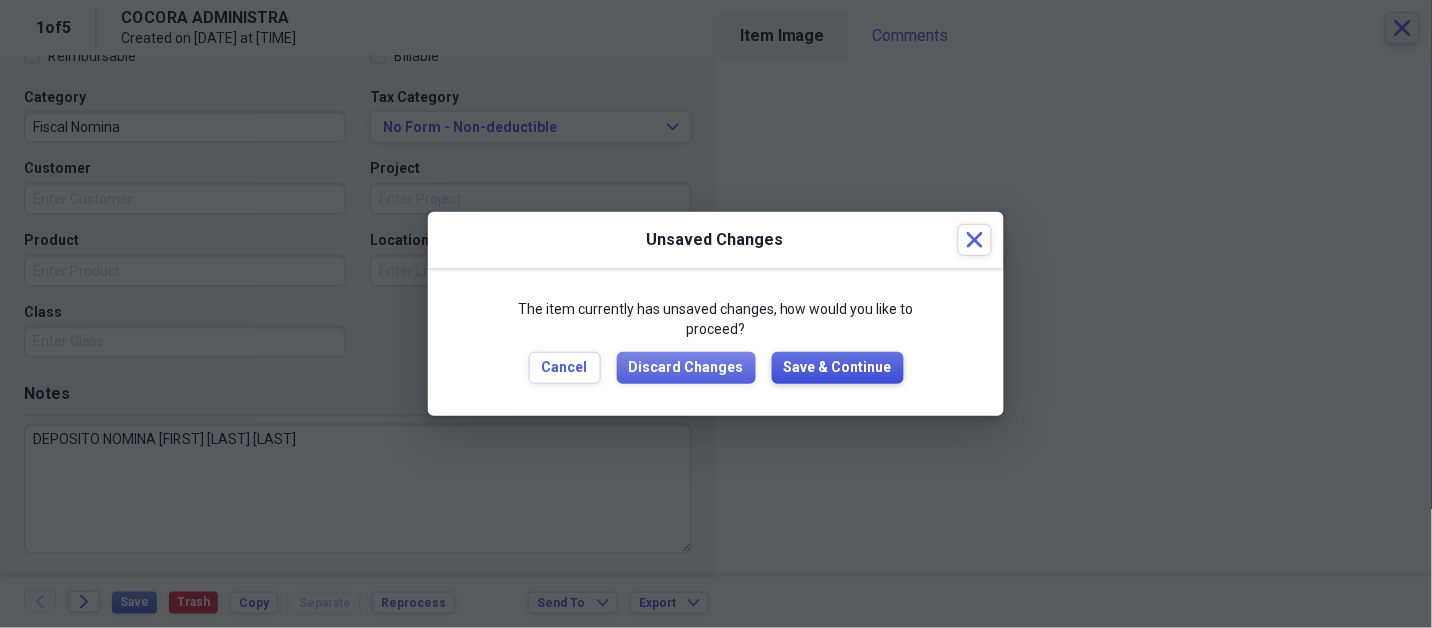 click on "Save & Continue" at bounding box center [838, 368] 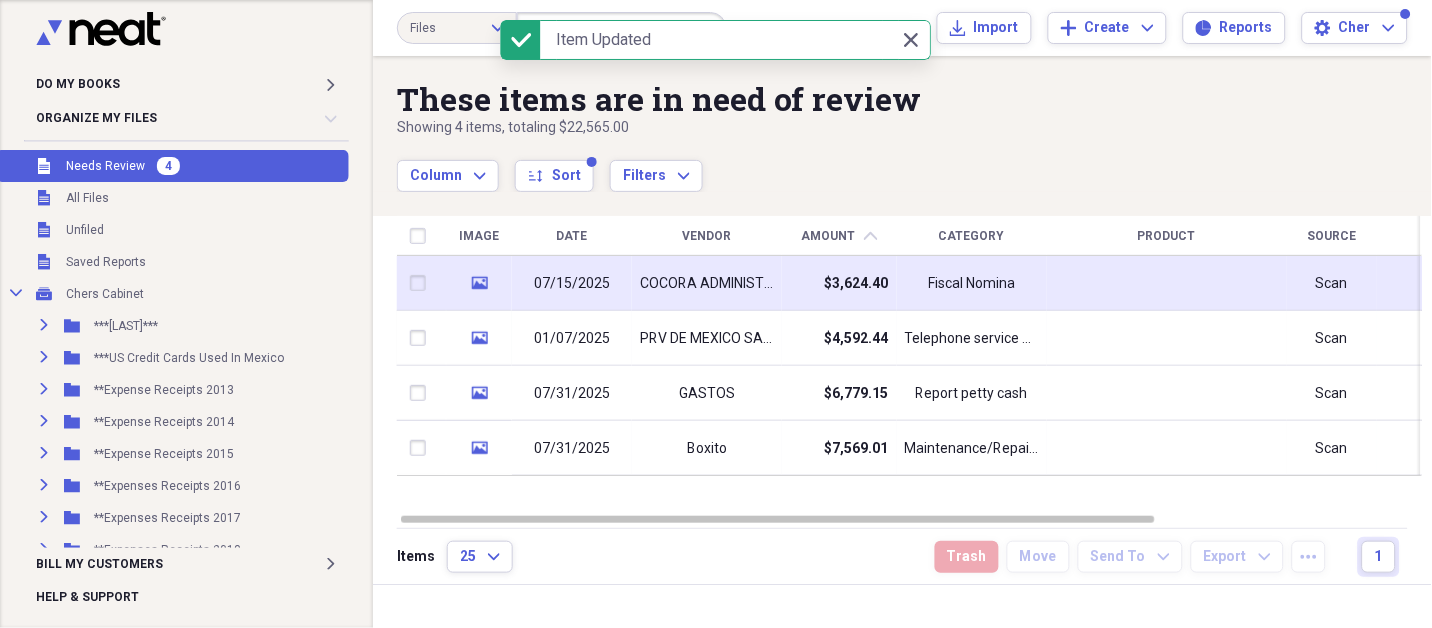 click on "$3,624.40" at bounding box center [857, 284] 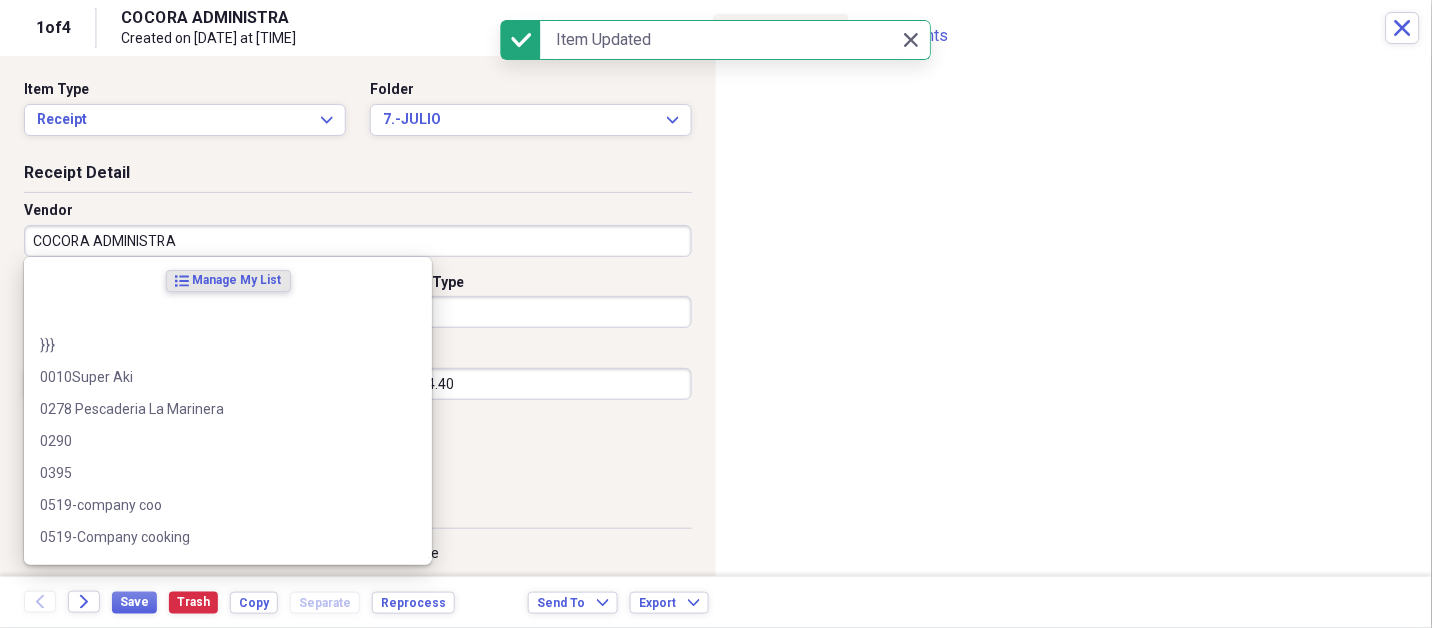 click on "COCORA ADMINISTRA" at bounding box center (358, 241) 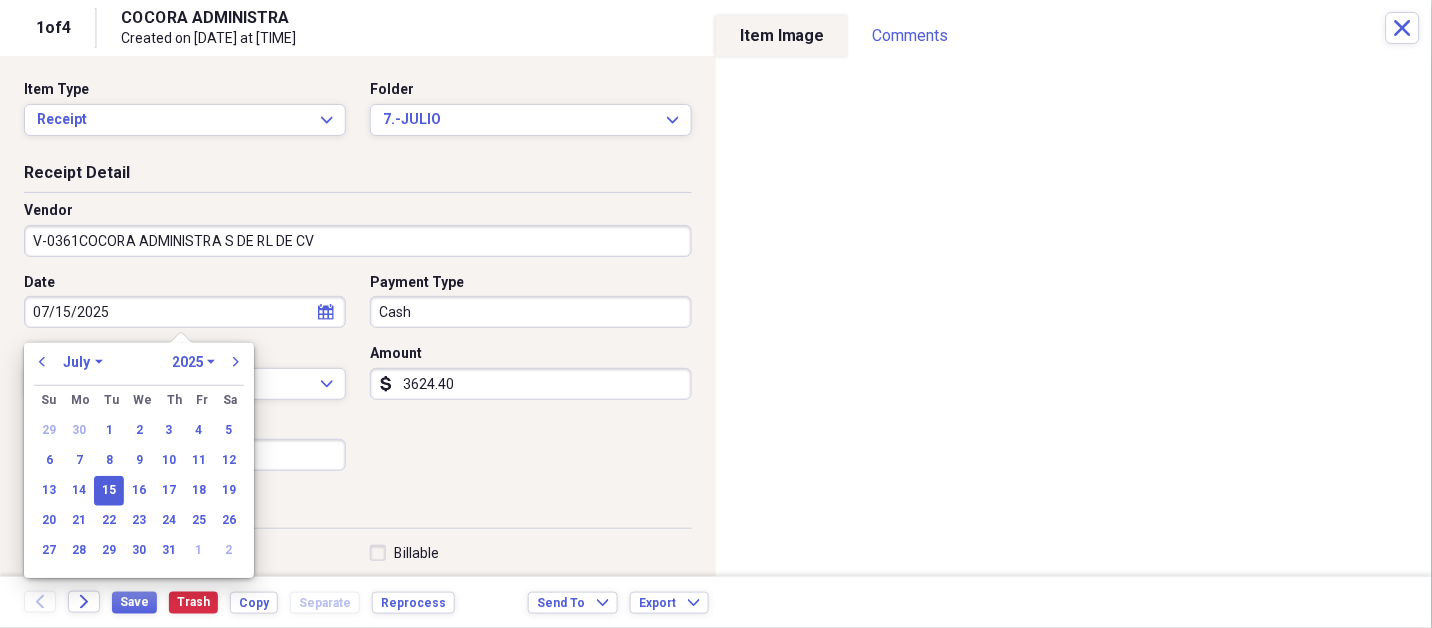 click on "January February March April May June July August September October November December" at bounding box center [83, 362] 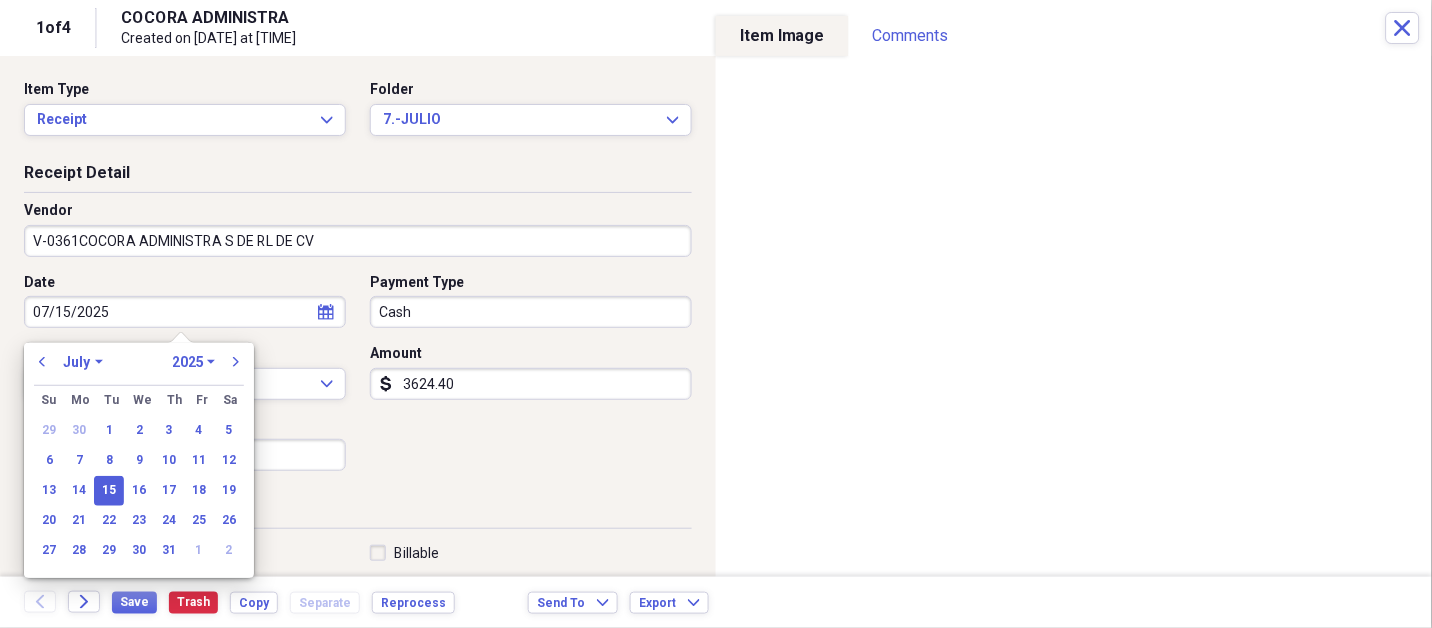 click on "January February March April May June July August September October November December" at bounding box center [83, 362] 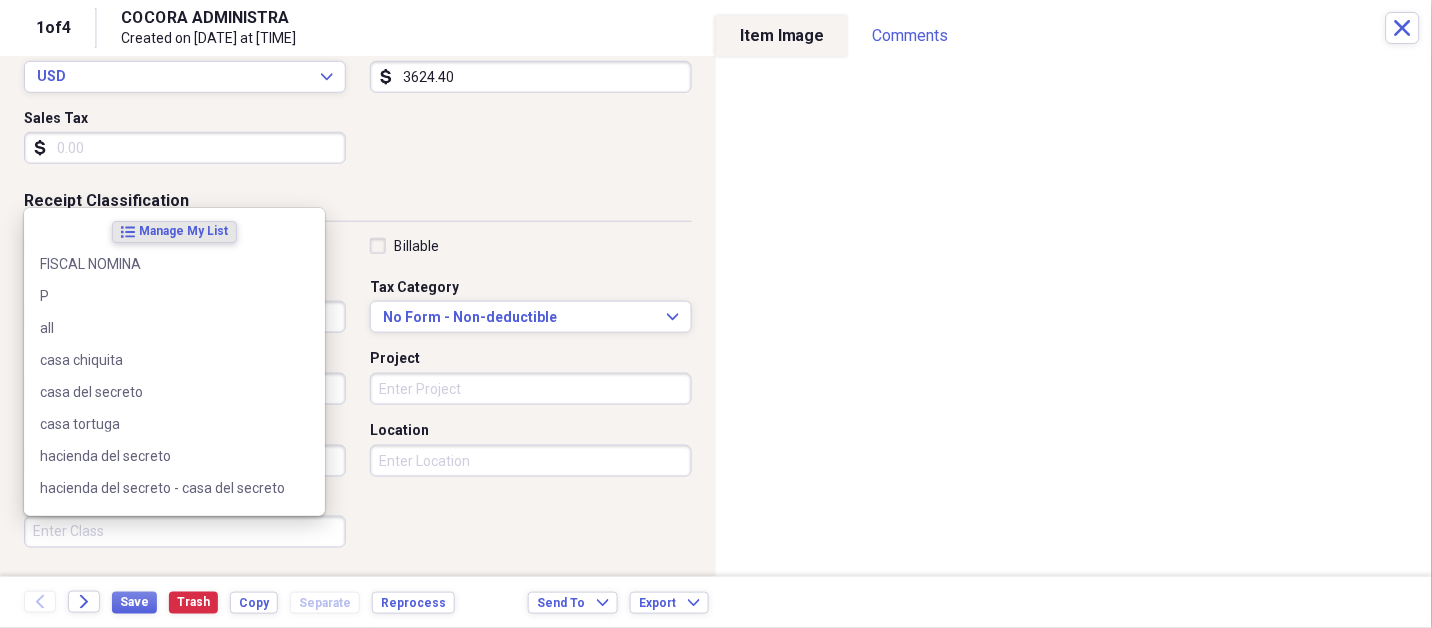 scroll, scrollTop: 497, scrollLeft: 0, axis: vertical 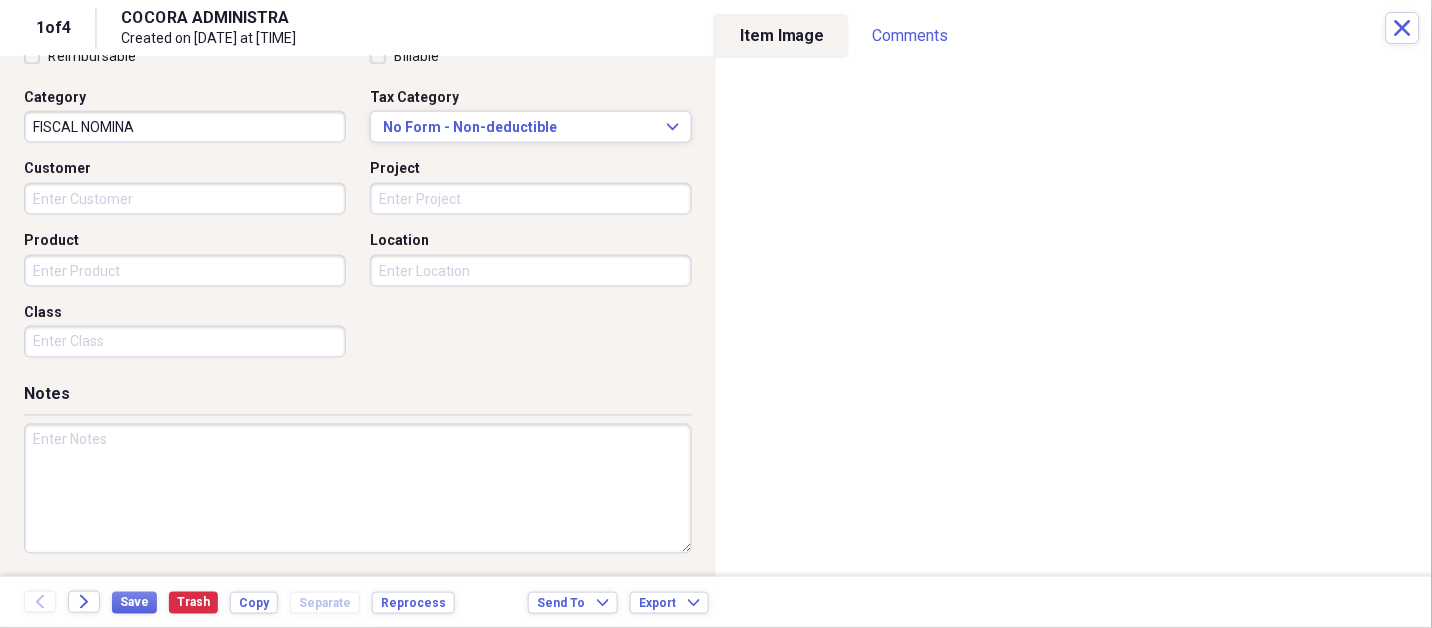 click at bounding box center [358, 489] 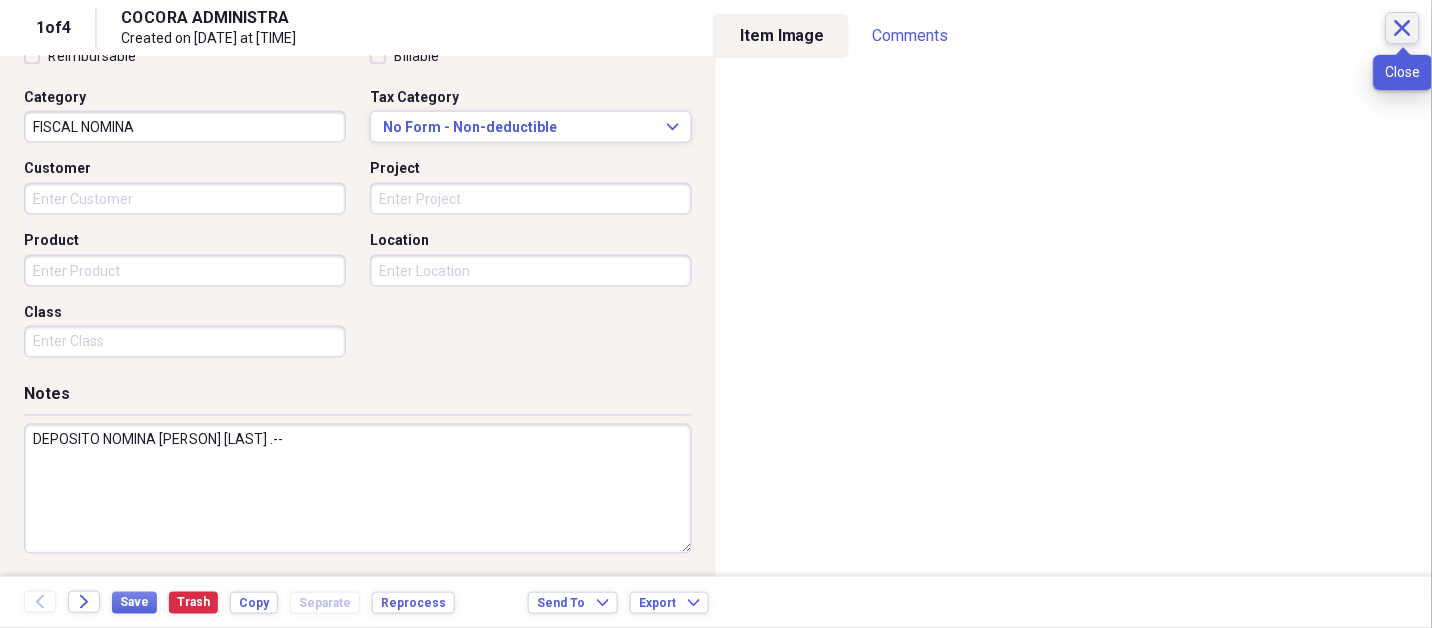 click on "Close" 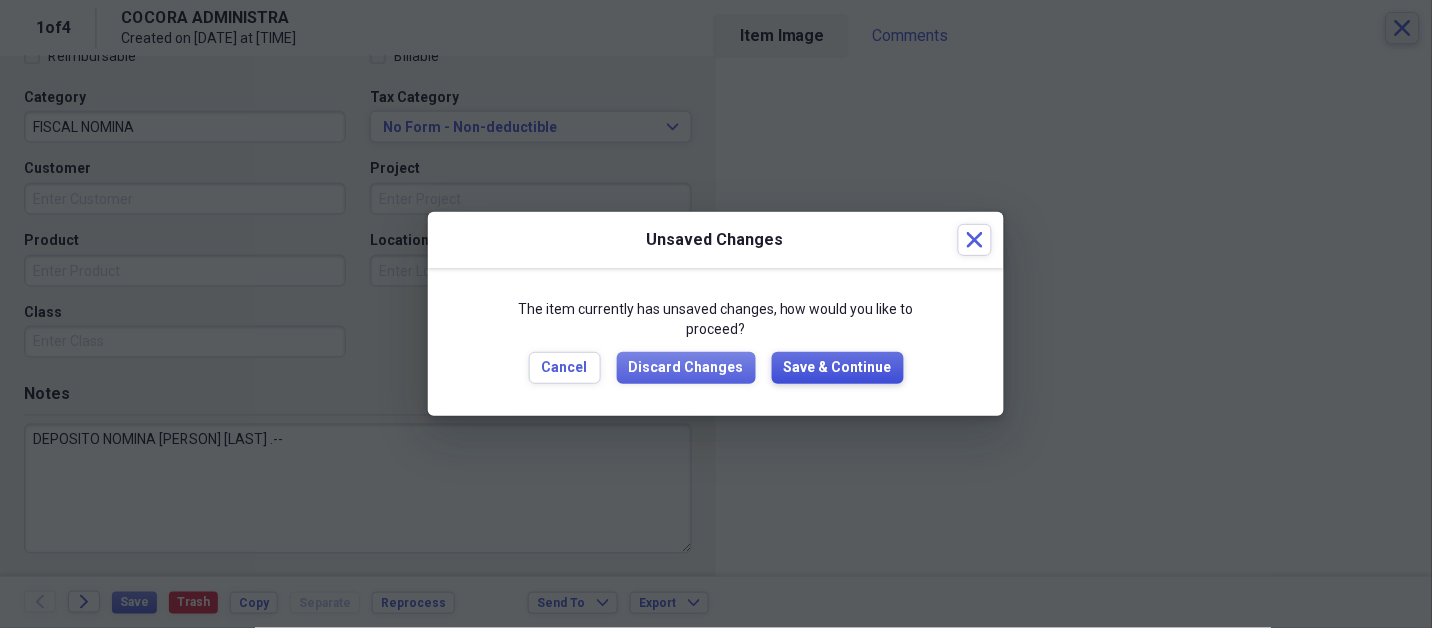 click on "Save & Continue" at bounding box center [838, 368] 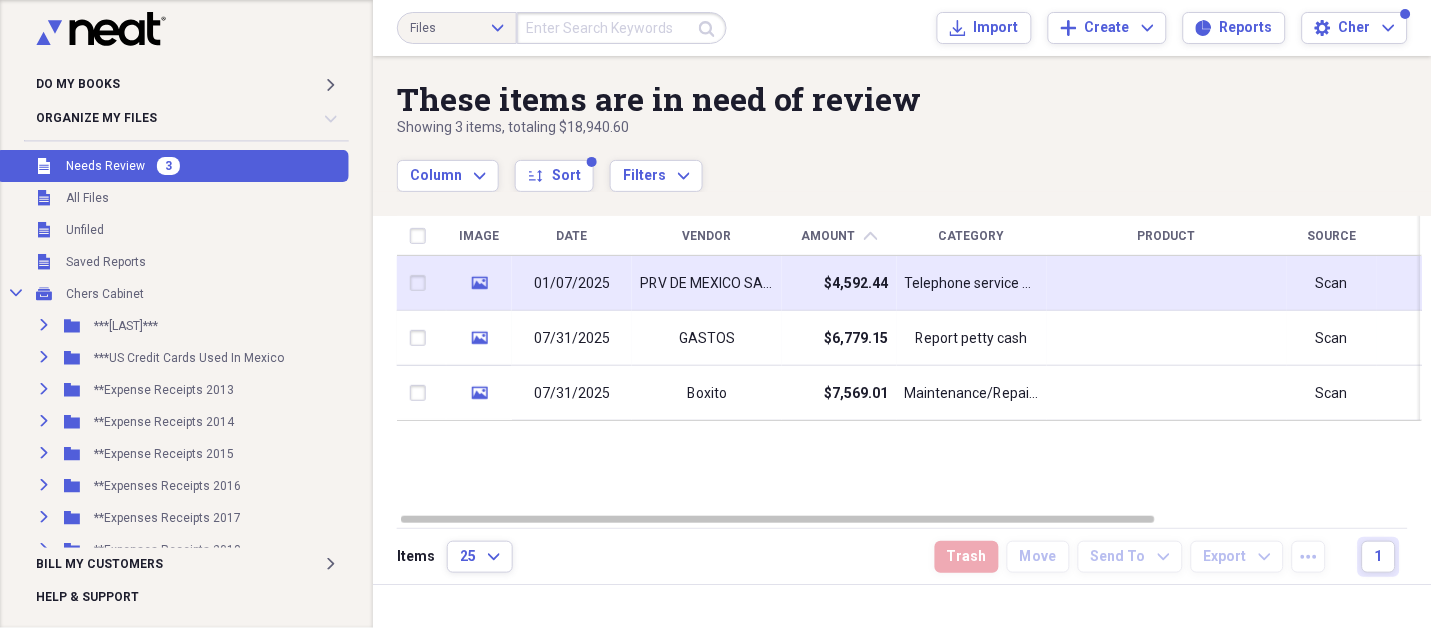 click on "PRV DE MEXICO SA DE CV" at bounding box center (707, 284) 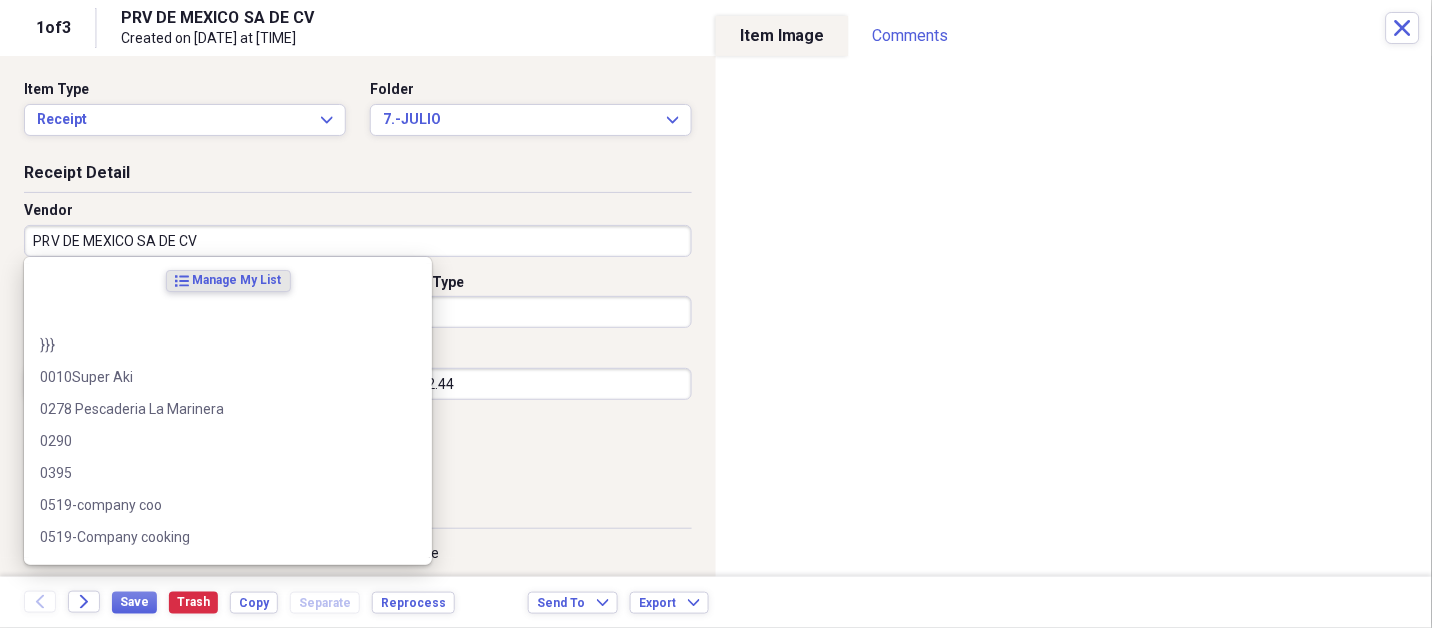 click on "PRV DE MEXICO SA DE CV" at bounding box center [358, 241] 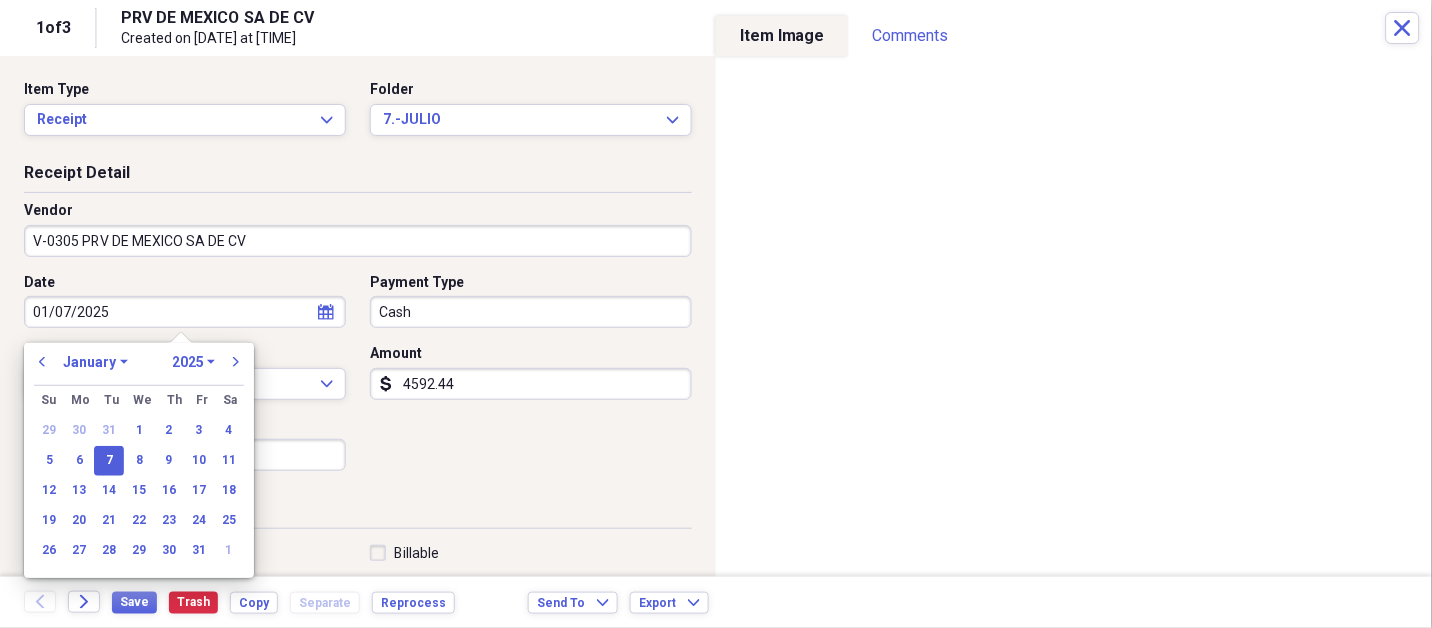 click on "January February March April May June July August September October November December" at bounding box center [95, 362] 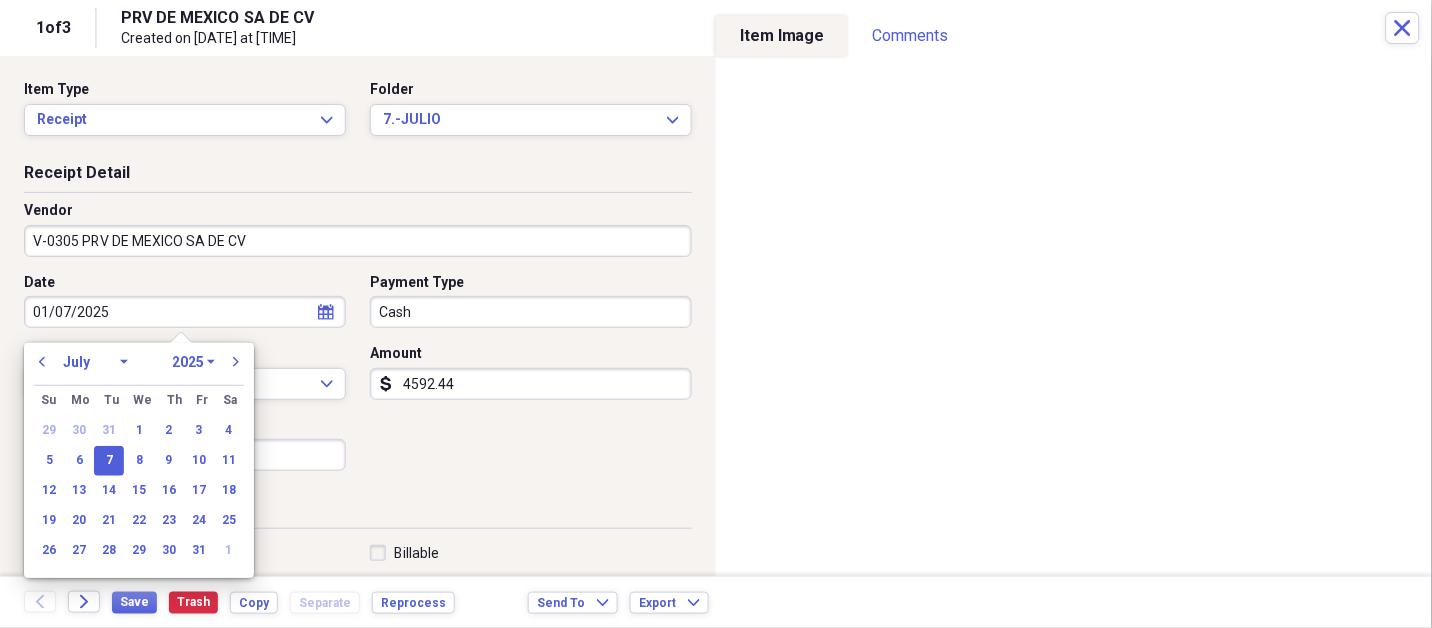 click on "January February March April May June July August September October November December" at bounding box center [95, 362] 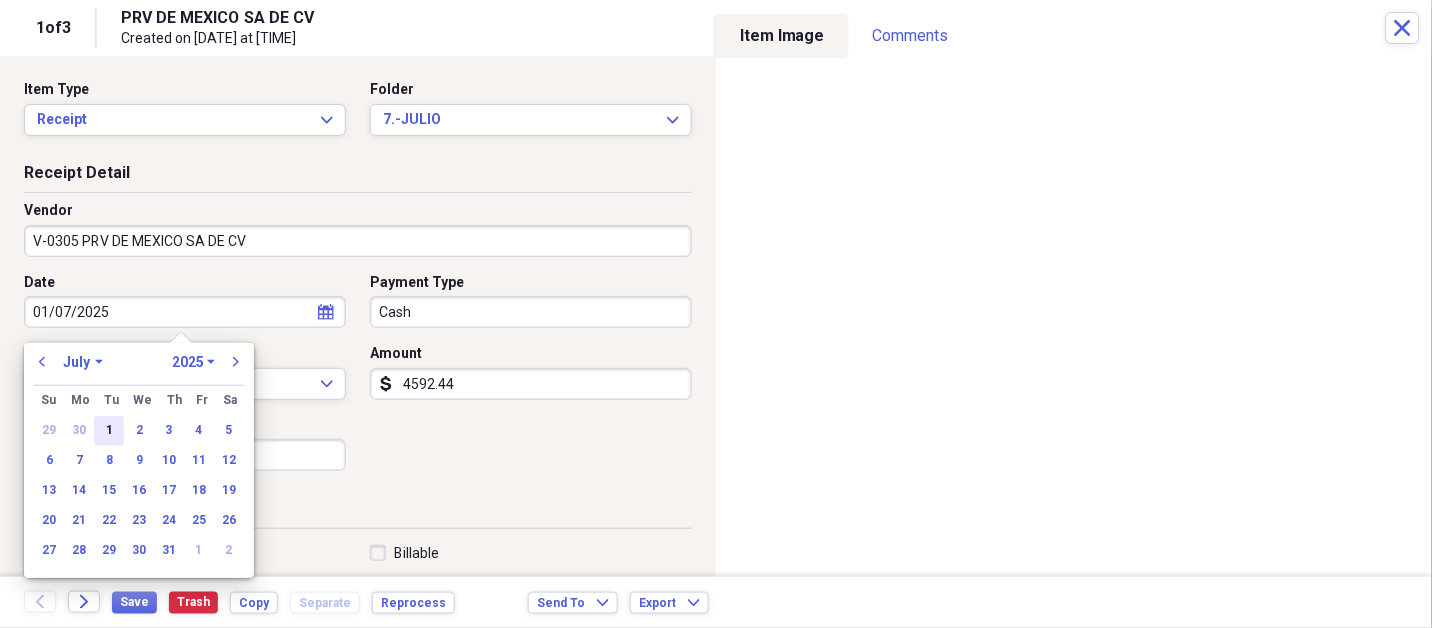 click on "1" at bounding box center [109, 431] 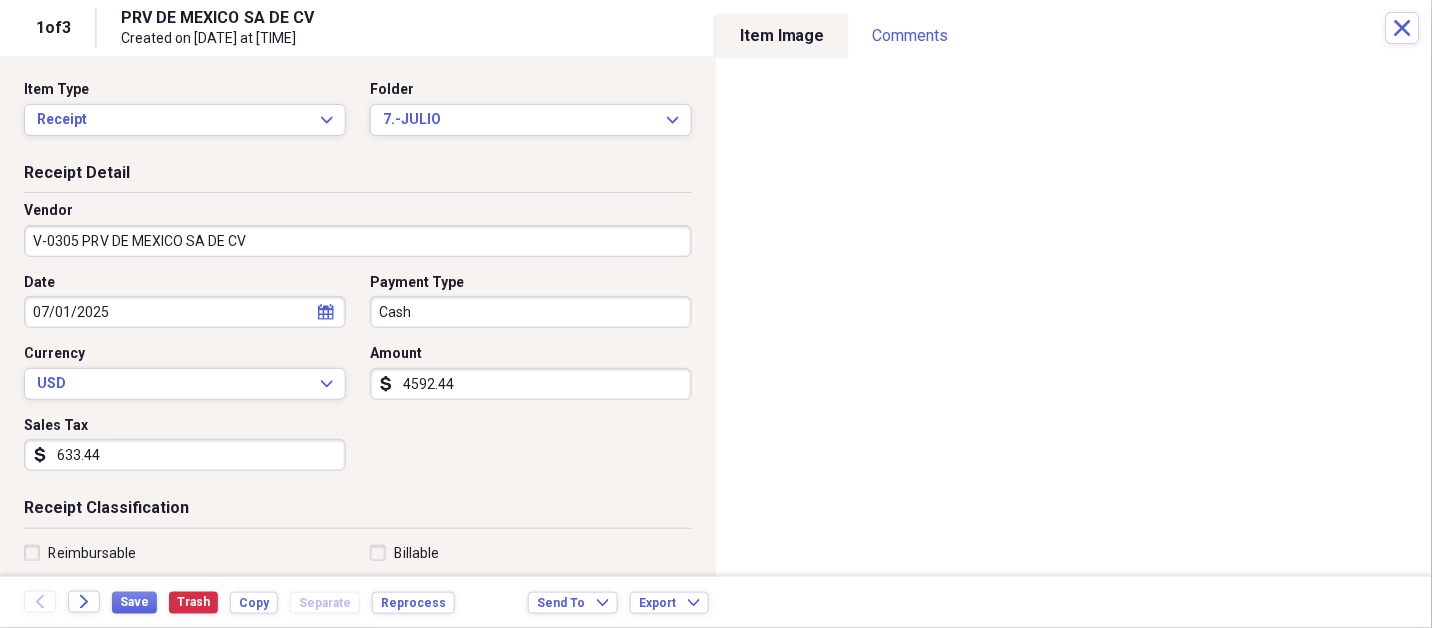 click on "4592.44" at bounding box center [531, 384] 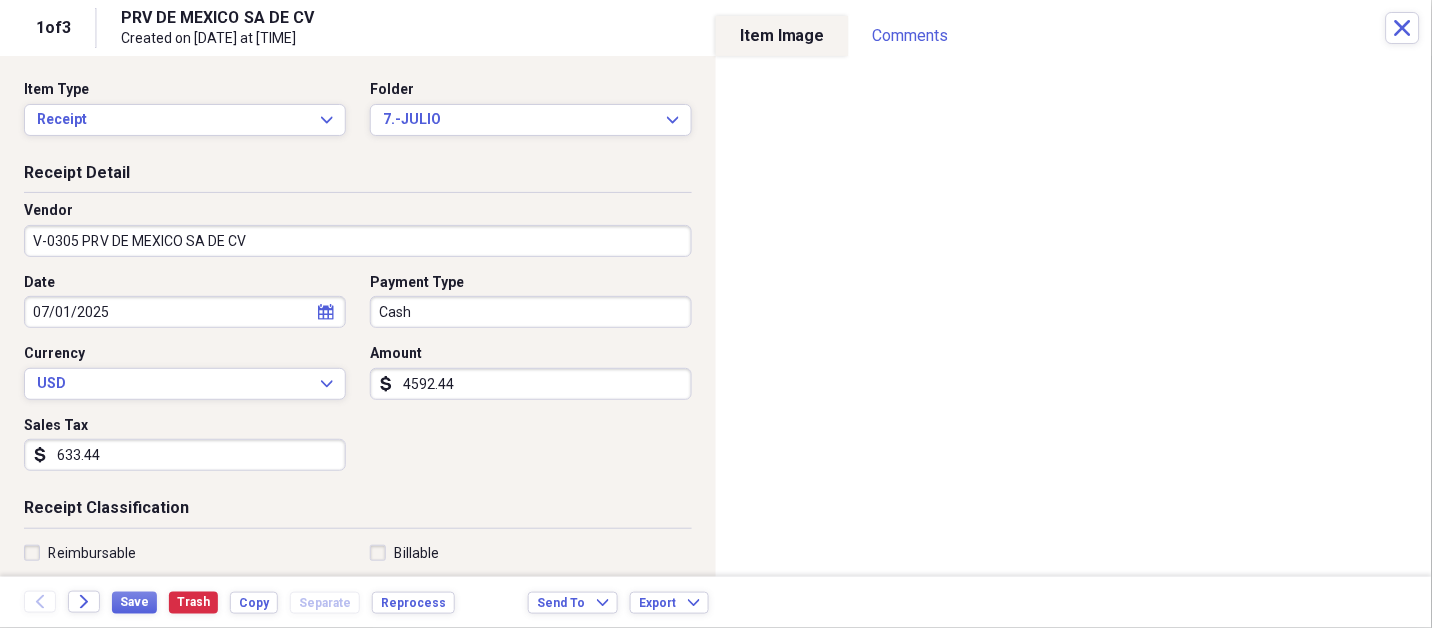 scroll, scrollTop: 307, scrollLeft: 0, axis: vertical 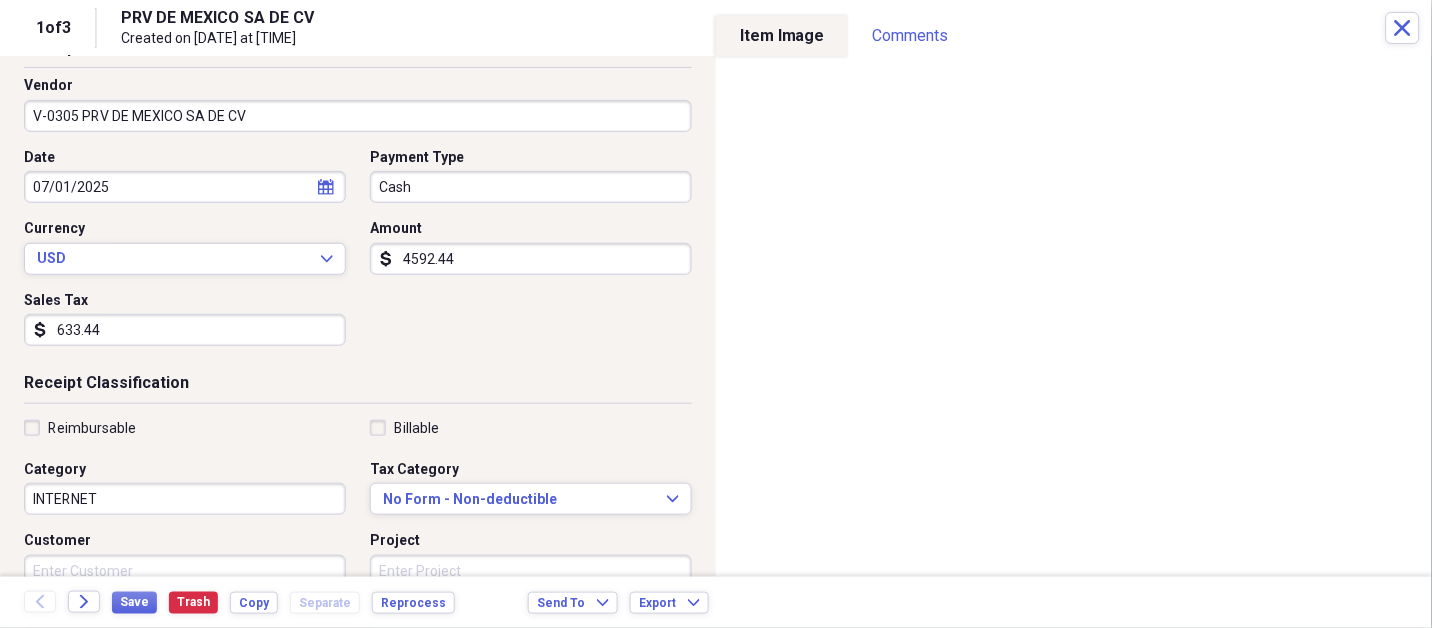 click on "Date [DATE] calendar Calendar Payment Type Cash Currency USD Expand Amount dollar-sign [AMOUNT] Sales Tax dollar-sign [AMOUNT]" at bounding box center [358, 255] 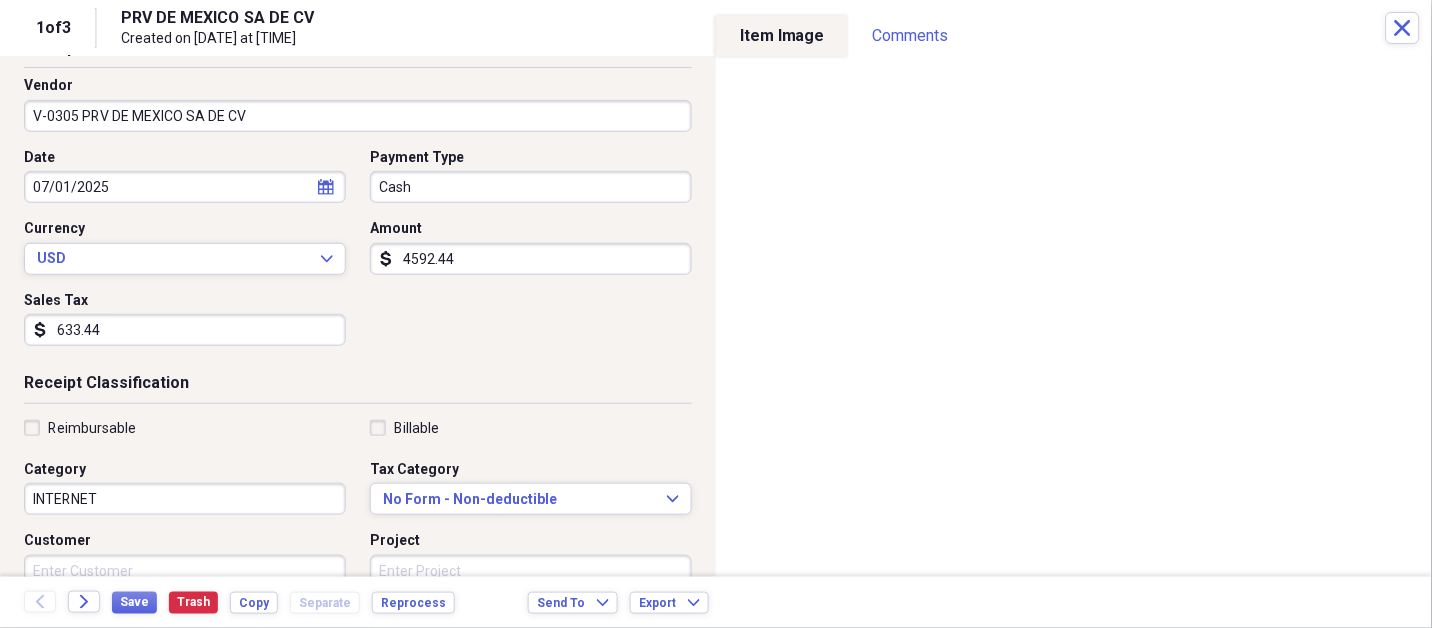 click on "633.44" at bounding box center (185, 330) 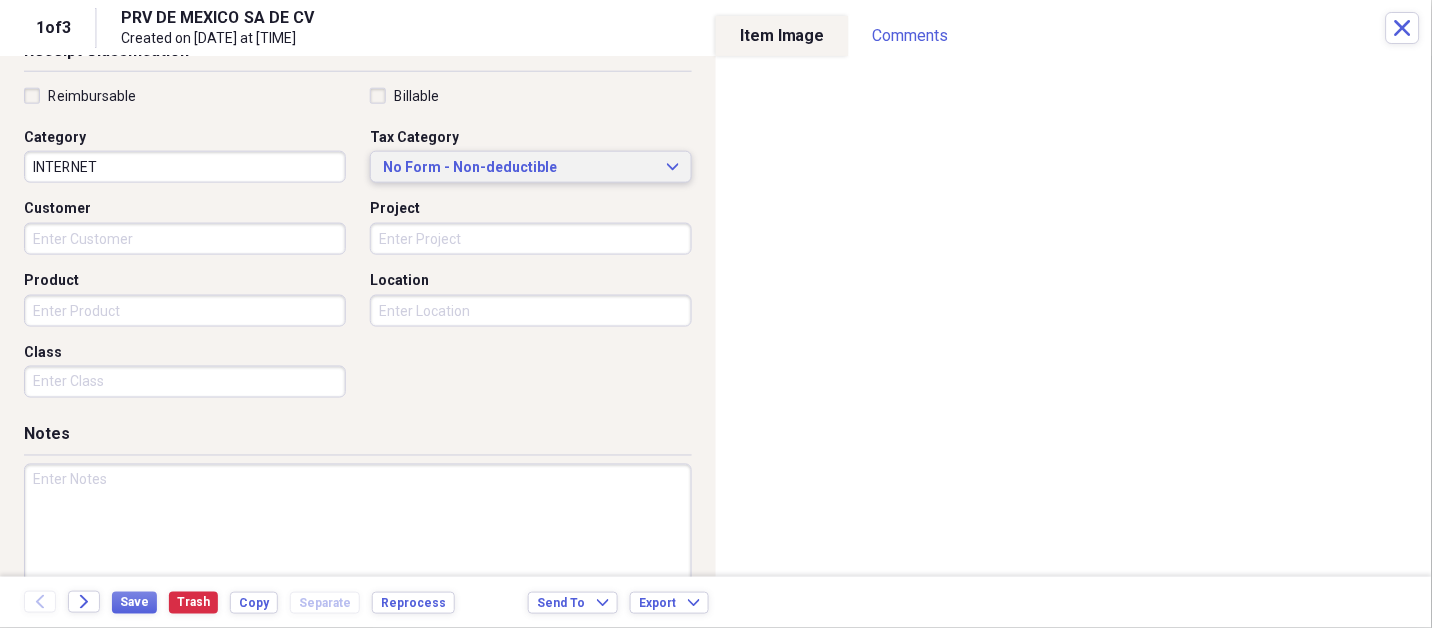 scroll, scrollTop: 497, scrollLeft: 0, axis: vertical 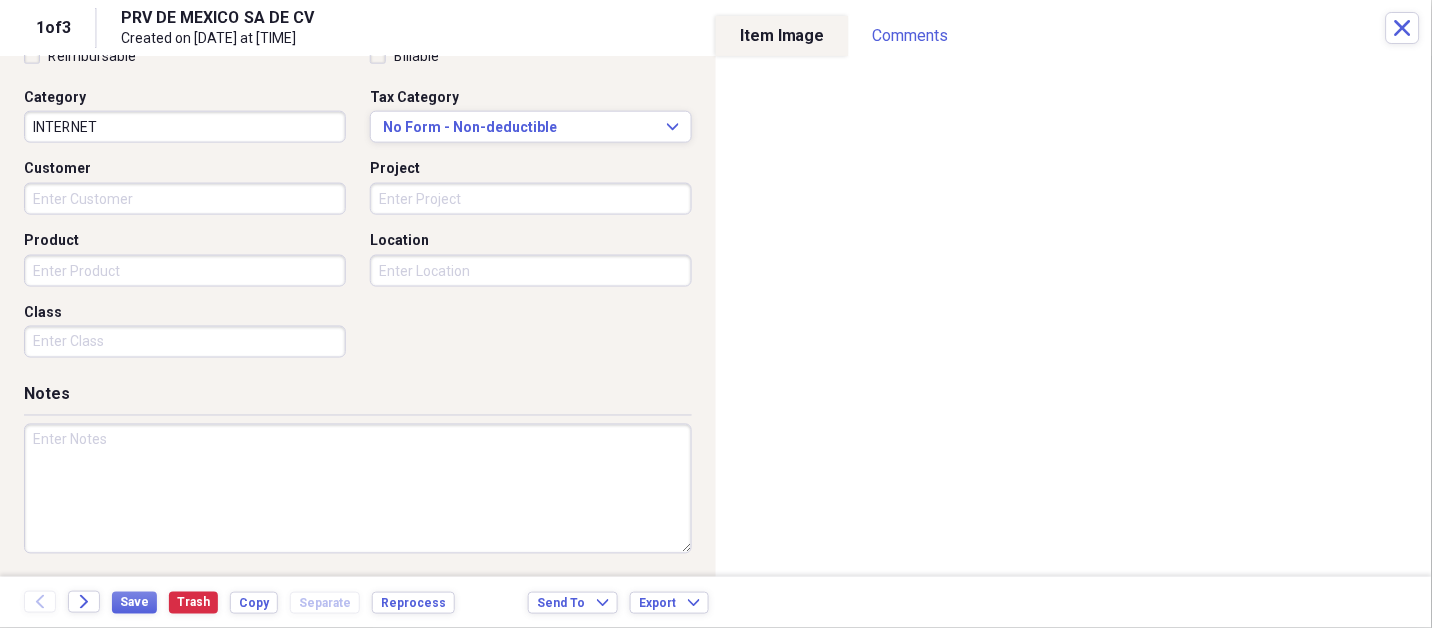 click at bounding box center (358, 489) 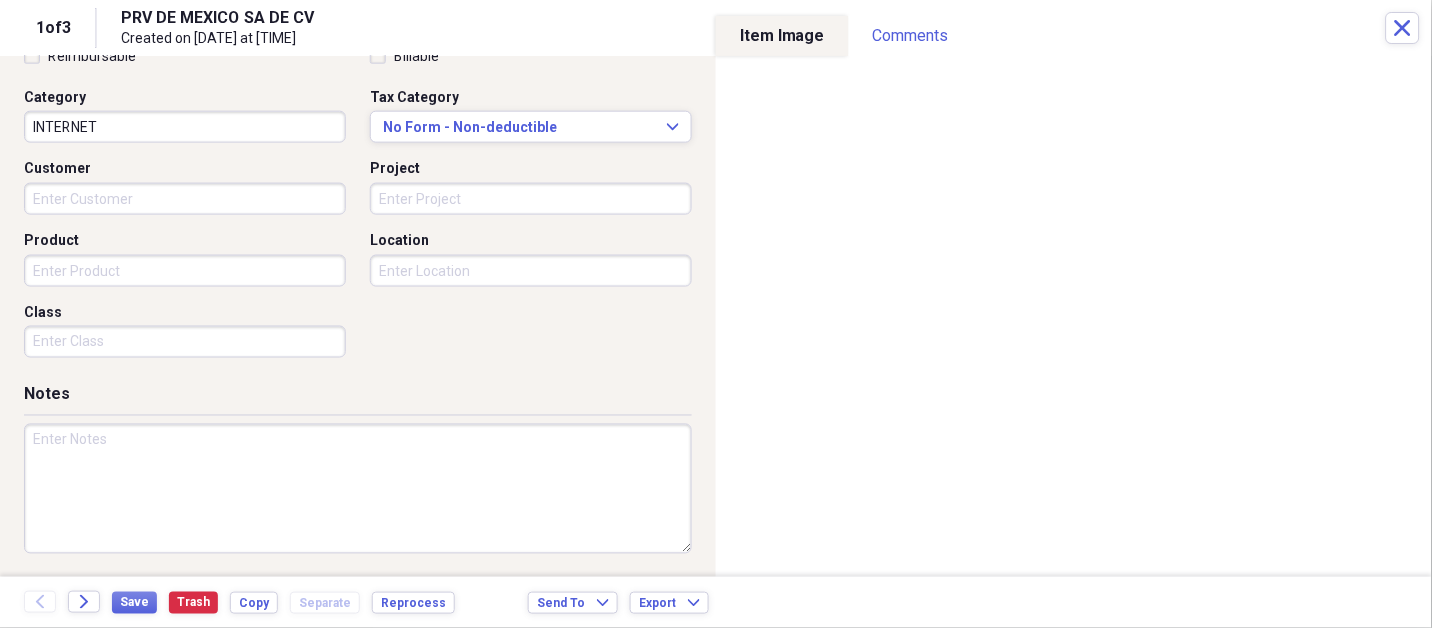 click at bounding box center (358, 489) 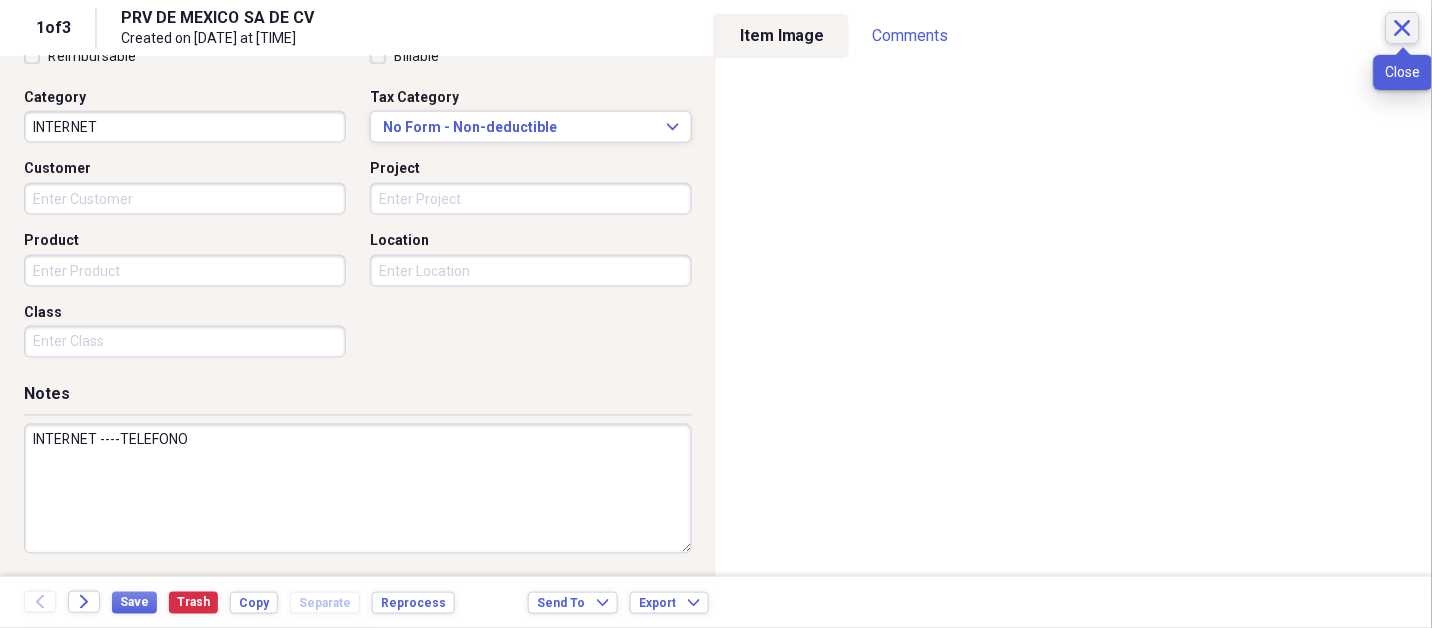 click on "Close" at bounding box center [1403, 28] 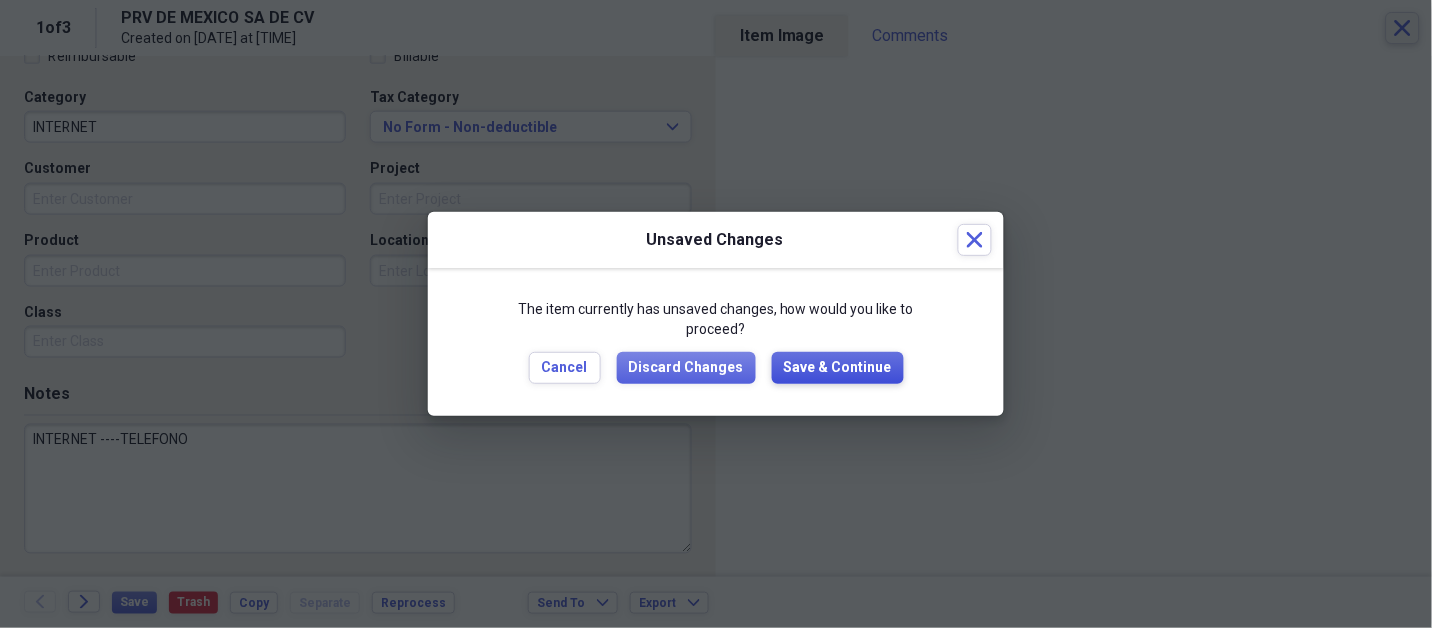 click on "Save & Continue" at bounding box center [838, 368] 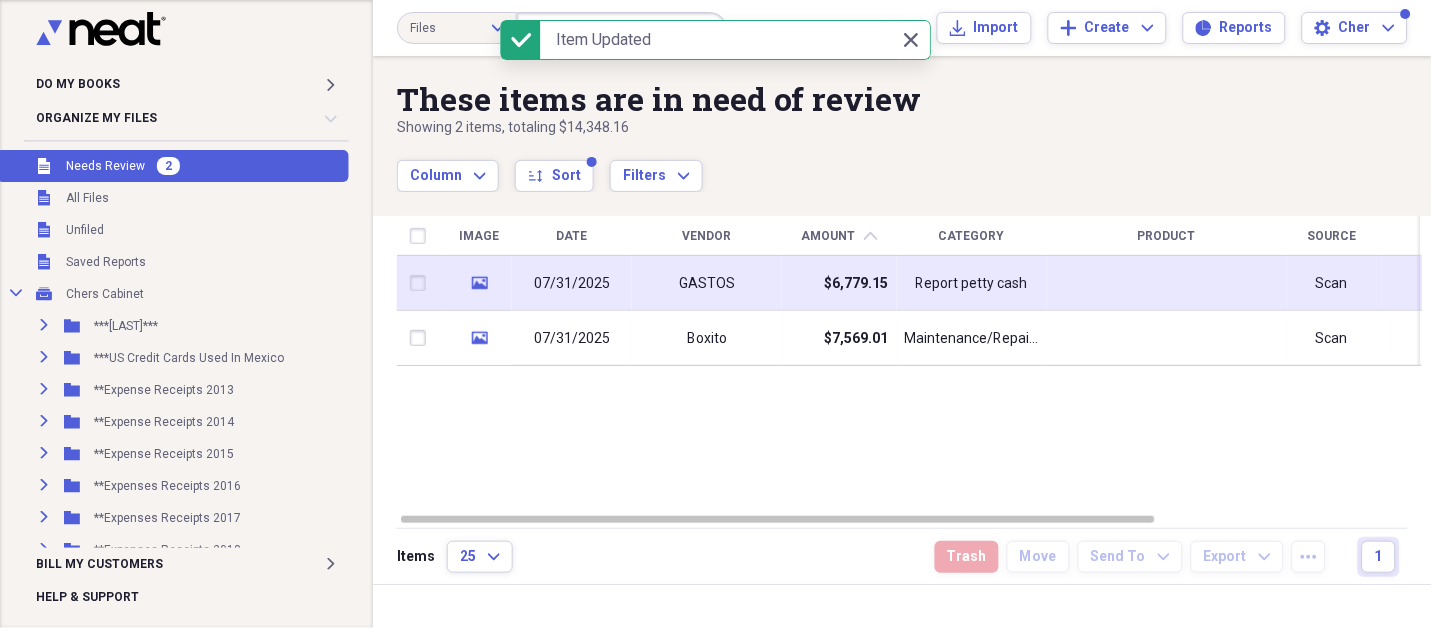 click on "GASTOS" at bounding box center (707, 284) 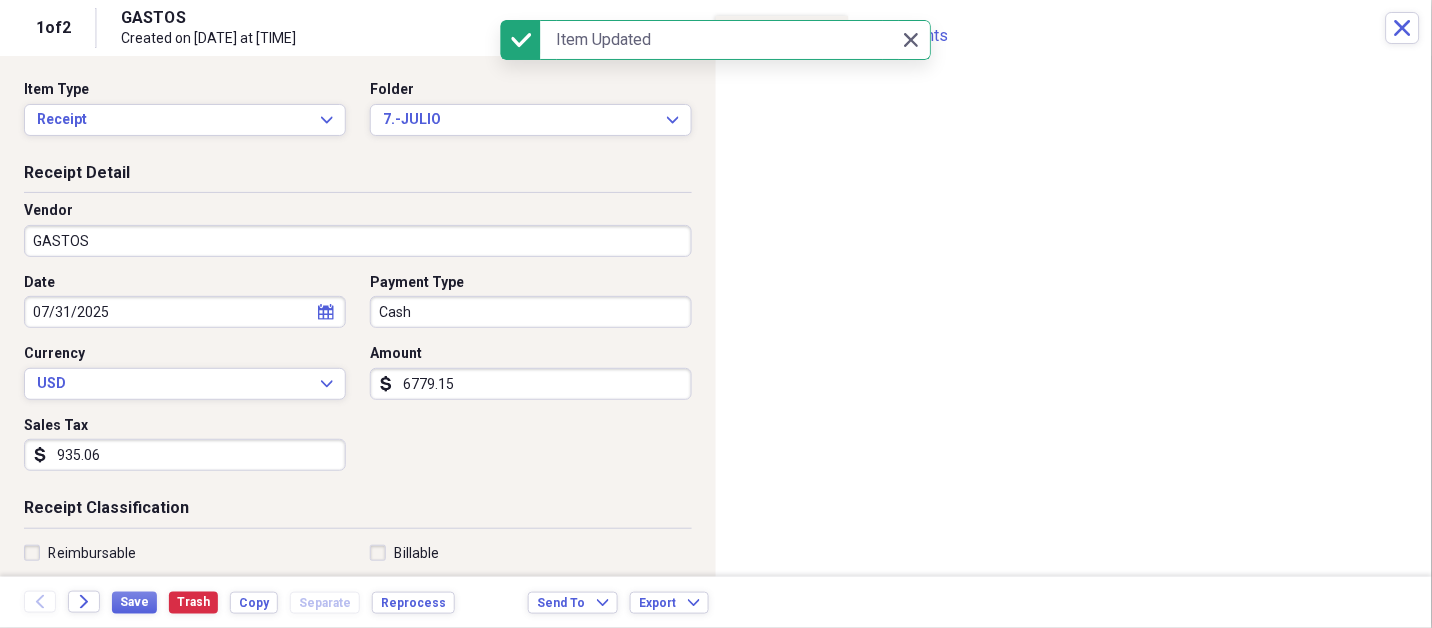 drag, startPoint x: 703, startPoint y: 284, endPoint x: 352, endPoint y: 238, distance: 354.0014 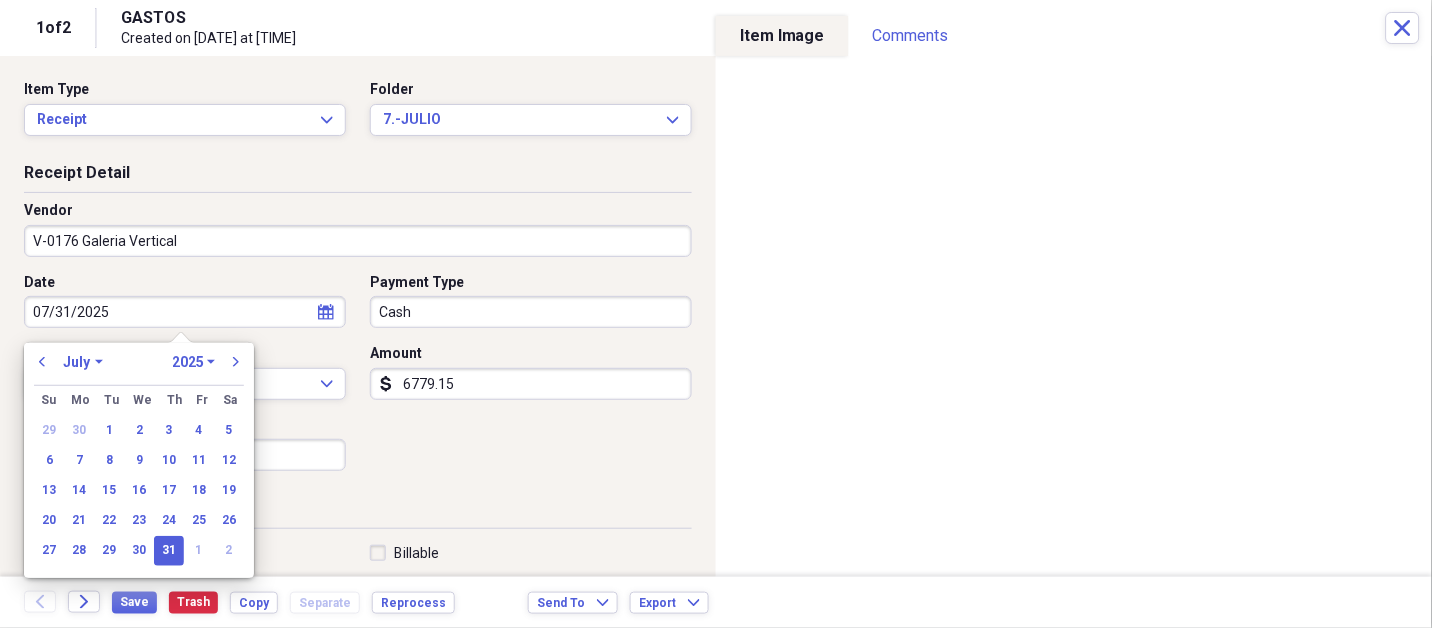 click on "31" at bounding box center [169, 551] 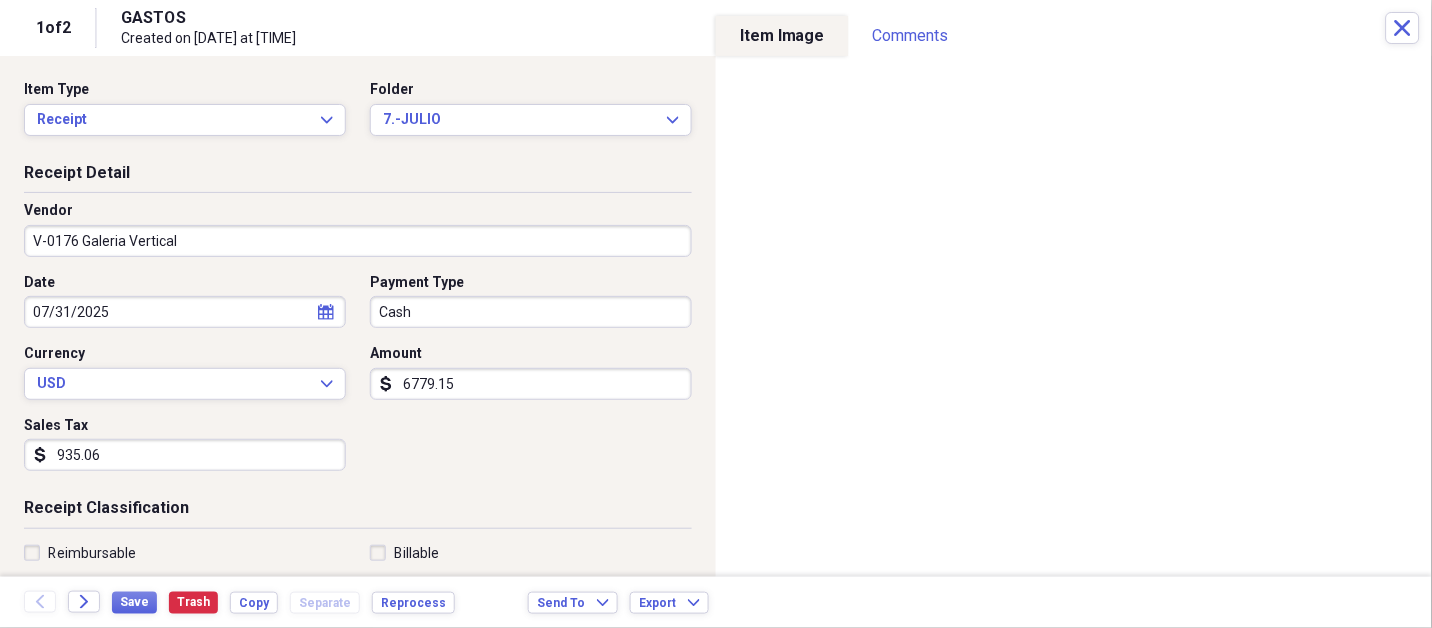 click on "935.06" at bounding box center (185, 455) 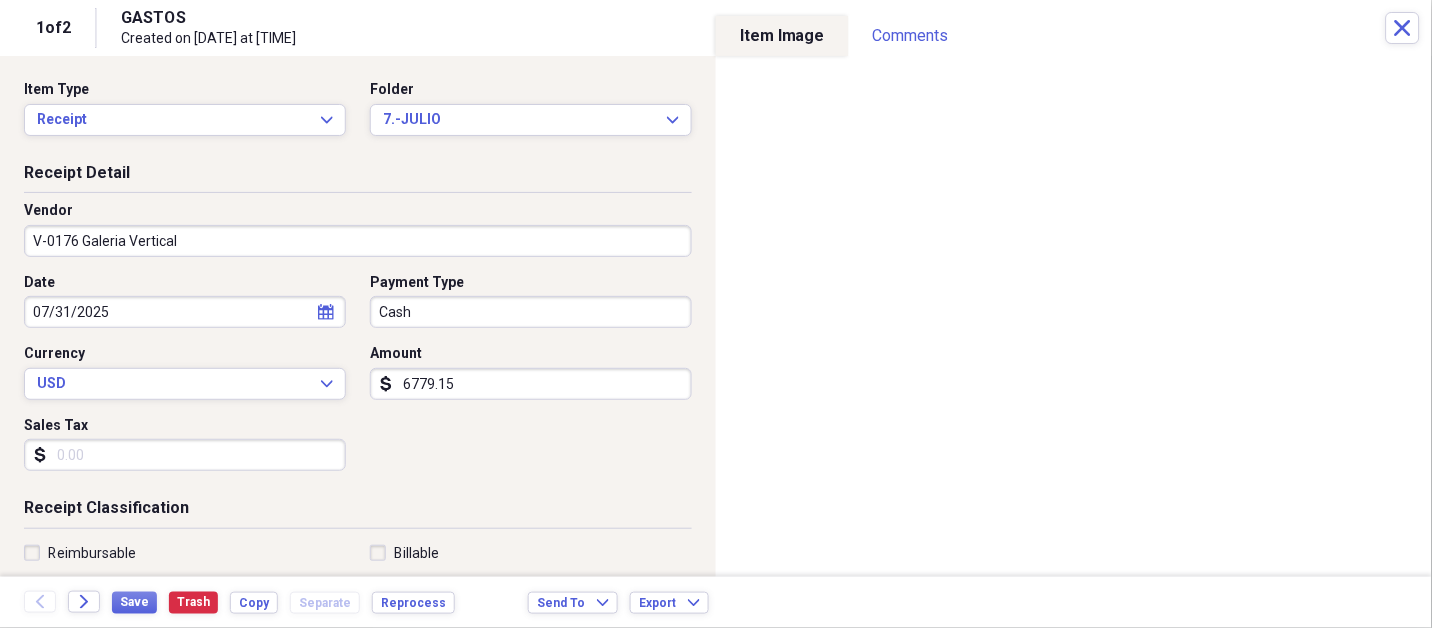scroll, scrollTop: 497, scrollLeft: 0, axis: vertical 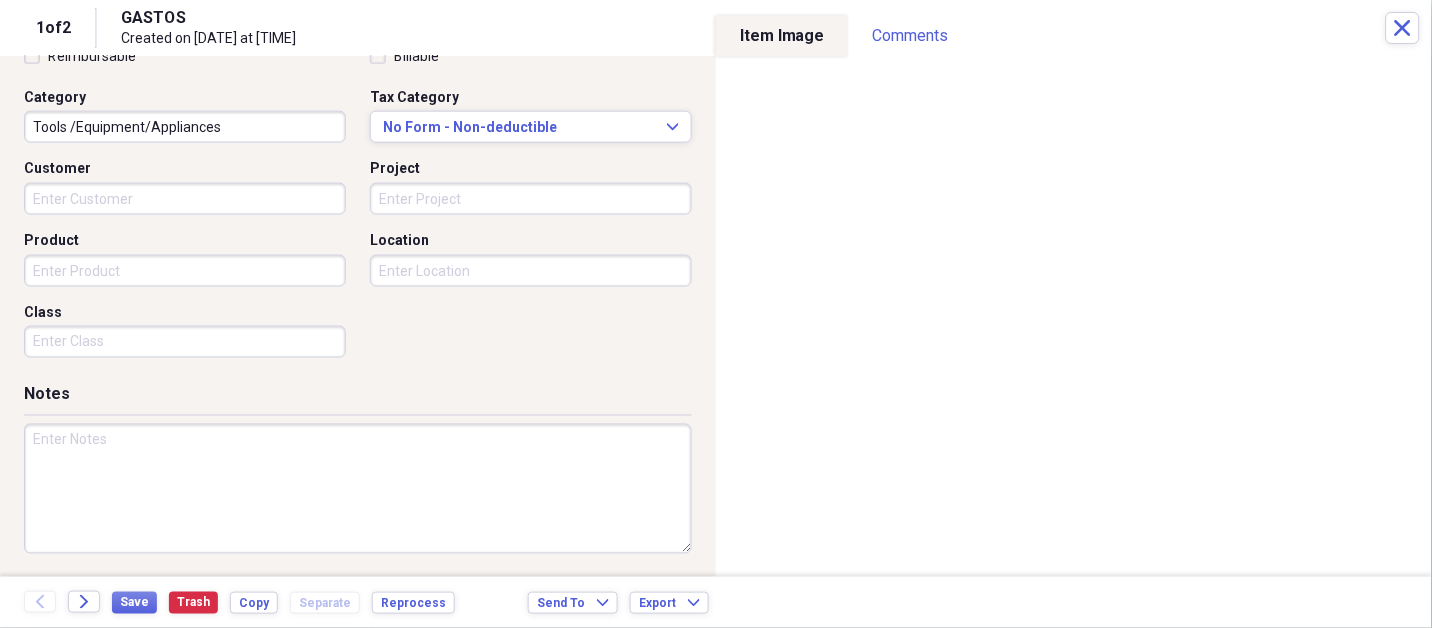 click at bounding box center (358, 489) 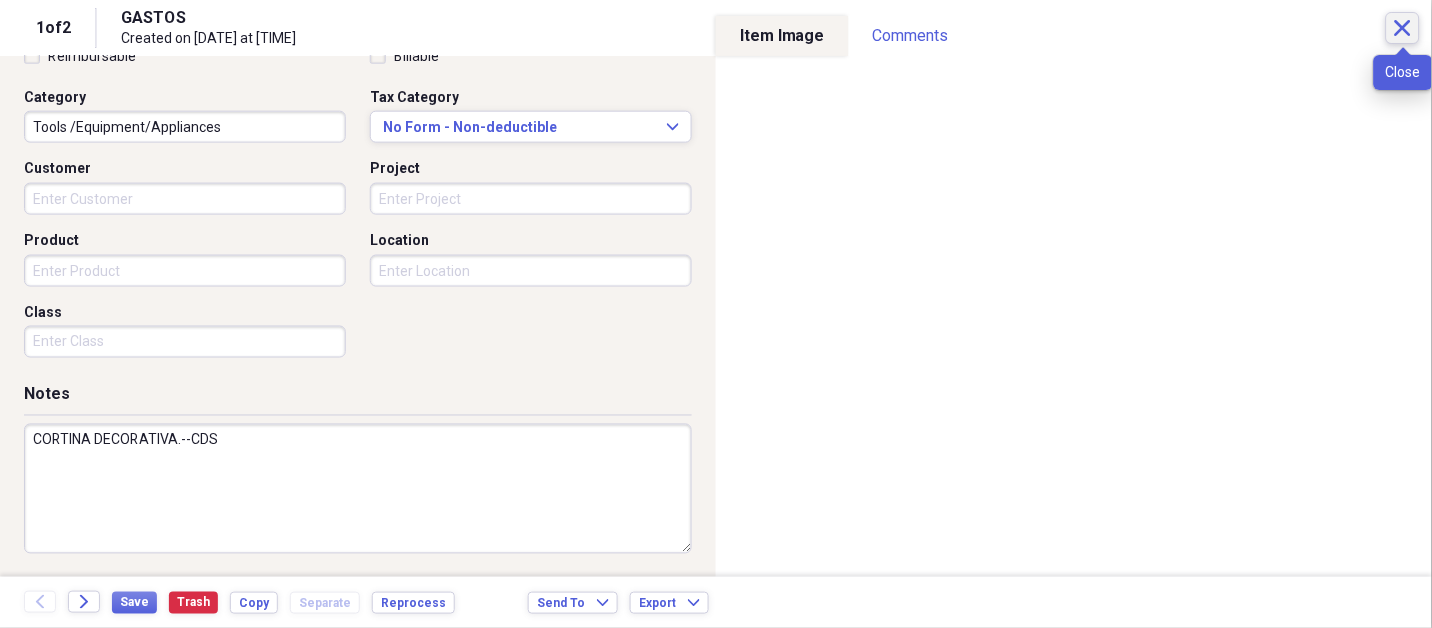 click 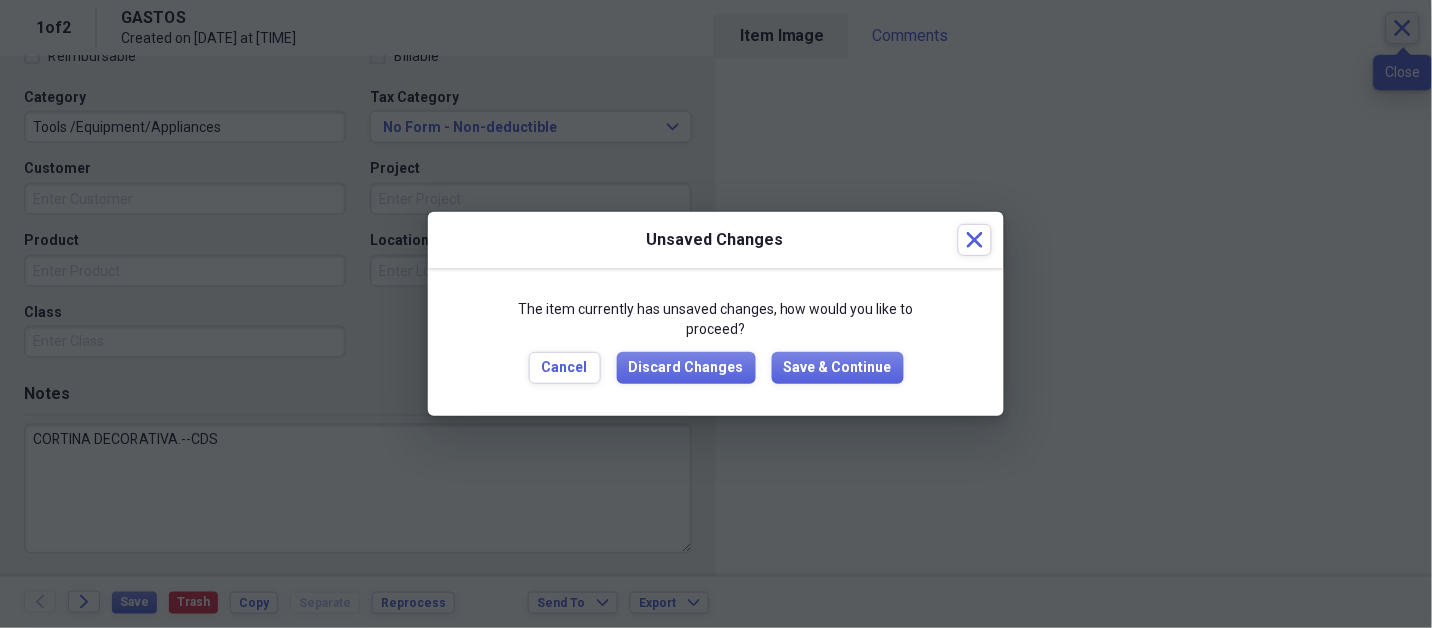 scroll, scrollTop: 0, scrollLeft: 0, axis: both 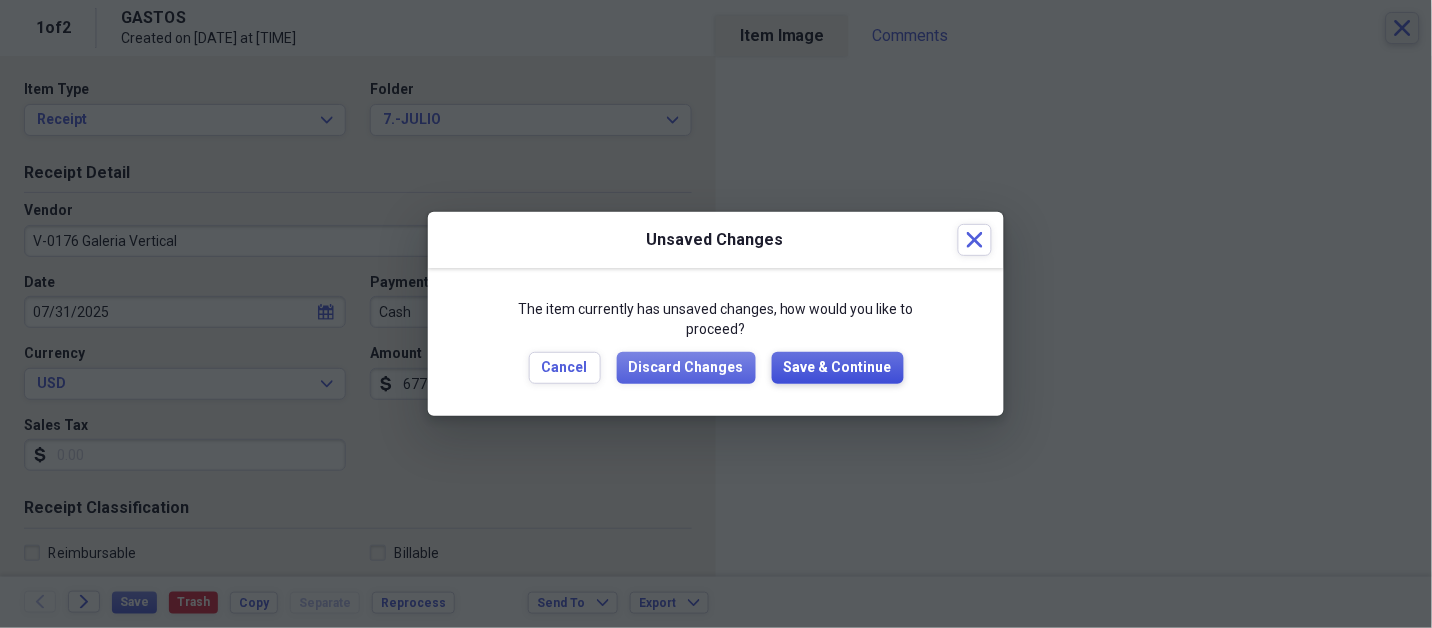 click on "Save & Continue" at bounding box center [838, 368] 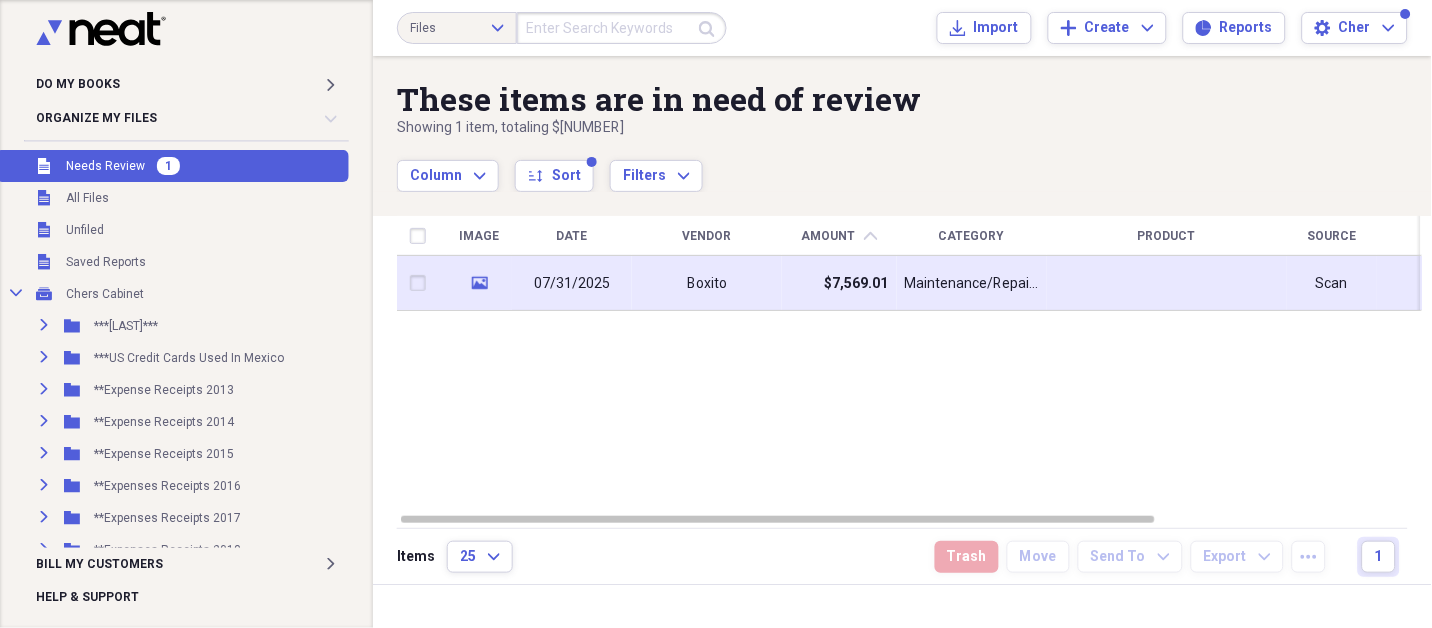 click on "$7,569.01" at bounding box center (839, 283) 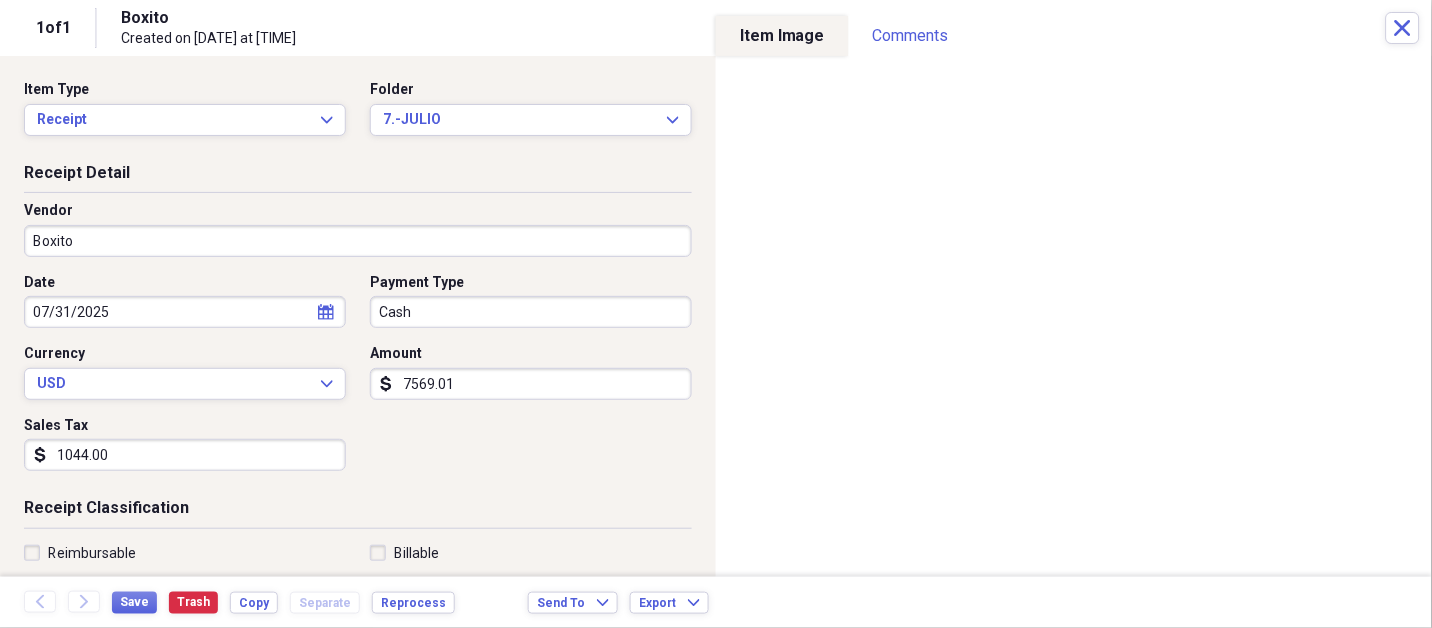click on "Boxito" at bounding box center (358, 241) 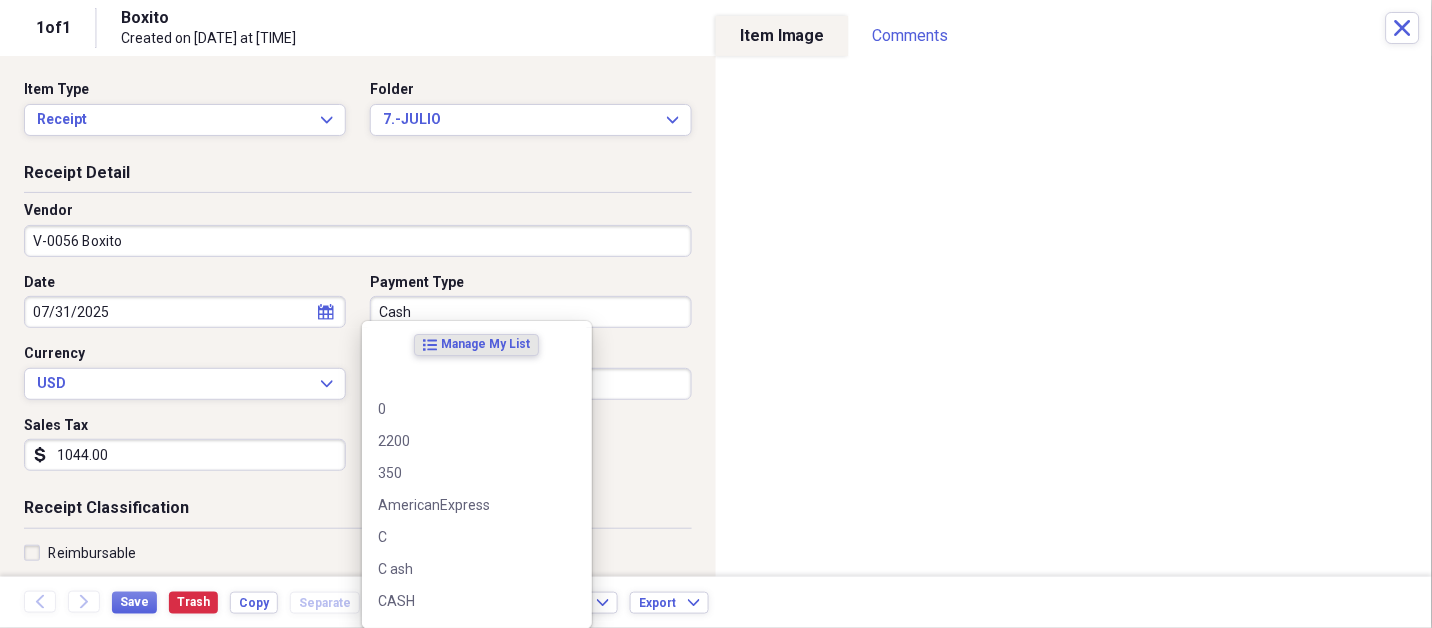 click on "Cash" at bounding box center [531, 312] 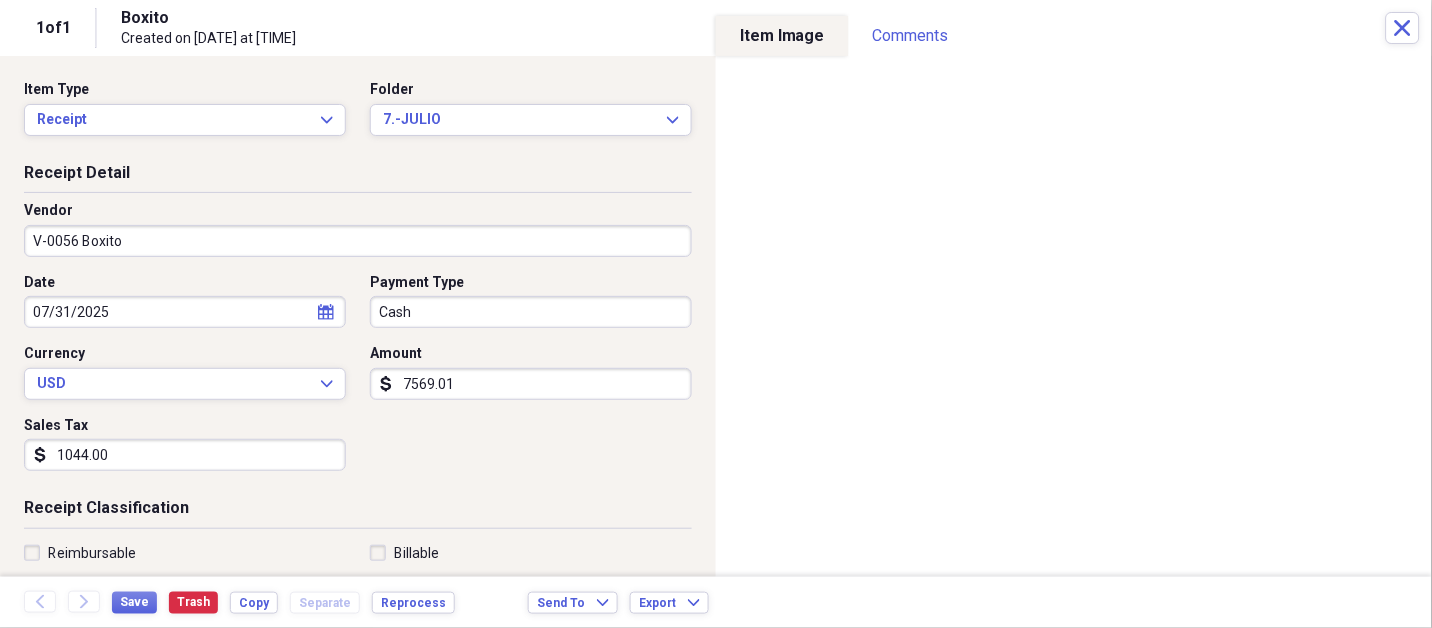 click on "1044.00" at bounding box center (185, 455) 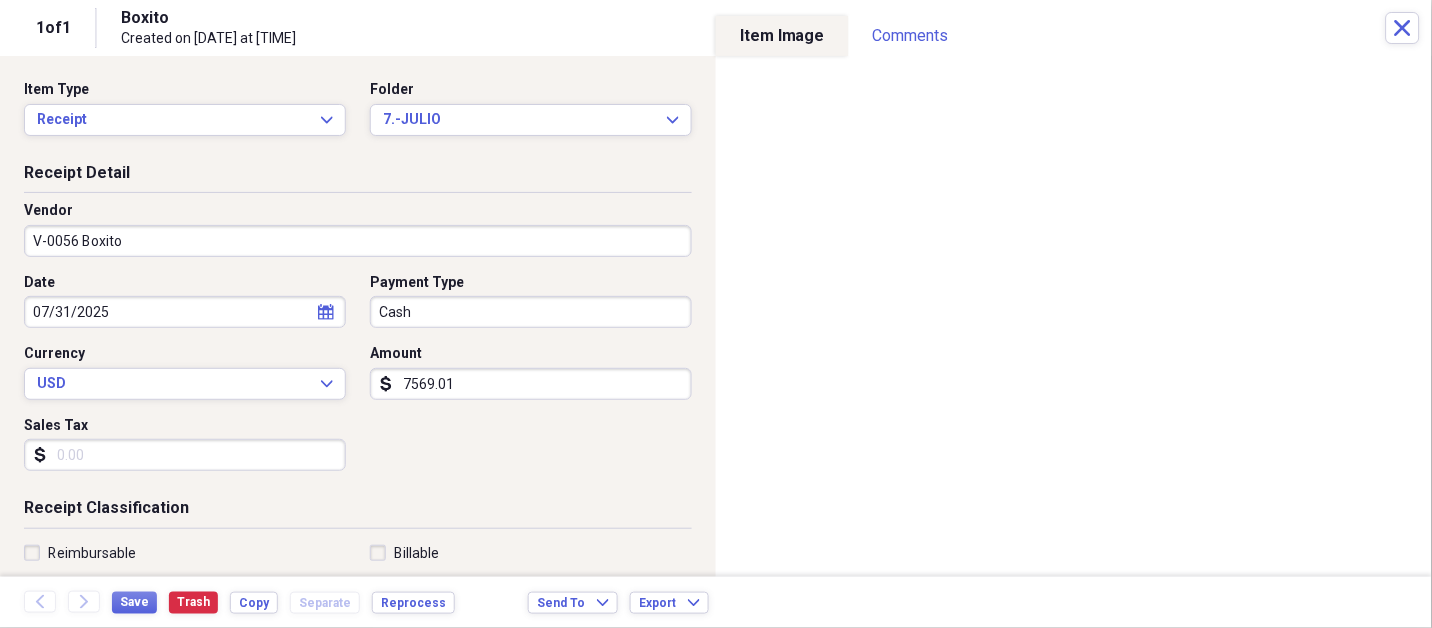 scroll, scrollTop: 307, scrollLeft: 0, axis: vertical 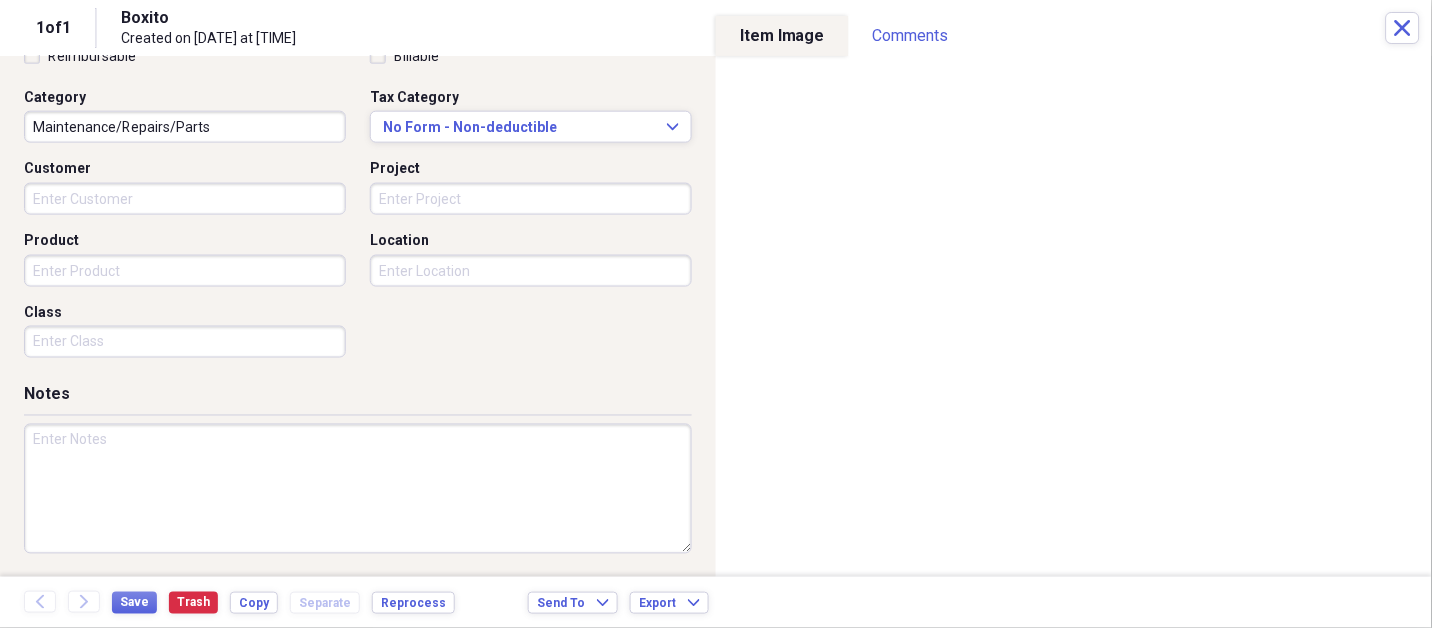 click at bounding box center [358, 489] 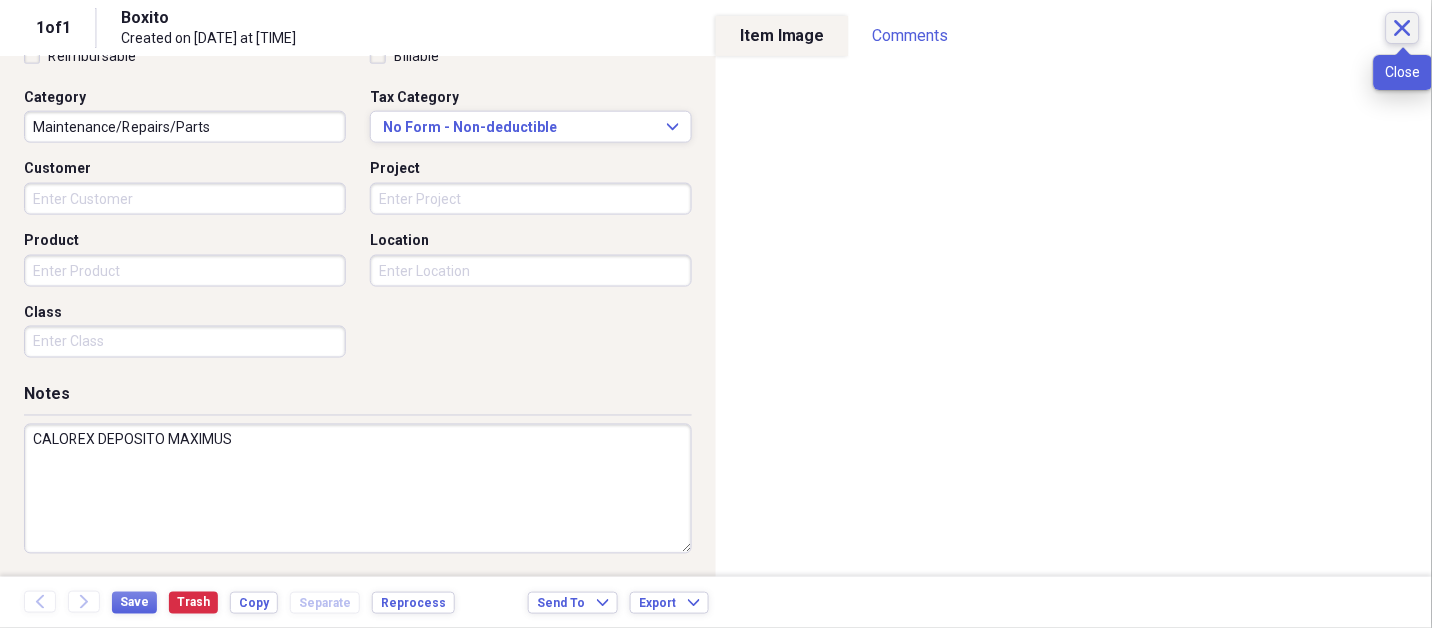 click on "Close" 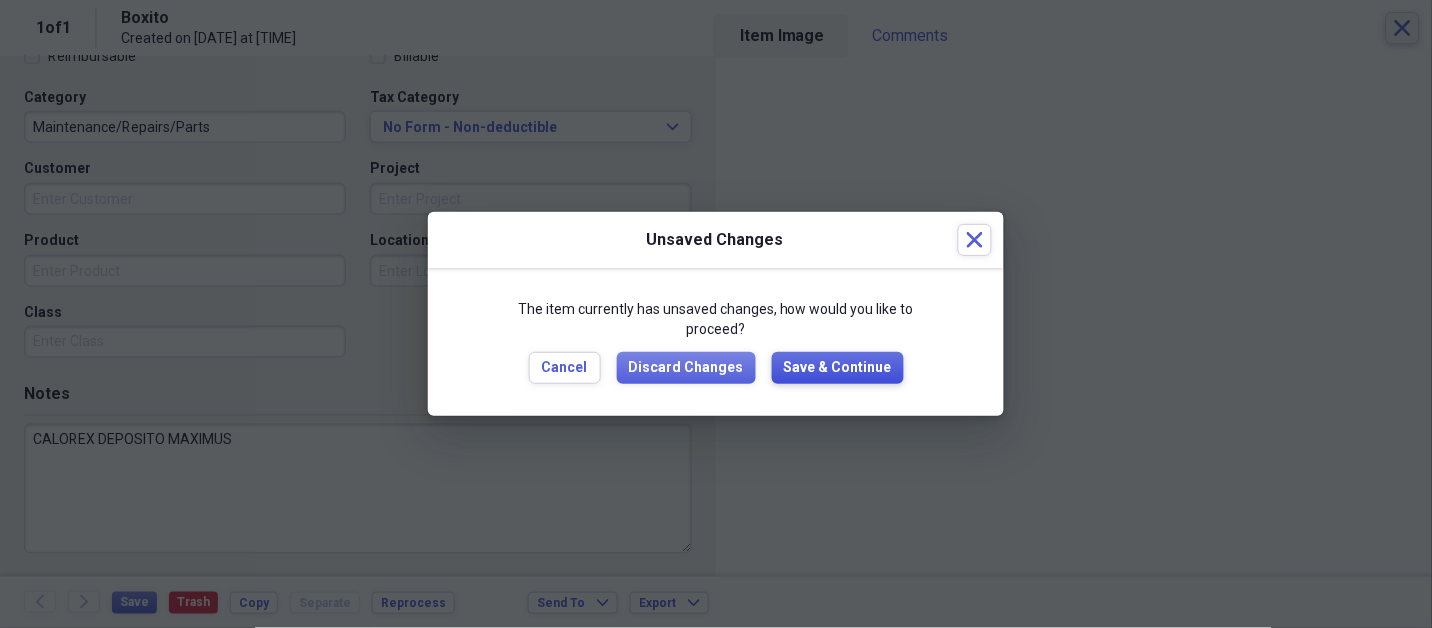 click on "Save & Continue" at bounding box center [838, 368] 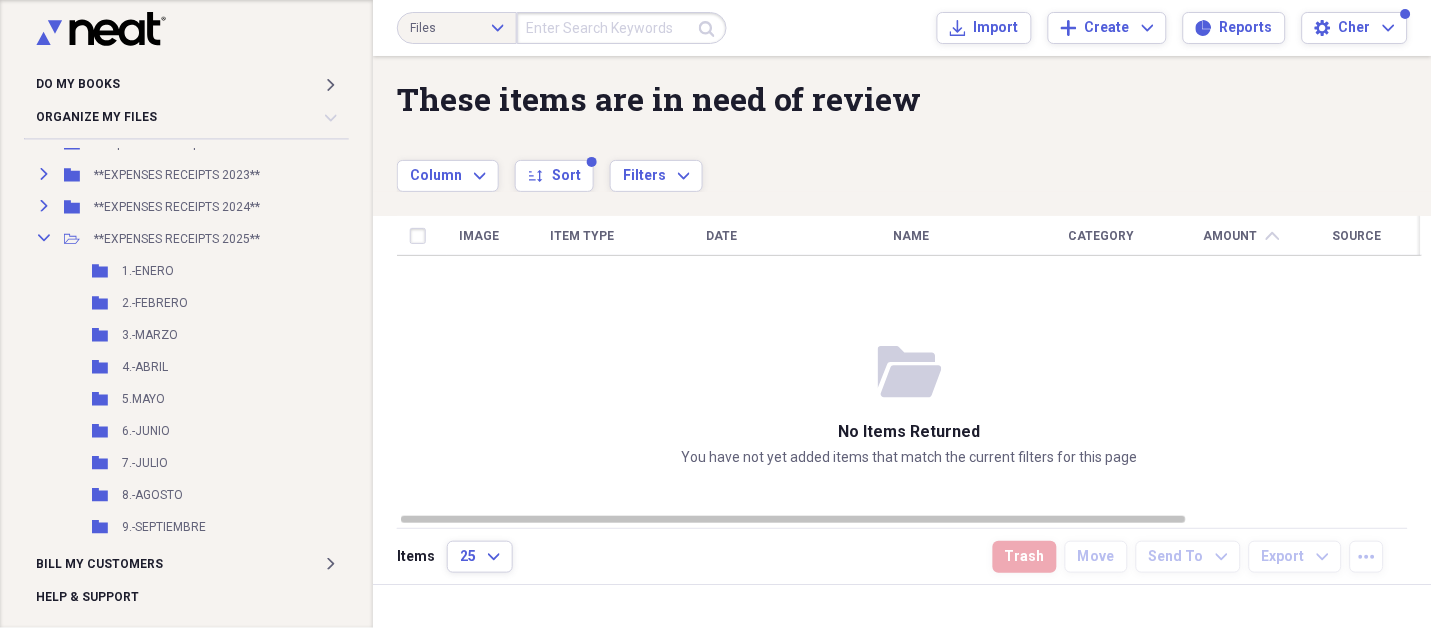 scroll, scrollTop: 577, scrollLeft: 0, axis: vertical 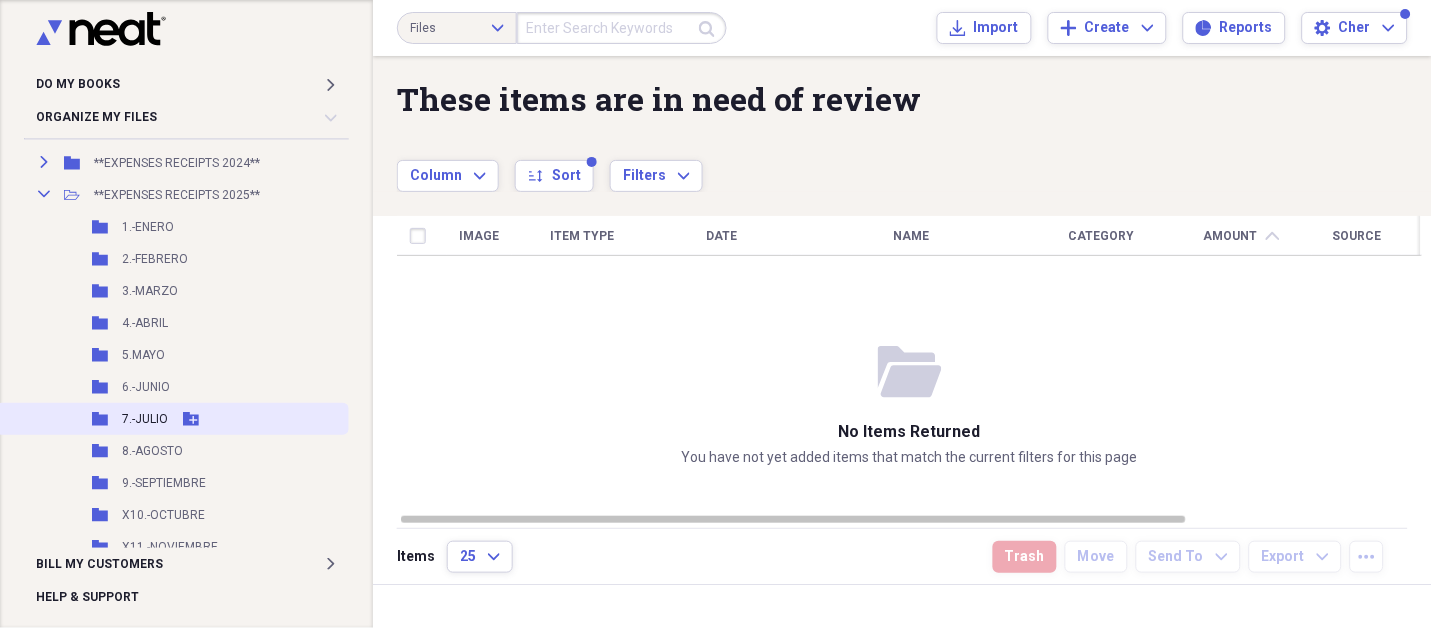 click on "7.-JULIO" at bounding box center (145, 419) 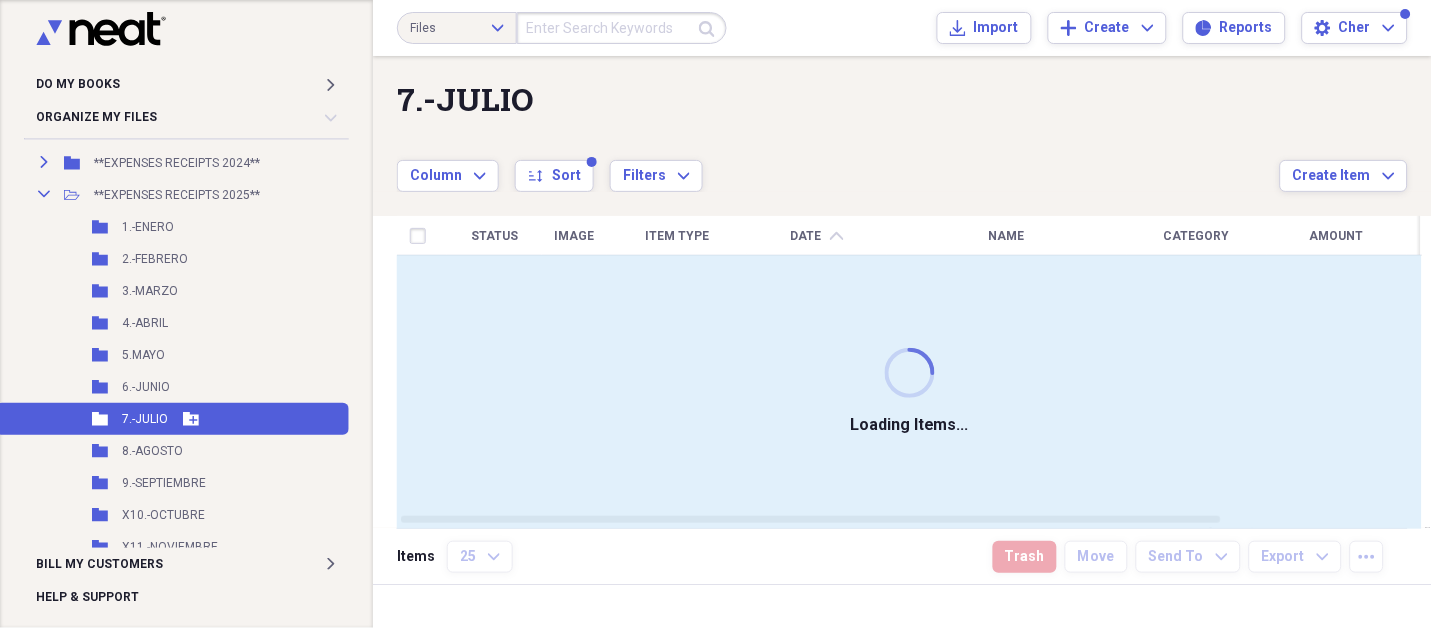 click on "7.-JULIO" at bounding box center [145, 419] 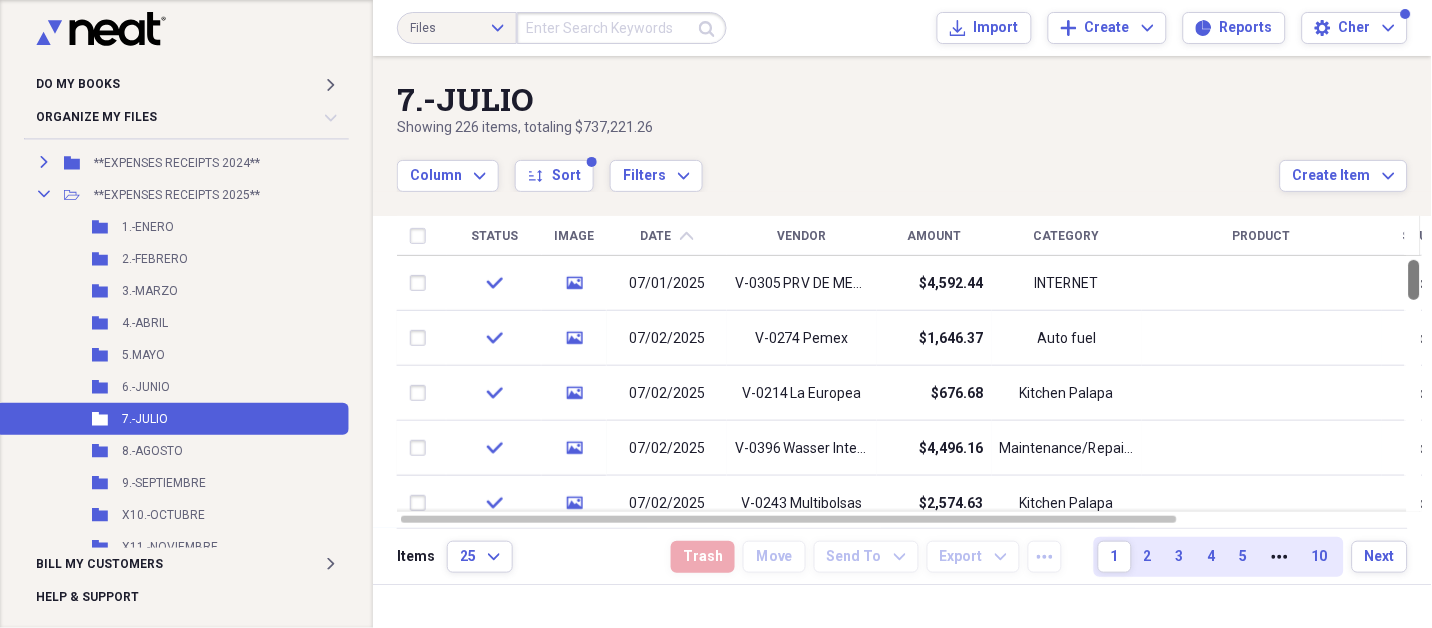 click at bounding box center (1414, 280) 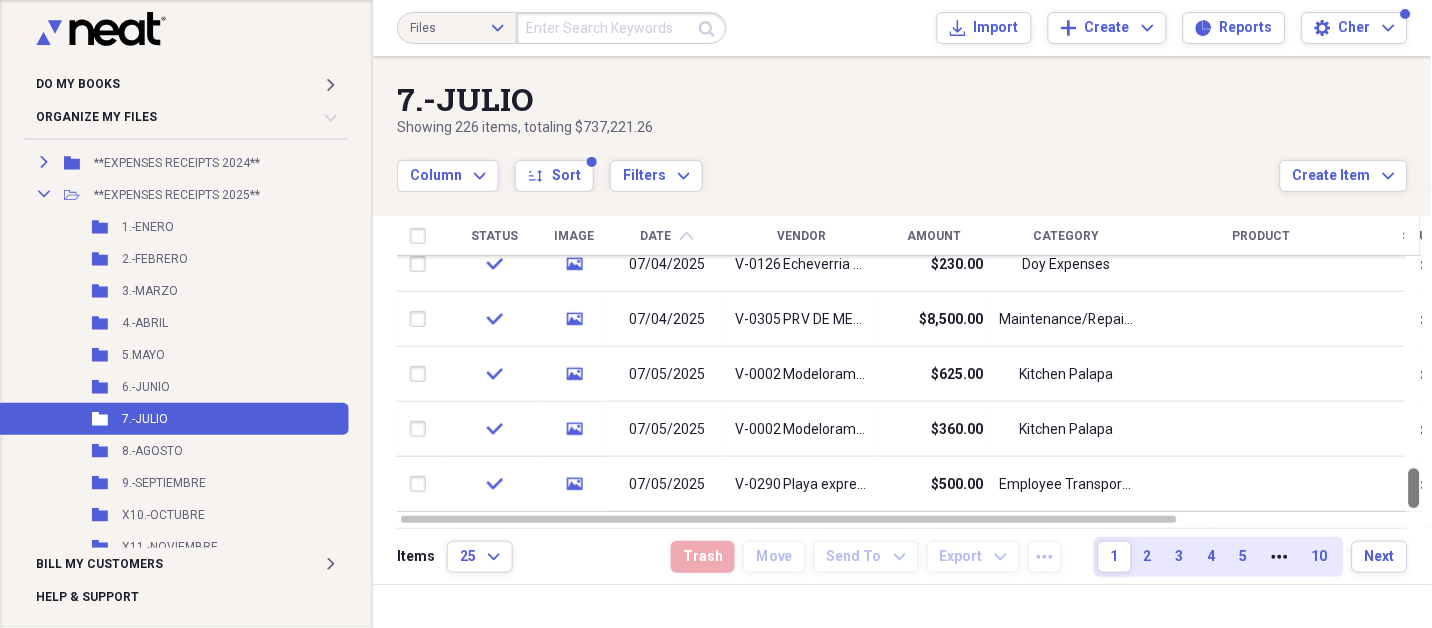 drag, startPoint x: 1429, startPoint y: 271, endPoint x: 1430, endPoint y: 669, distance: 398.00125 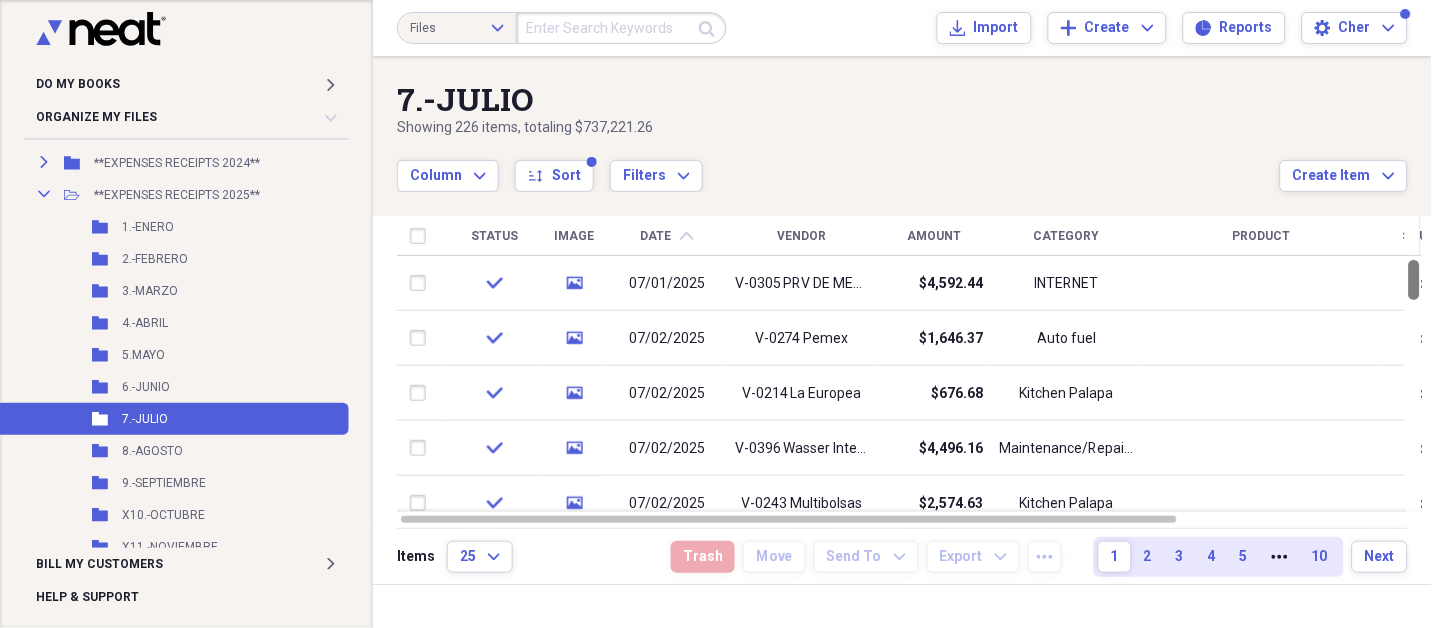 drag, startPoint x: 1422, startPoint y: 493, endPoint x: 1368, endPoint y: 208, distance: 290.07068 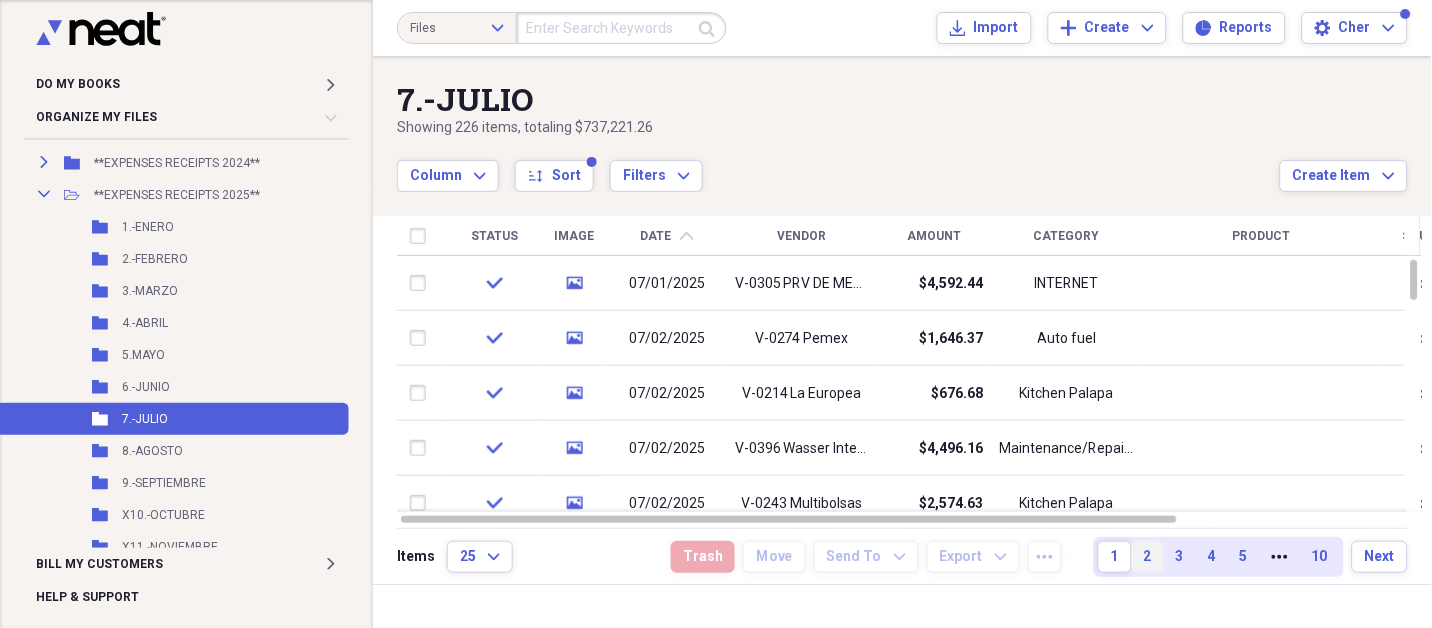 click on "2" at bounding box center (1148, 557) 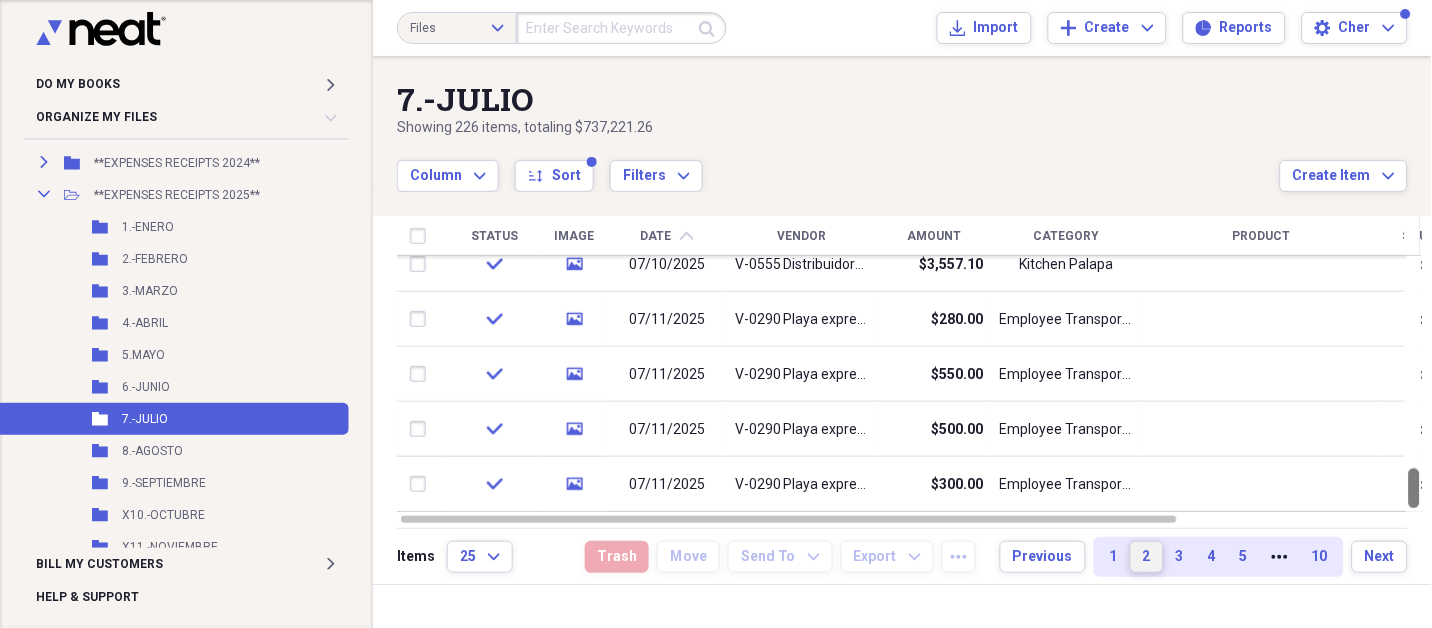 drag, startPoint x: 1425, startPoint y: 280, endPoint x: 1430, endPoint y: 578, distance: 298.04193 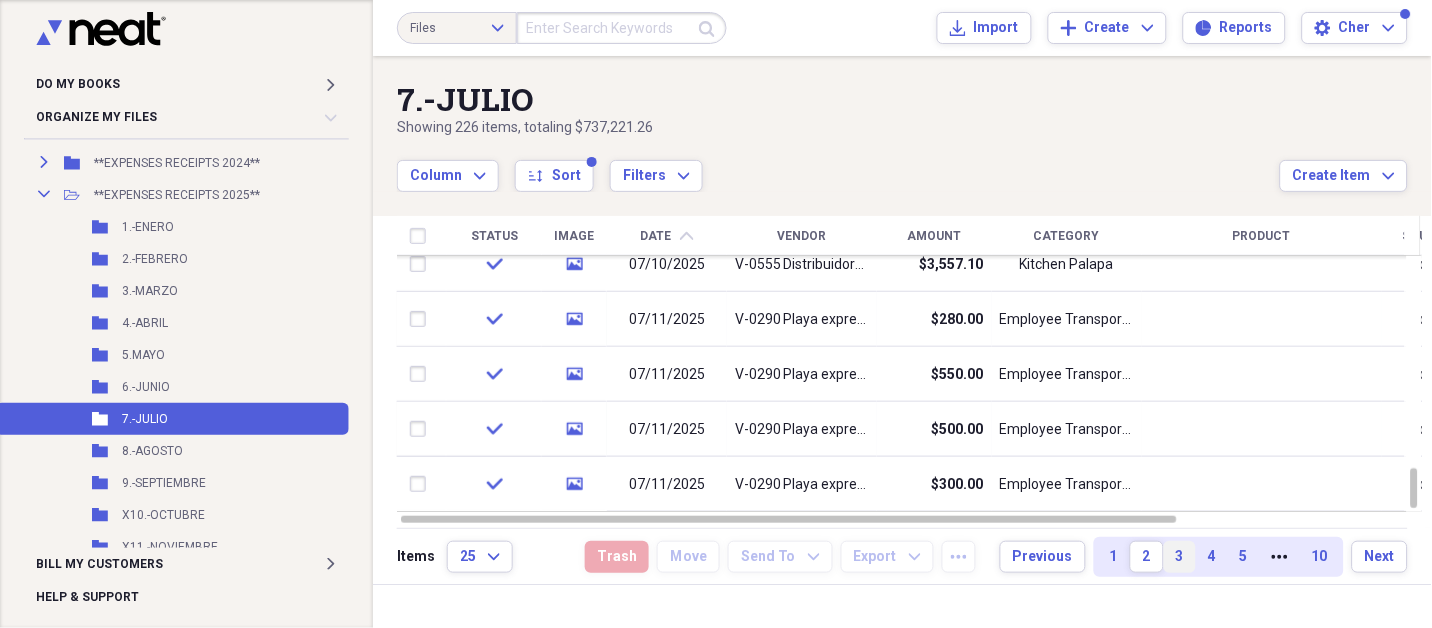 click on "3" at bounding box center (1180, 557) 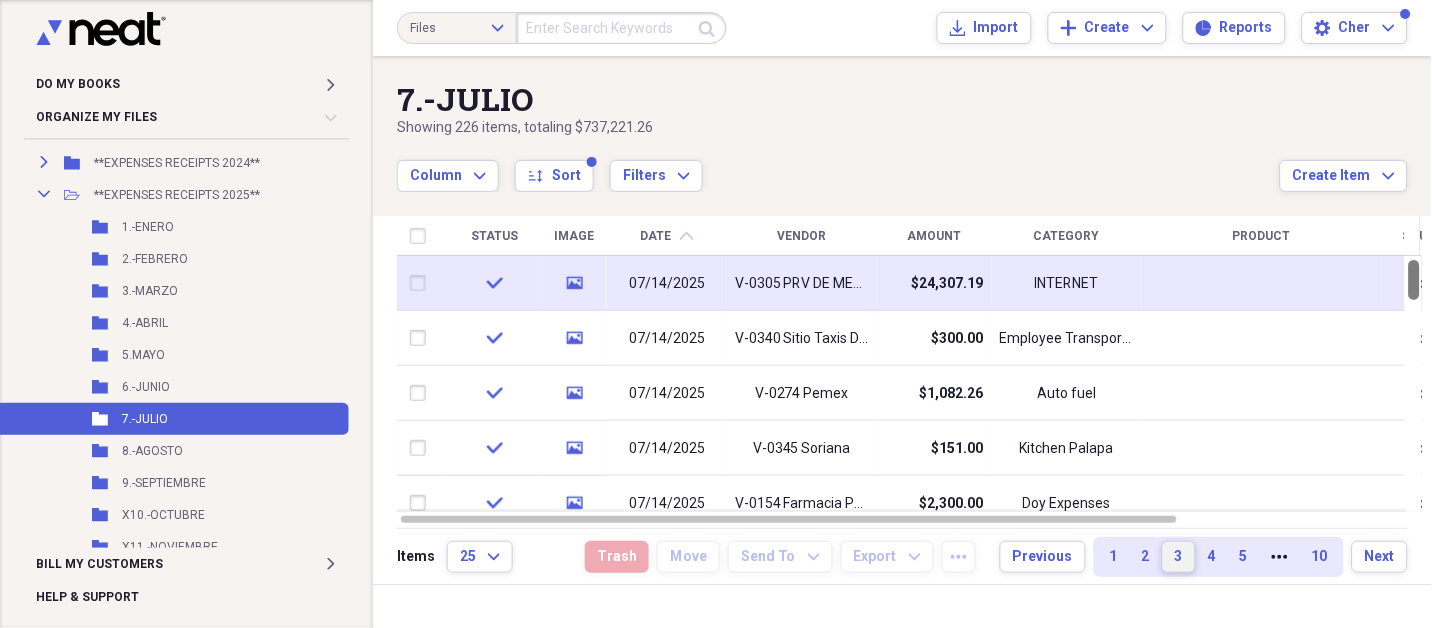 drag, startPoint x: 1423, startPoint y: 284, endPoint x: 1352, endPoint y: 290, distance: 71.25307 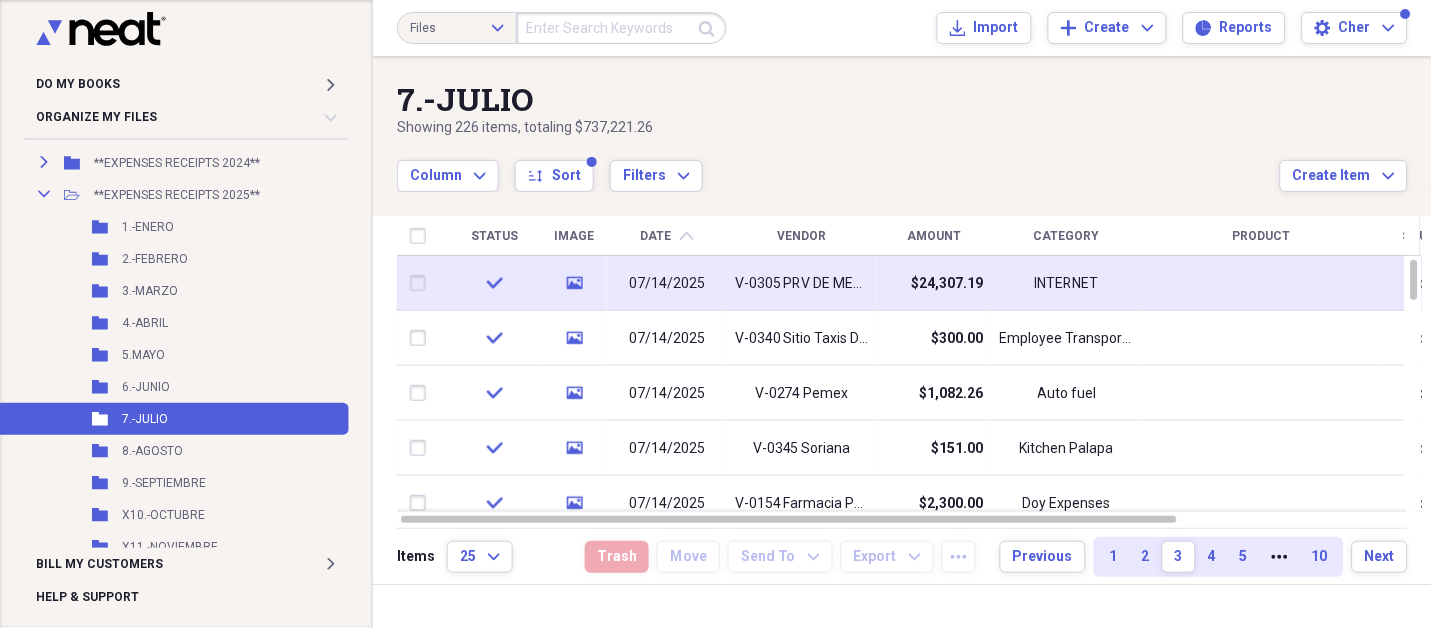 click at bounding box center [1262, 283] 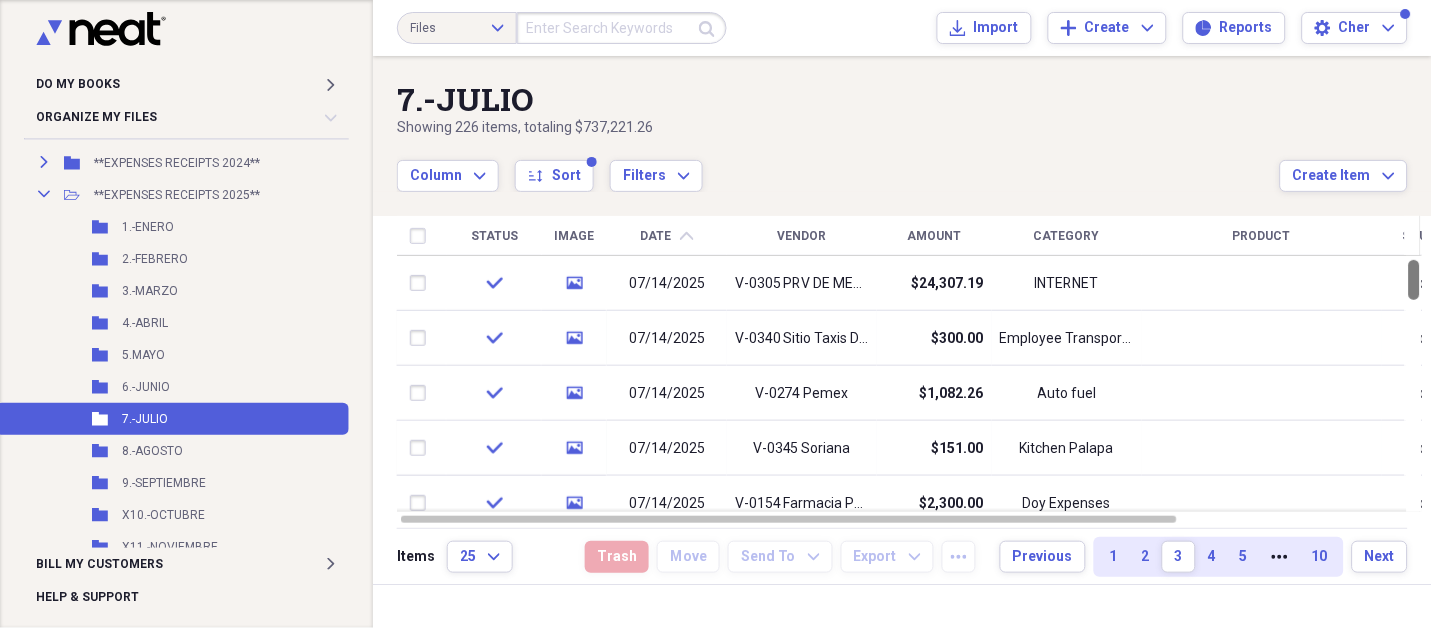drag, startPoint x: 1425, startPoint y: 279, endPoint x: 1396, endPoint y: 138, distance: 143.95139 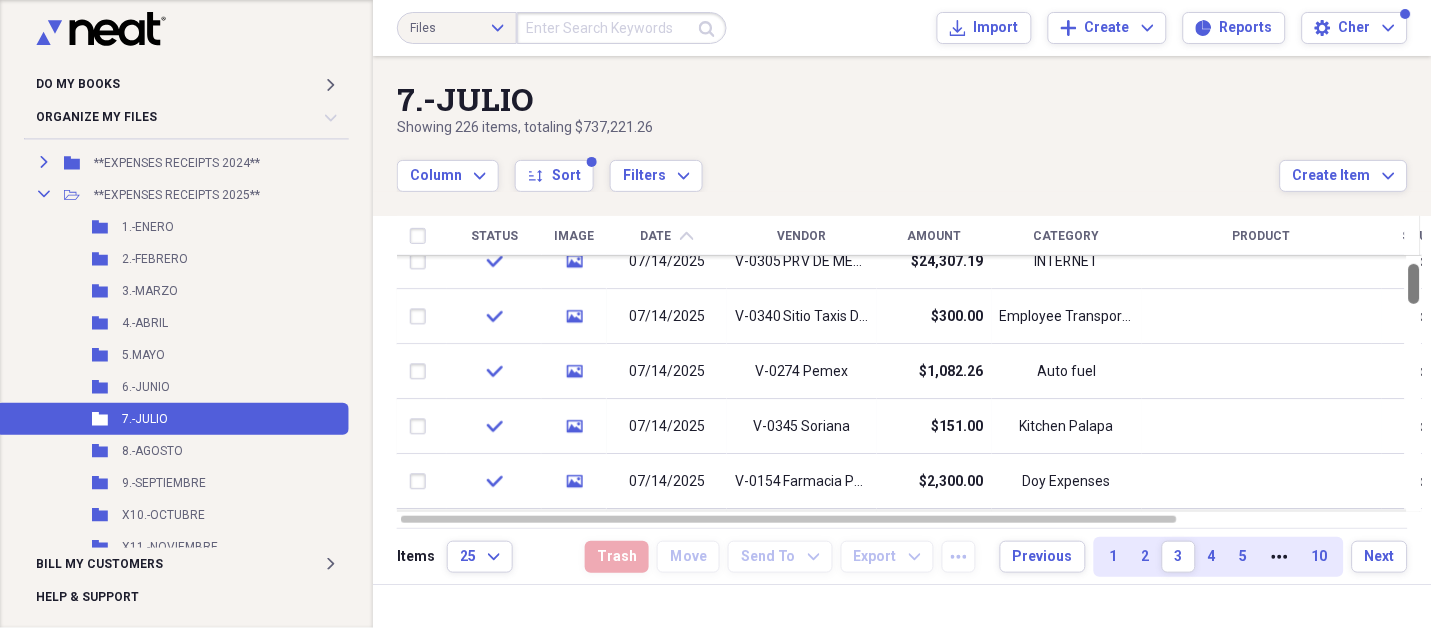 drag, startPoint x: 1427, startPoint y: 287, endPoint x: 1422, endPoint y: 278, distance: 10.29563 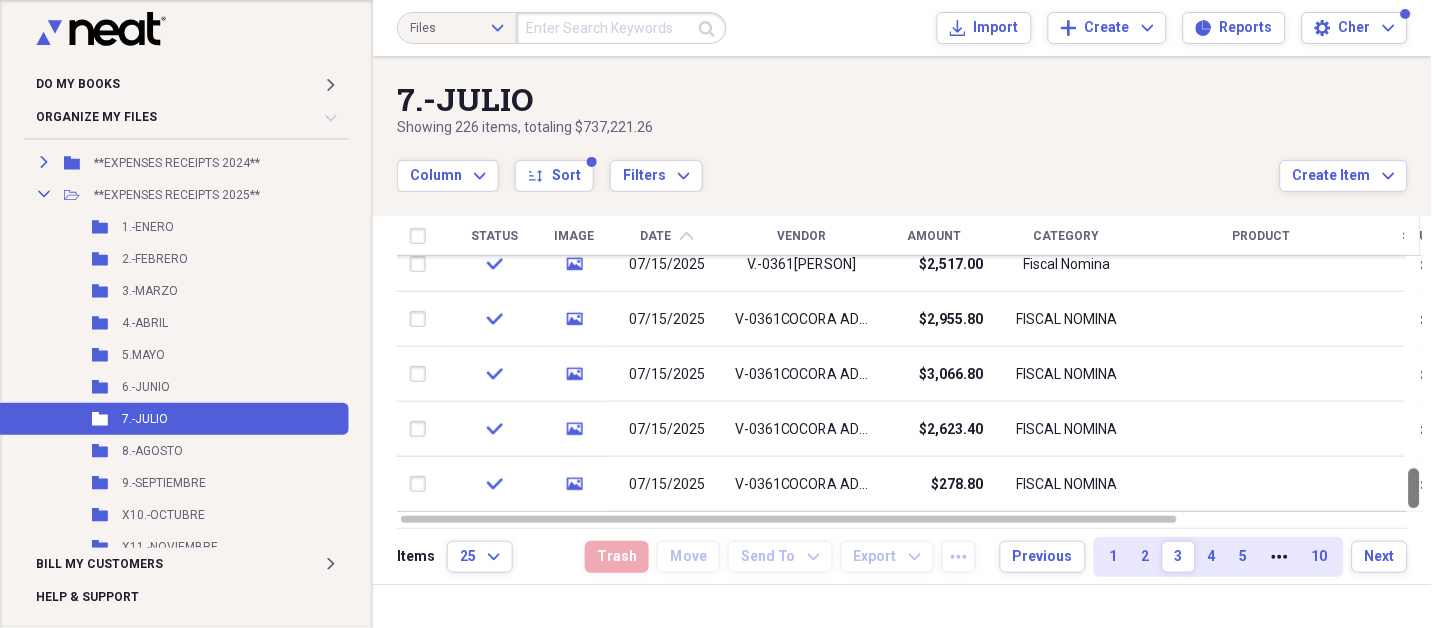 drag, startPoint x: 1422, startPoint y: 278, endPoint x: 1424, endPoint y: 589, distance: 311.00644 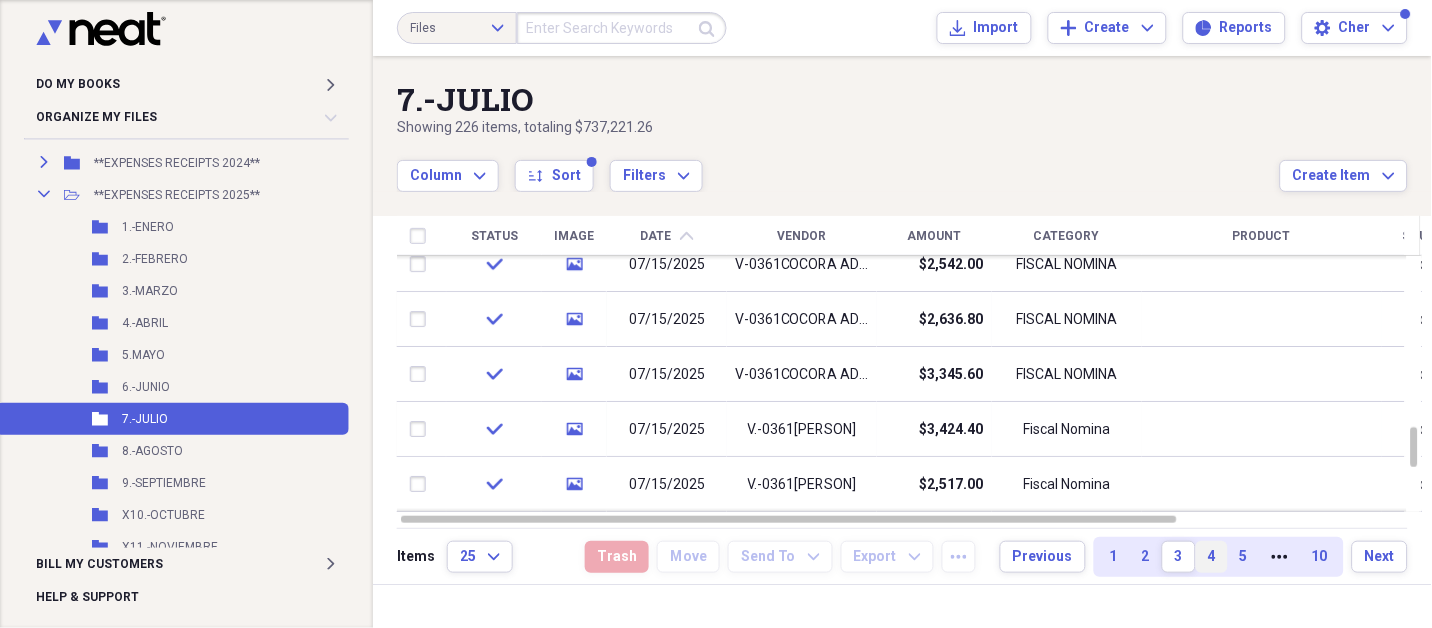 click on "4" at bounding box center [1212, 557] 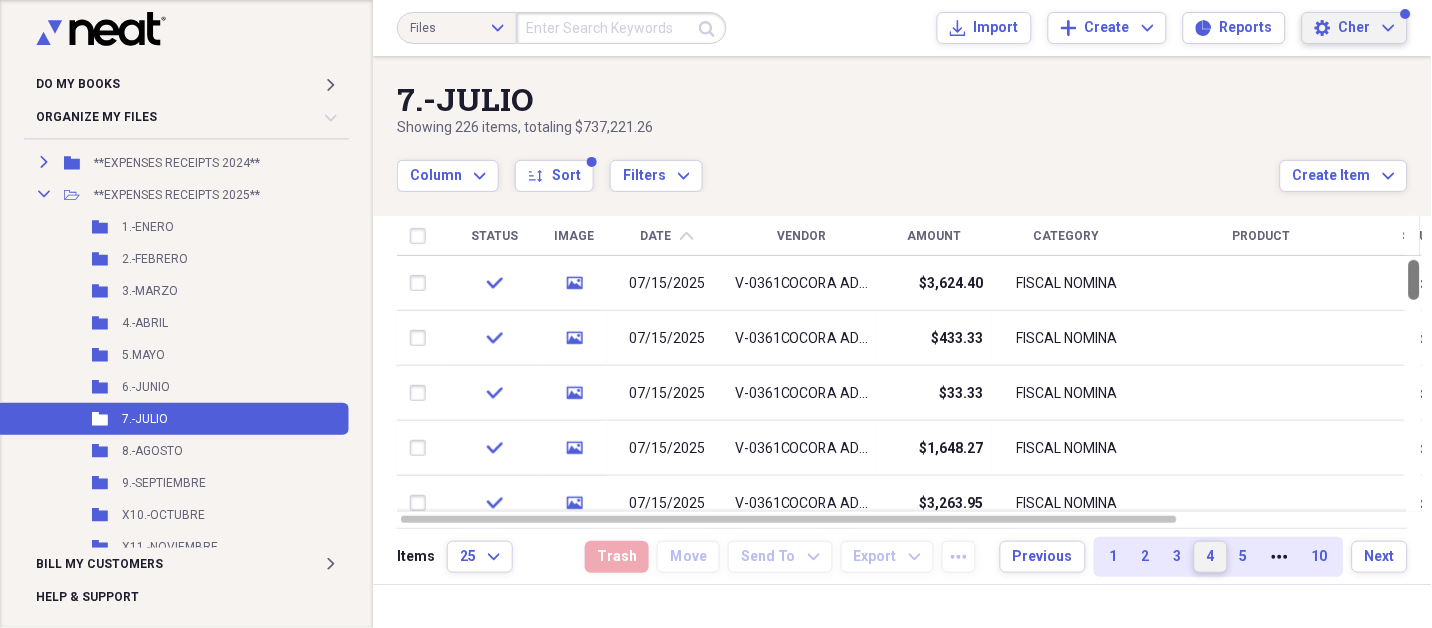 drag, startPoint x: 1425, startPoint y: 286, endPoint x: 1322, endPoint y: 43, distance: 263.928 